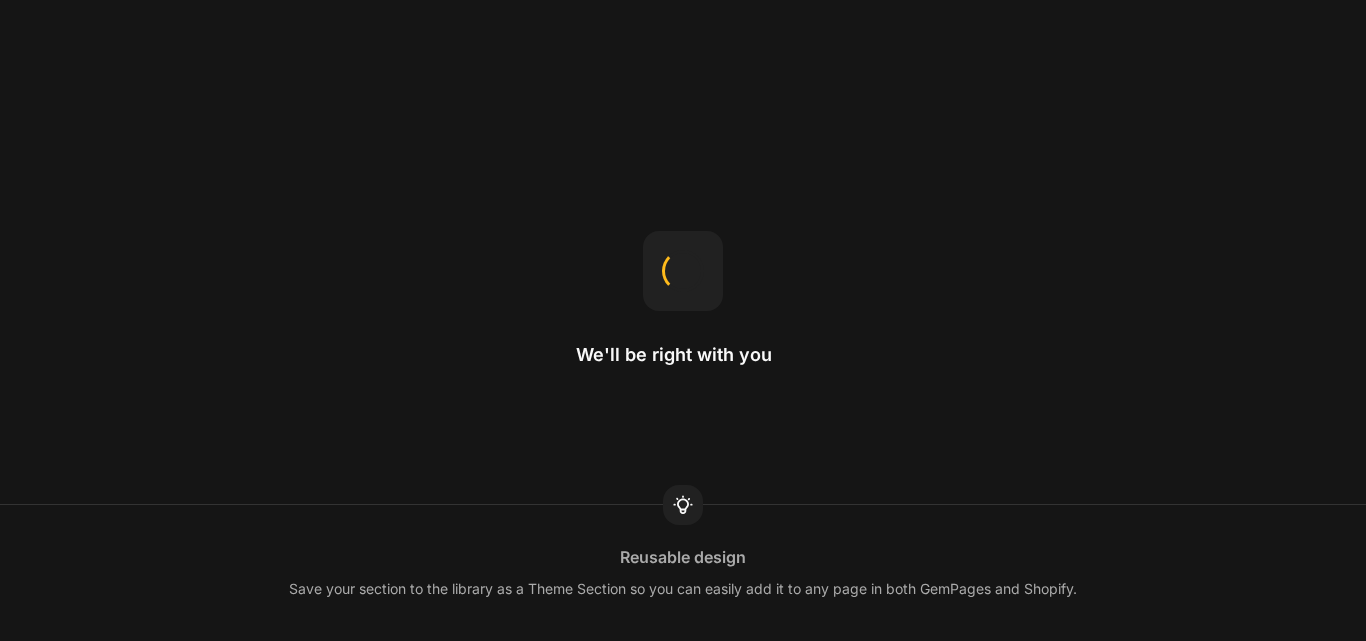 scroll, scrollTop: 0, scrollLeft: 0, axis: both 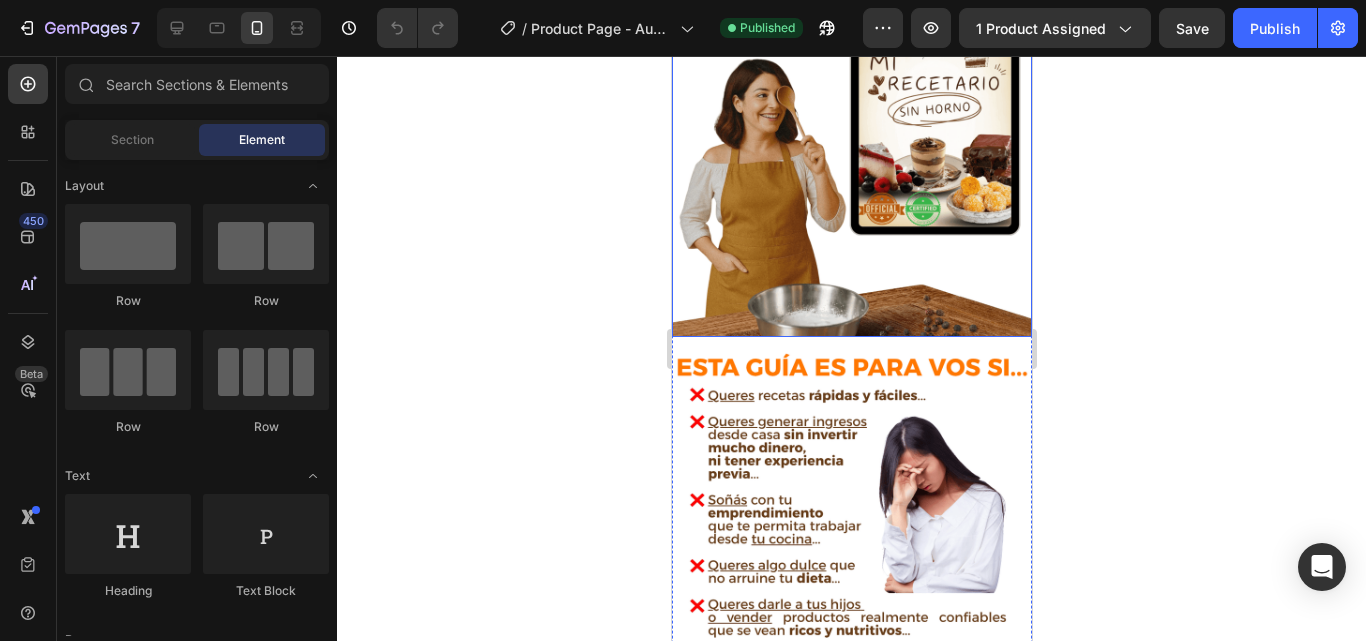 click at bounding box center [851, 157] 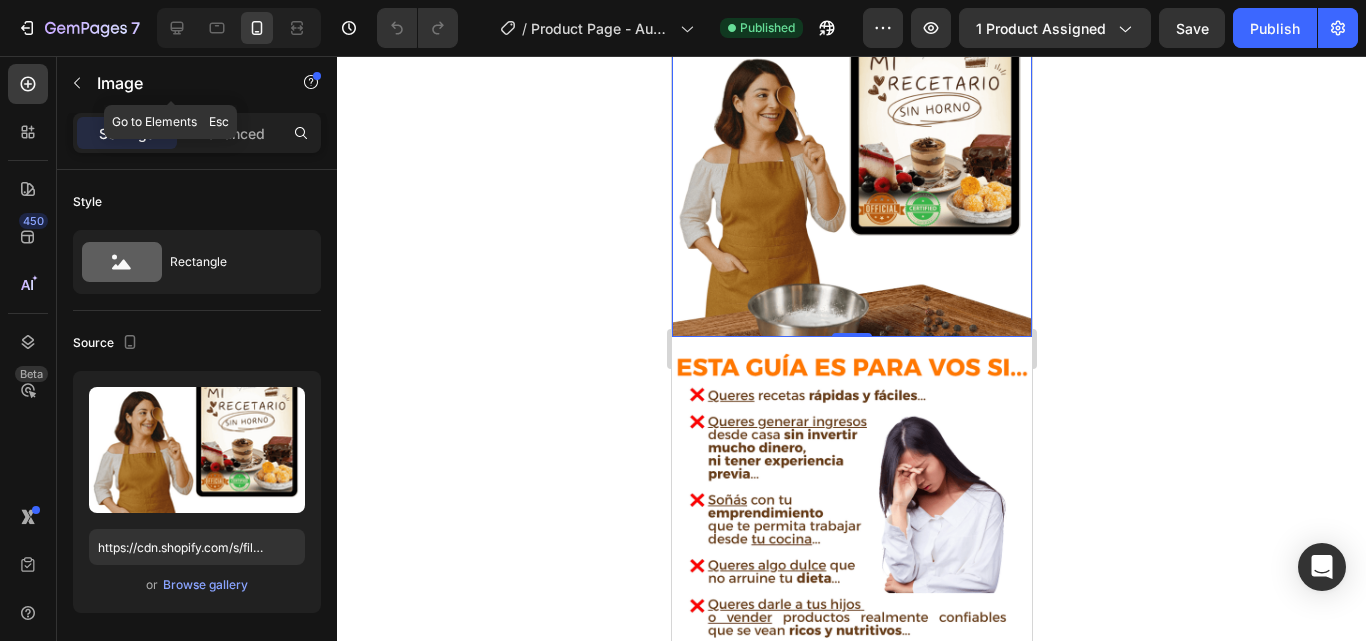 click at bounding box center [77, 83] 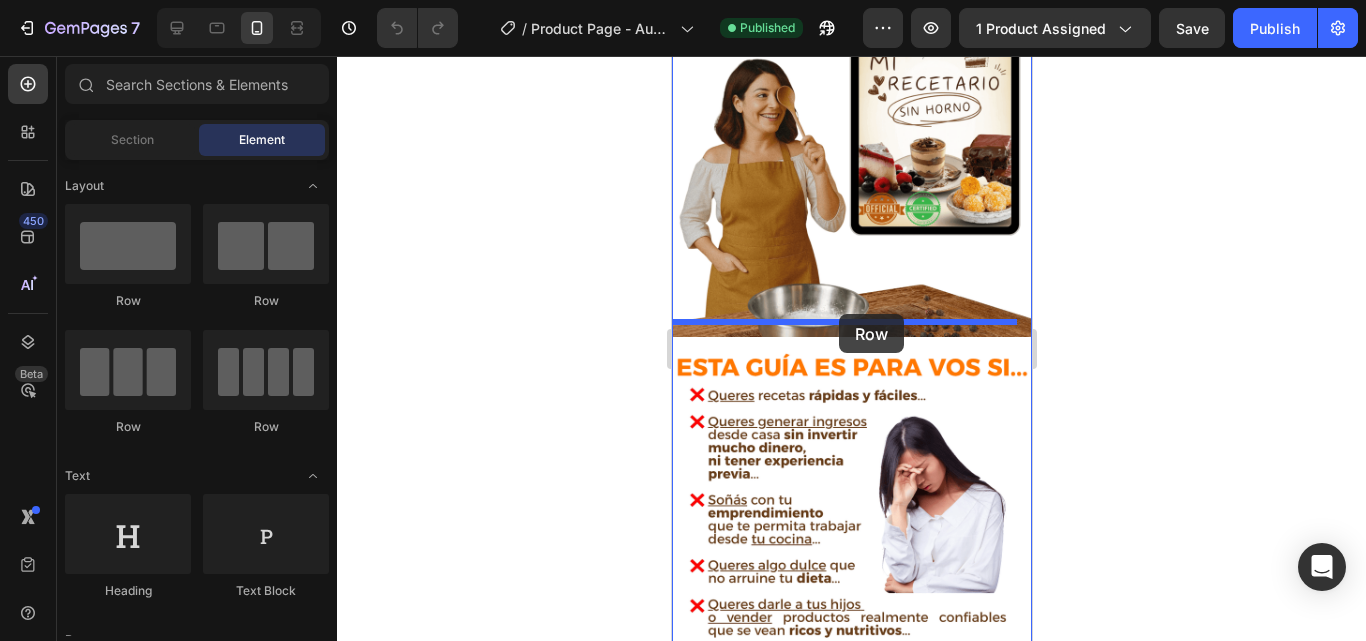 drag, startPoint x: 812, startPoint y: 288, endPoint x: 839, endPoint y: 314, distance: 37.48333 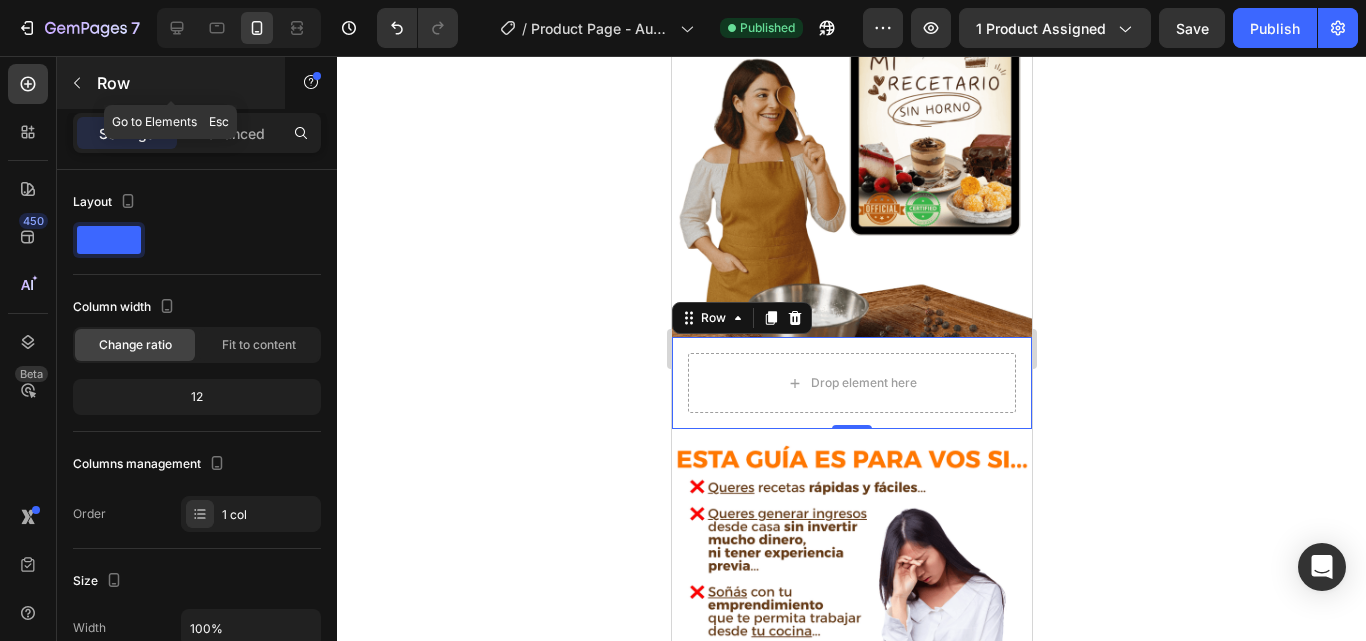 click on "Row" at bounding box center (171, 83) 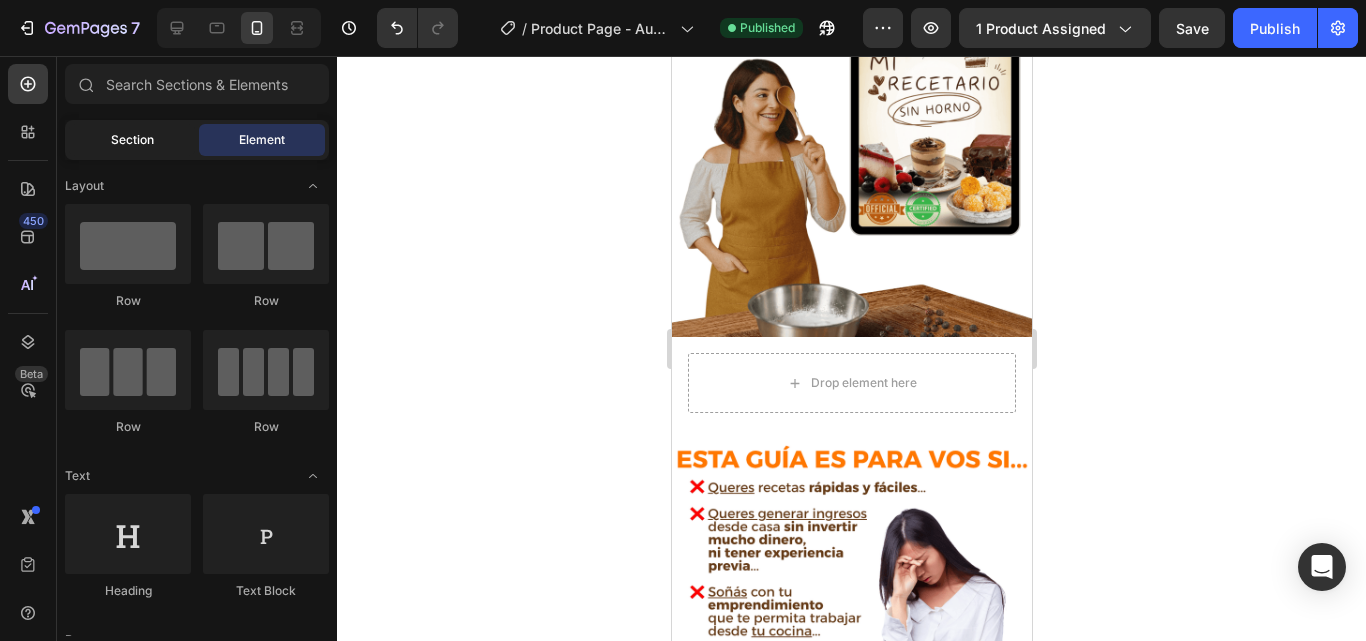 click on "Section" at bounding box center (132, 140) 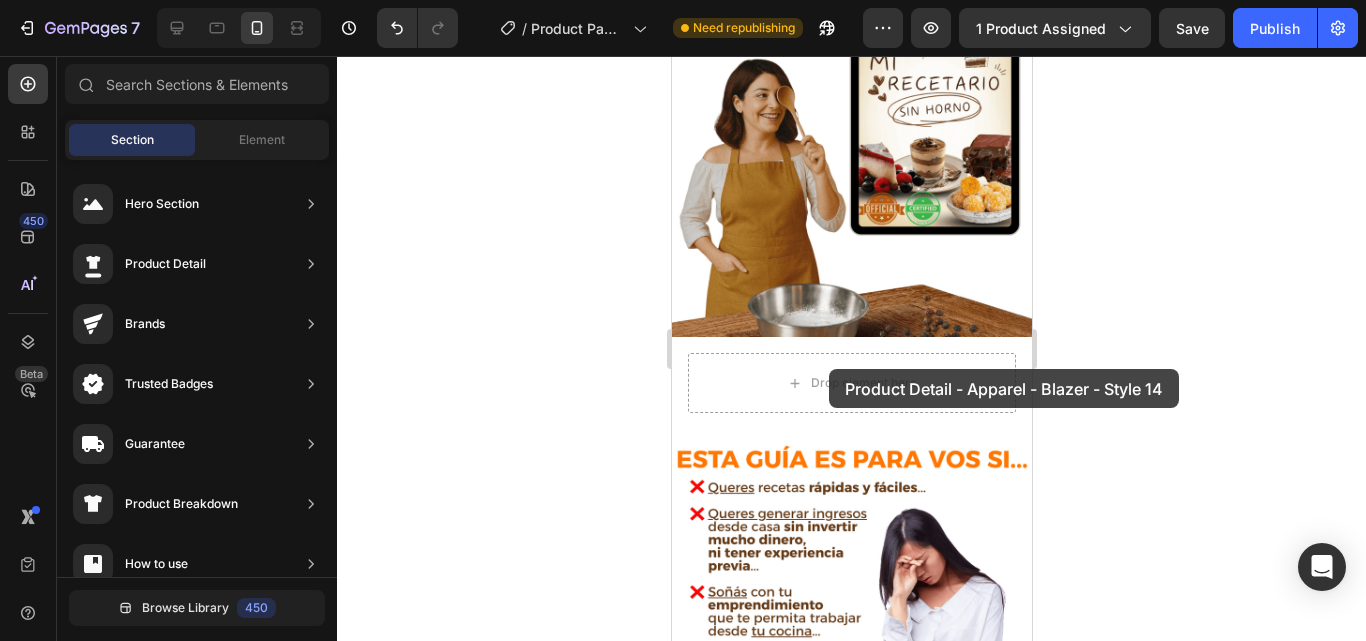 drag, startPoint x: 1128, startPoint y: 216, endPoint x: 829, endPoint y: 369, distance: 335.872 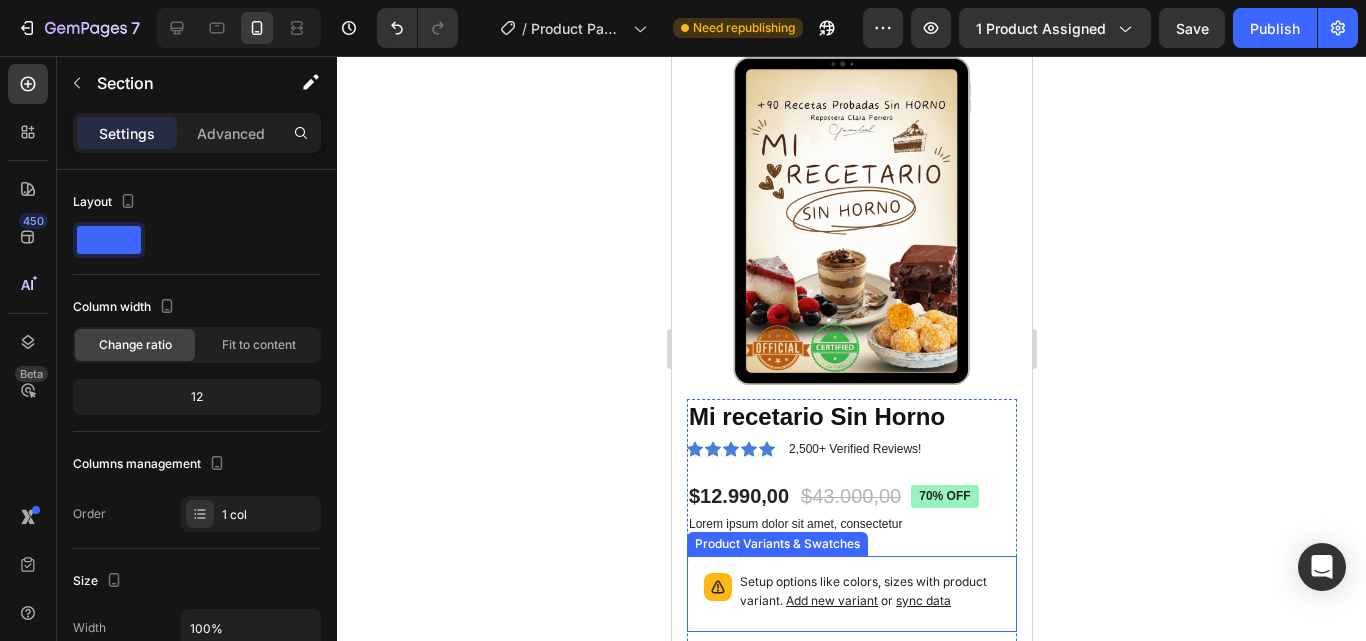 scroll, scrollTop: 542, scrollLeft: 0, axis: vertical 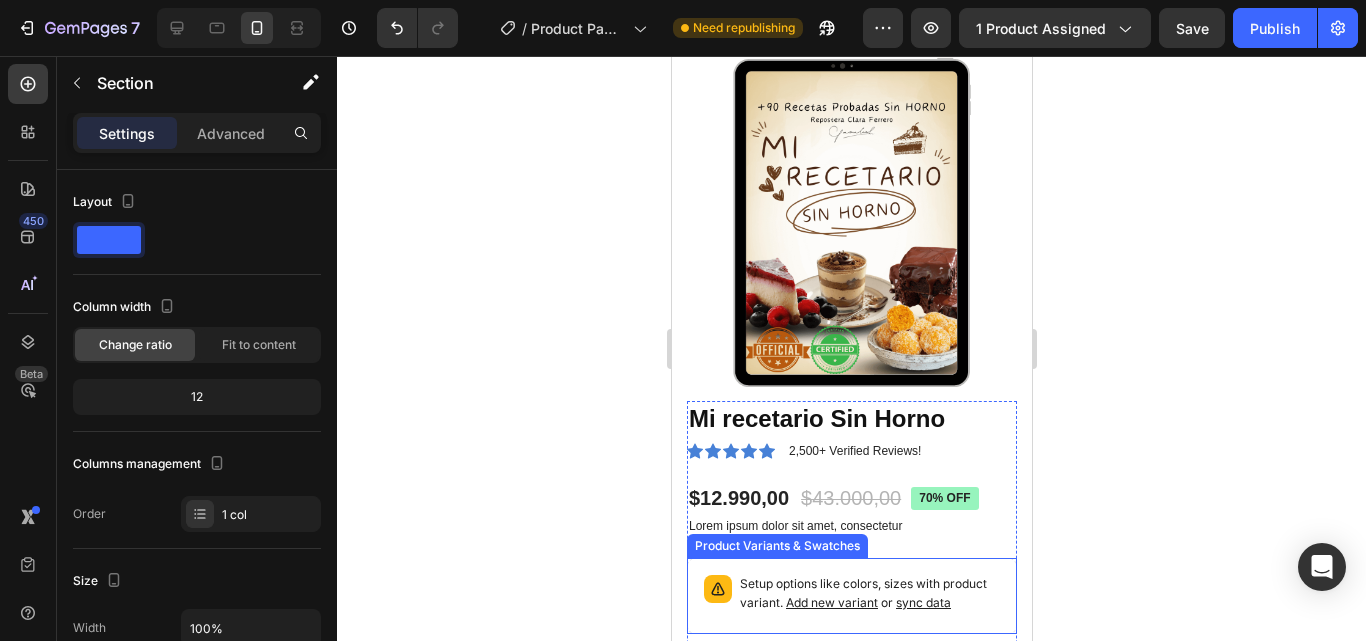 click at bounding box center (851, 222) 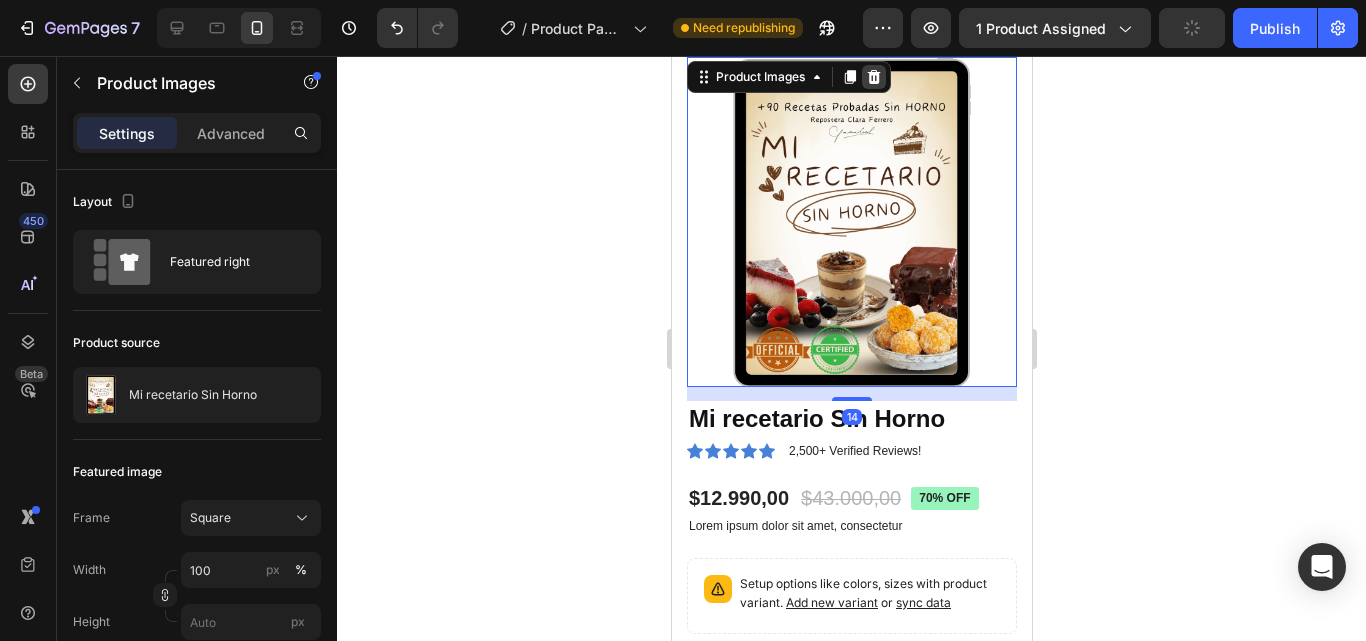 click 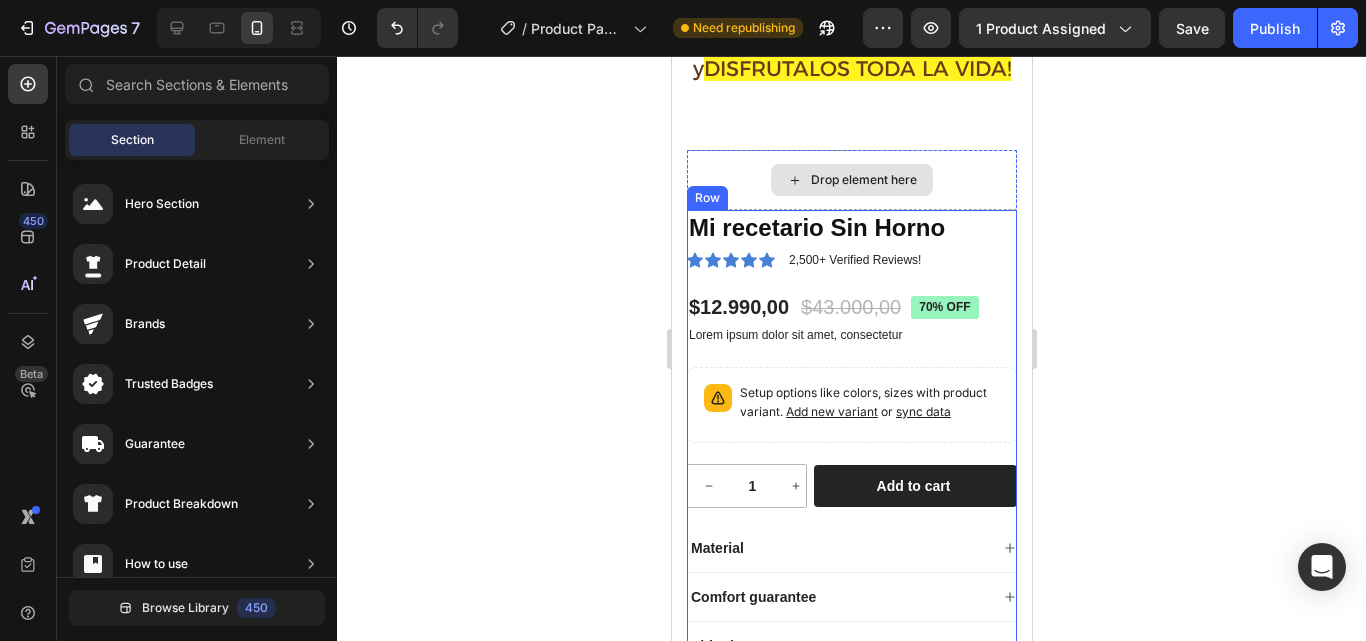 scroll, scrollTop: 440, scrollLeft: 0, axis: vertical 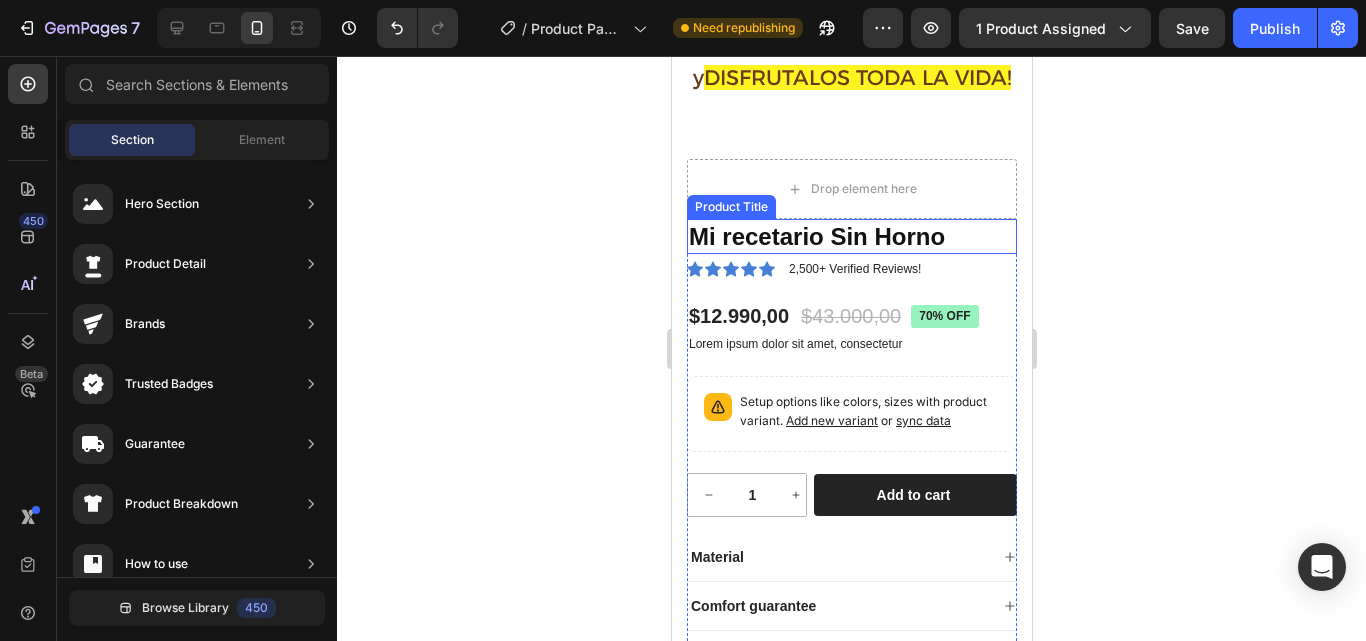 click on "Mi recetario Sin Horno" at bounding box center [851, 236] 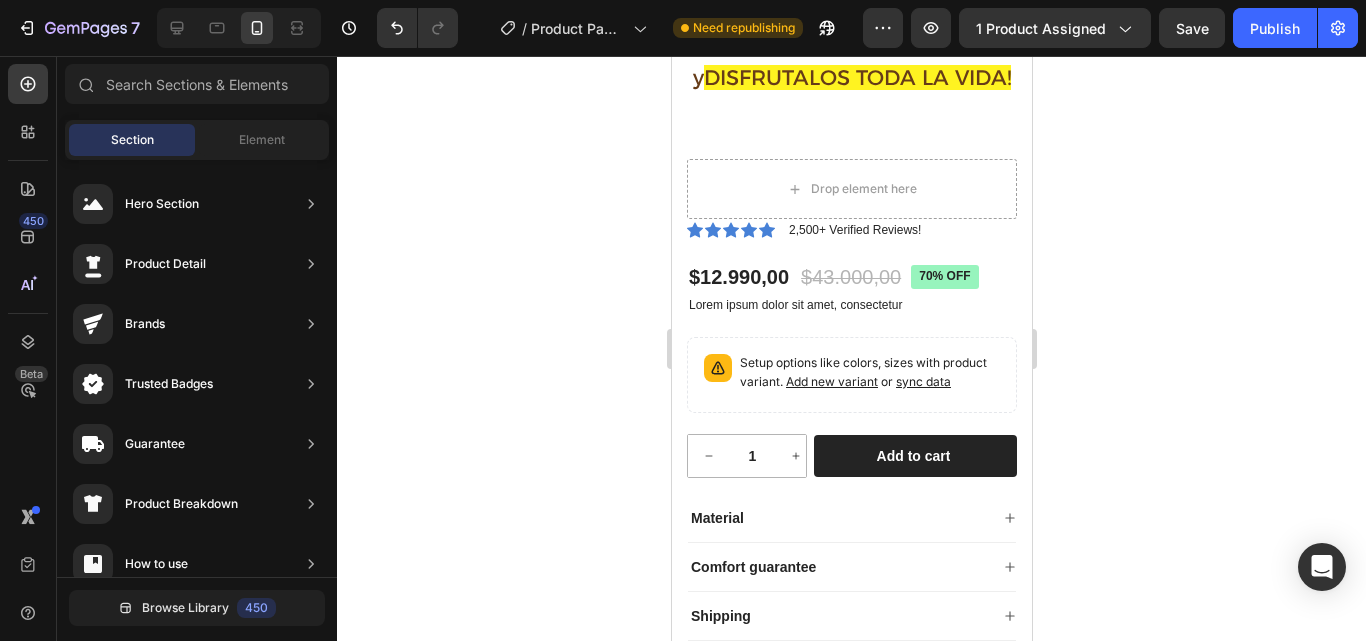 click on "2,500+ Verified Reviews!" at bounding box center [854, 230] 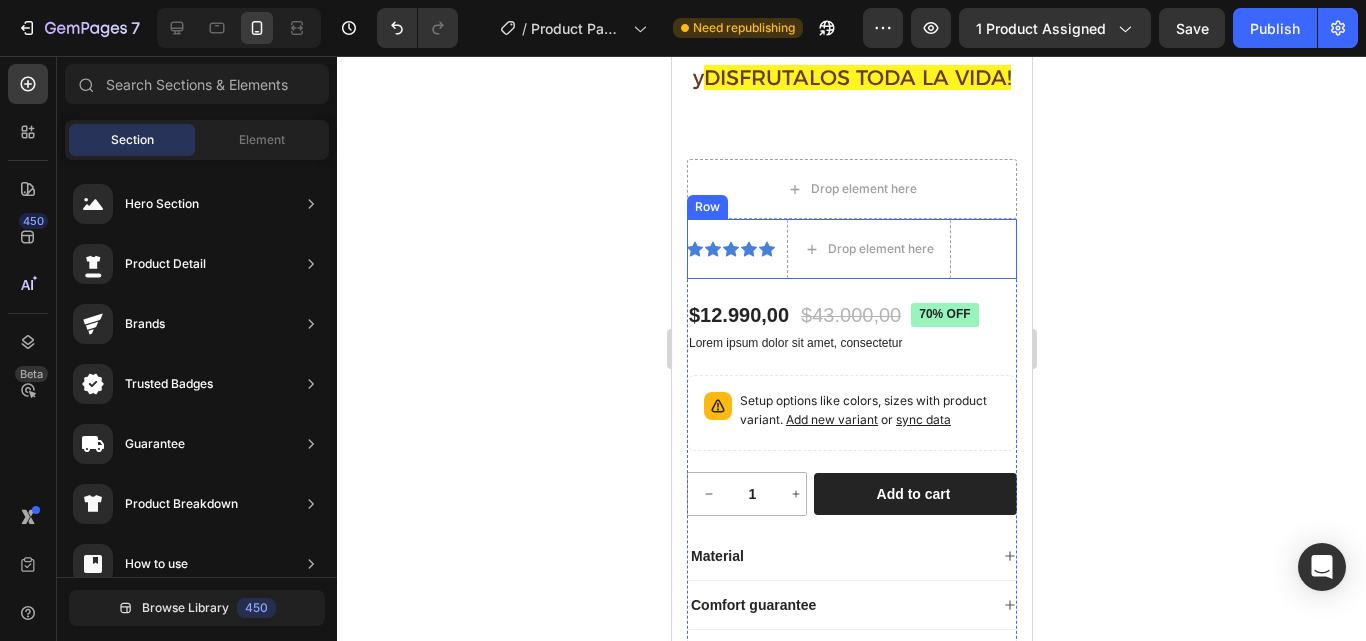 click on "Icon Icon Icon Icon Icon Icon List" at bounding box center (730, 249) 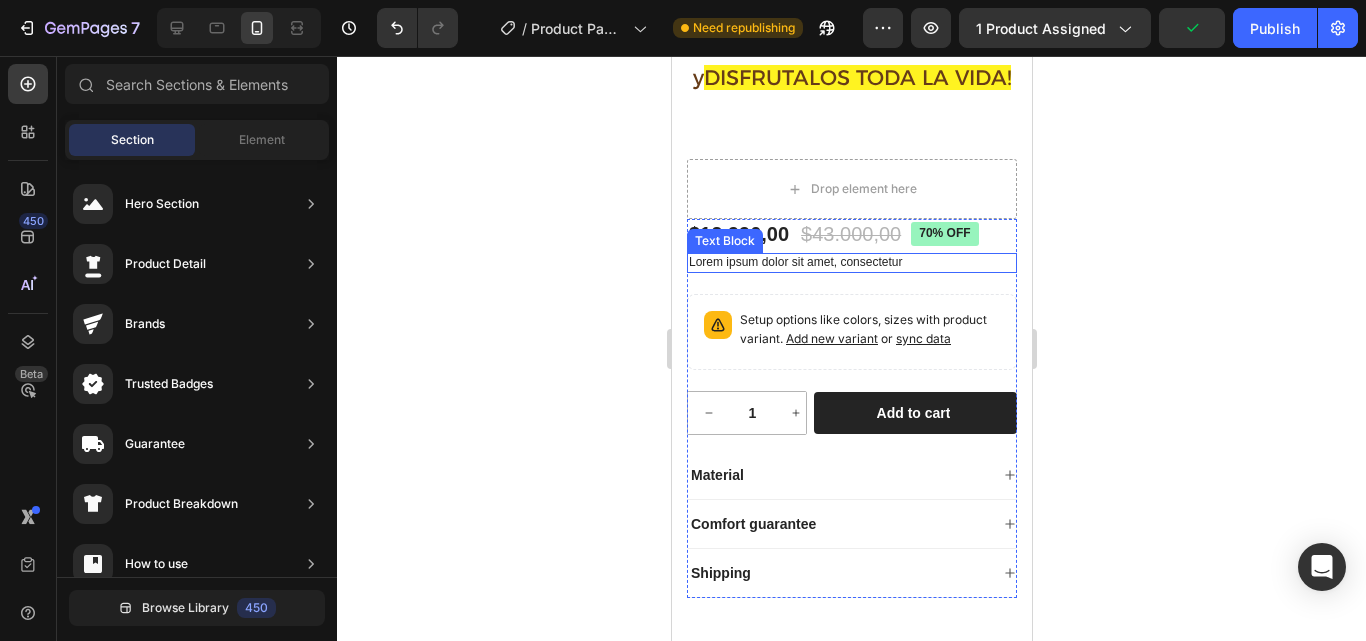 click on "Lorem ipsum dolor sit amet, consectetur" at bounding box center (851, 263) 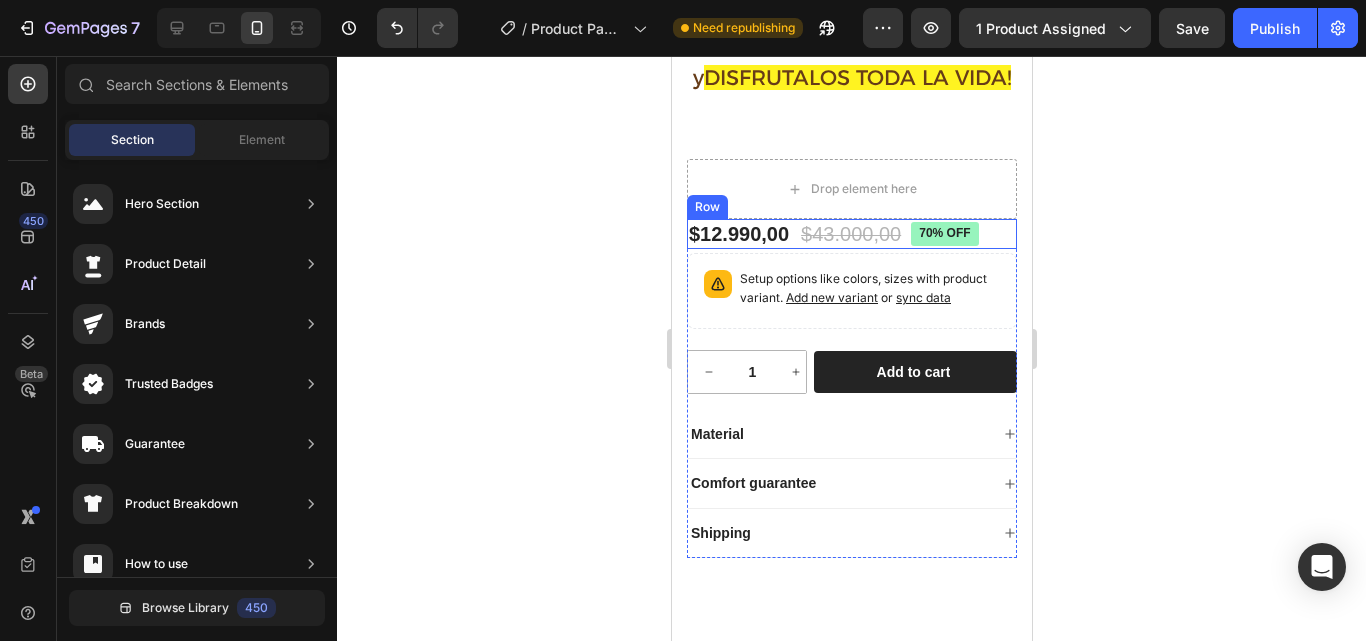 click on "$12.990,00 Product Price Product Price $43.000,00 Product Price Product Price 70% off Product Badge Row" at bounding box center [851, 234] 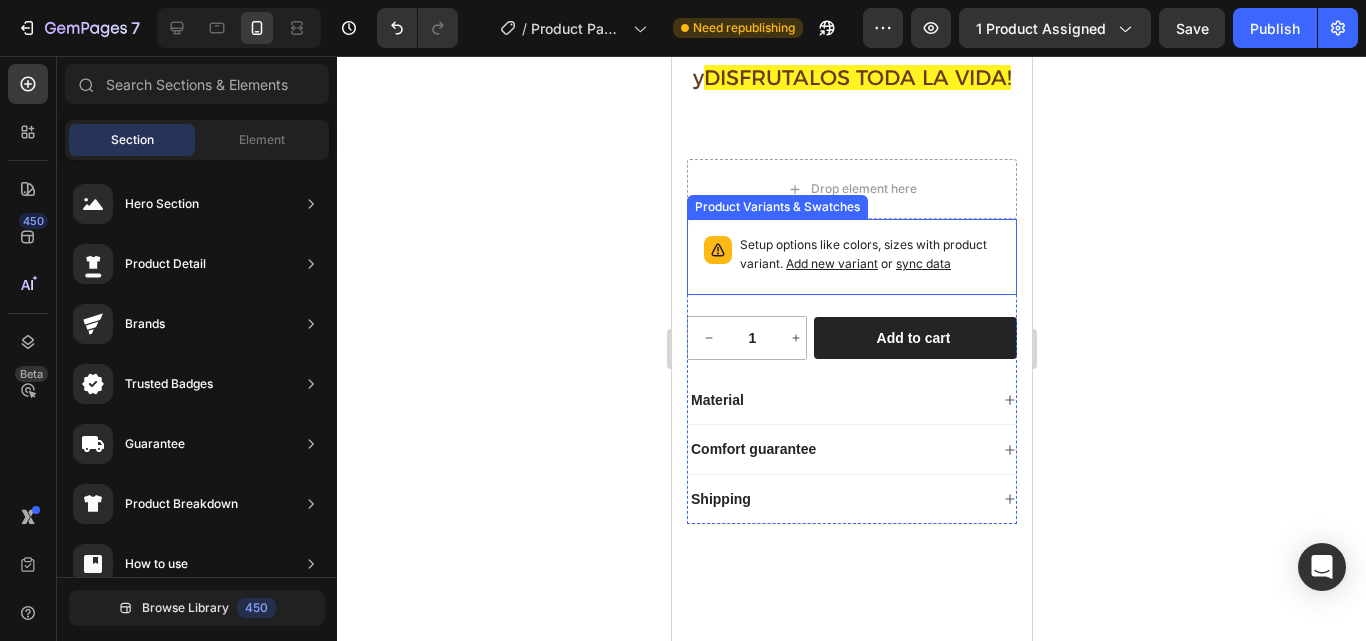 click on "Setup options like colors, sizes with product variant.       Add new variant   or   sync data" at bounding box center (851, 257) 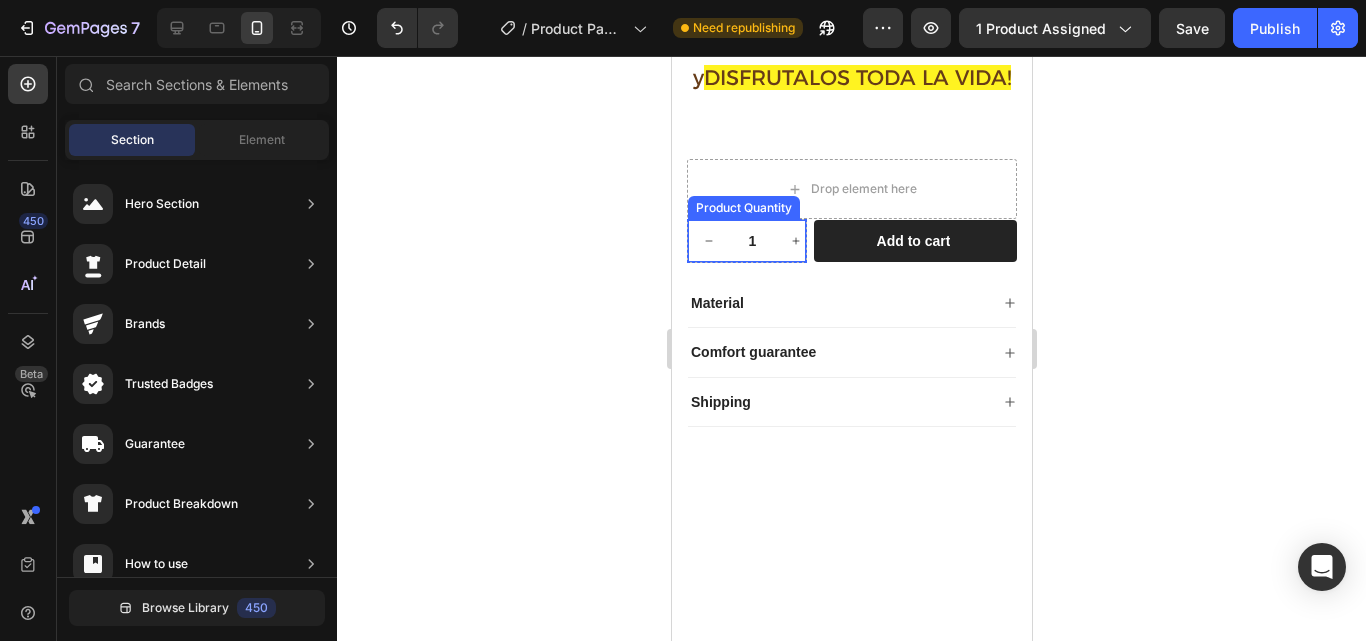 click at bounding box center (795, 241) 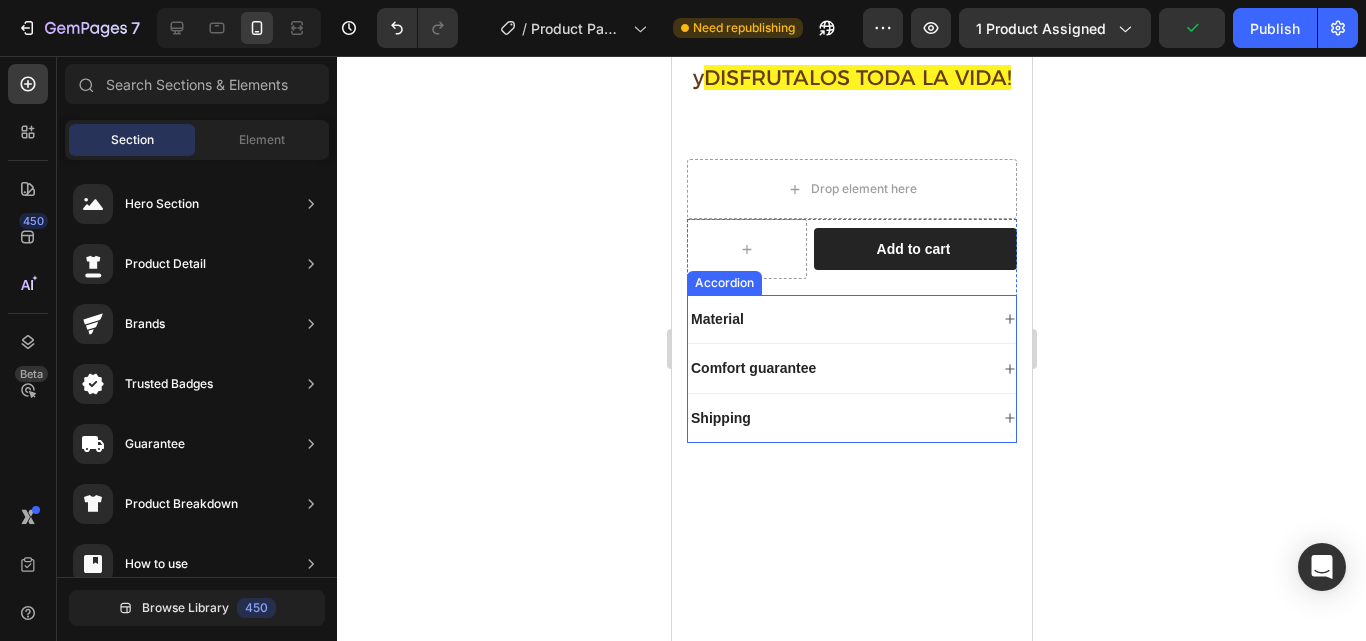click on "Material" at bounding box center [851, 319] 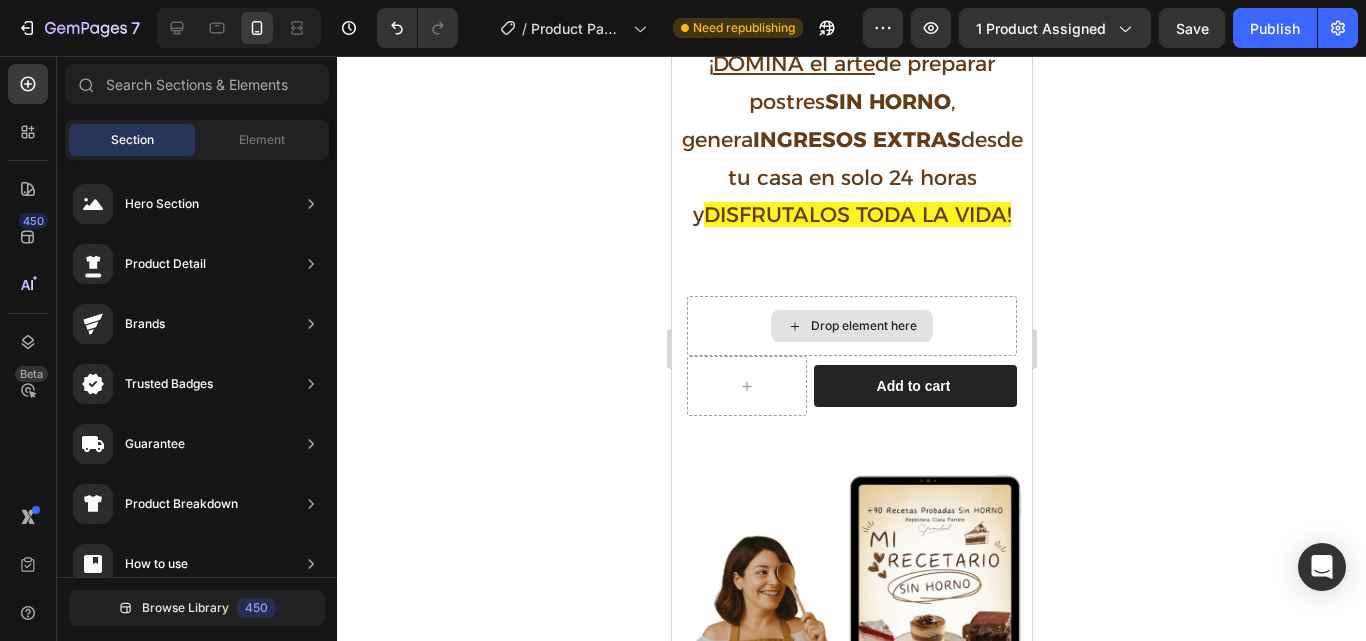 scroll, scrollTop: 299, scrollLeft: 0, axis: vertical 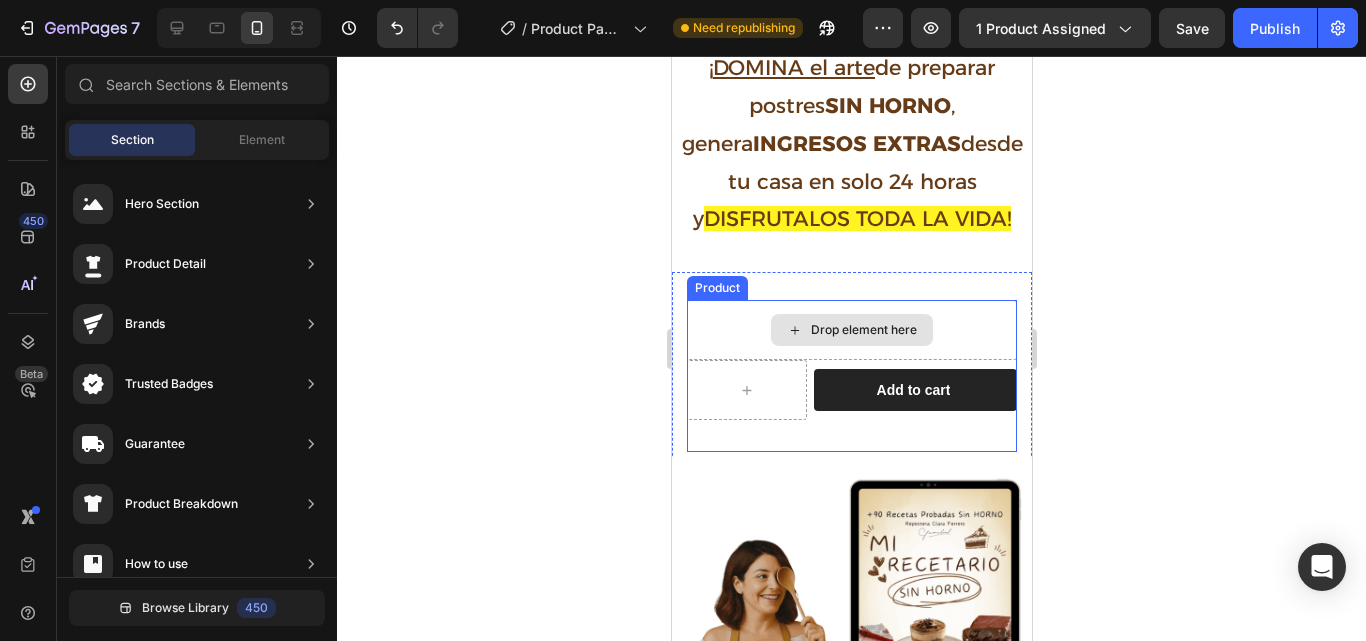click on "Drop element here" at bounding box center (851, 330) 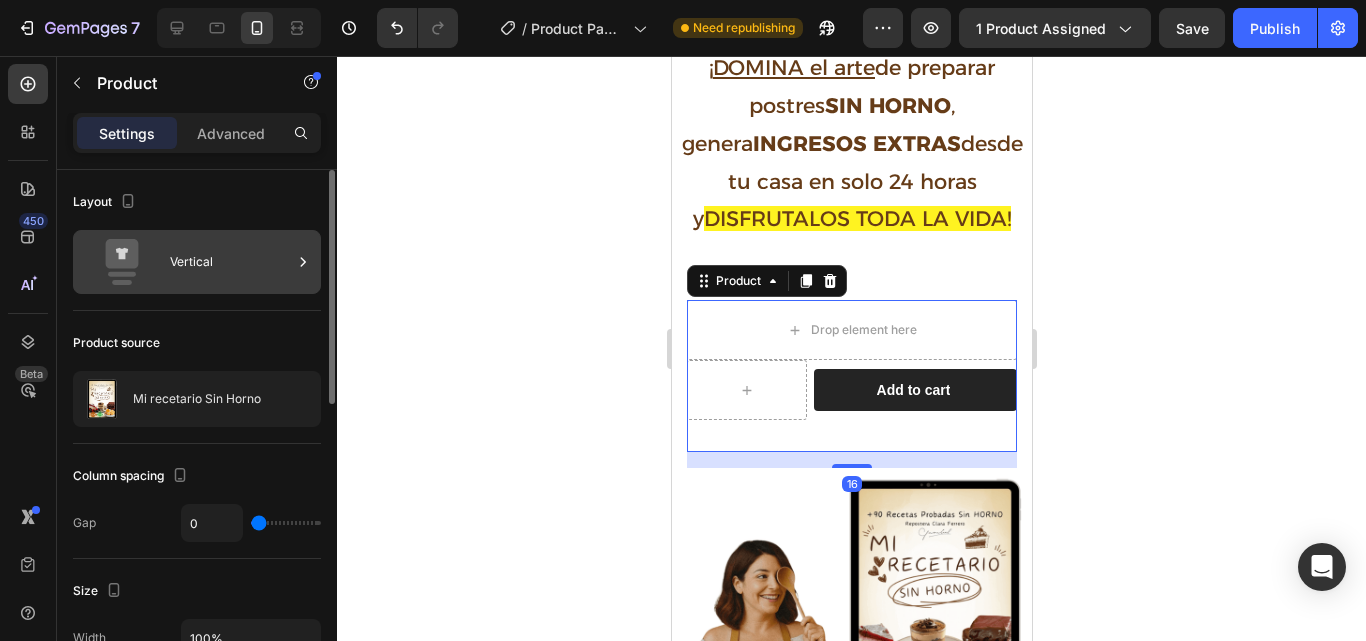 click on "Vertical" at bounding box center (231, 262) 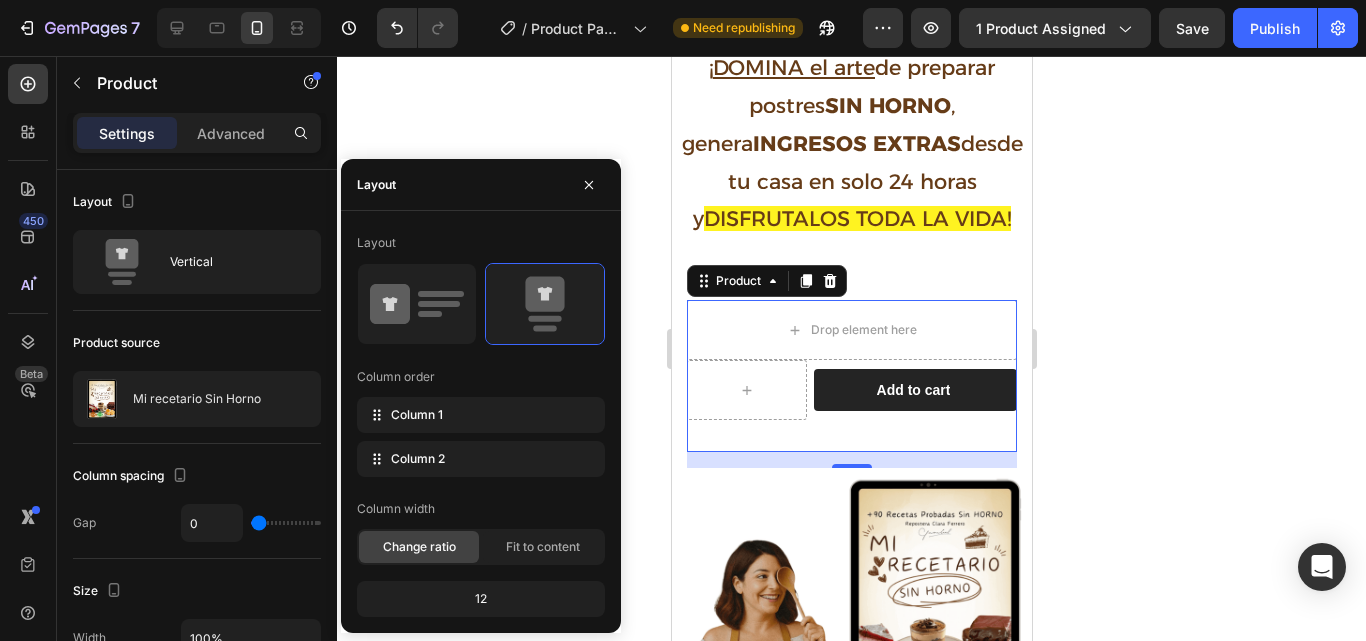 click on "Settings Advanced" at bounding box center [197, 141] 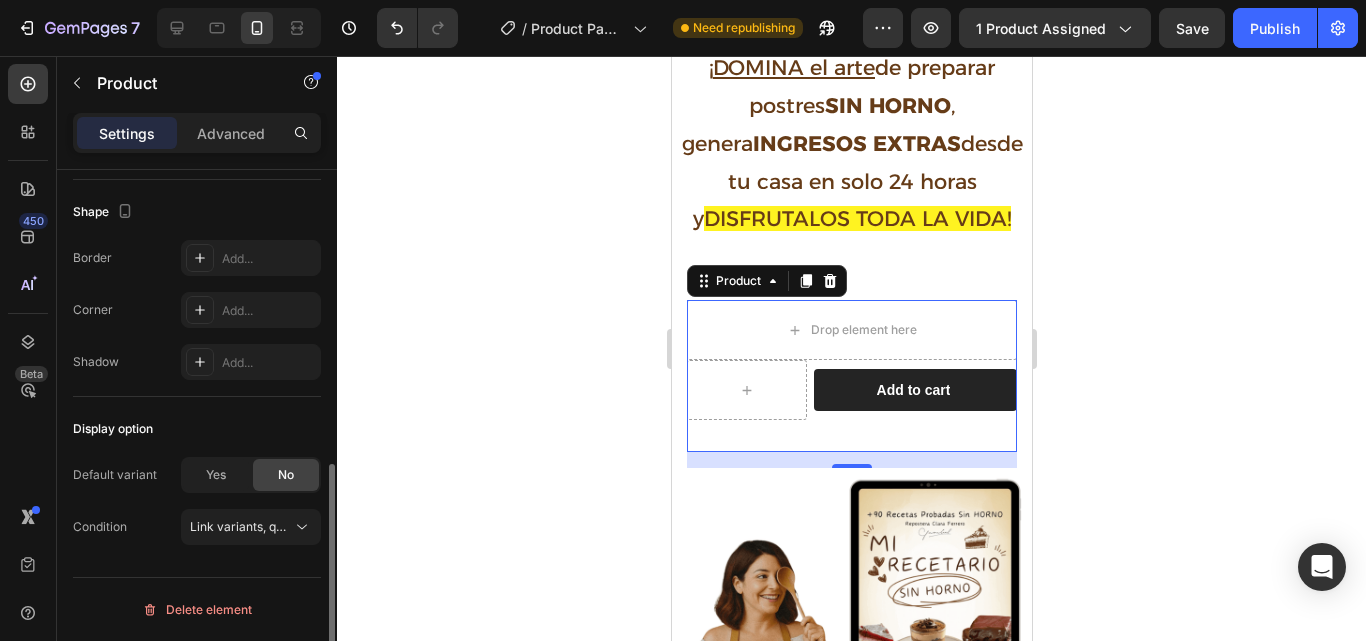 scroll, scrollTop: 0, scrollLeft: 0, axis: both 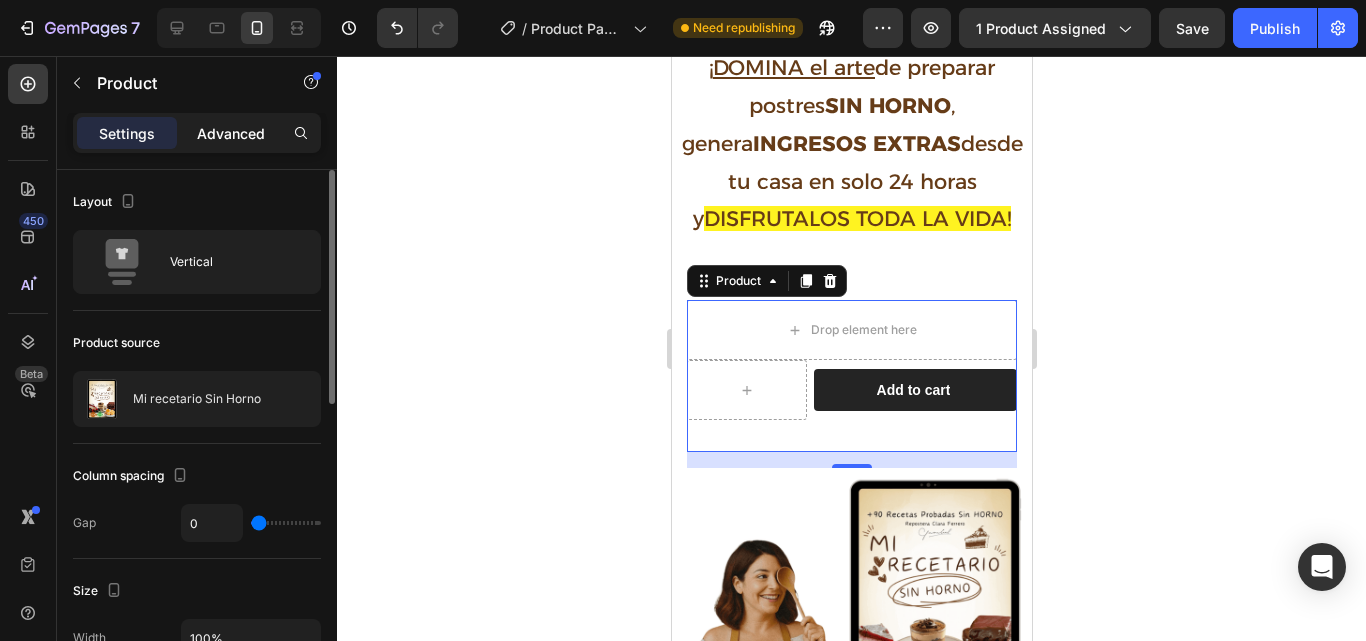 click on "Advanced" 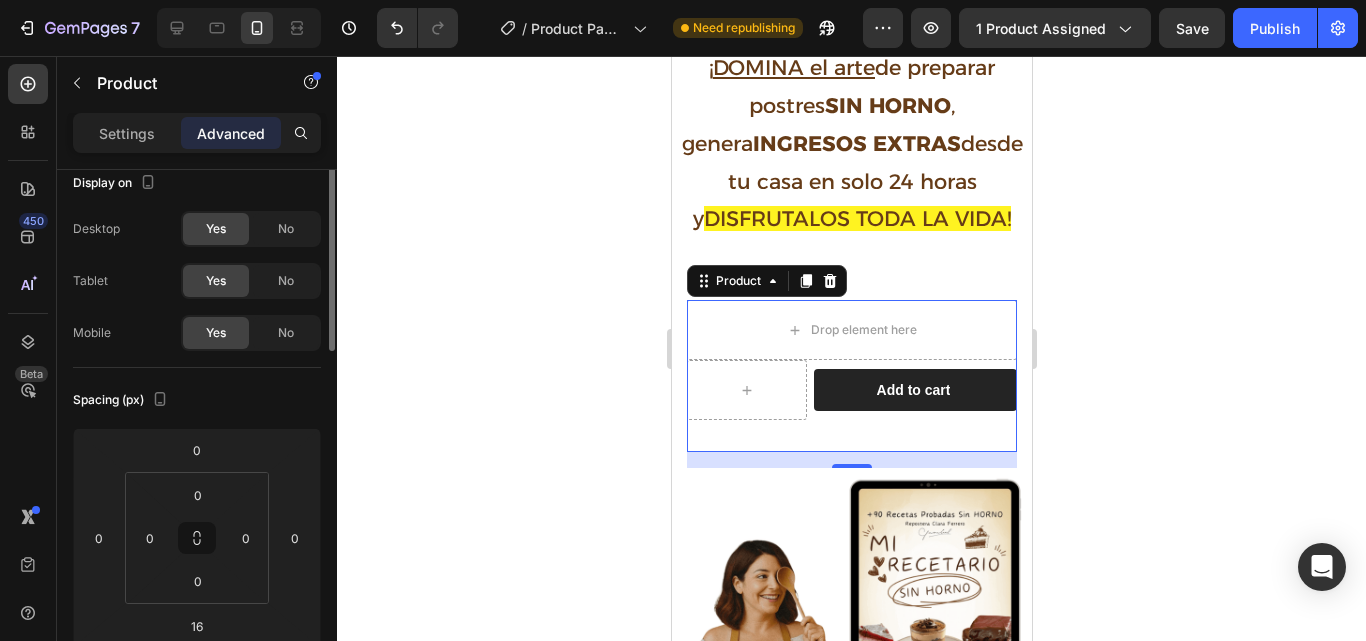 scroll, scrollTop: 0, scrollLeft: 0, axis: both 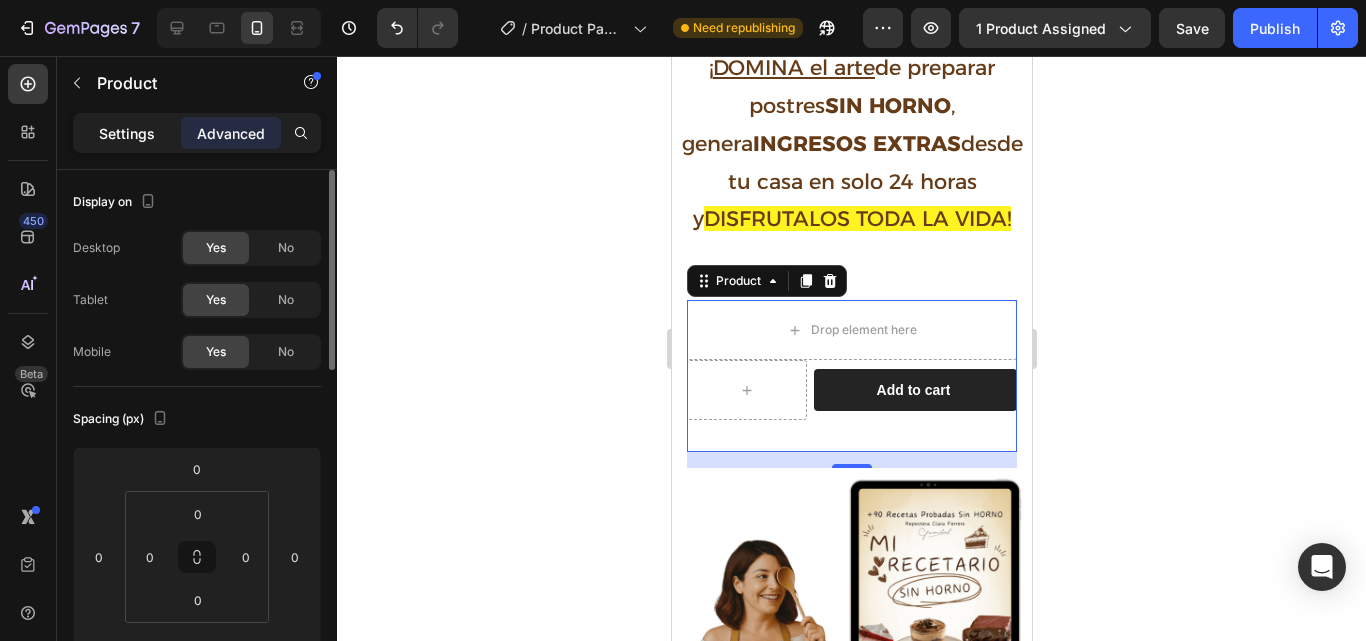 click on "Settings" at bounding box center [127, 133] 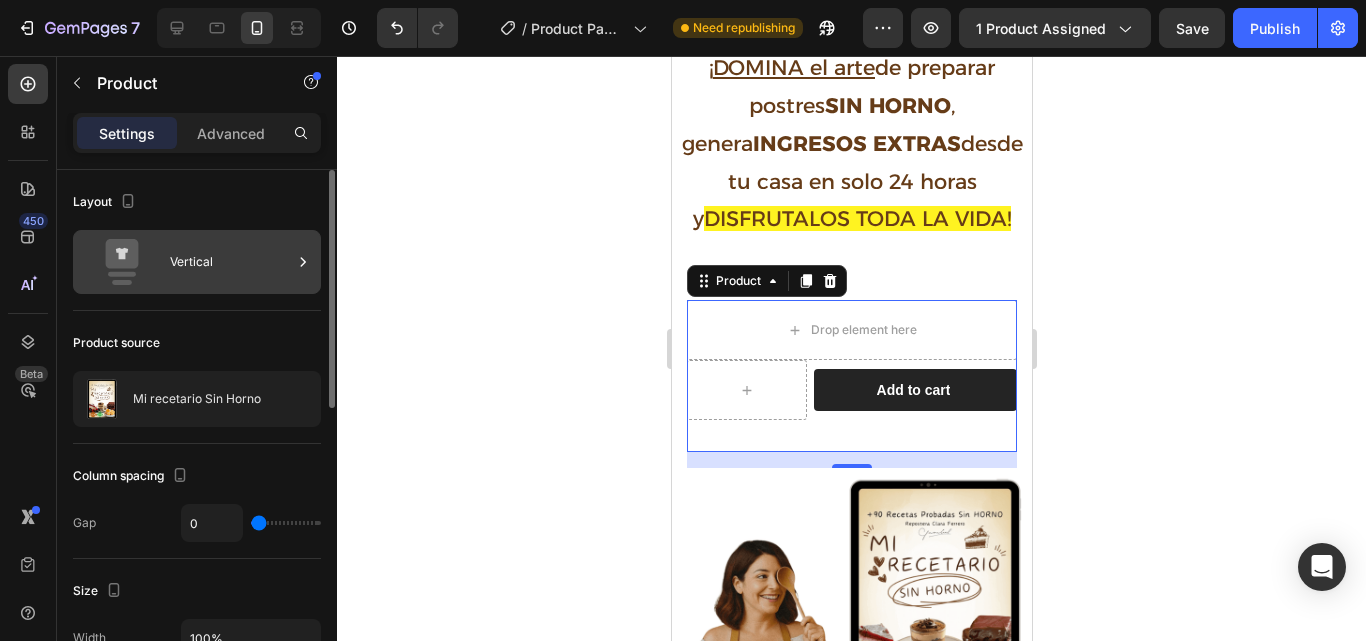 click 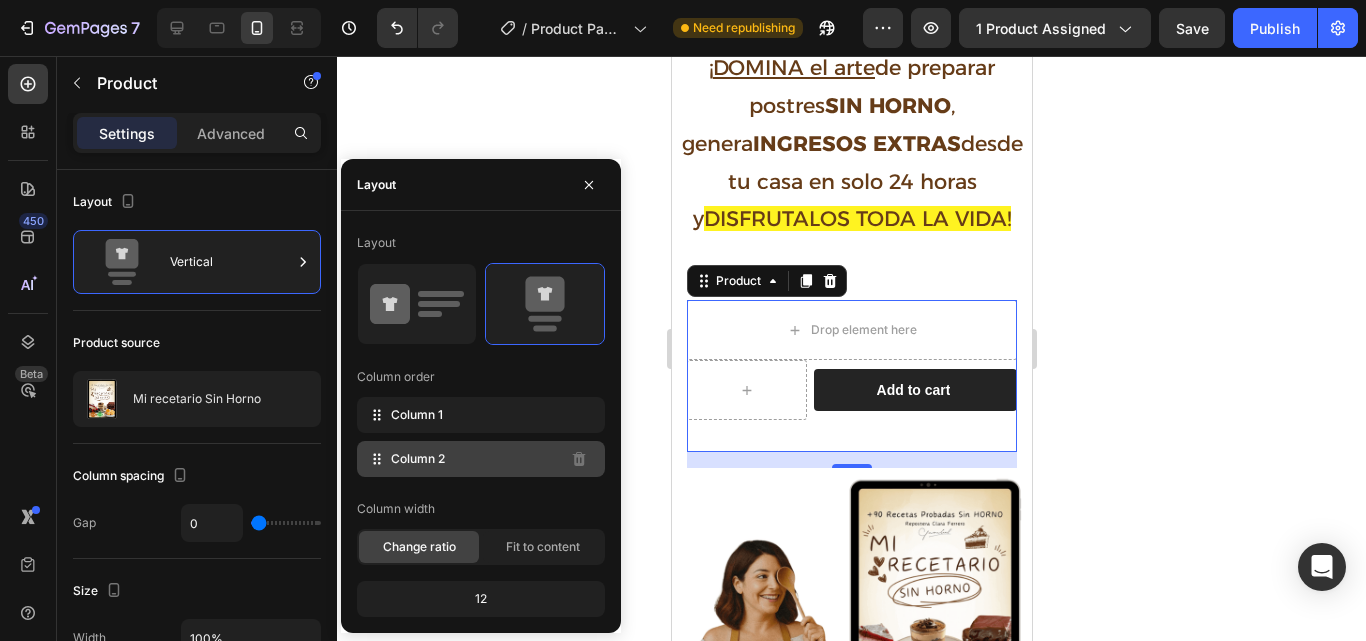 click on "Column 2" 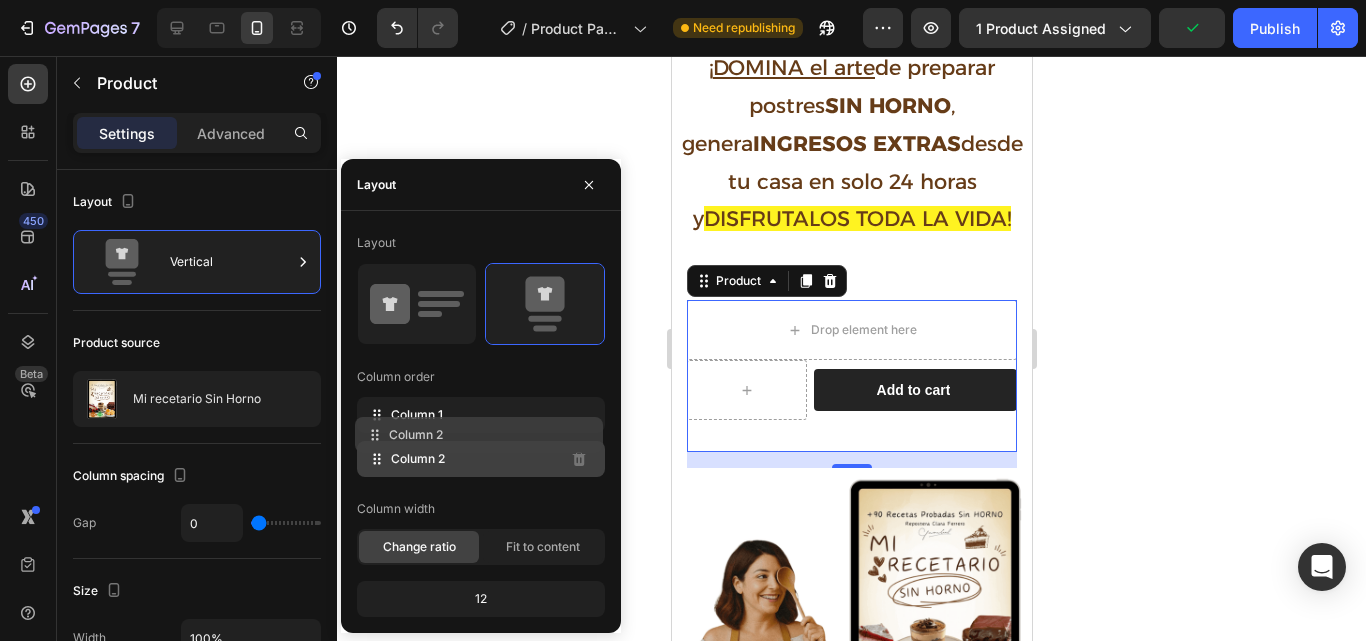type 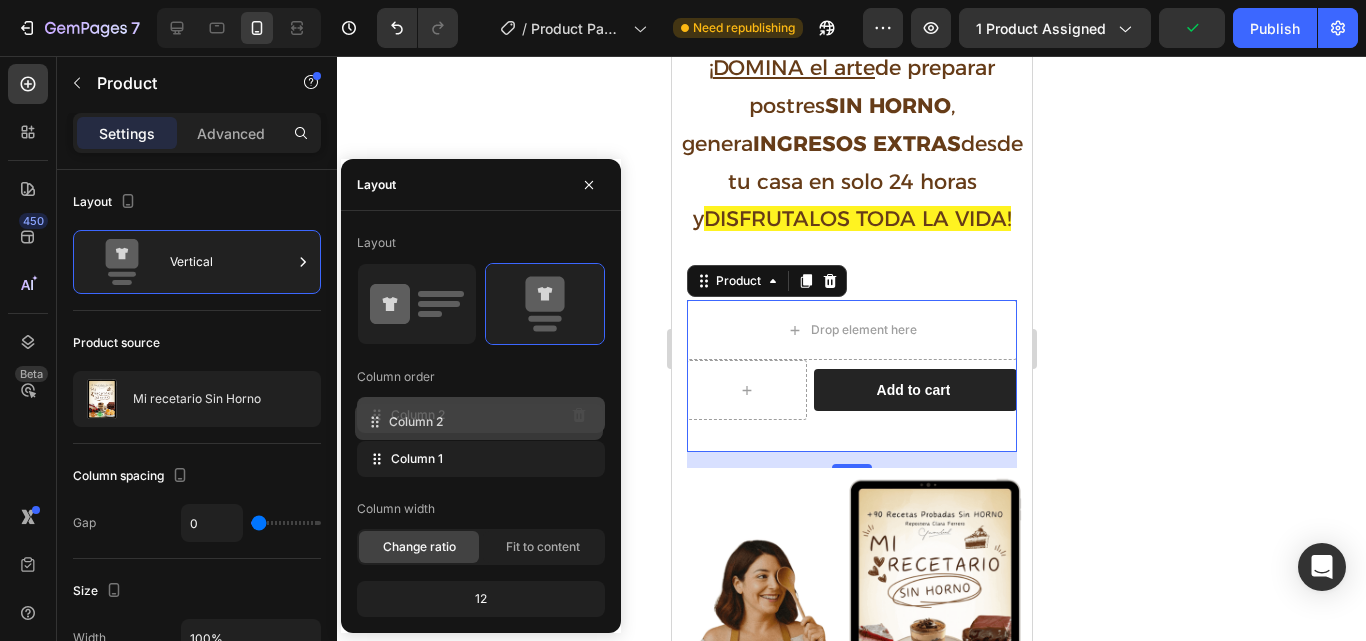 drag, startPoint x: 531, startPoint y: 460, endPoint x: 529, endPoint y: 415, distance: 45.044422 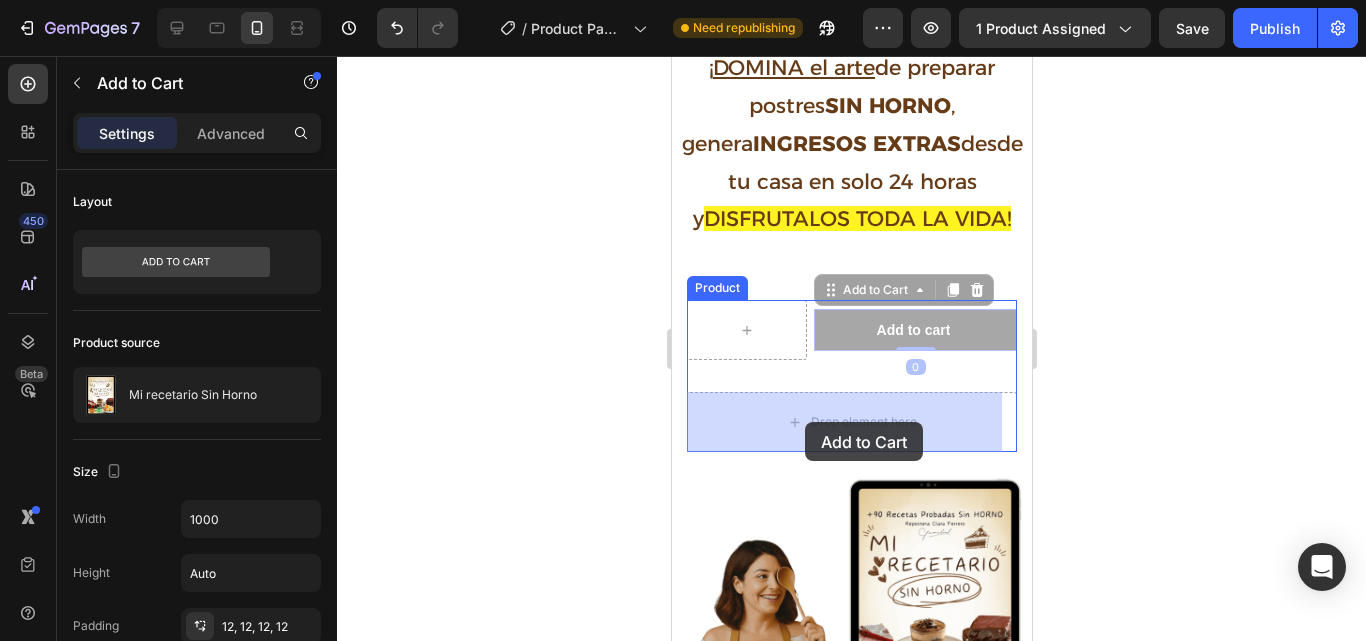drag, startPoint x: 823, startPoint y: 368, endPoint x: 804, endPoint y: 422, distance: 57.245087 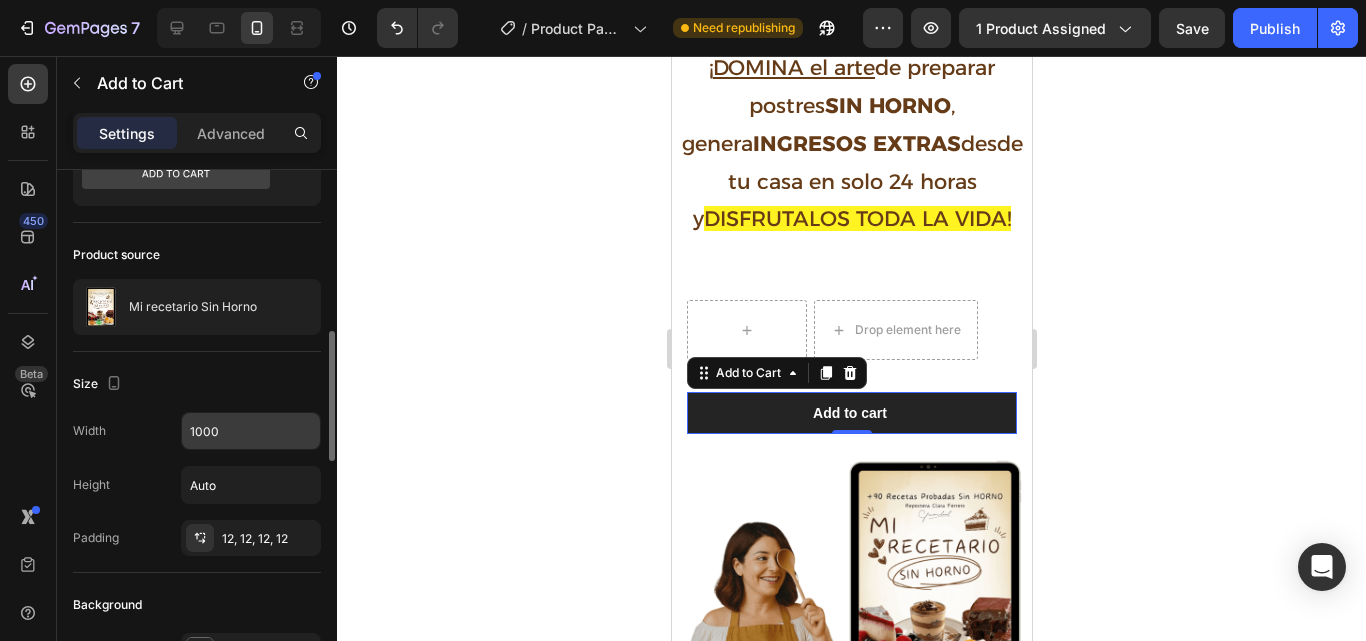 scroll, scrollTop: 0, scrollLeft: 0, axis: both 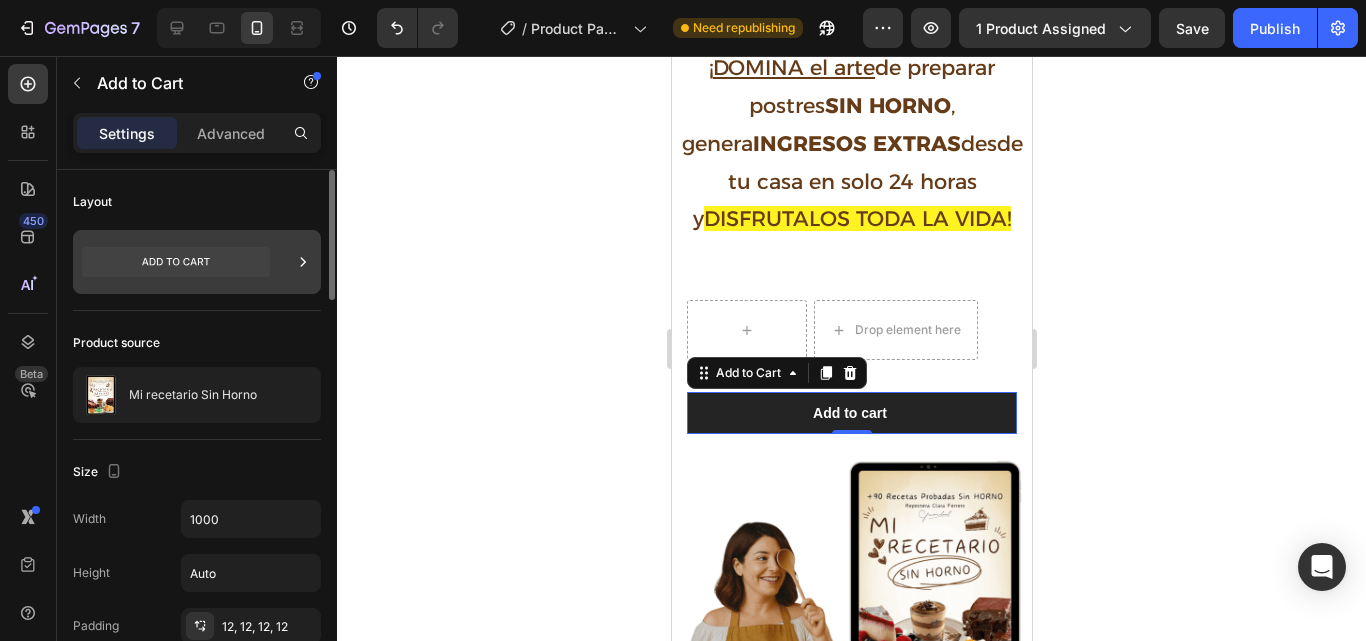 click 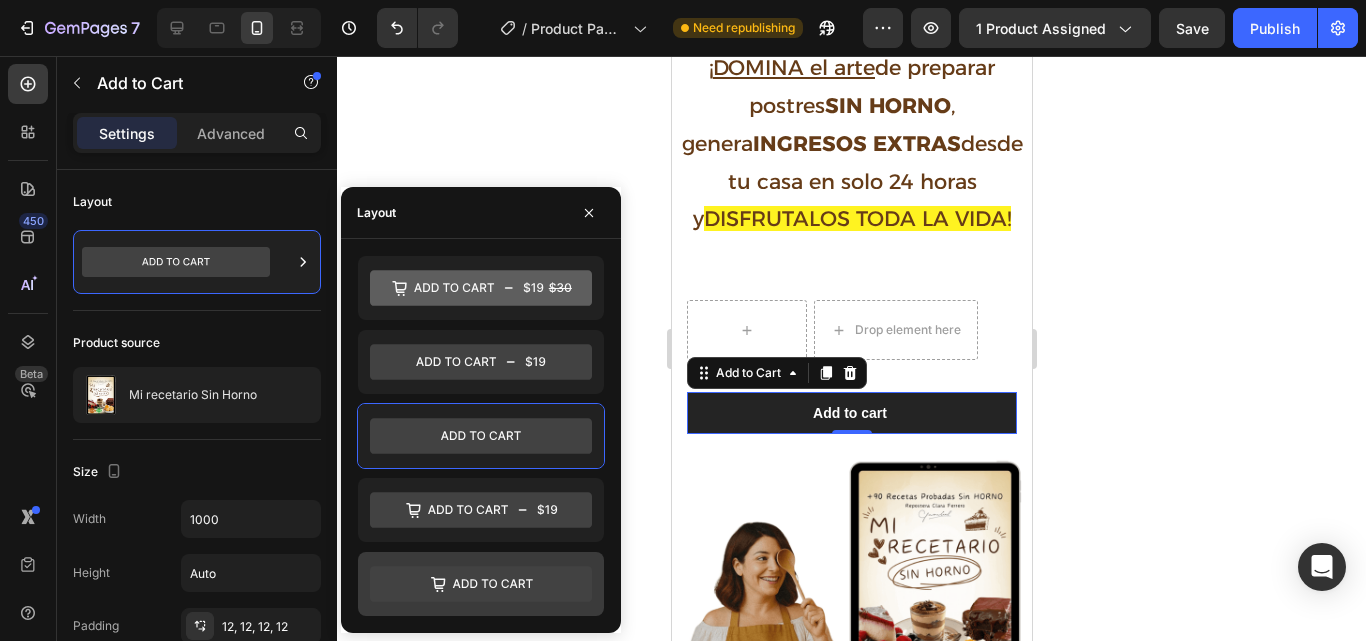 click 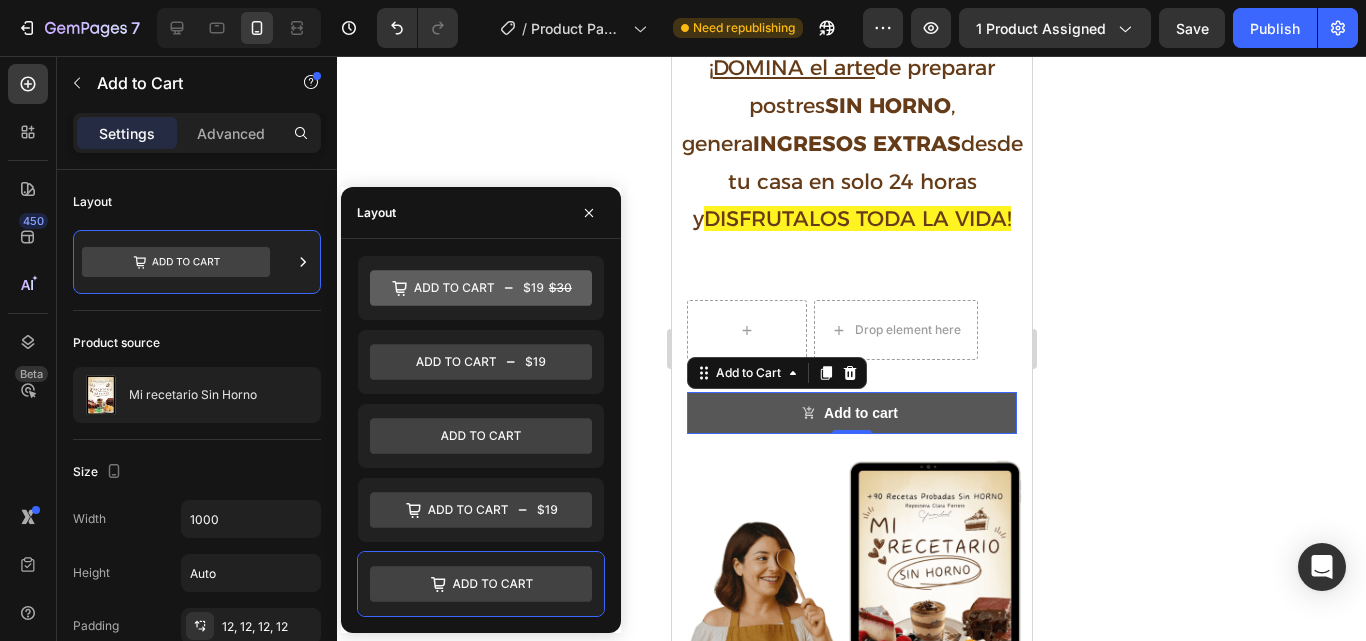 click on "Add to cart" at bounding box center [851, 413] 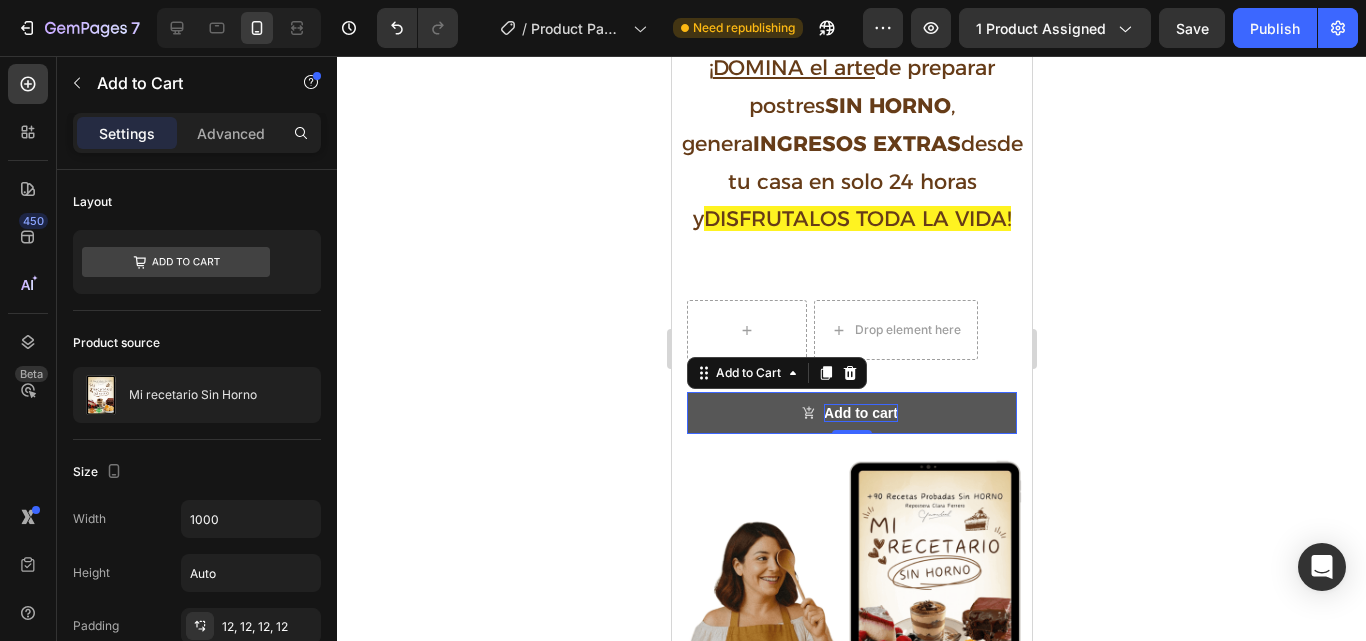 click on "Add to cart" at bounding box center [860, 413] 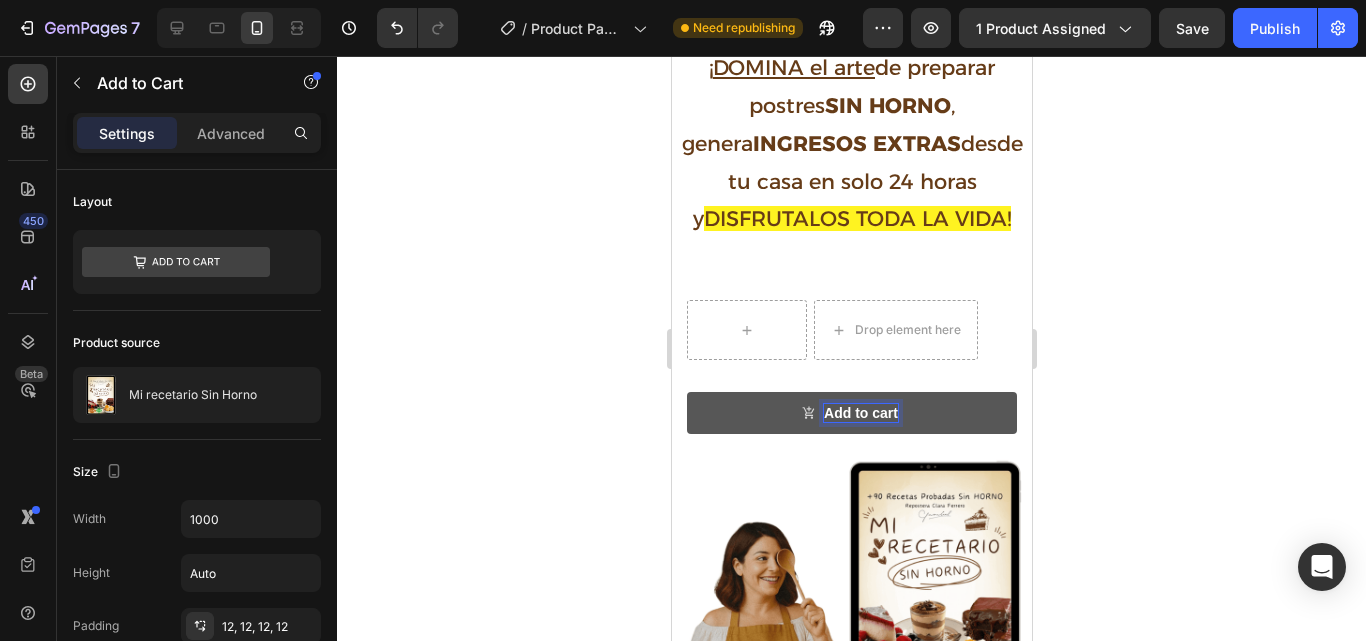 click on "Add to cart" at bounding box center (860, 413) 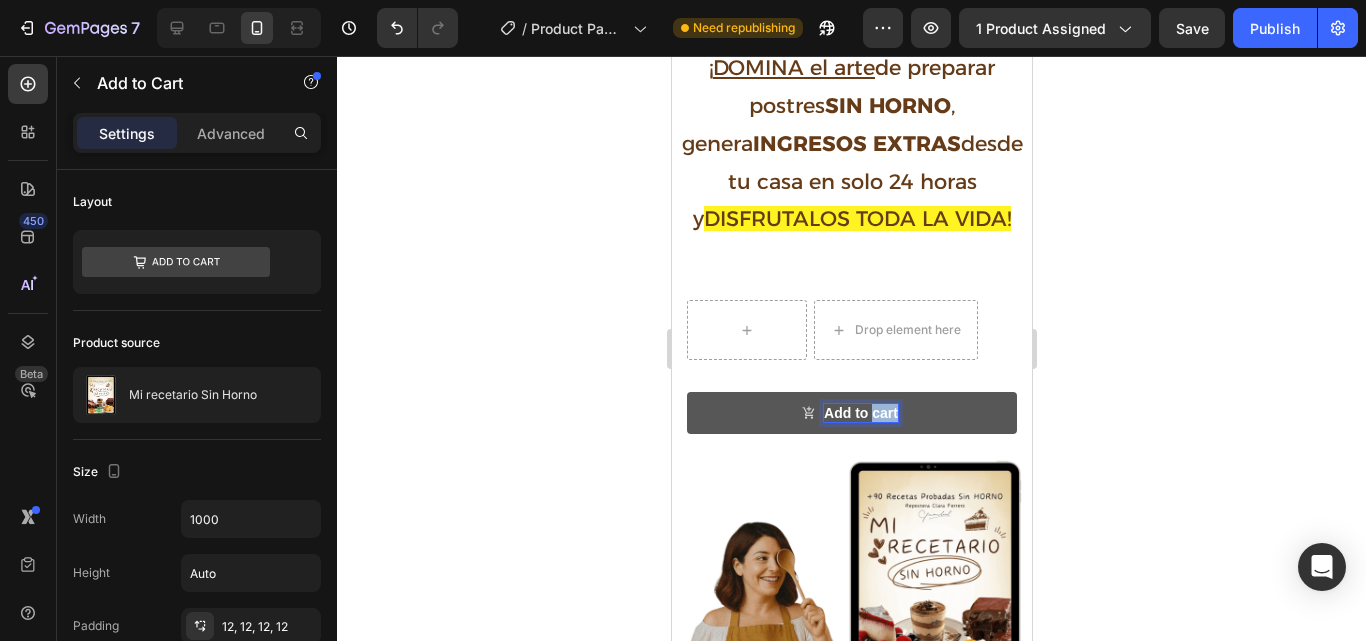 click on "Add to cart" at bounding box center (860, 413) 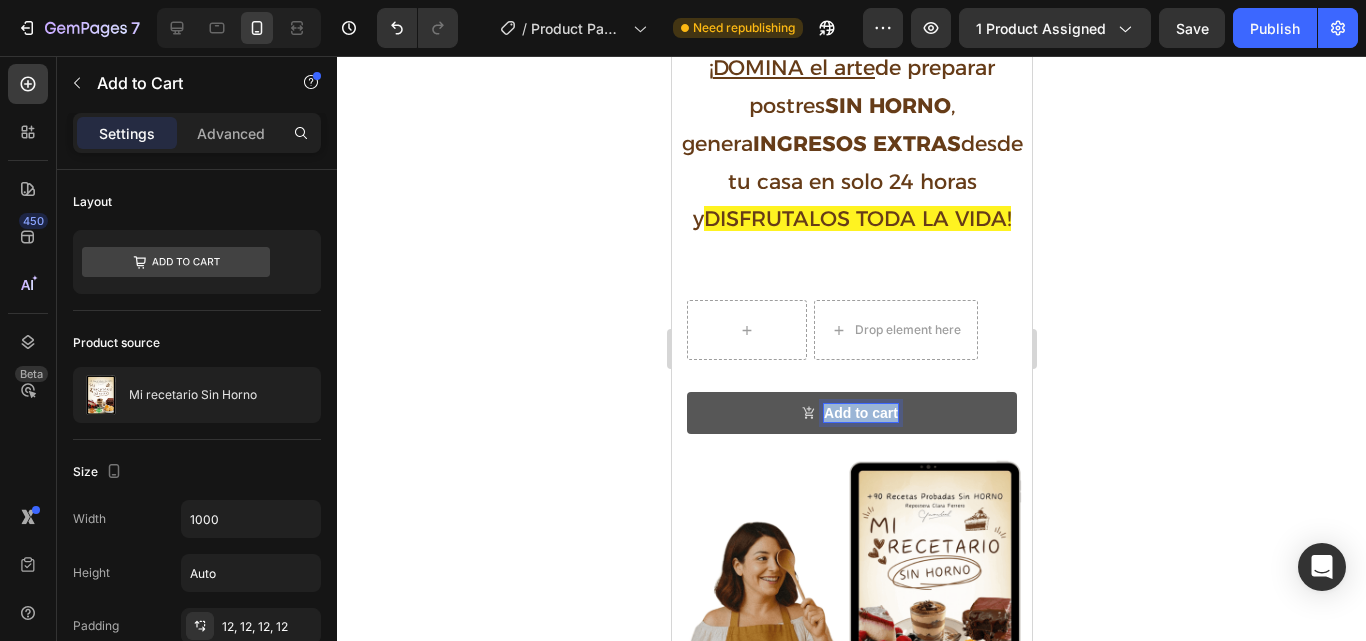 click on "Add to cart" at bounding box center [860, 413] 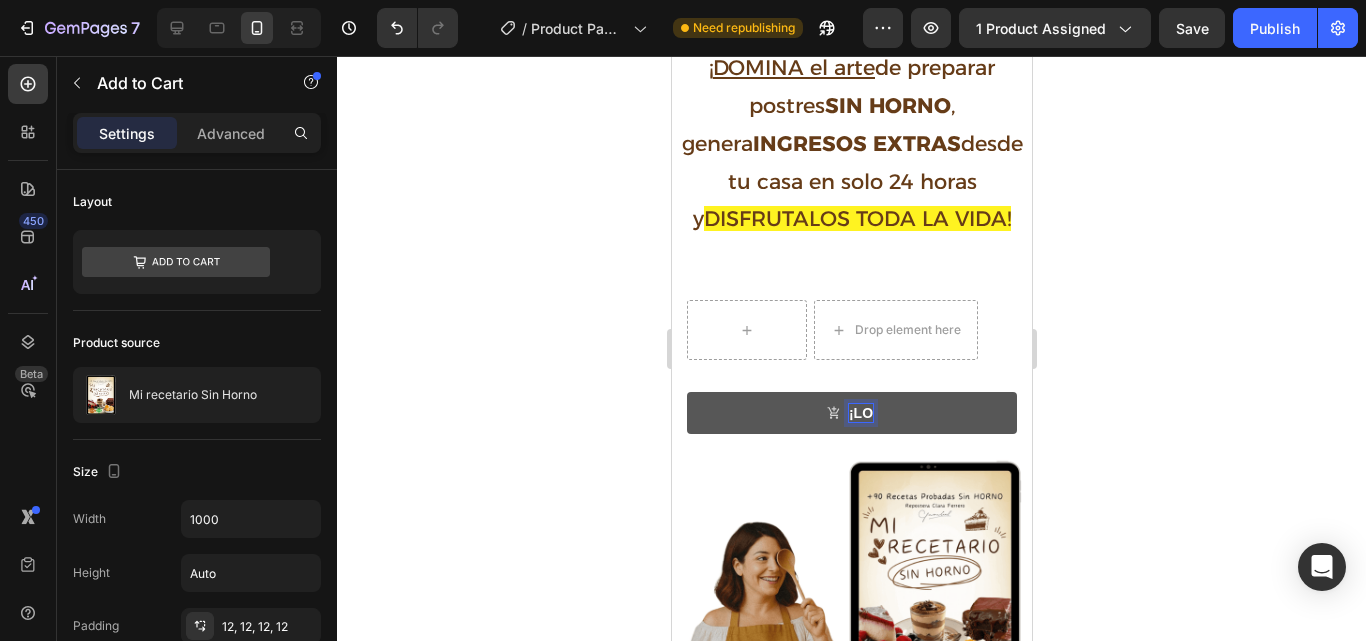 click on "¡LO" at bounding box center [851, 413] 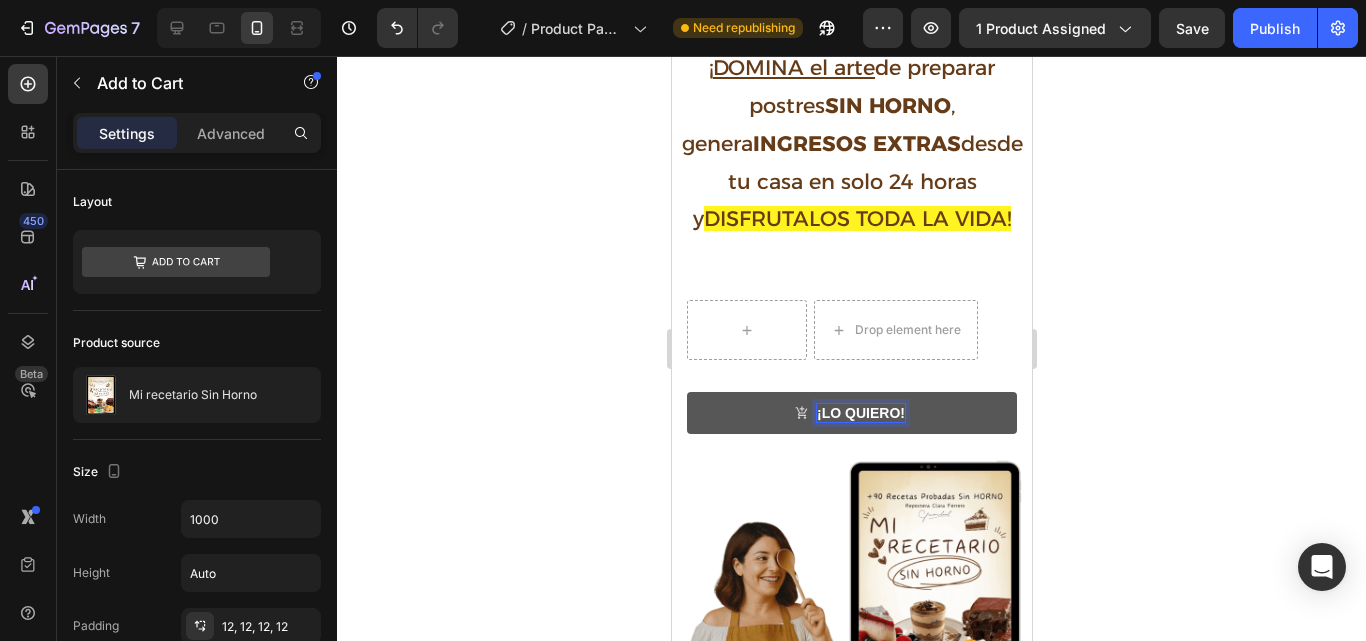 click on "¡LO QUIERO!" at bounding box center [851, 413] 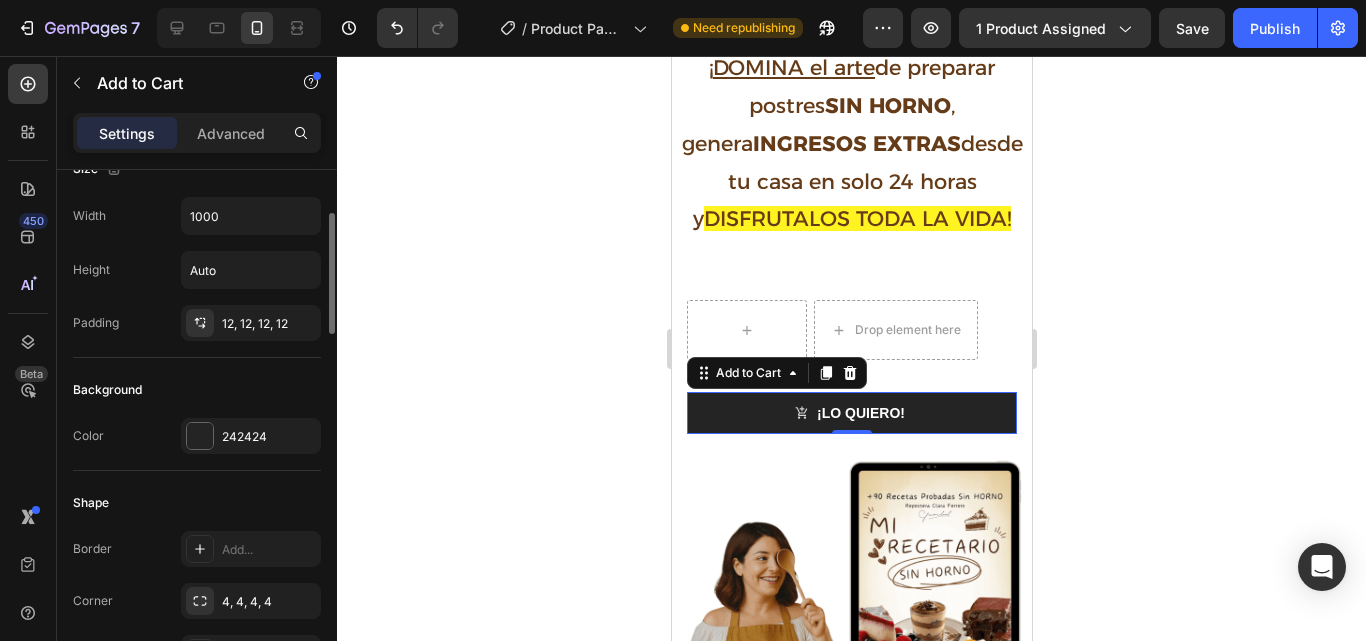 scroll, scrollTop: 320, scrollLeft: 0, axis: vertical 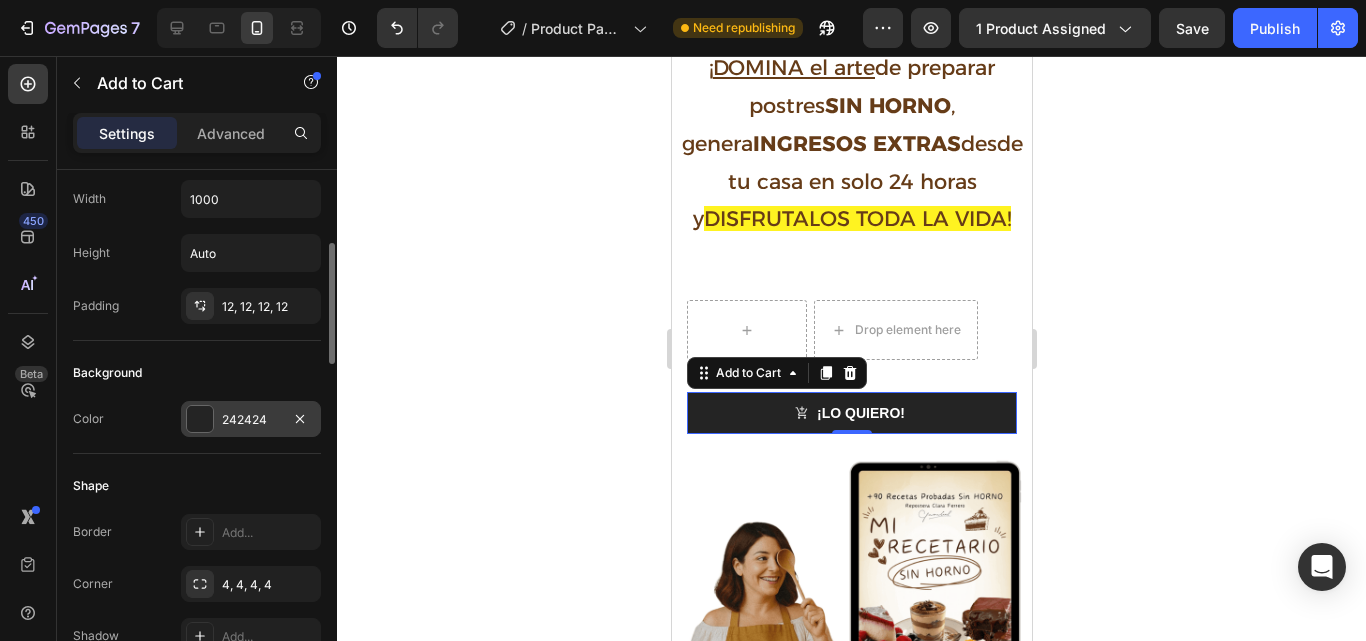click on "242424" at bounding box center [251, 419] 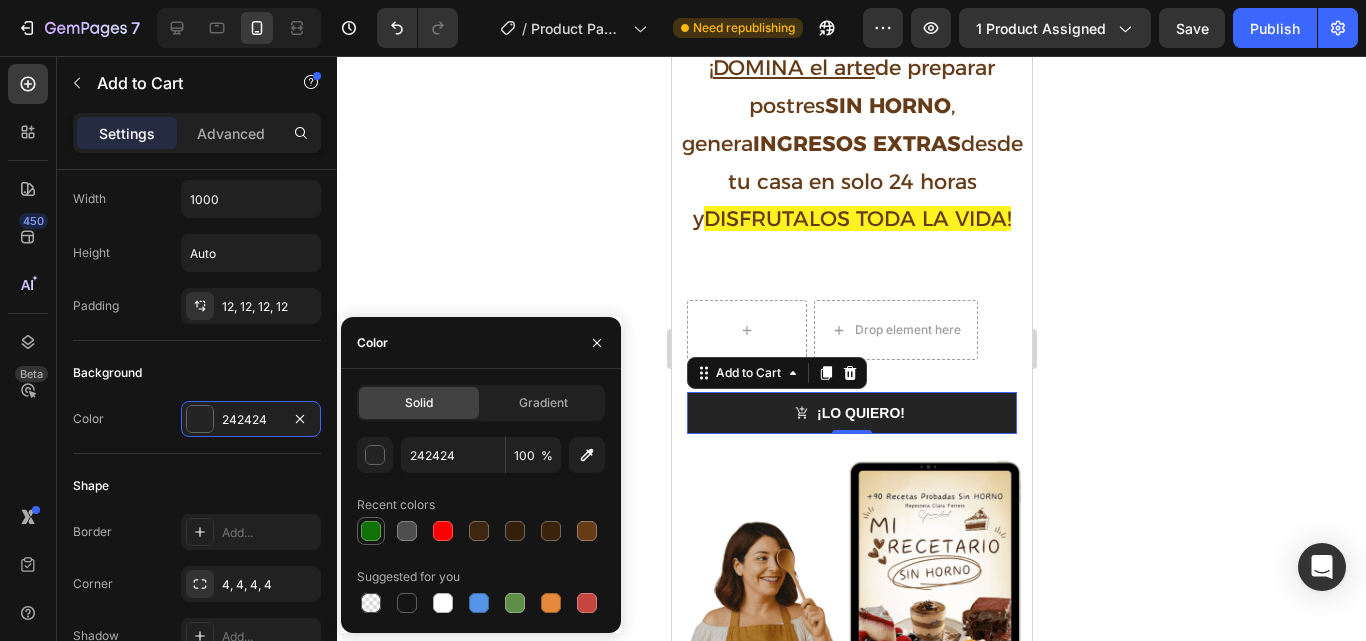 click at bounding box center [371, 531] 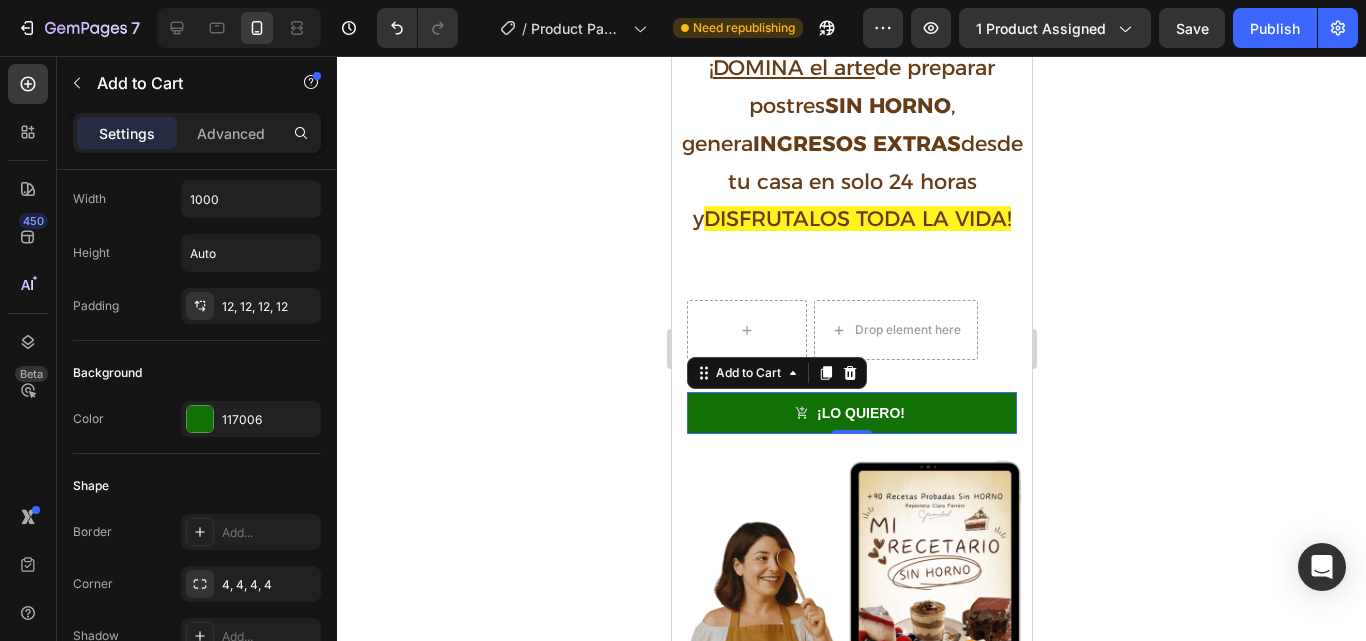 click 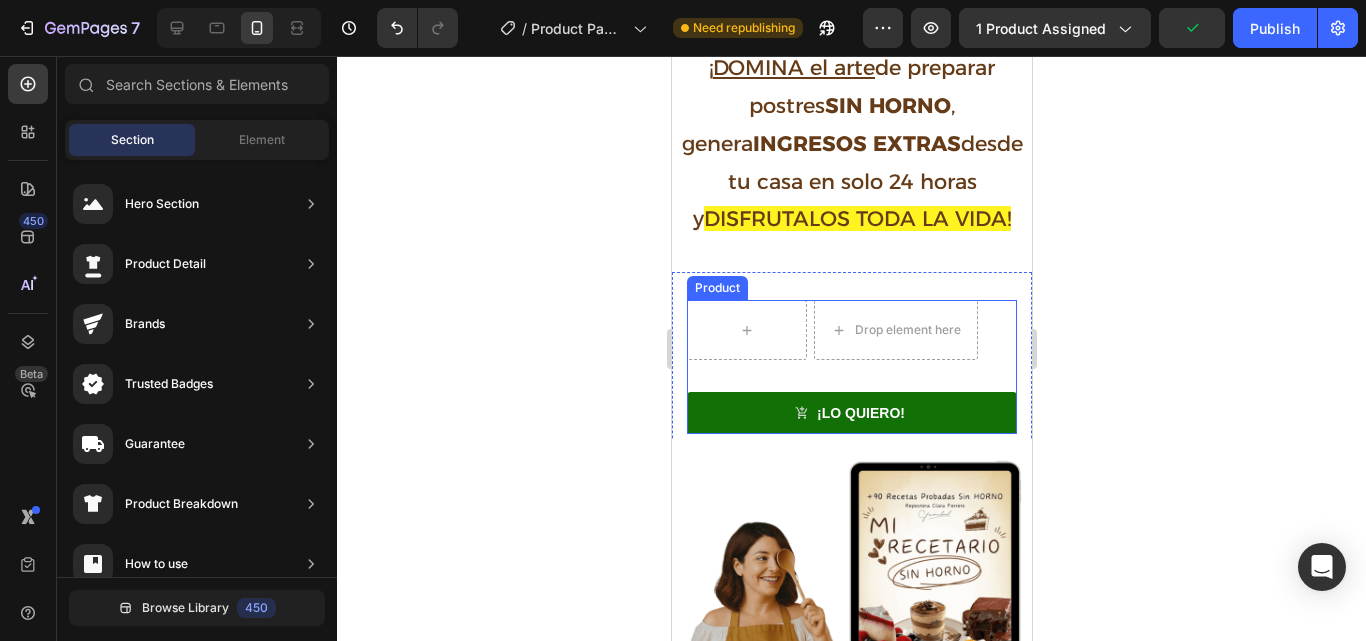 click on "Row Drop element here Row Row" at bounding box center (851, 346) 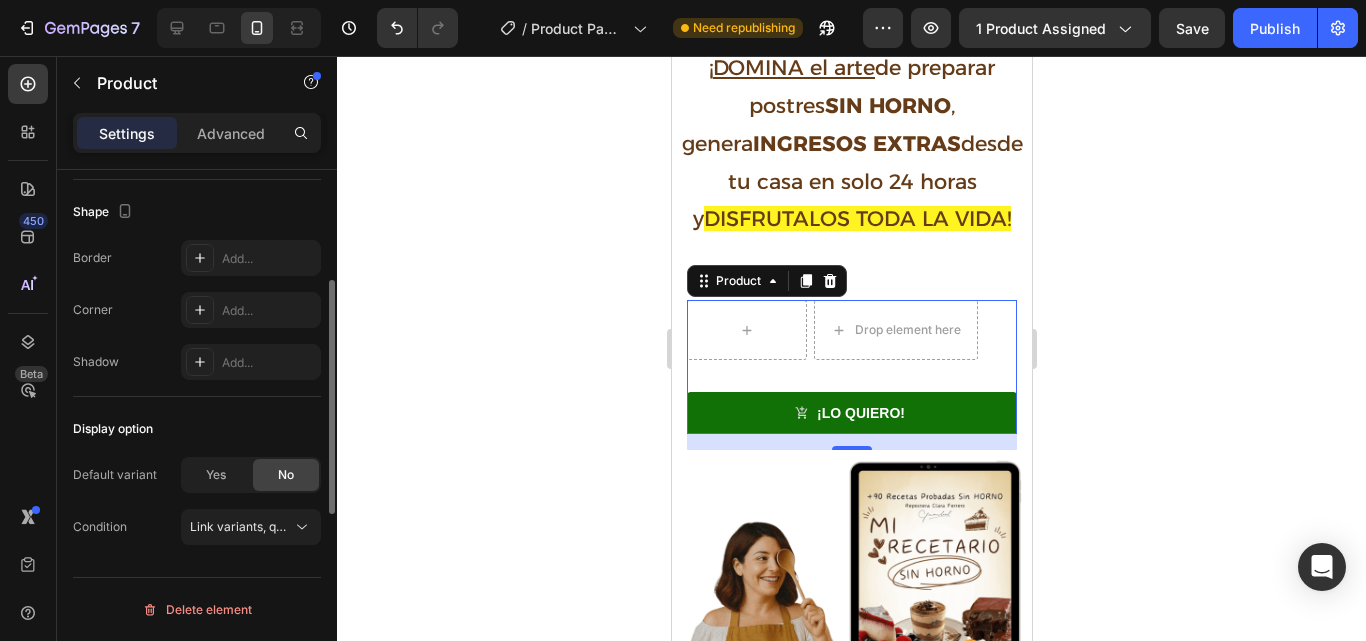 scroll, scrollTop: 0, scrollLeft: 0, axis: both 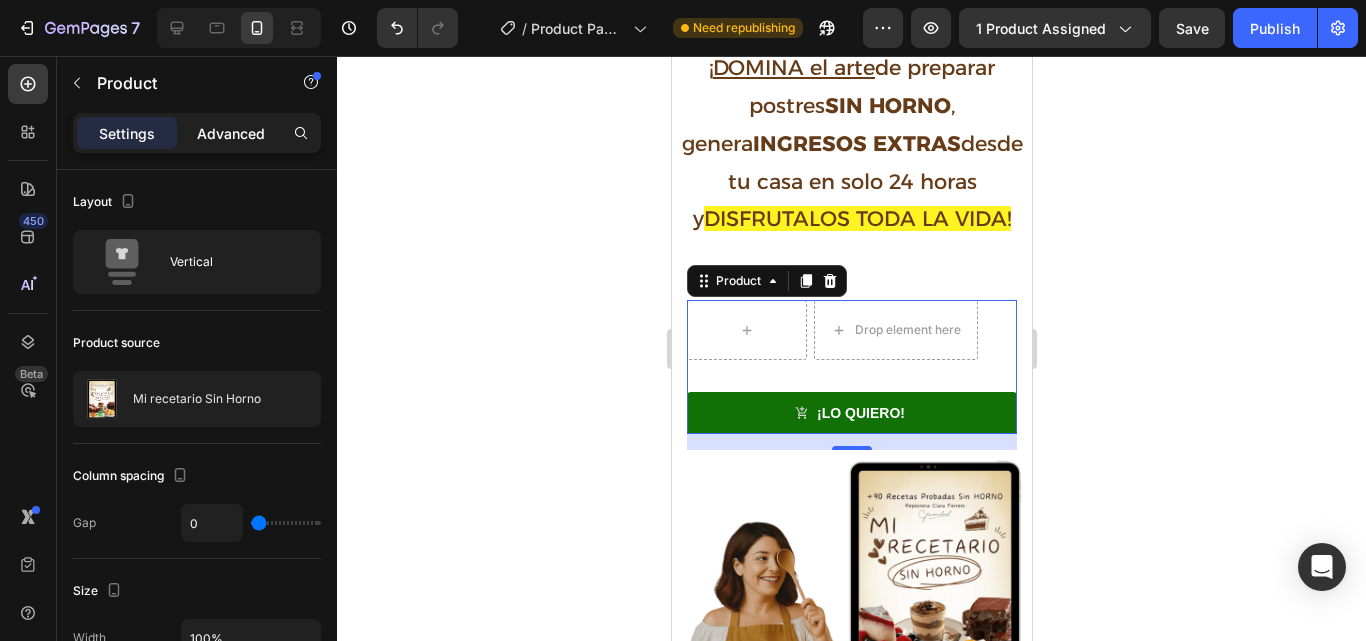 click on "Advanced" at bounding box center [231, 133] 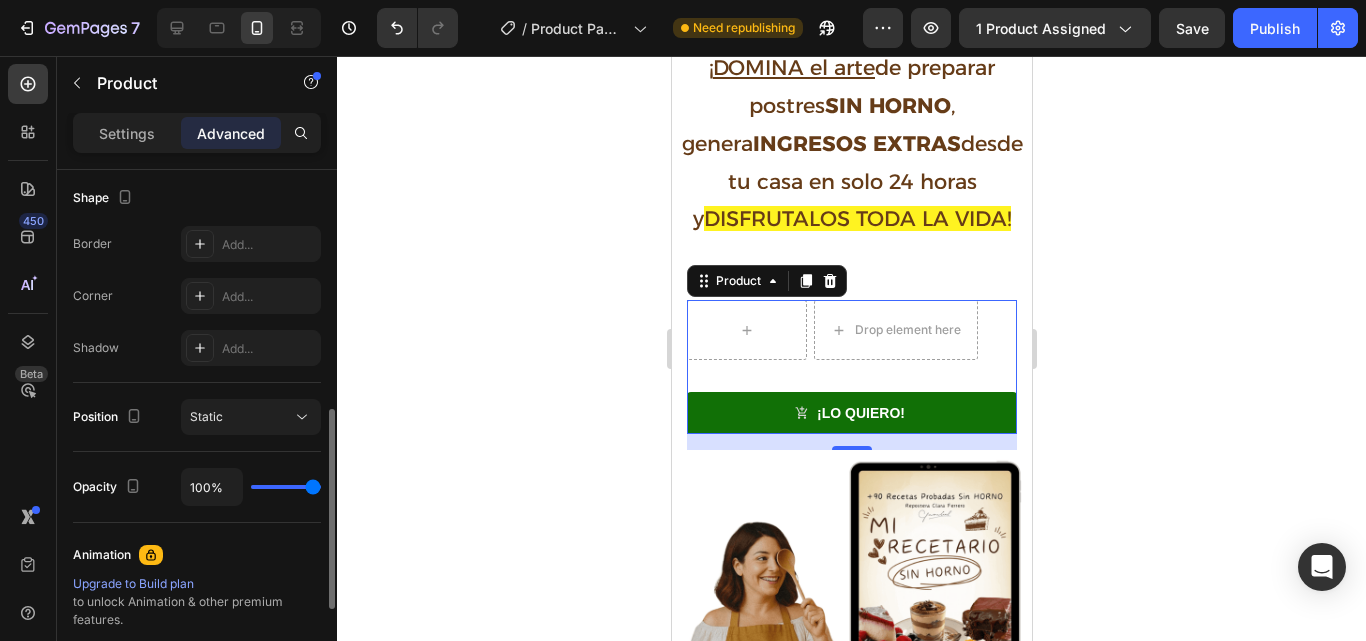 scroll, scrollTop: 548, scrollLeft: 0, axis: vertical 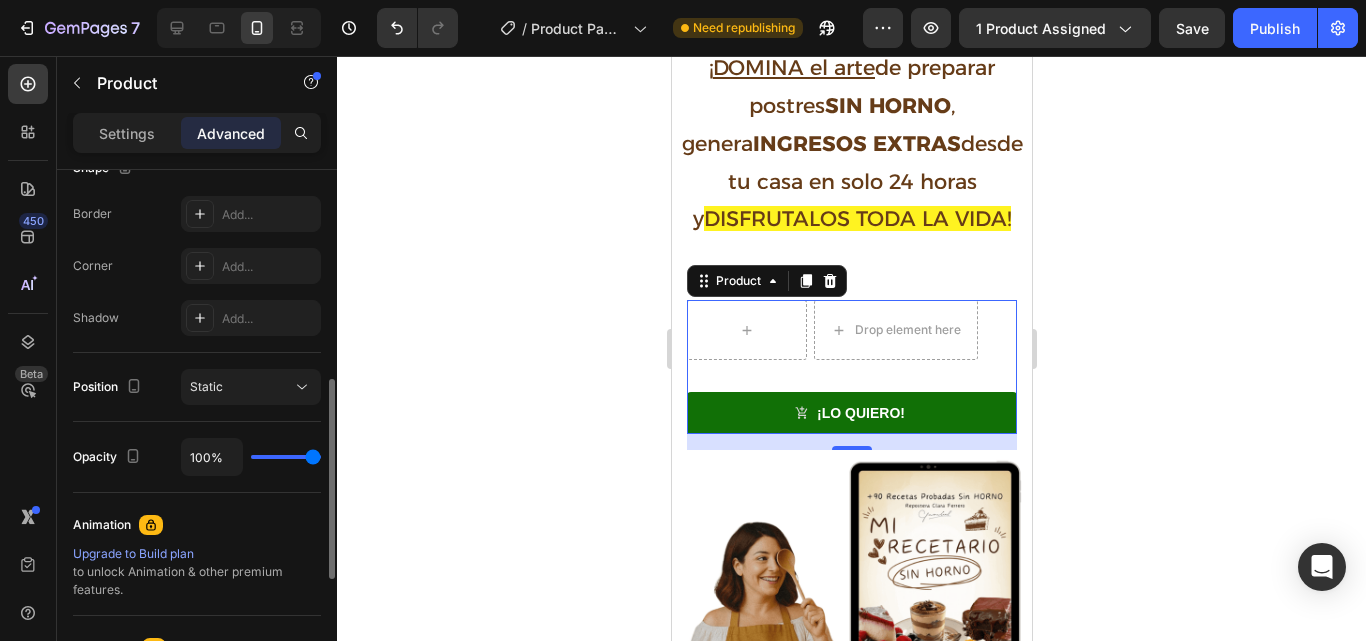 click on "Static" at bounding box center (241, 387) 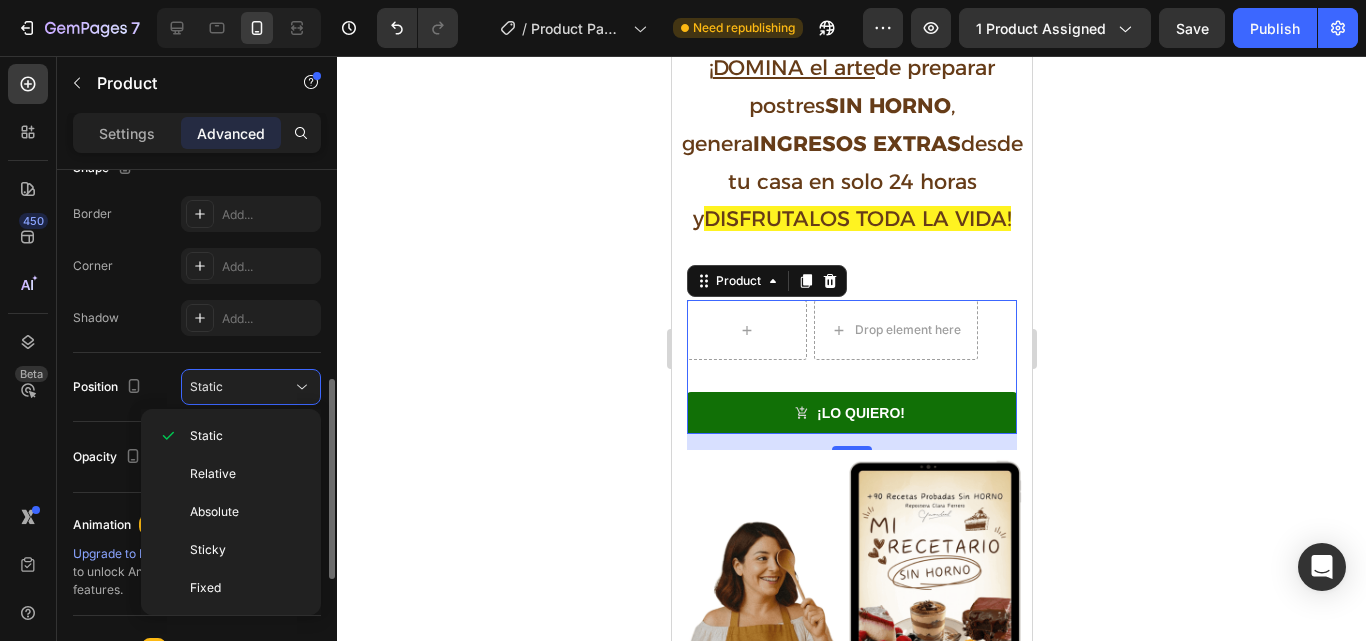 click on "Static" at bounding box center [241, 387] 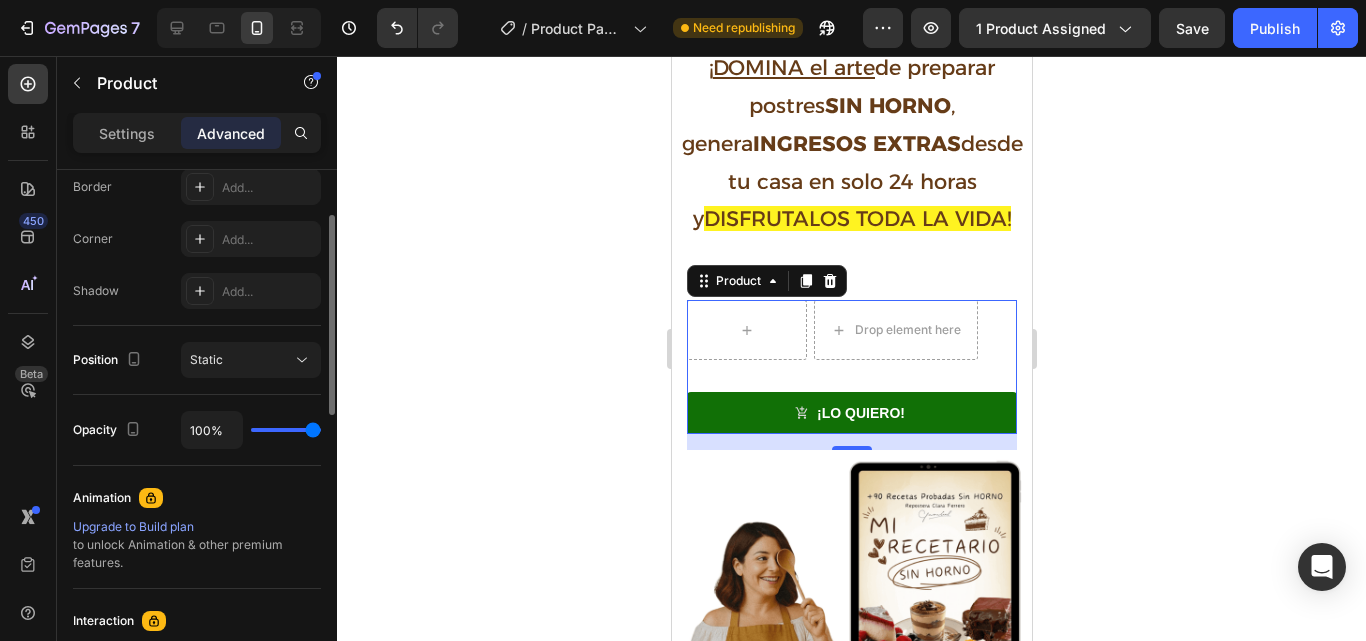 scroll, scrollTop: 421, scrollLeft: 0, axis: vertical 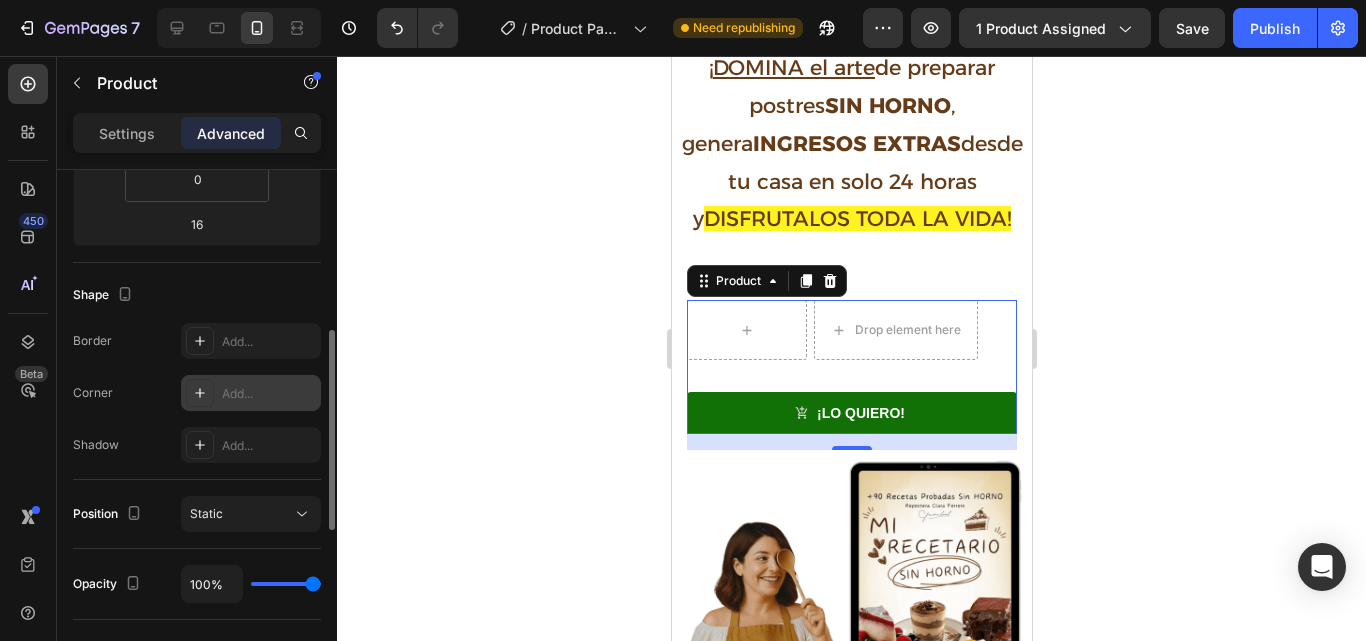 click on "Add..." at bounding box center (269, 394) 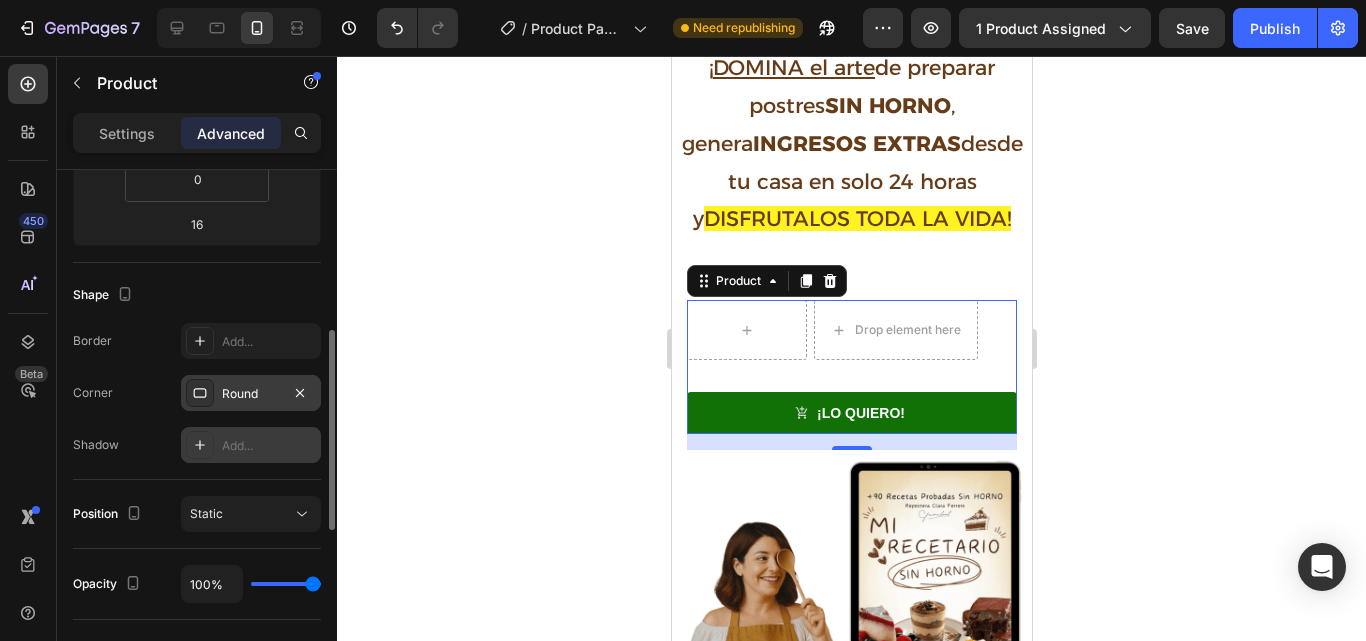 click on "Add..." at bounding box center (251, 445) 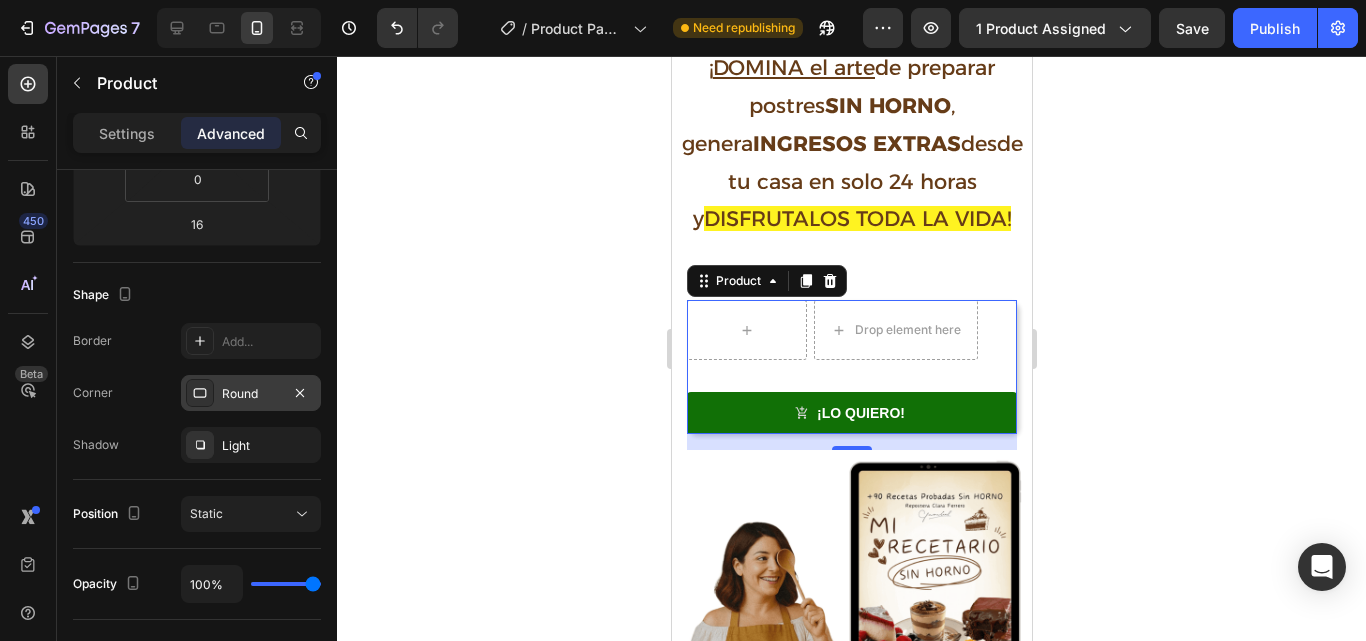 click on "Corner Round" at bounding box center [197, 393] 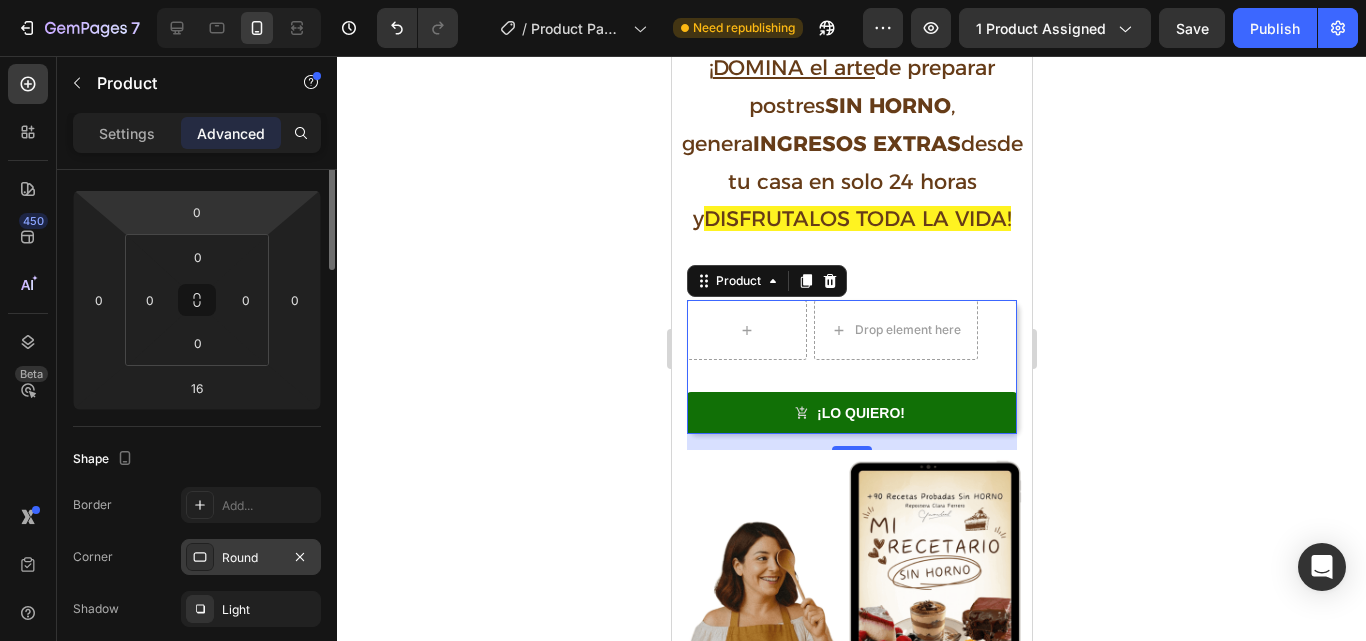 scroll, scrollTop: 114, scrollLeft: 0, axis: vertical 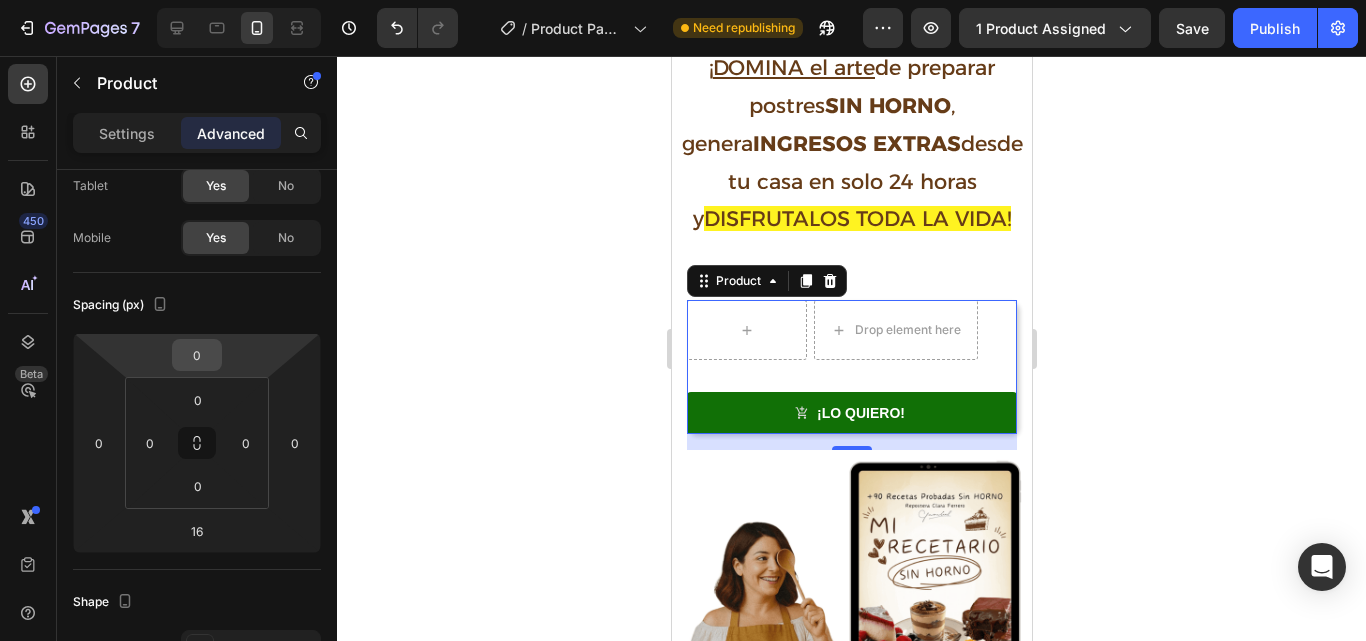 click on "0" at bounding box center [197, 355] 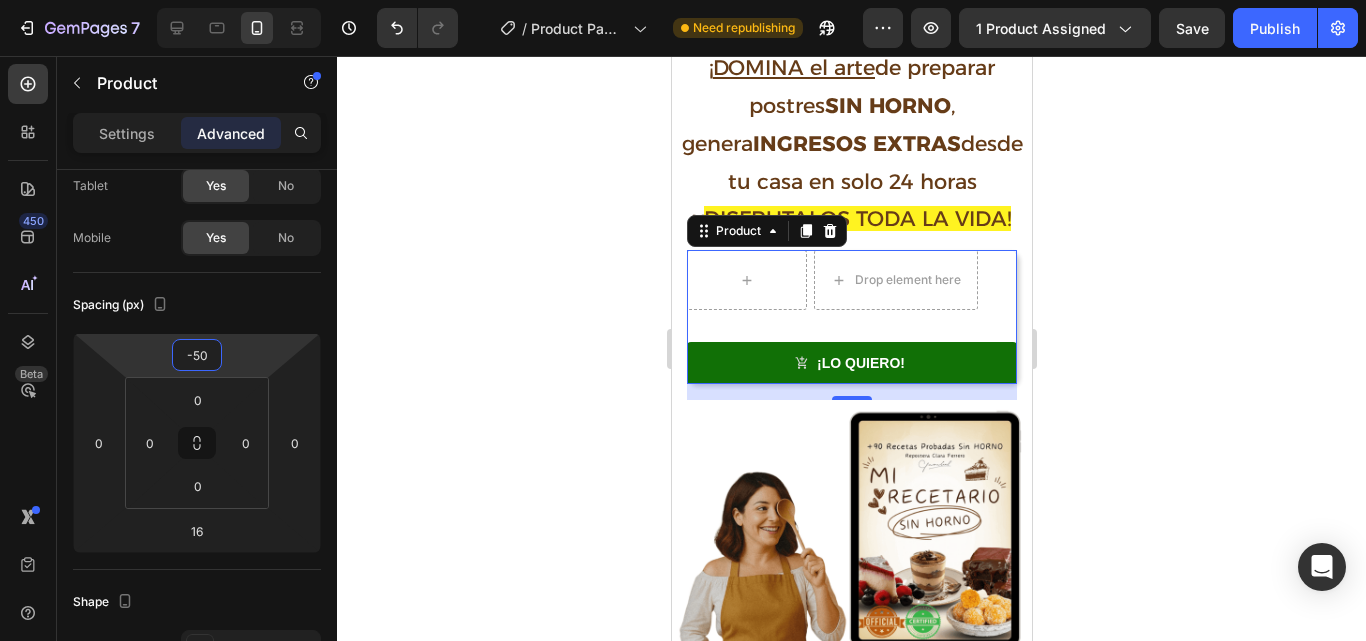 type on "-5" 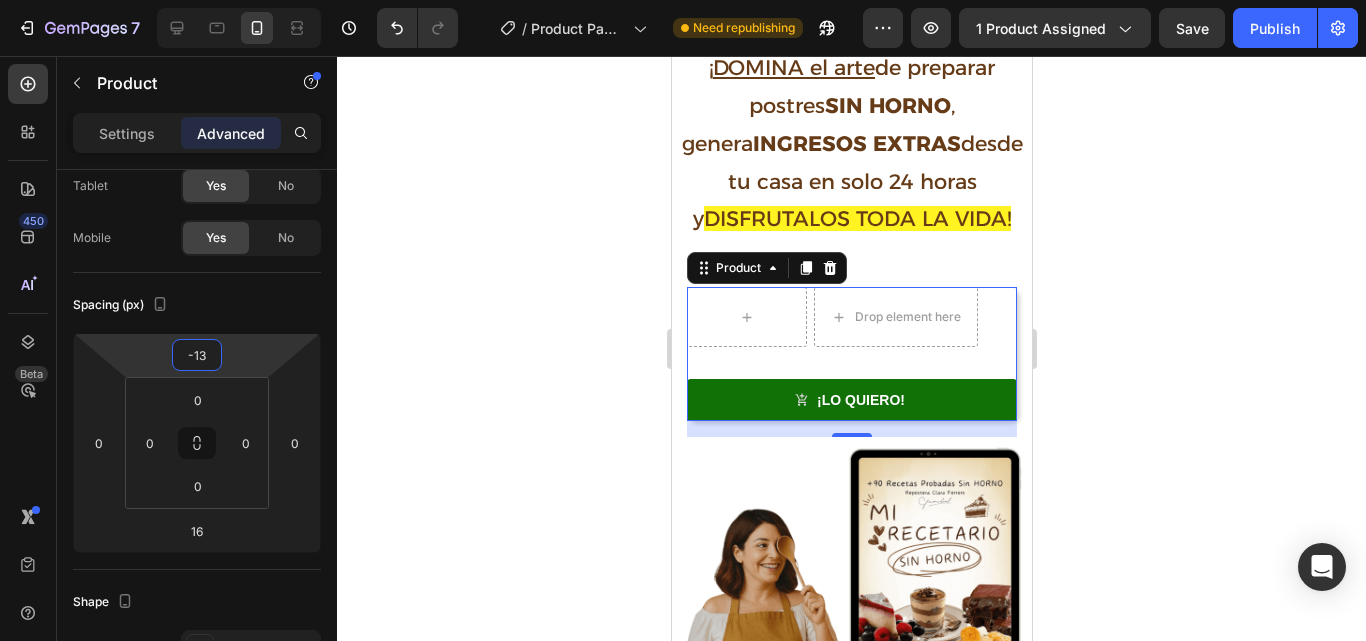 type on "-130" 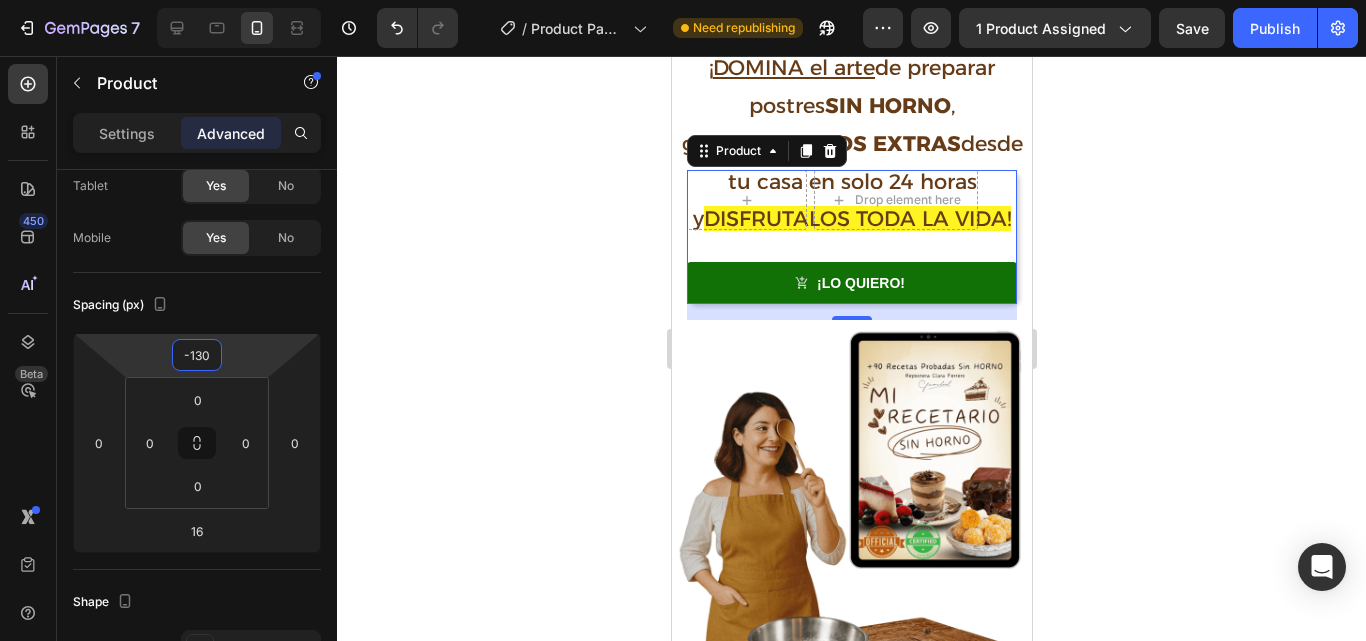 click 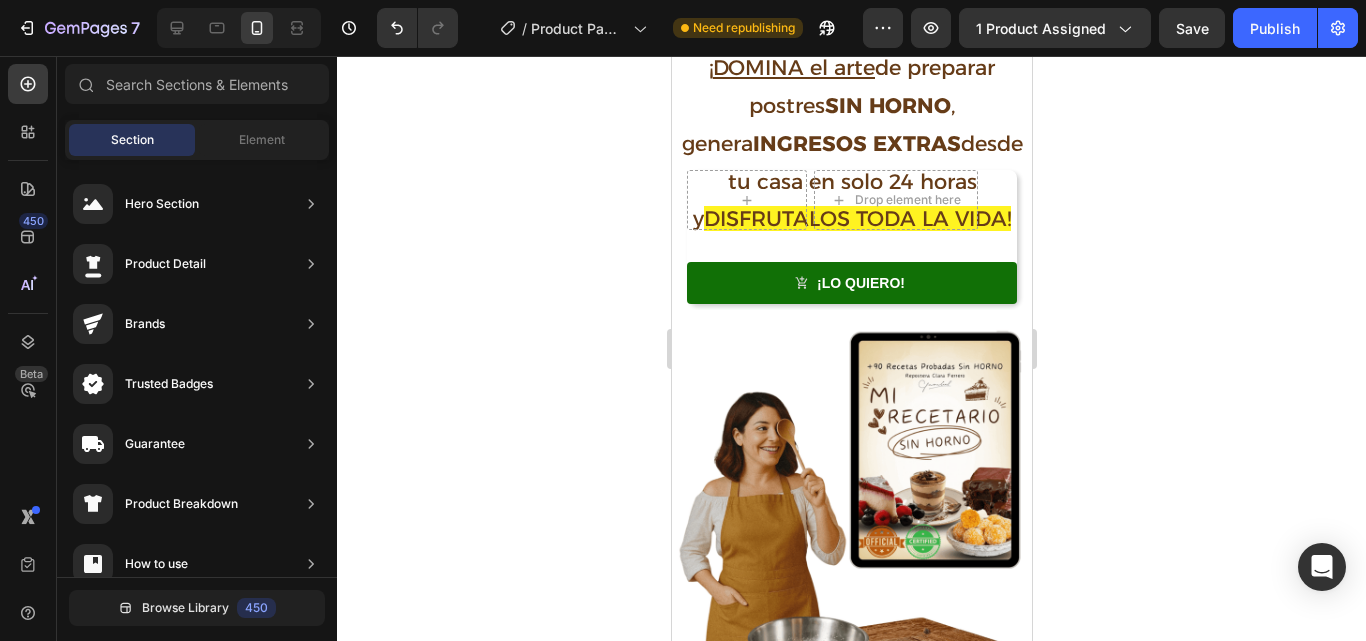 click 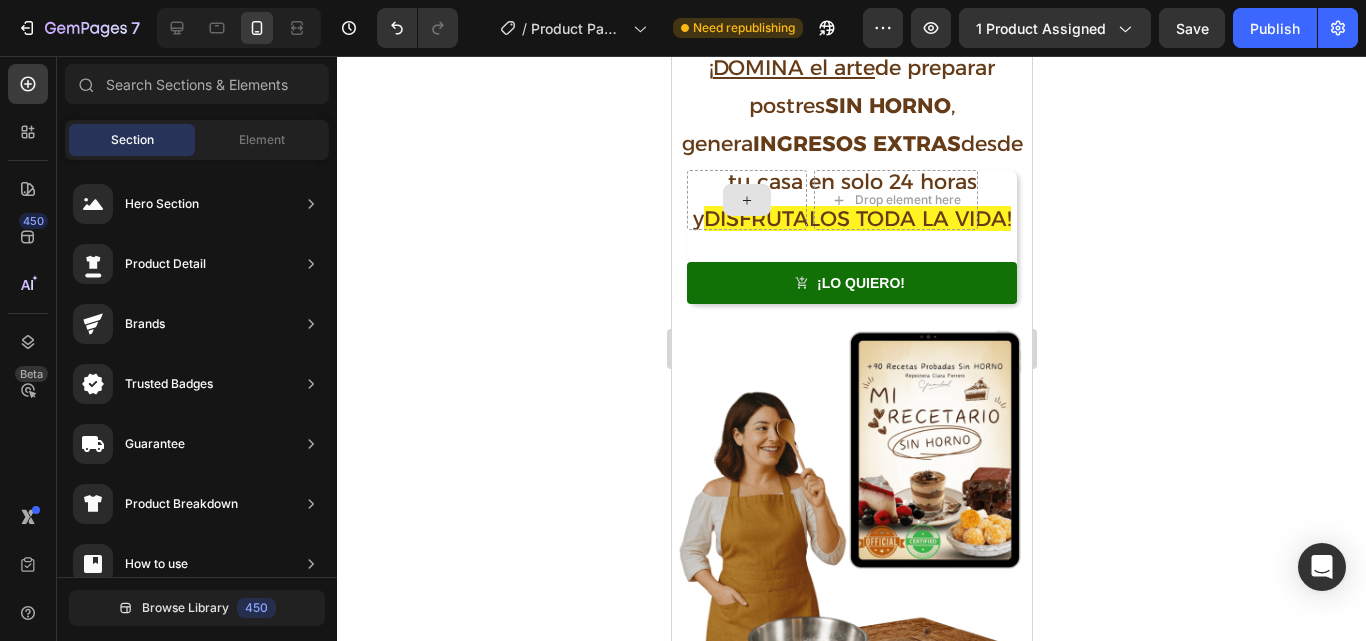 click 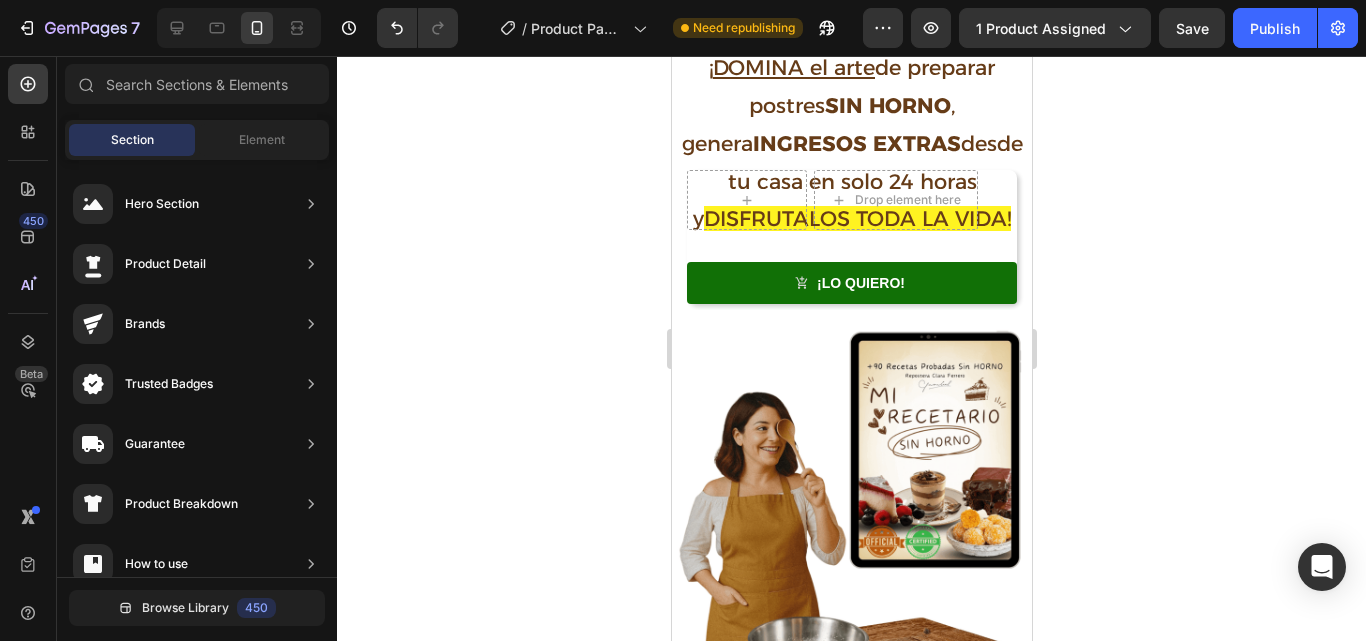 click 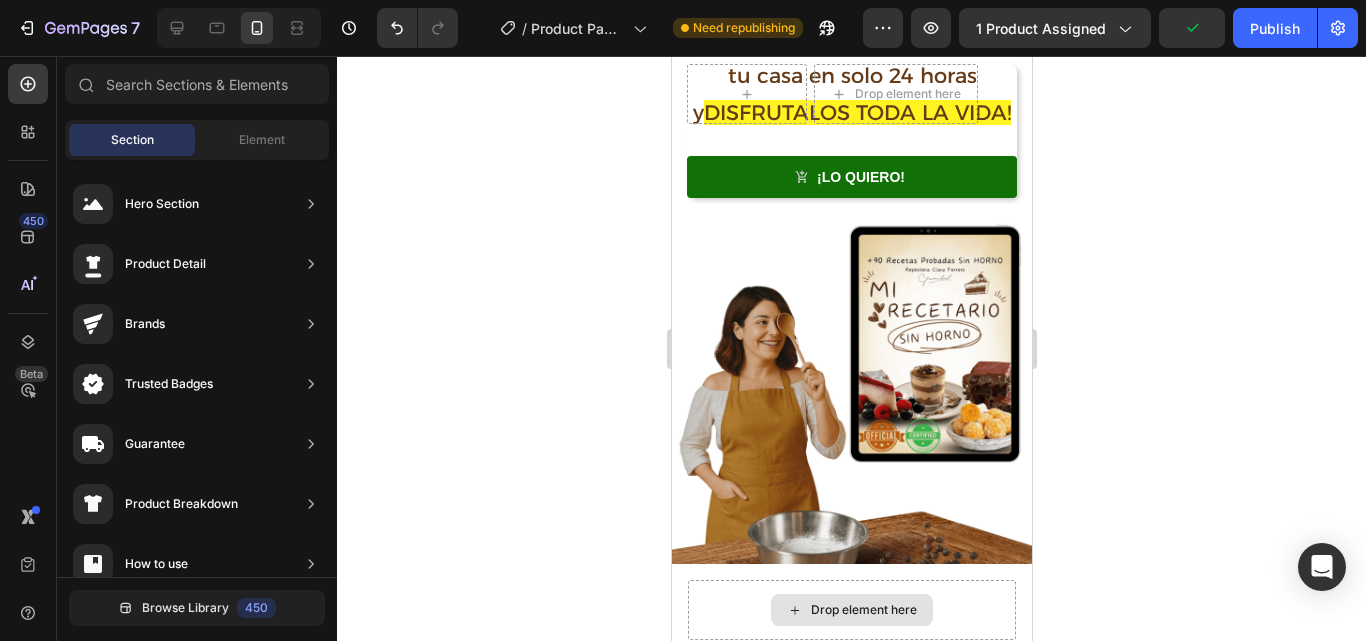 scroll, scrollTop: 447, scrollLeft: 0, axis: vertical 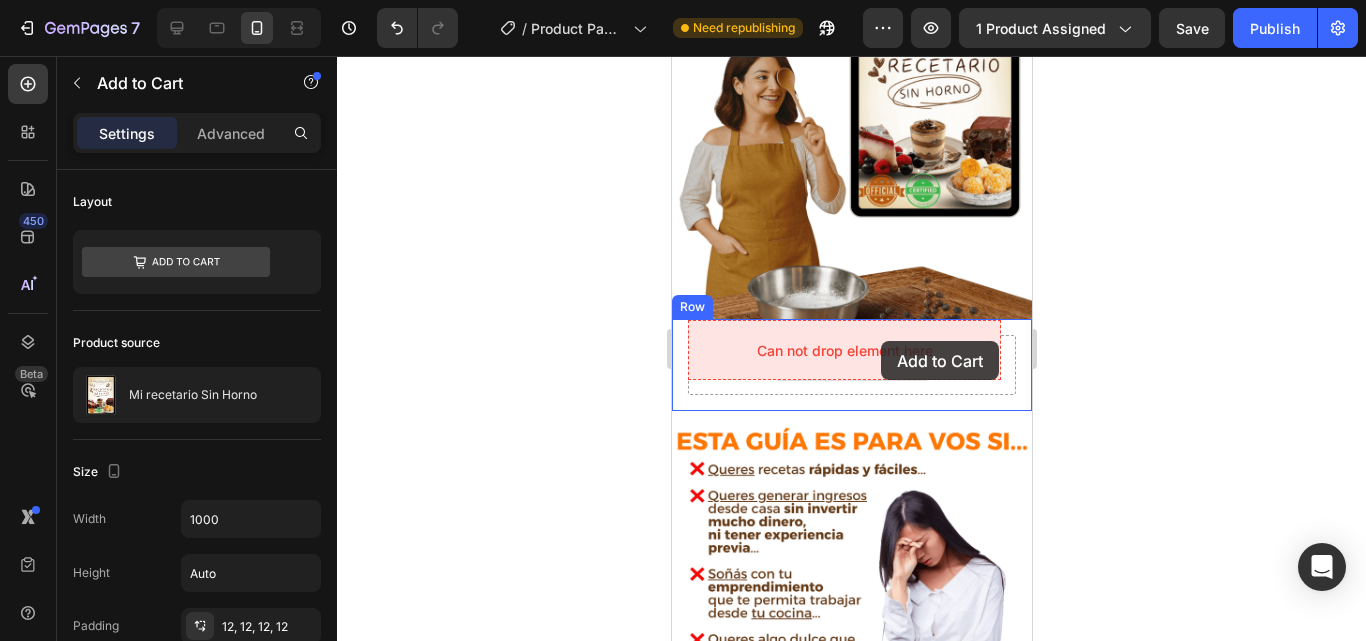 drag, startPoint x: 925, startPoint y: 119, endPoint x: 880, endPoint y: 341, distance: 226.5149 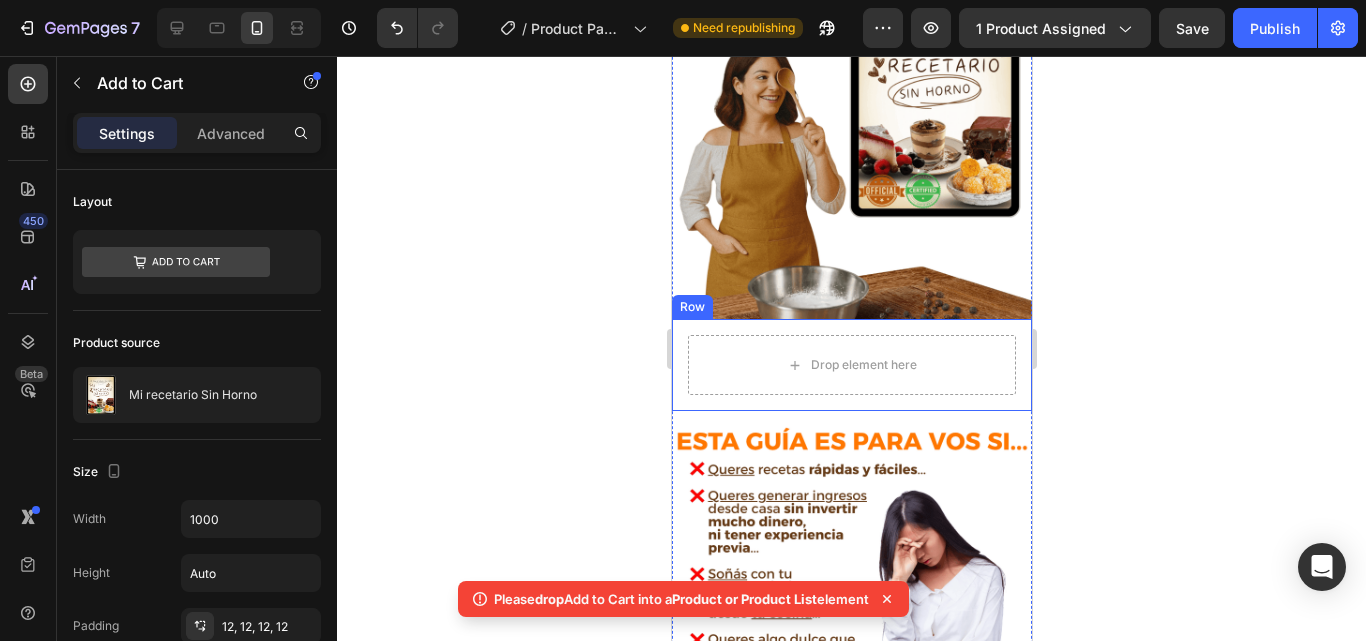 click on "Drop element here Row" at bounding box center (851, 365) 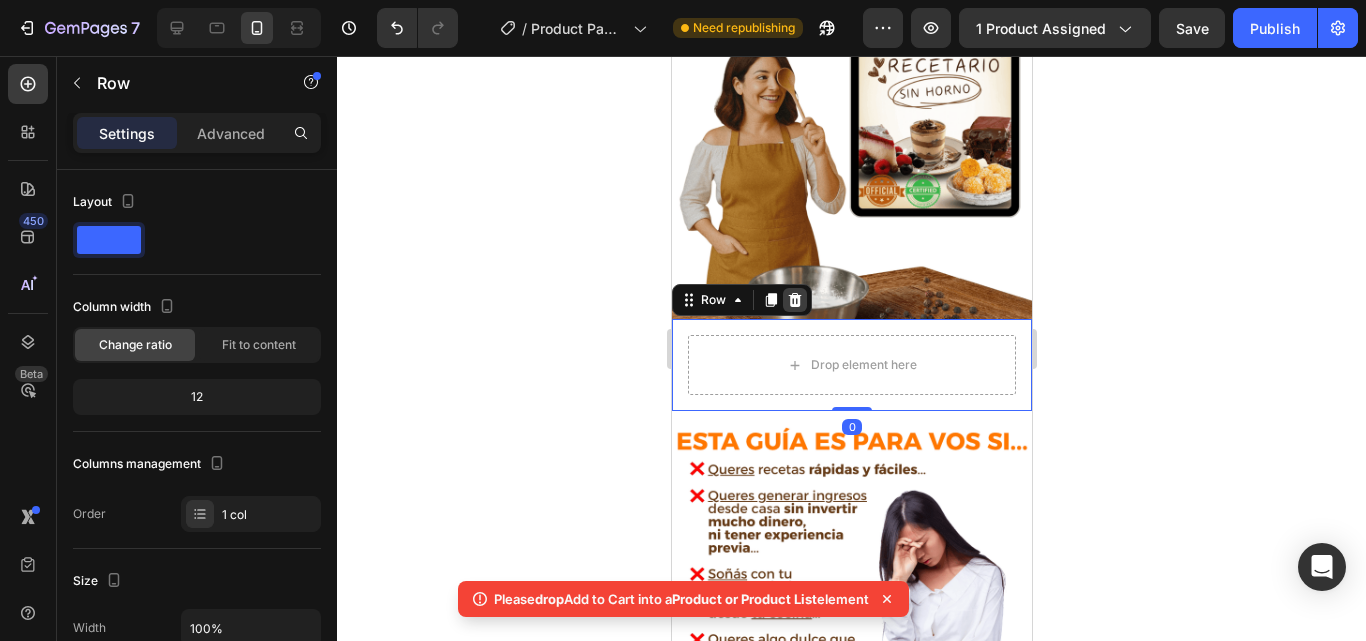 click 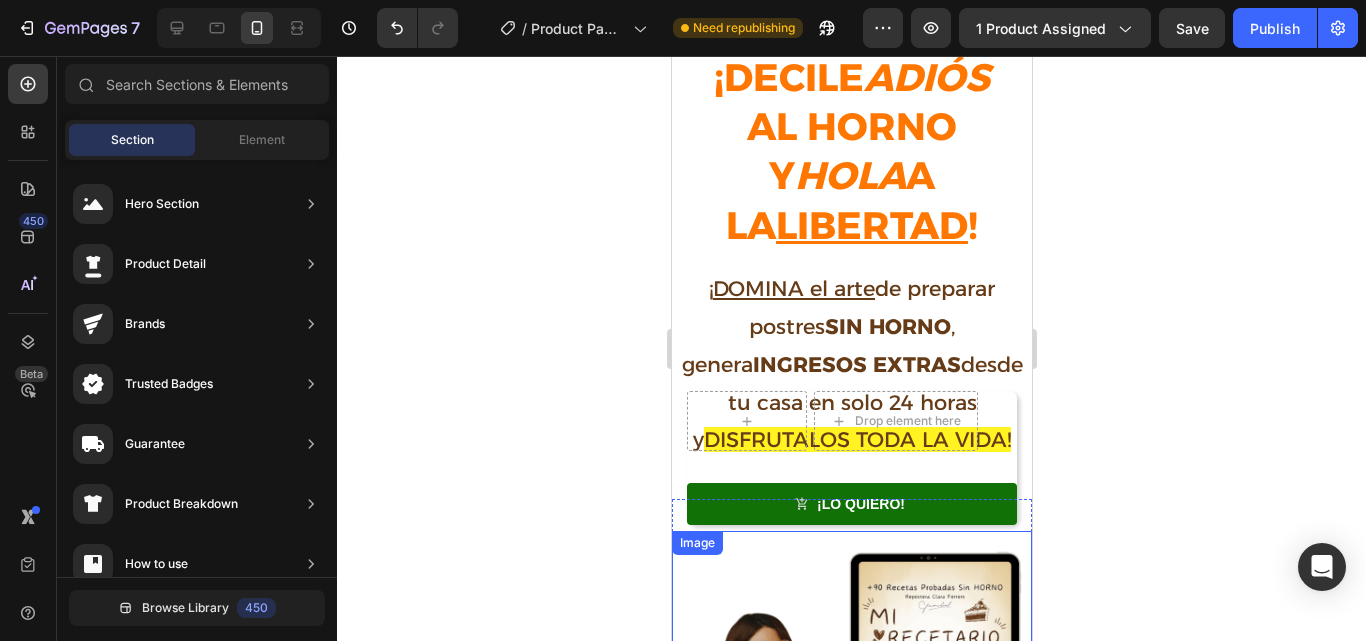 scroll, scrollTop: 203, scrollLeft: 0, axis: vertical 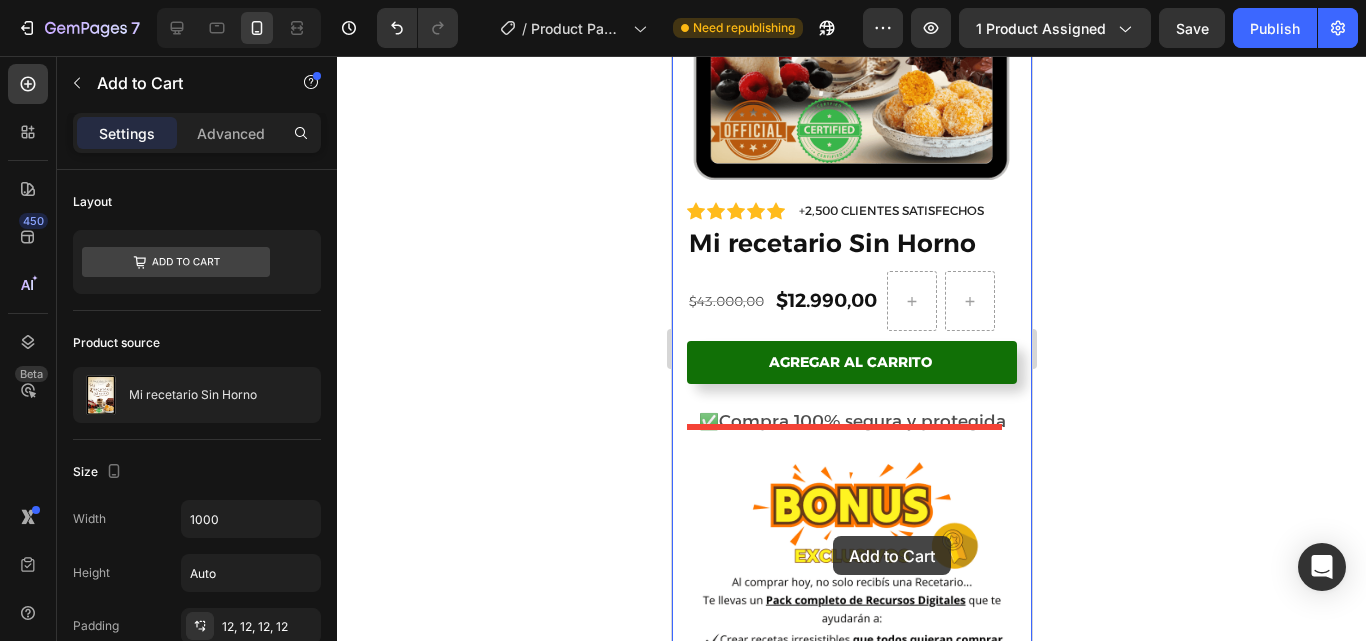 drag, startPoint x: 981, startPoint y: 365, endPoint x: 832, endPoint y: 536, distance: 226.80829 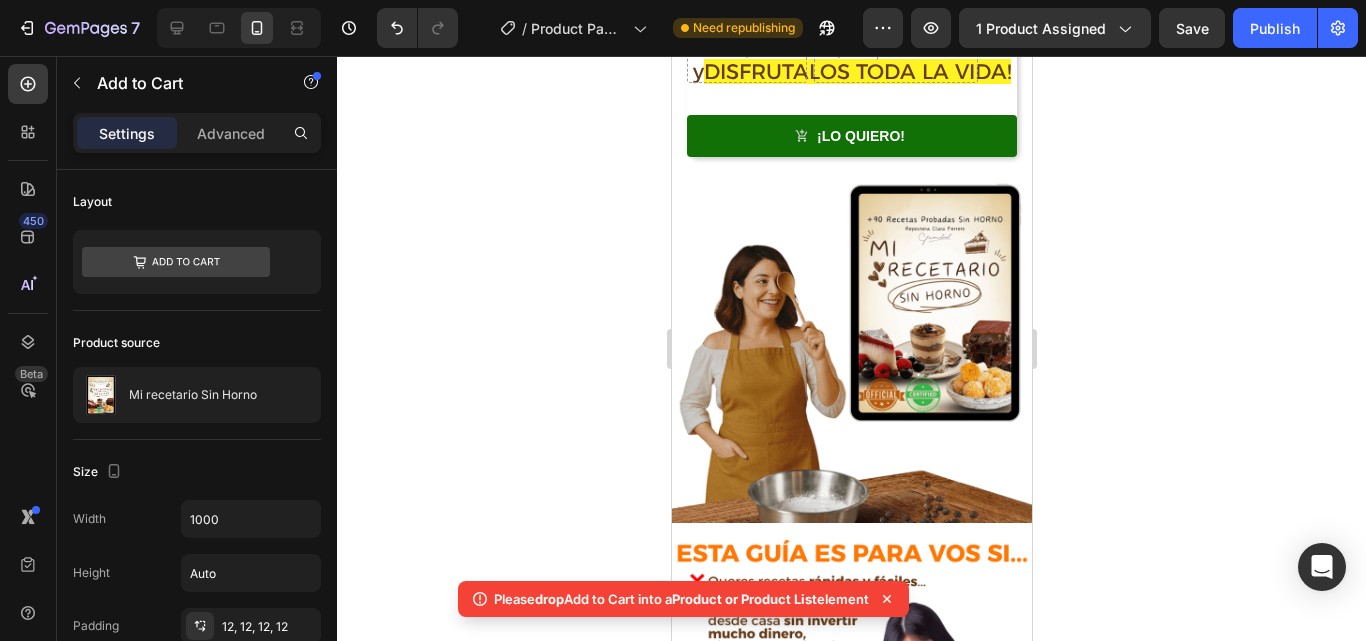 scroll, scrollTop: 193, scrollLeft: 0, axis: vertical 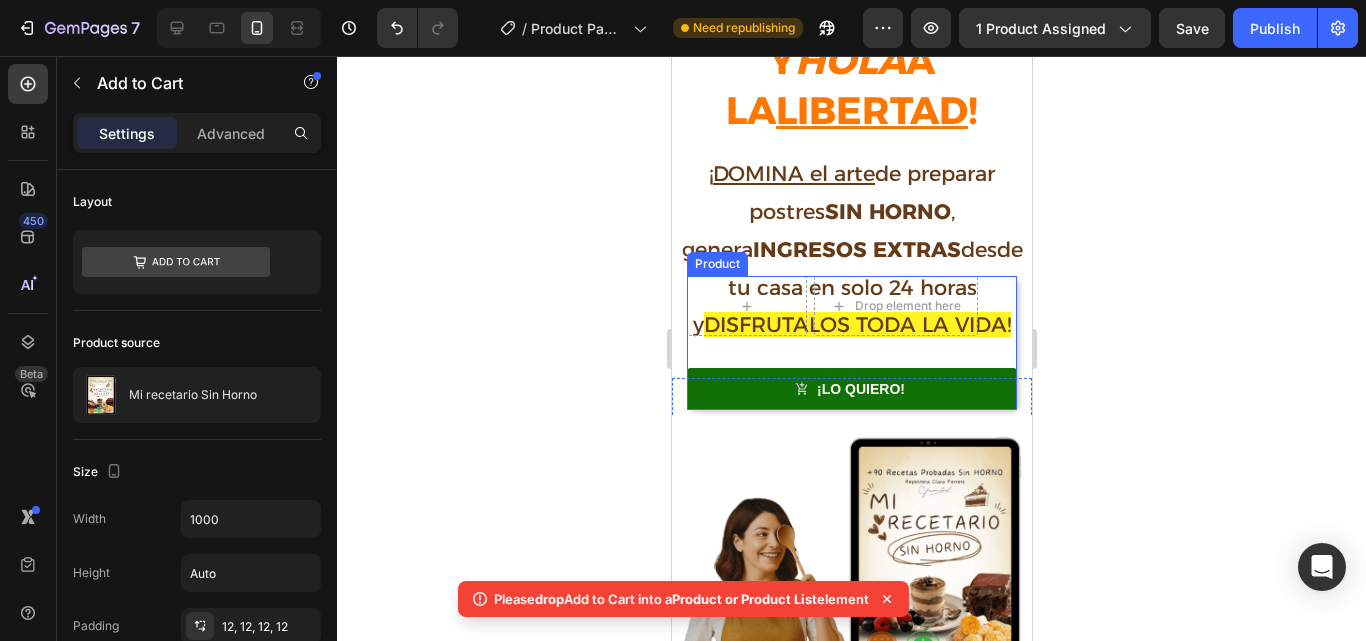 click on "Row Drop element here Row Row" at bounding box center (851, 322) 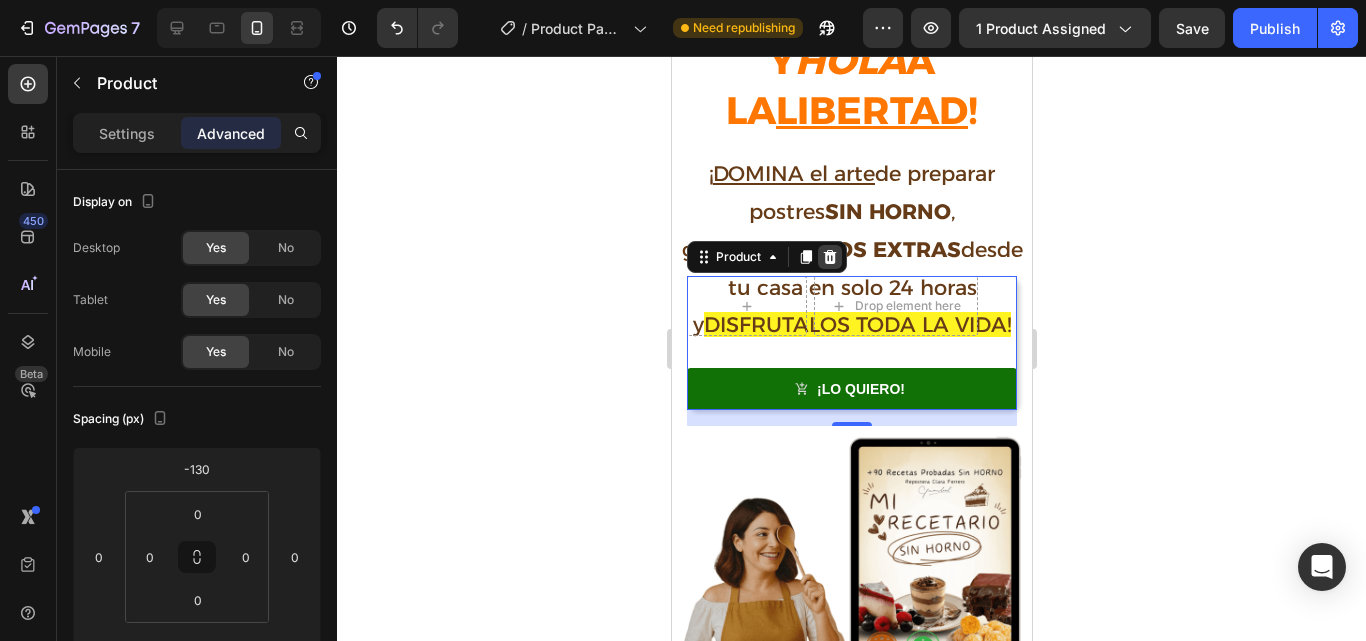 click 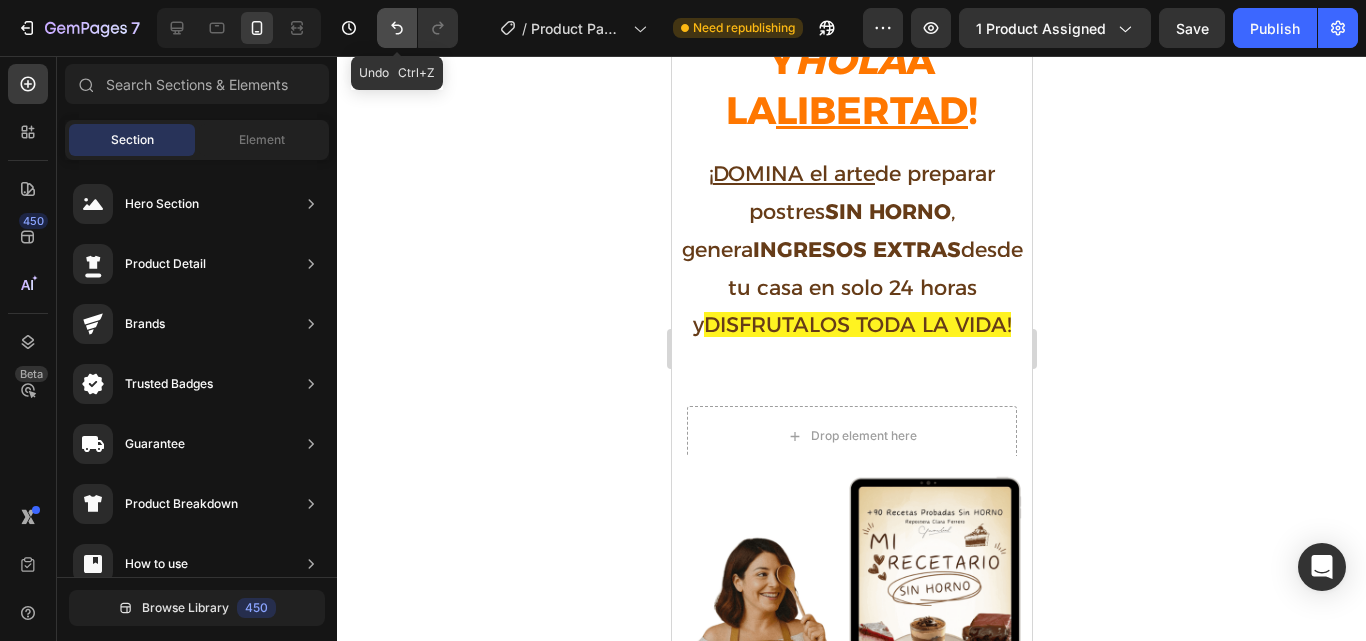 click 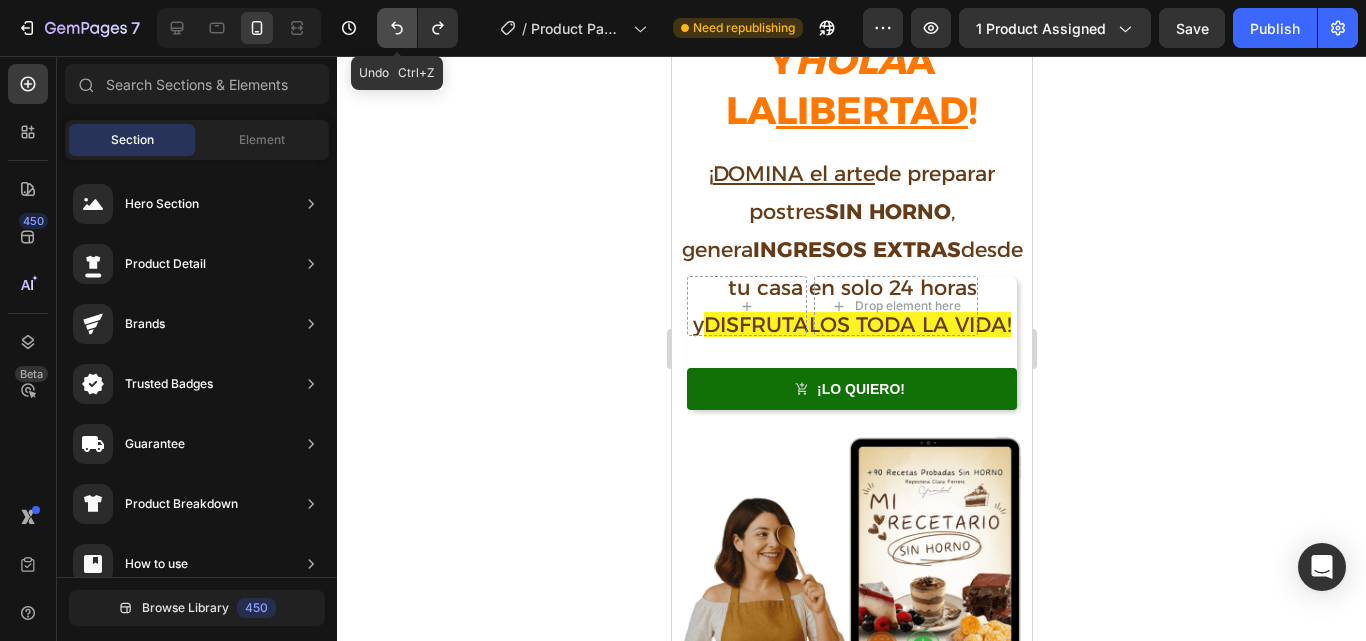 click 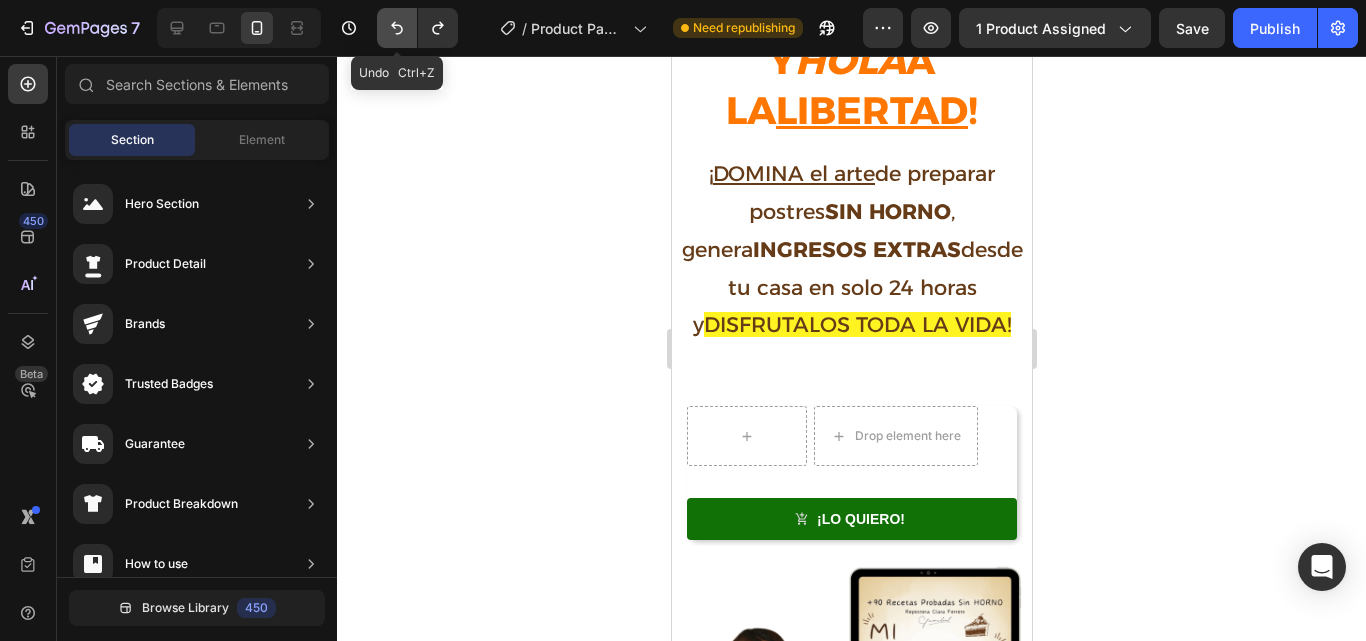 click 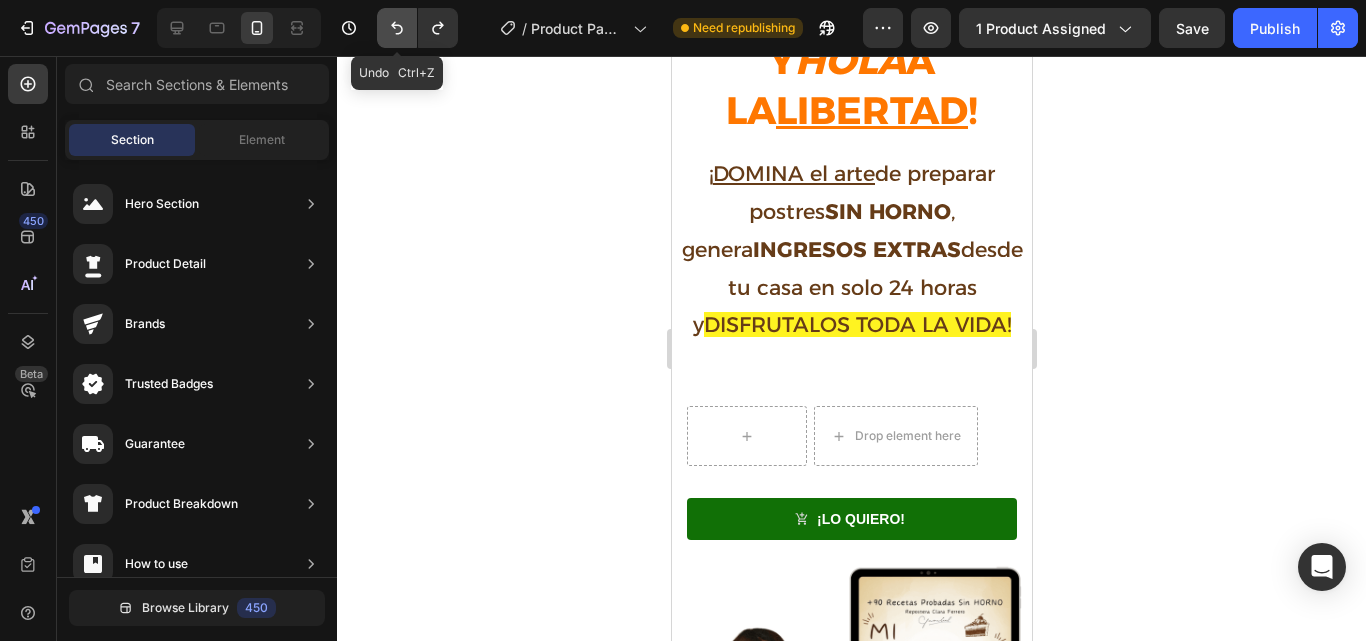click 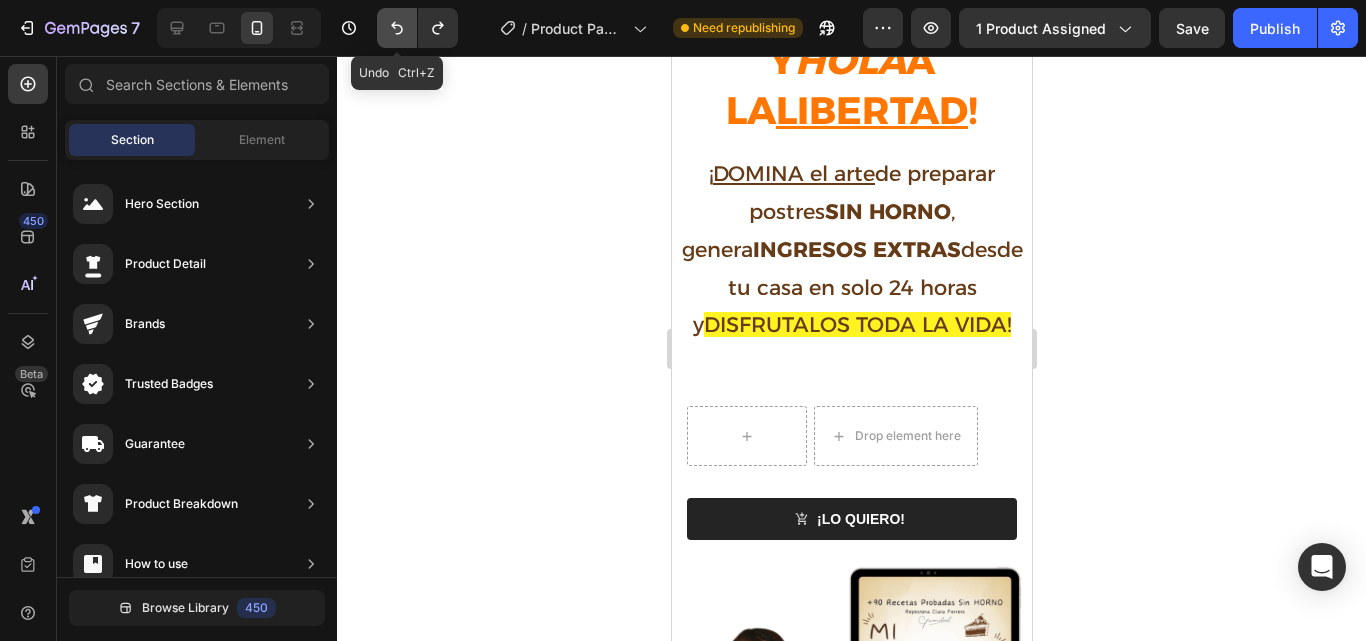 click 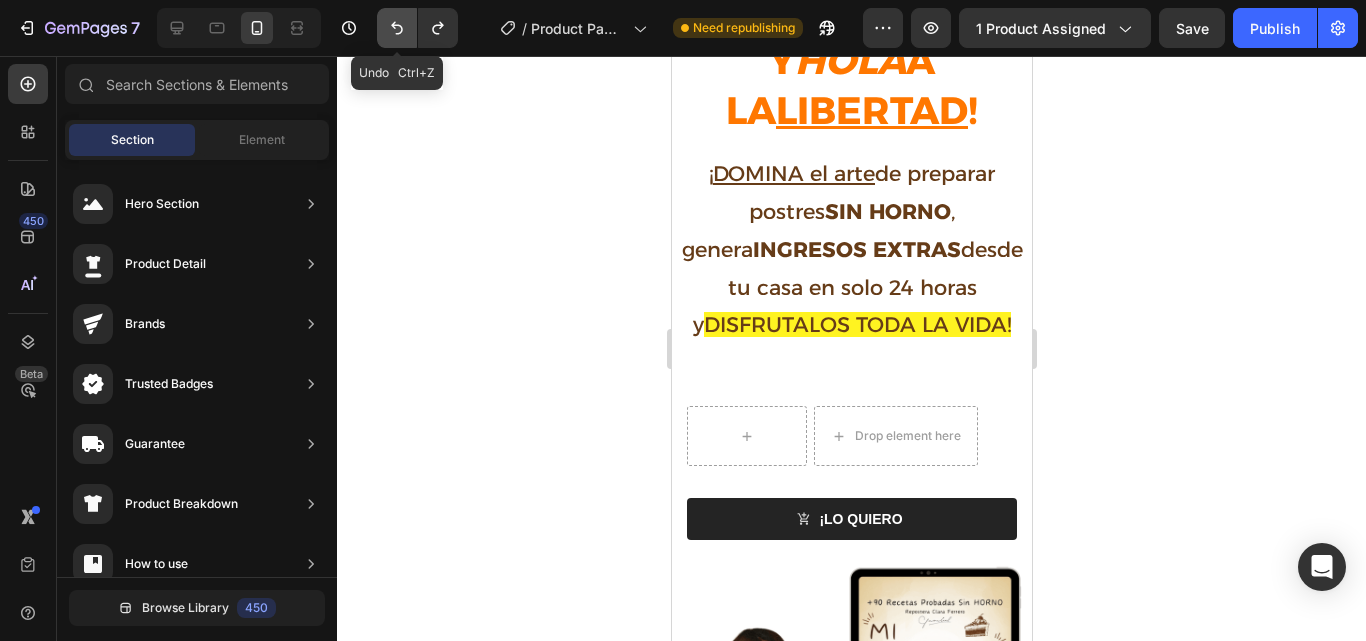 click 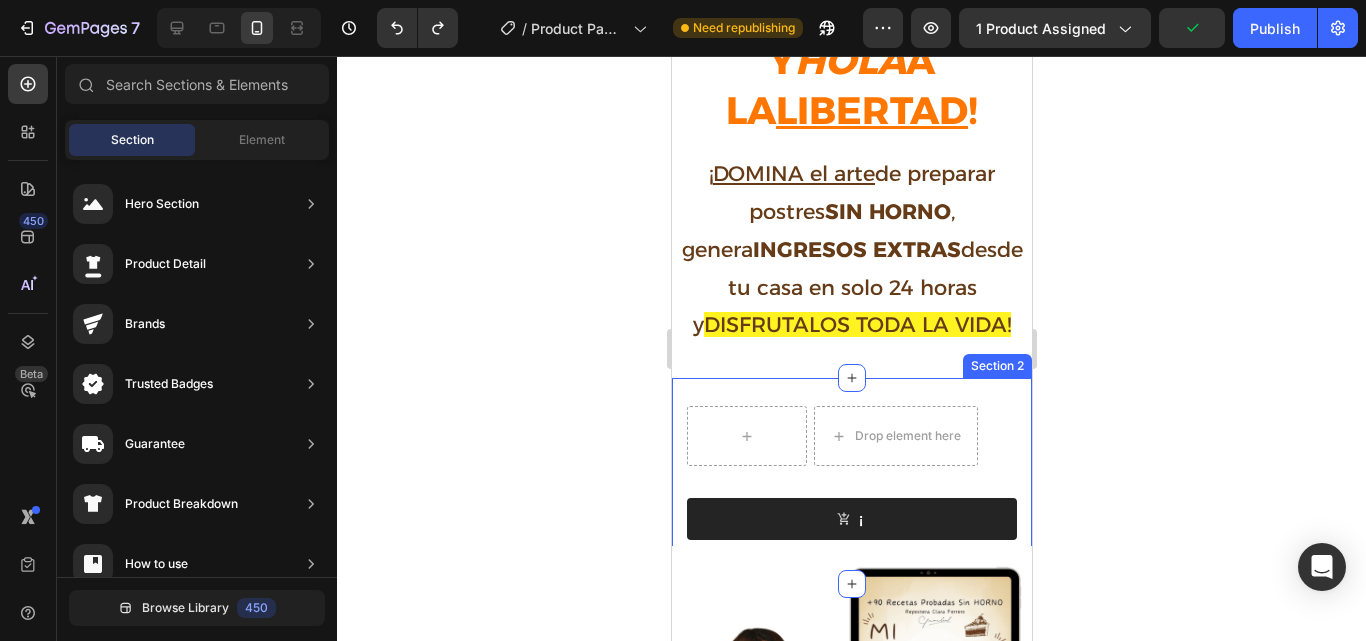 click on "¡ Add to Cart Drop element here Row Drop element here Row Row Product Section 2" at bounding box center (851, 481) 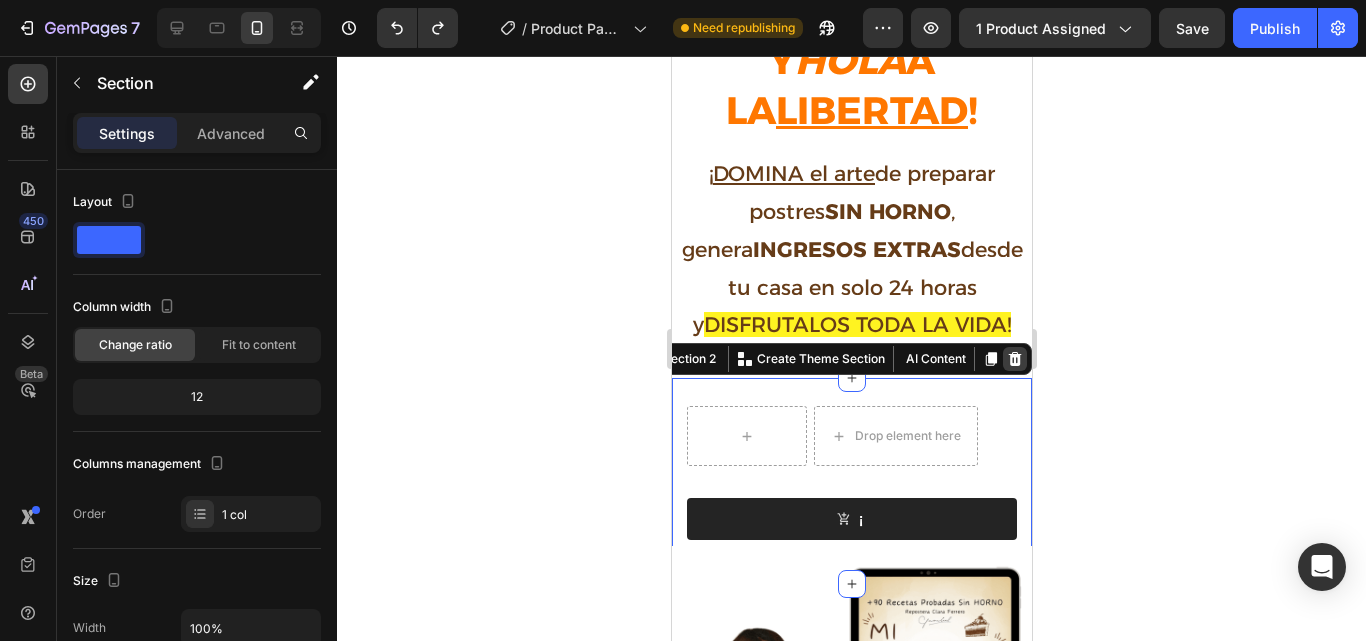 click 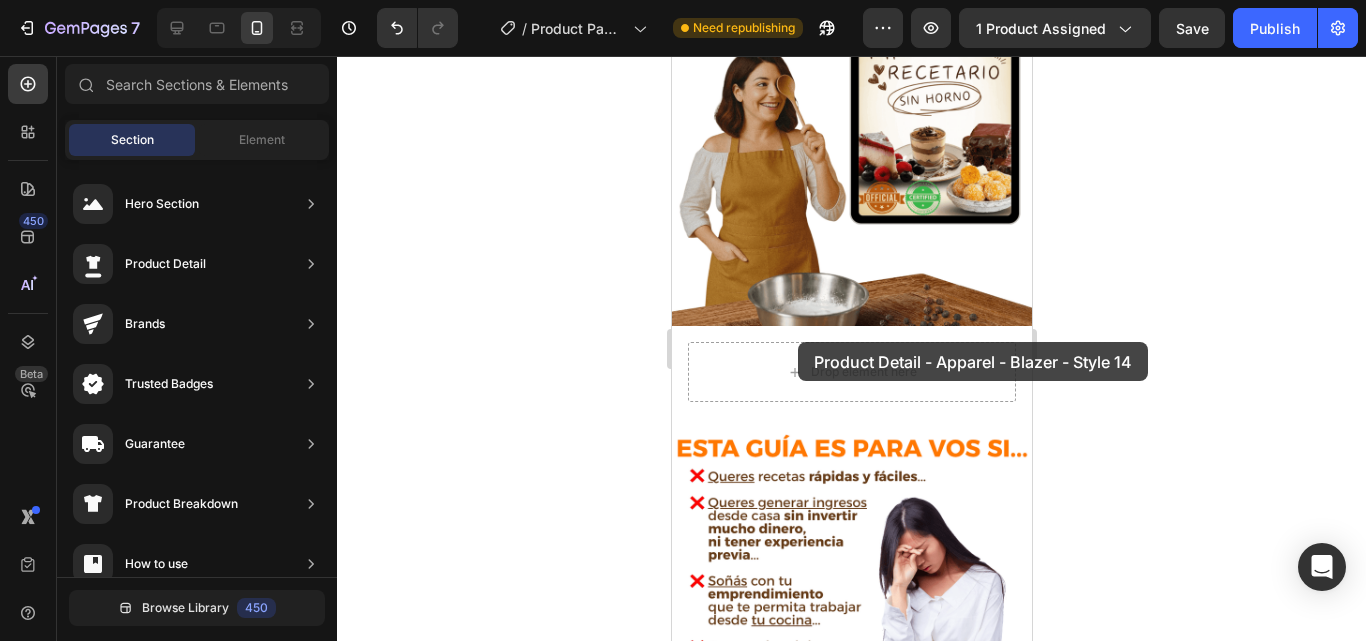 scroll, scrollTop: 597, scrollLeft: 0, axis: vertical 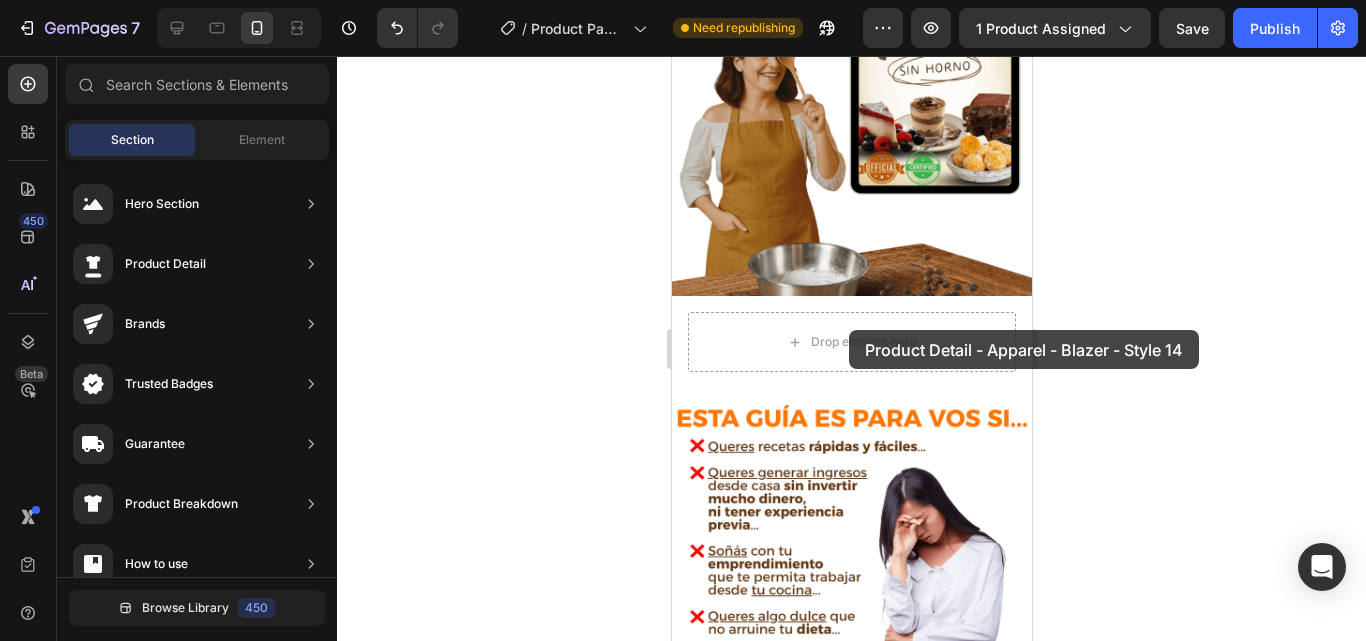 drag, startPoint x: 1142, startPoint y: 272, endPoint x: 849, endPoint y: 330, distance: 298.68546 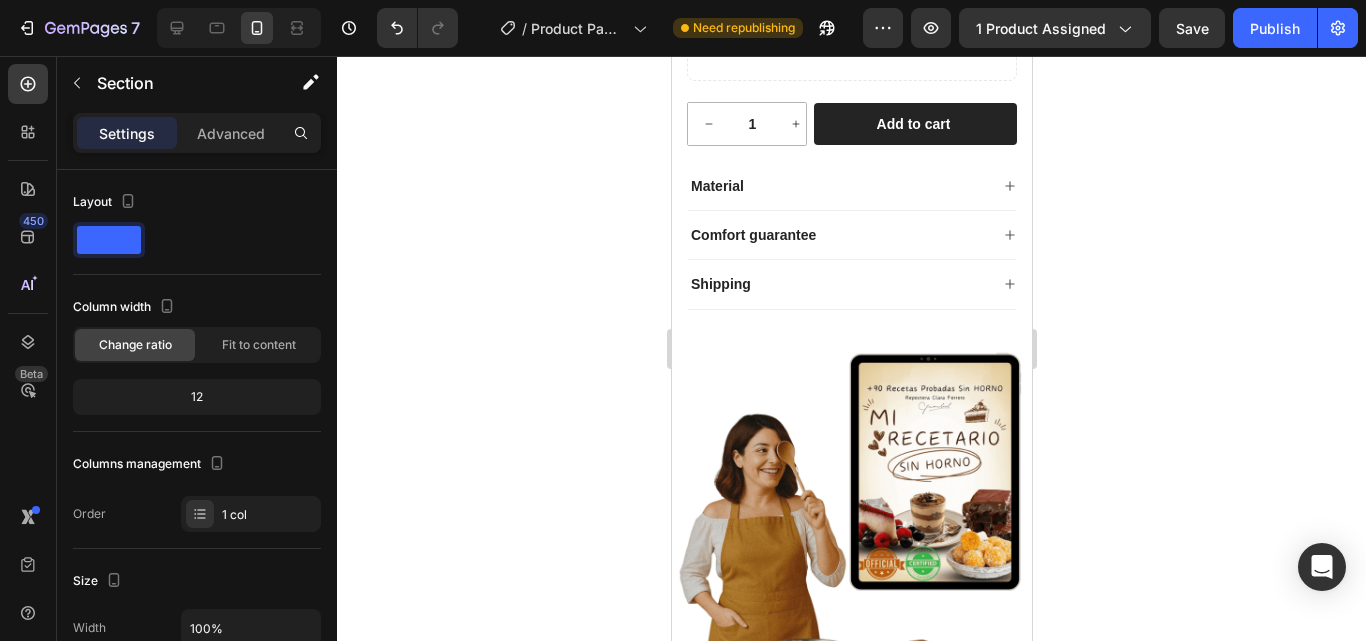 scroll, scrollTop: 1293, scrollLeft: 0, axis: vertical 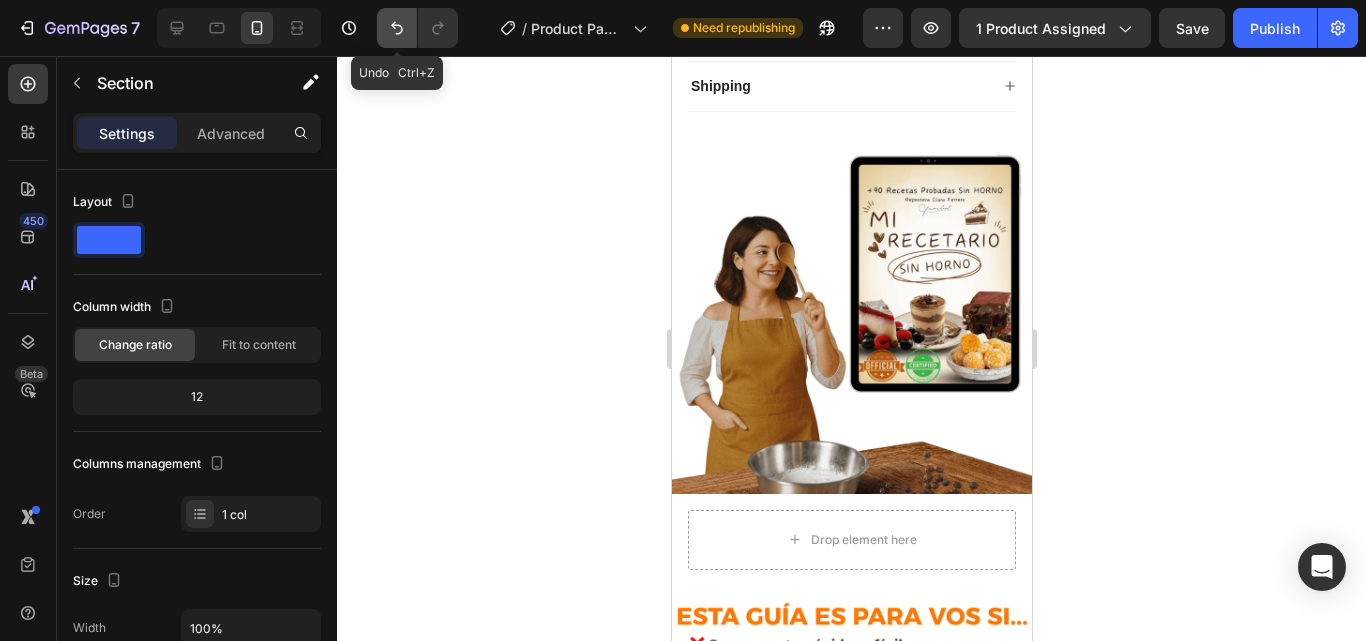 click 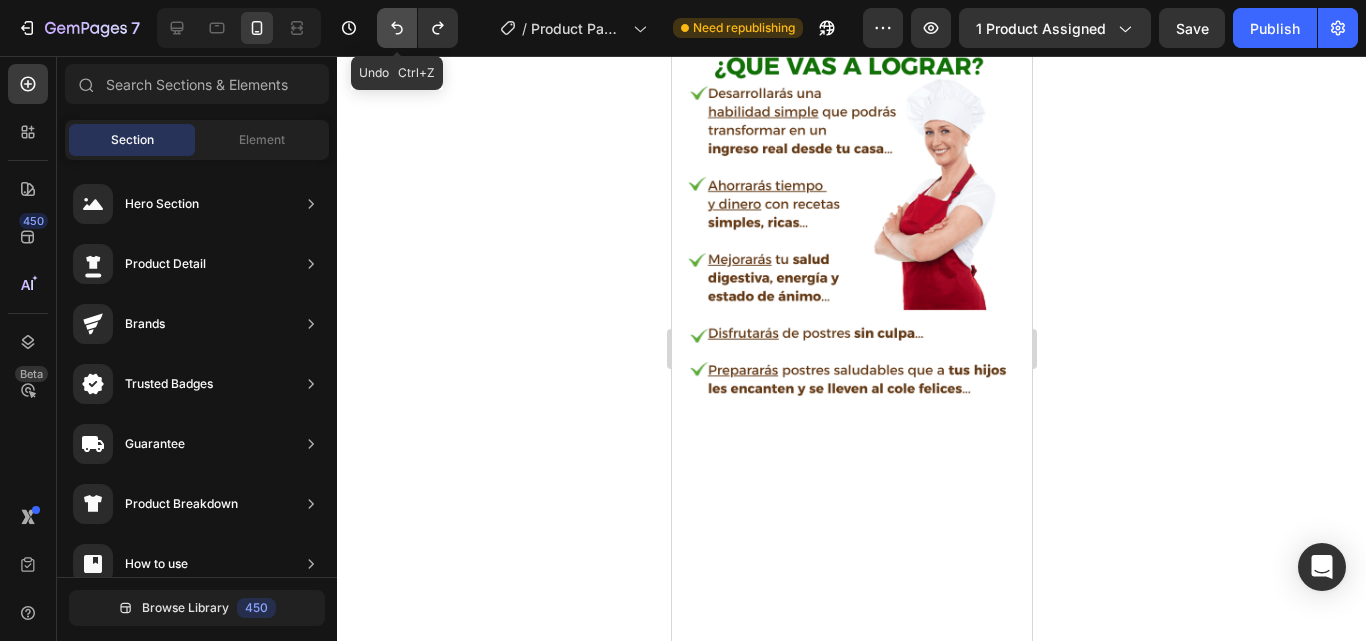 scroll, scrollTop: 394, scrollLeft: 0, axis: vertical 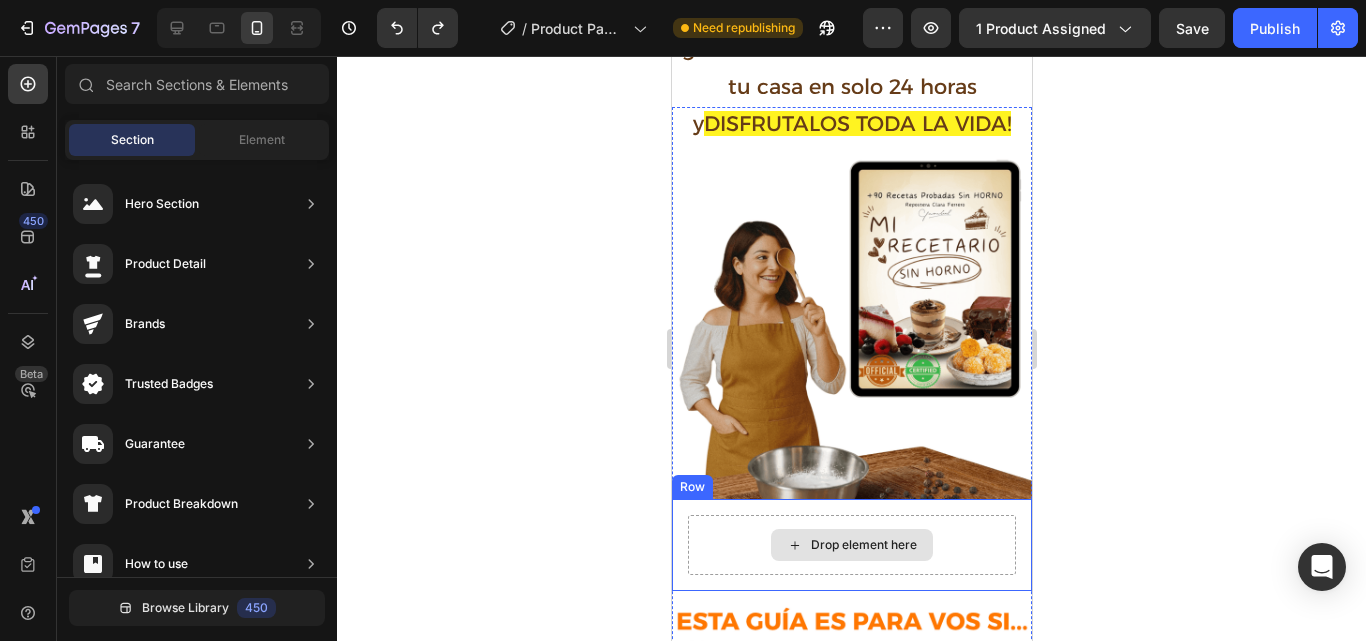 click on "Drop element here" at bounding box center (851, 545) 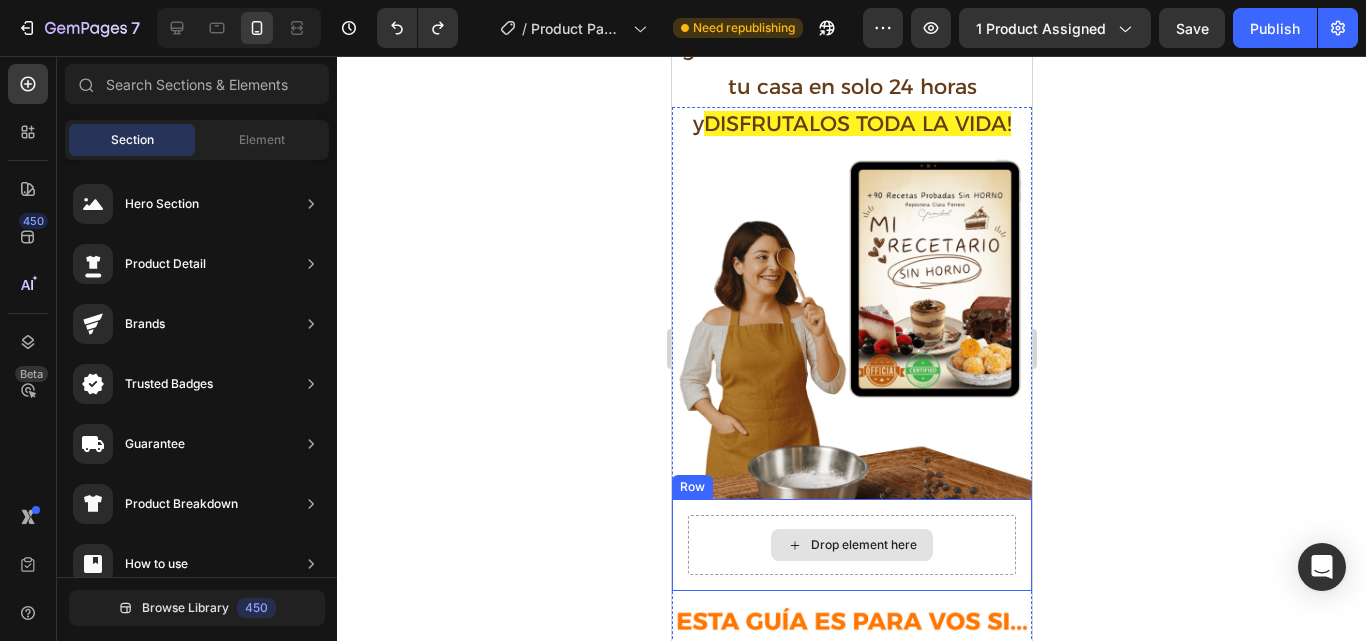 click on "Drop element here" at bounding box center (863, 545) 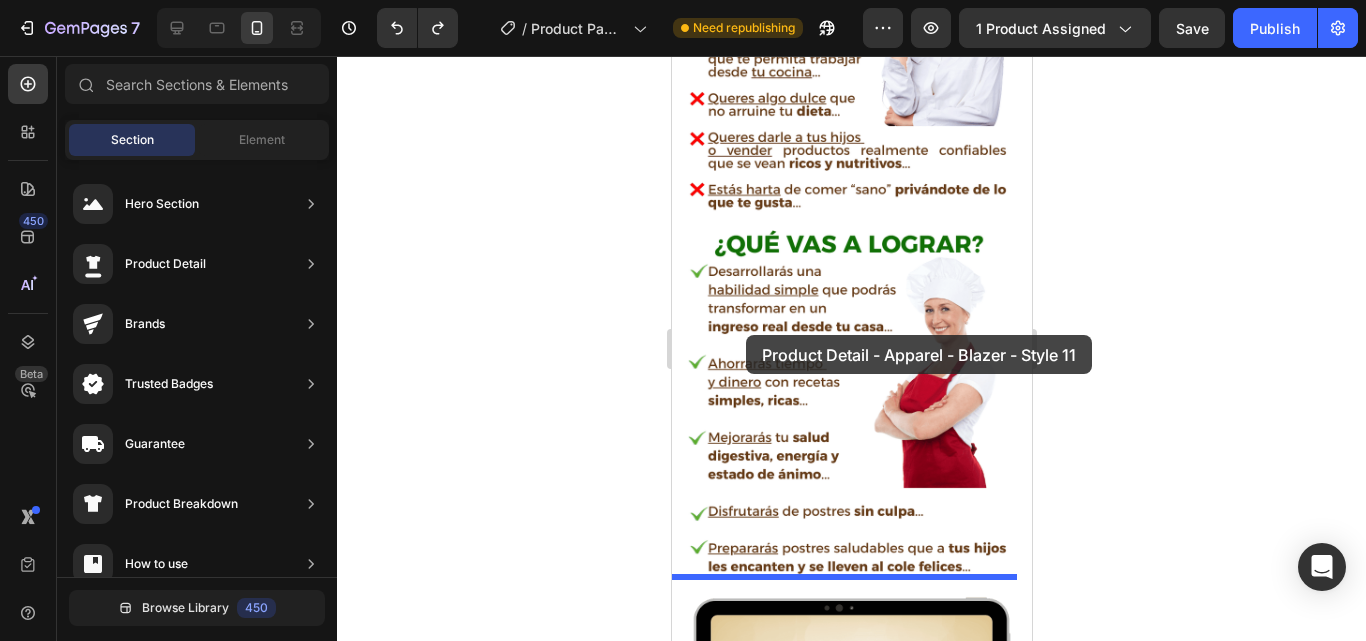 scroll, scrollTop: 1045, scrollLeft: 0, axis: vertical 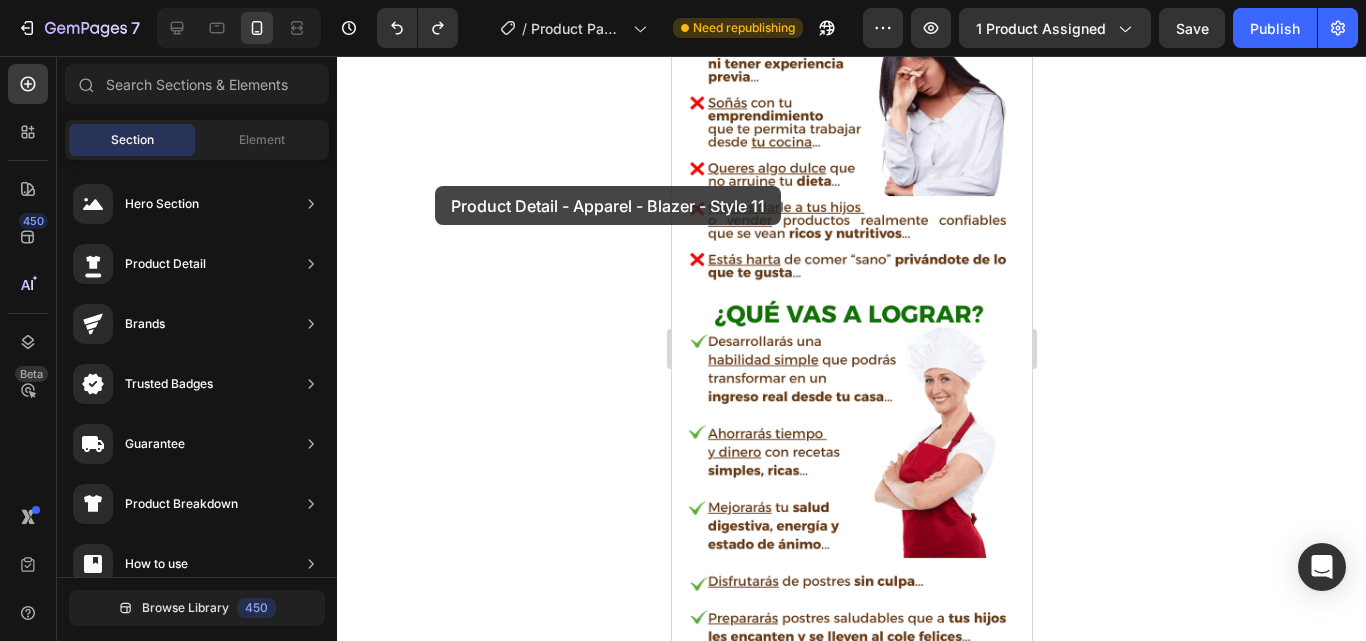 drag, startPoint x: 405, startPoint y: 313, endPoint x: 435, endPoint y: 186, distance: 130.49521 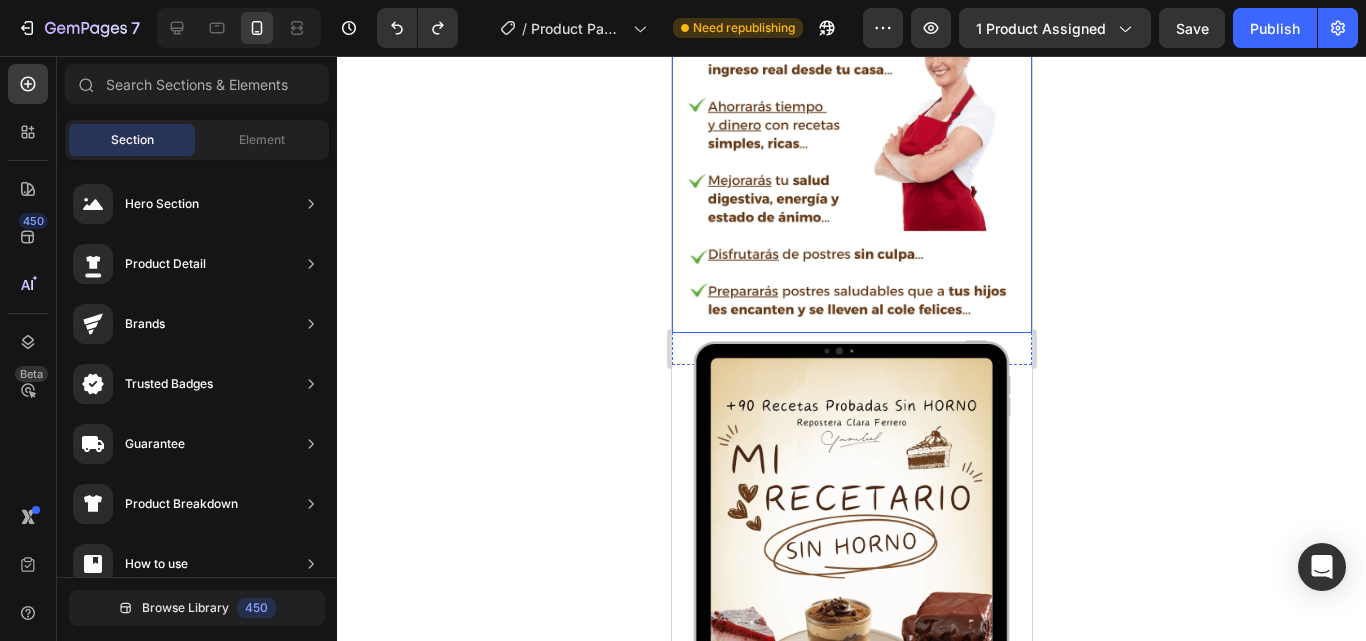 scroll, scrollTop: 1373, scrollLeft: 0, axis: vertical 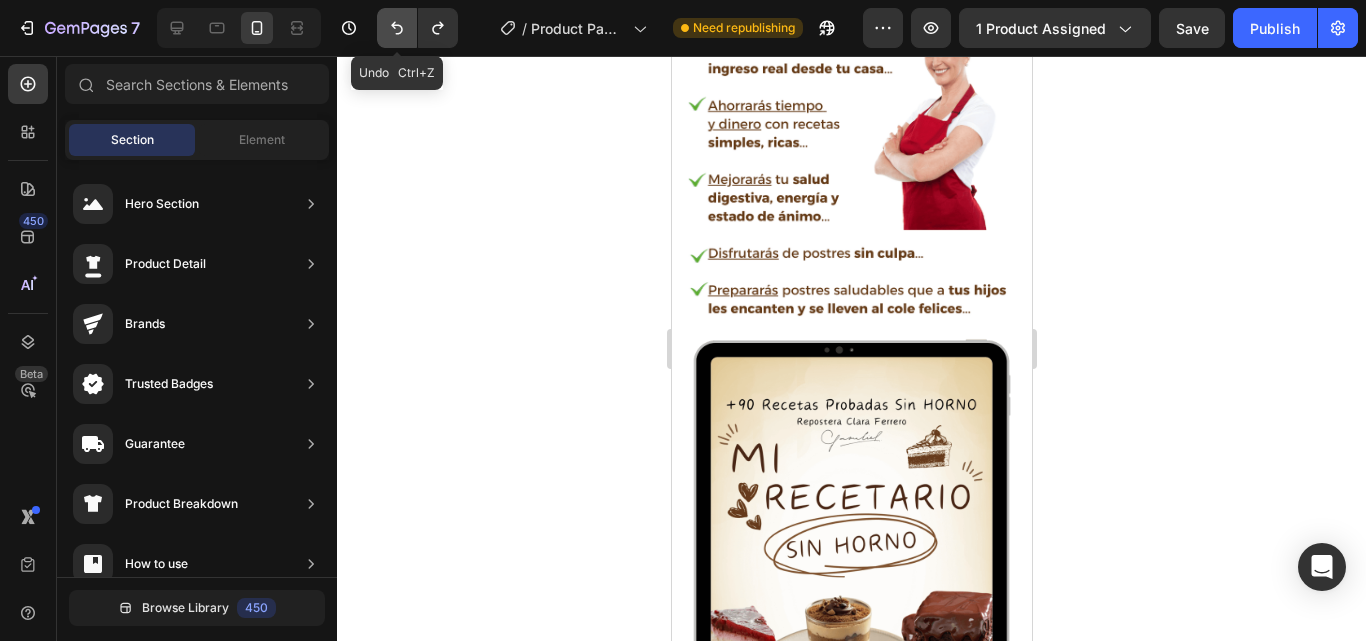 click 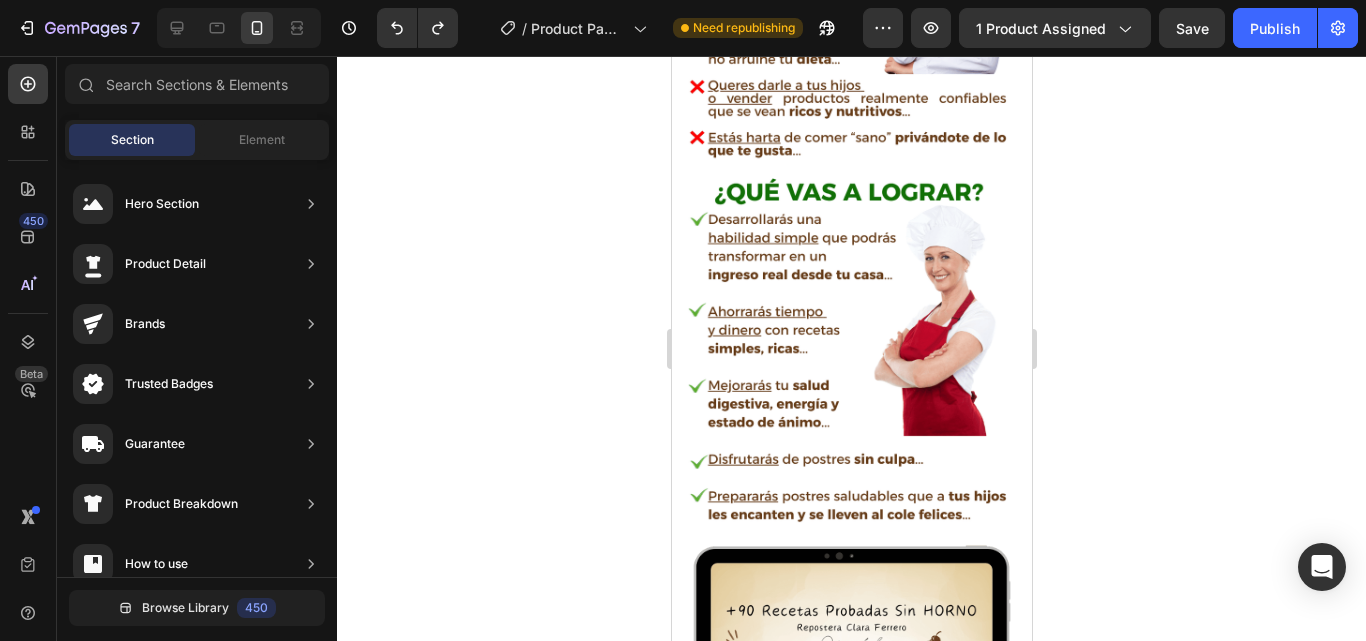 scroll, scrollTop: 1579, scrollLeft: 0, axis: vertical 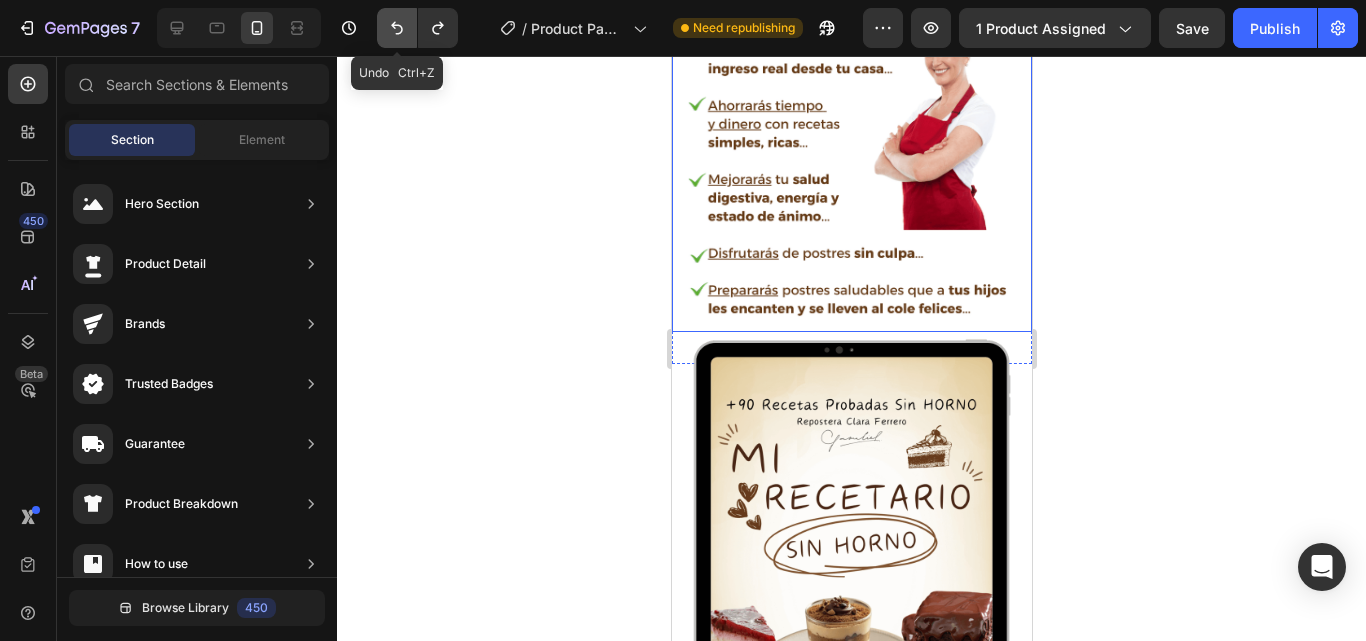click 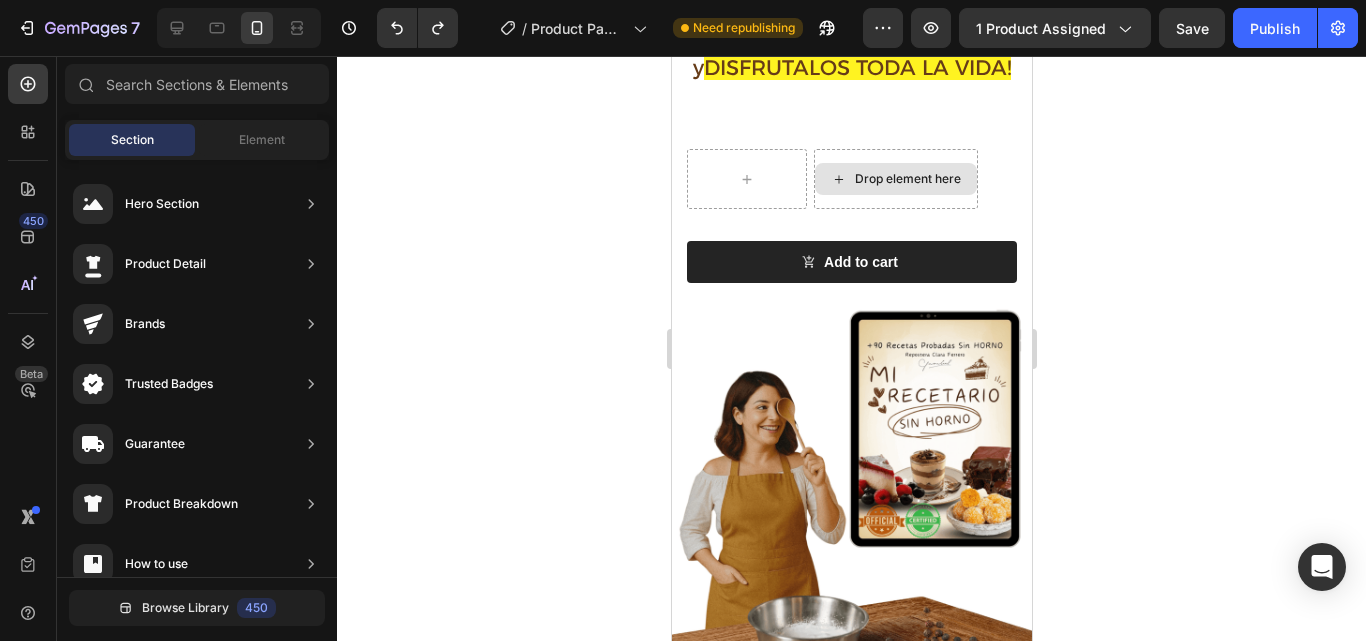 scroll, scrollTop: 451, scrollLeft: 0, axis: vertical 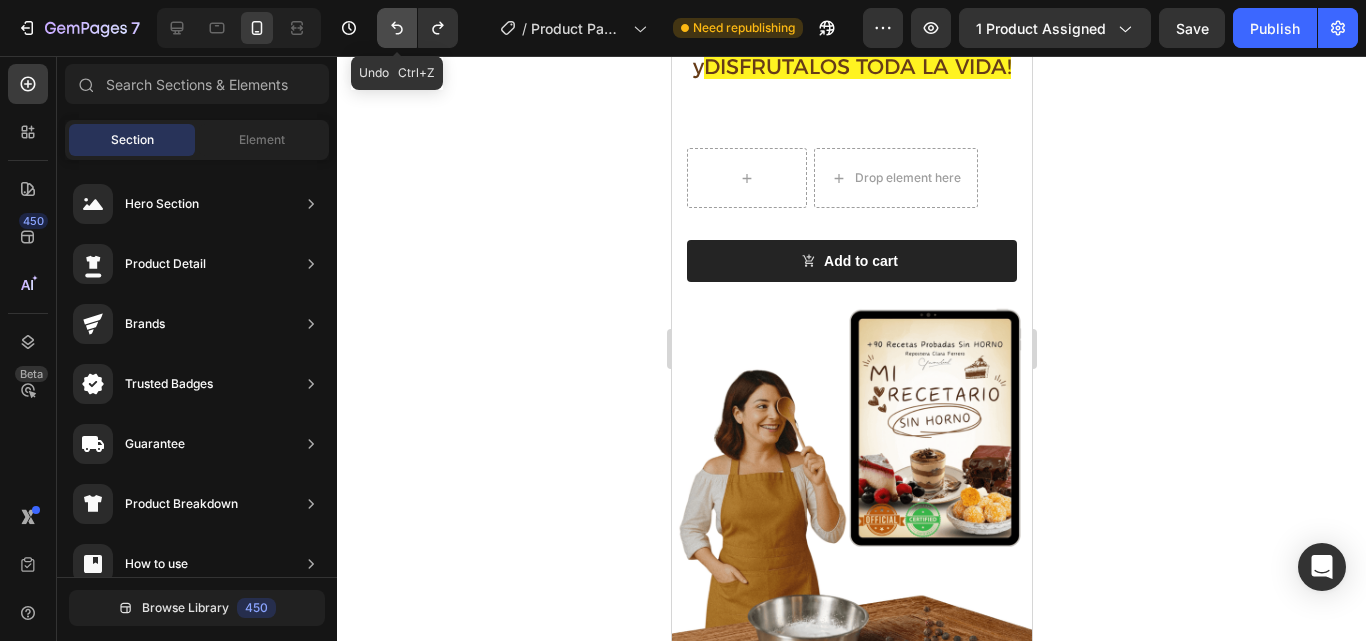 click 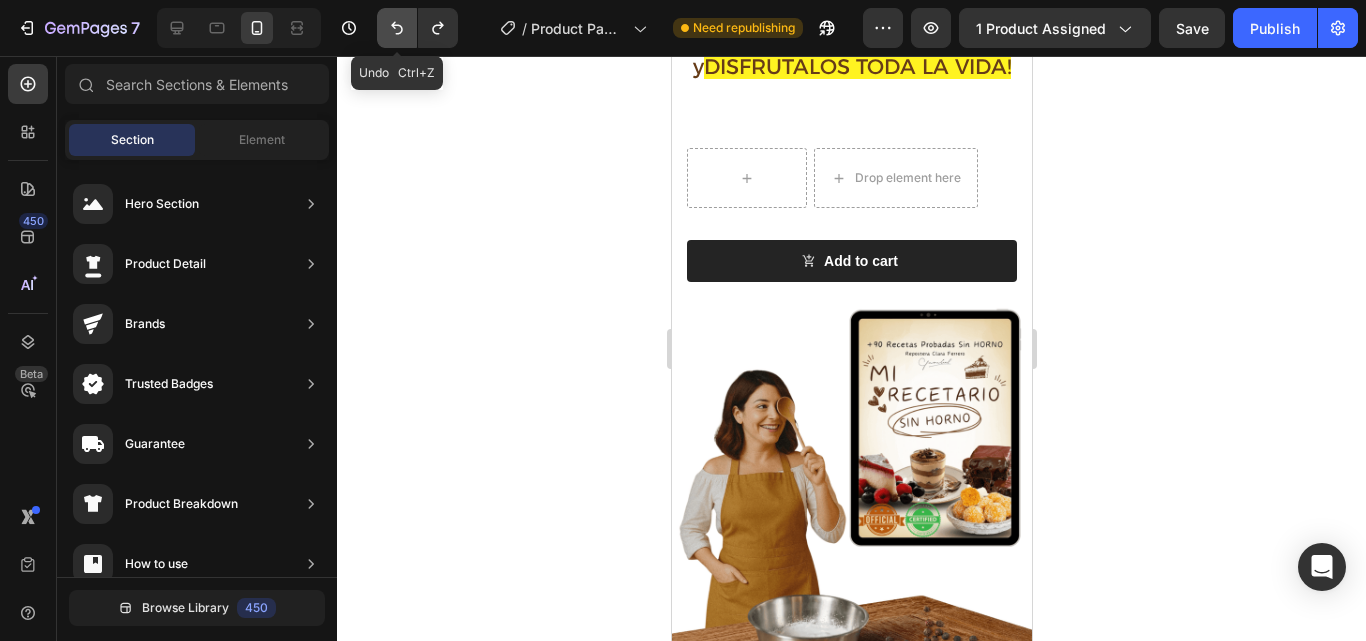 click 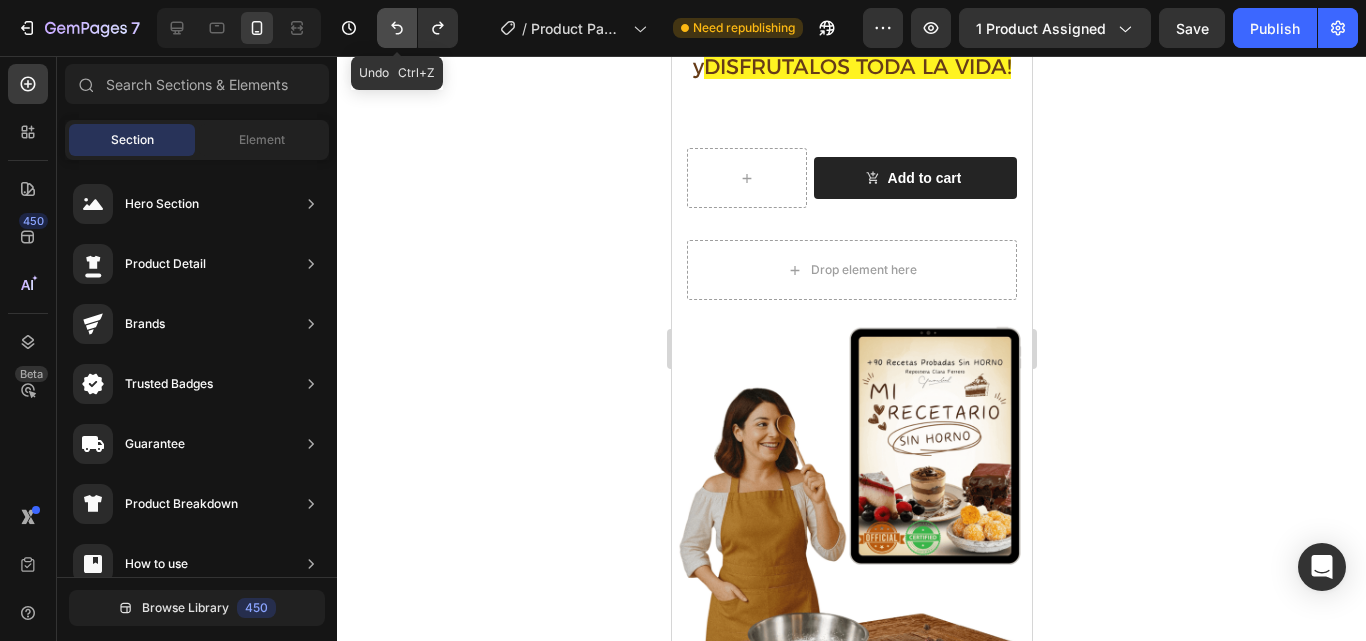 click 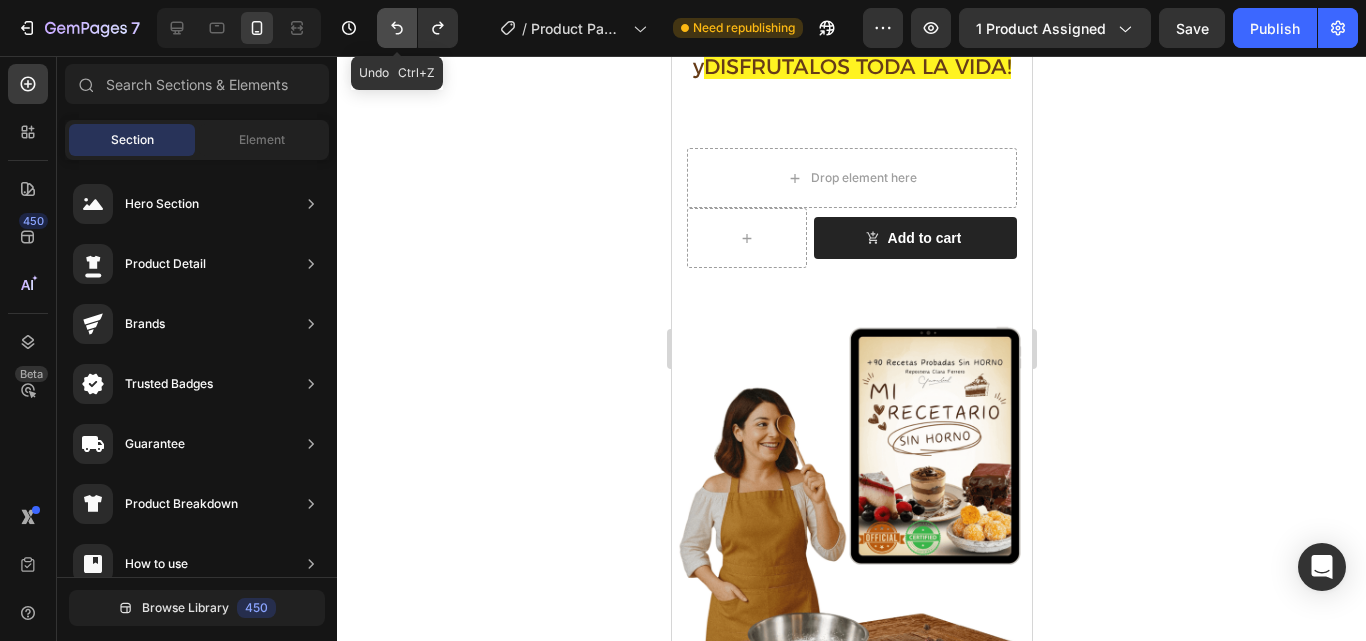 click 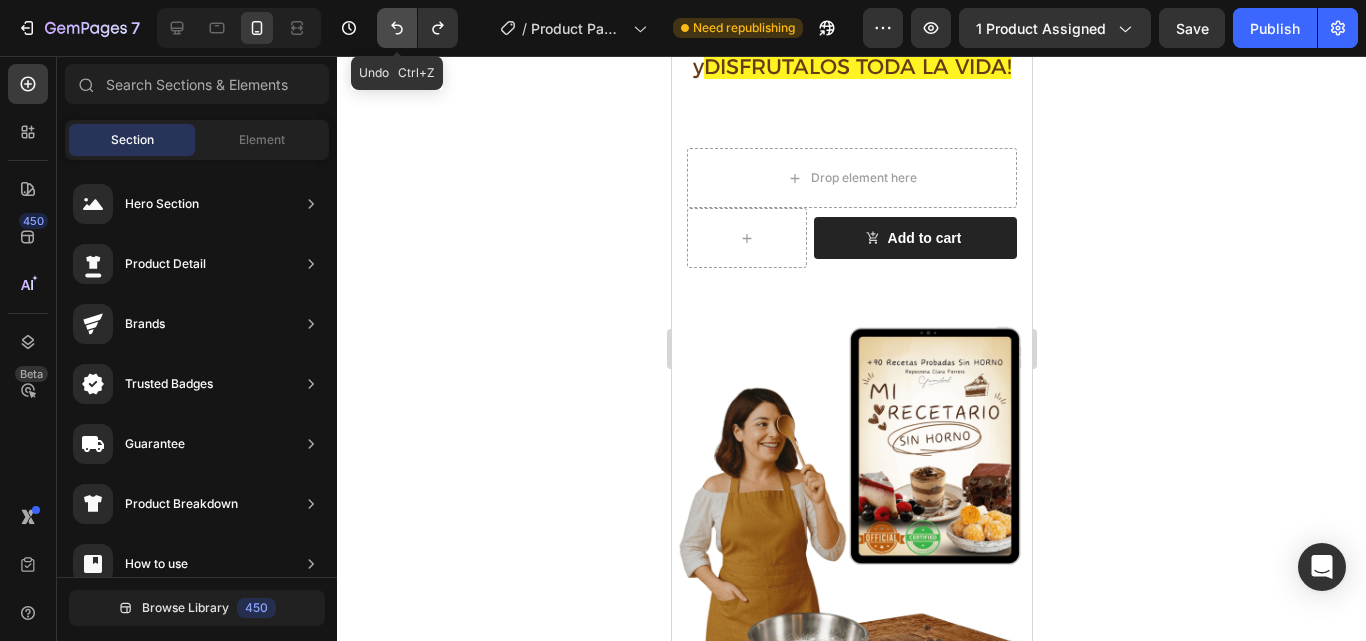click 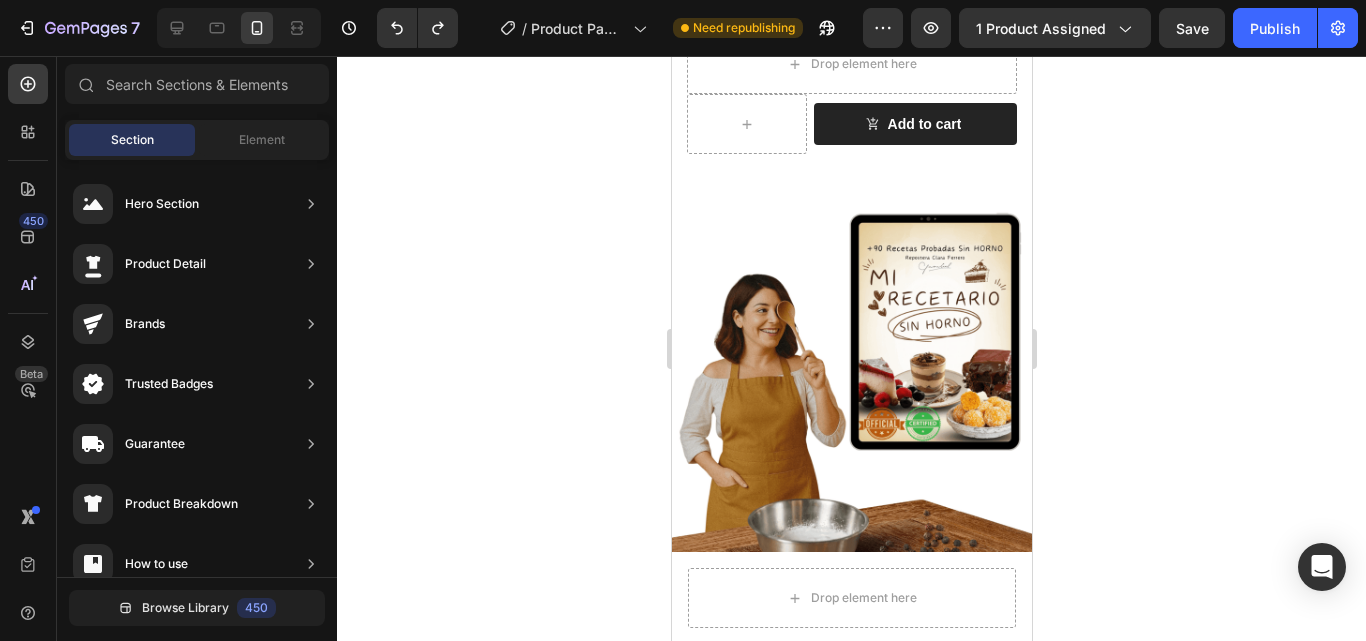 scroll, scrollTop: 552, scrollLeft: 0, axis: vertical 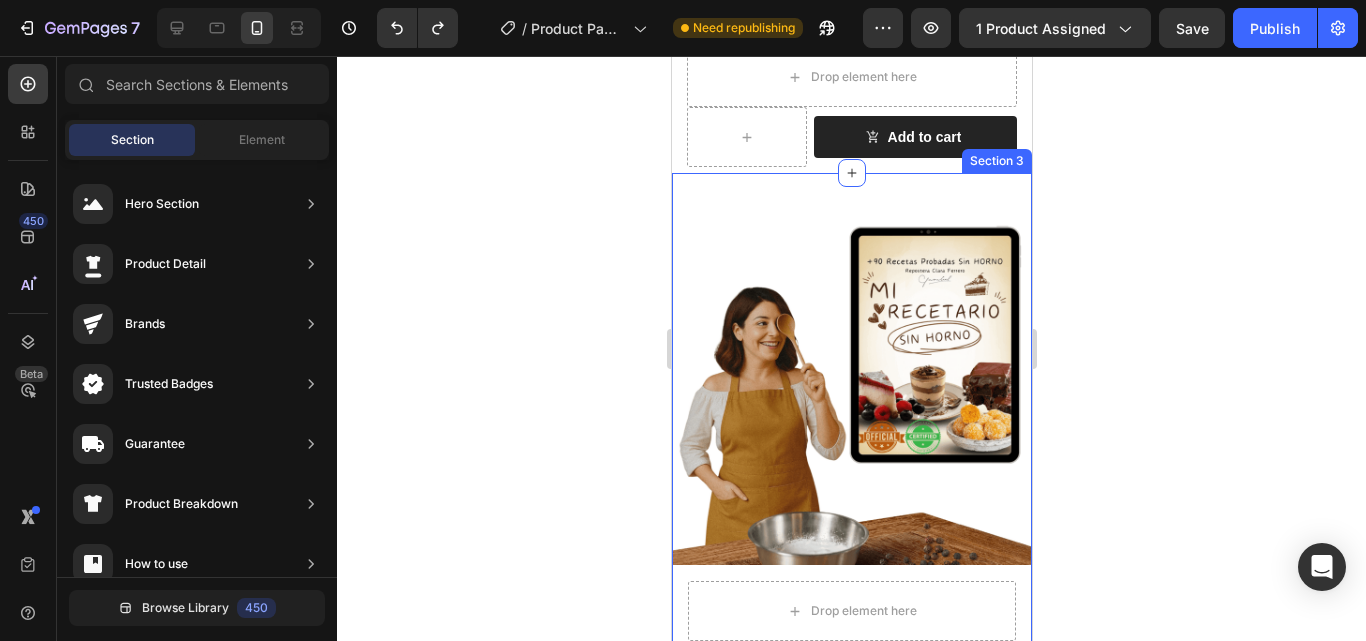 click on "Image Drop element here Row Image Section 3" at bounding box center (851, 791) 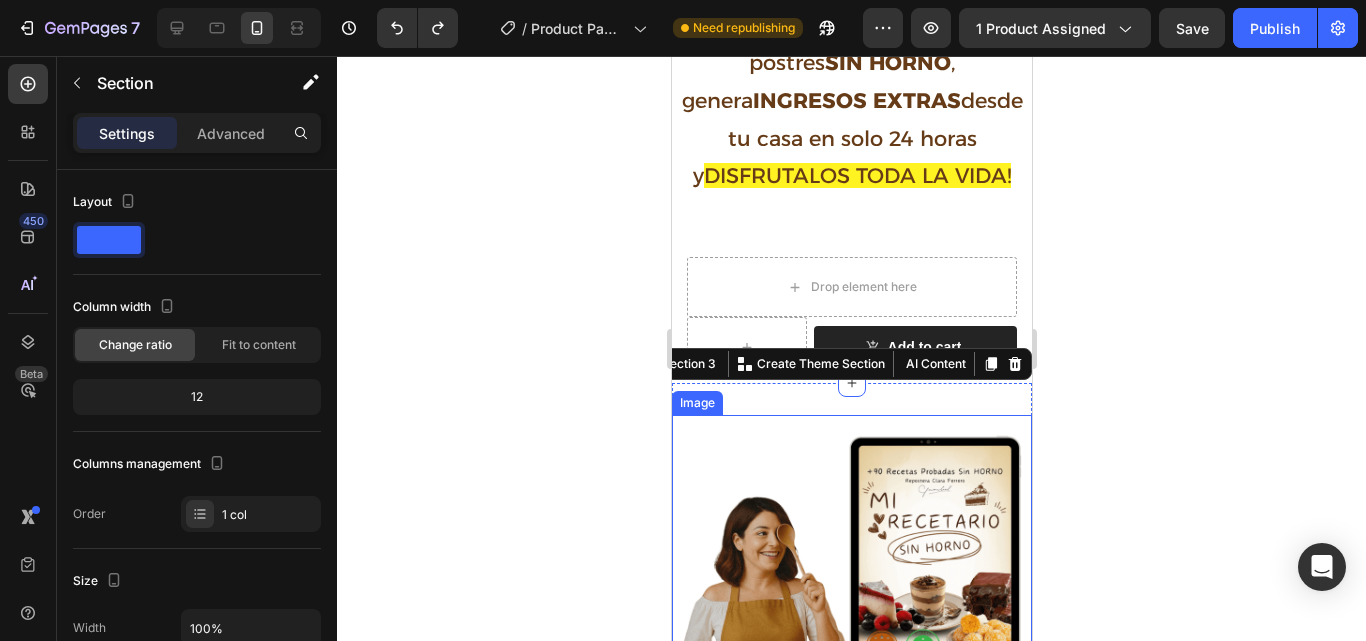 scroll, scrollTop: 332, scrollLeft: 0, axis: vertical 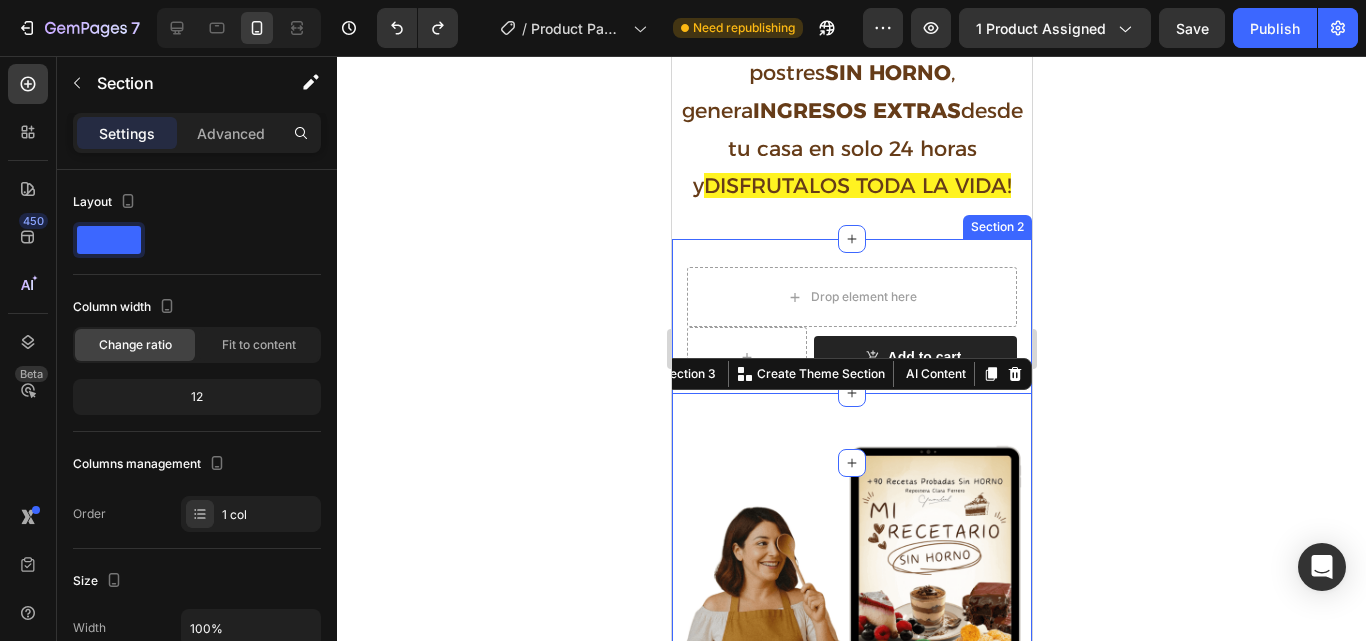 click on "Drop element here Drop element here Product Add to cart Add to Cart Row Row Product Section 2" at bounding box center [851, 351] 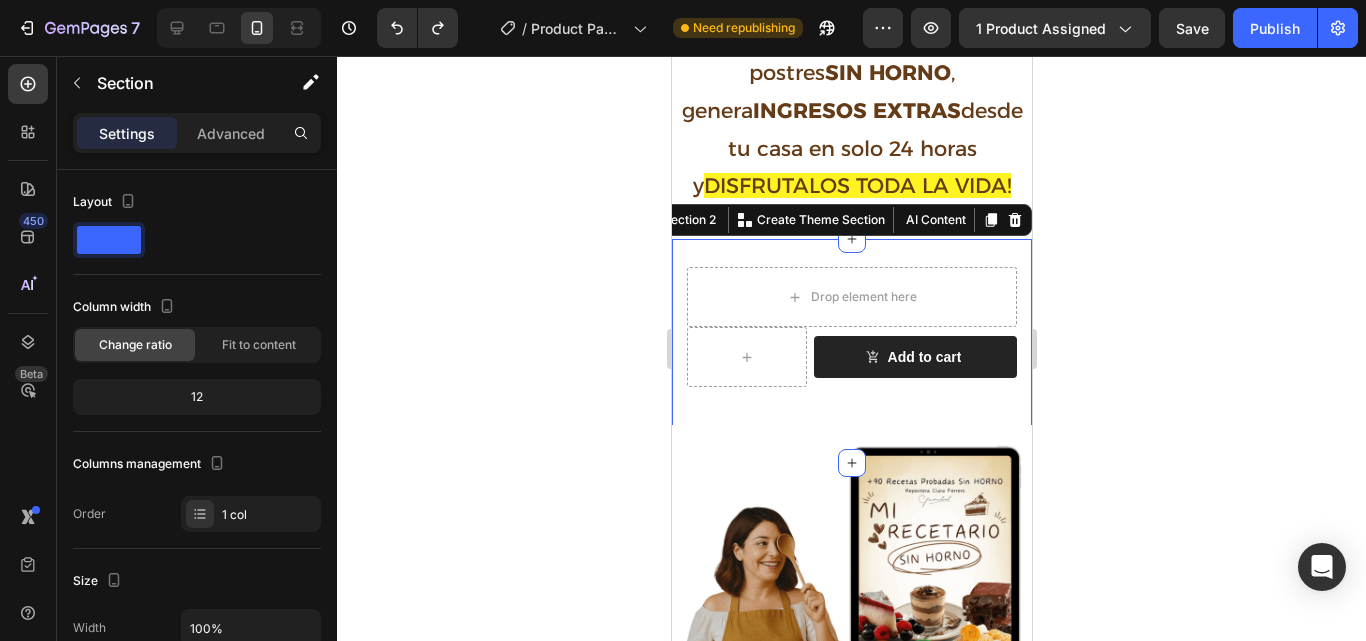 scroll, scrollTop: 114, scrollLeft: 0, axis: vertical 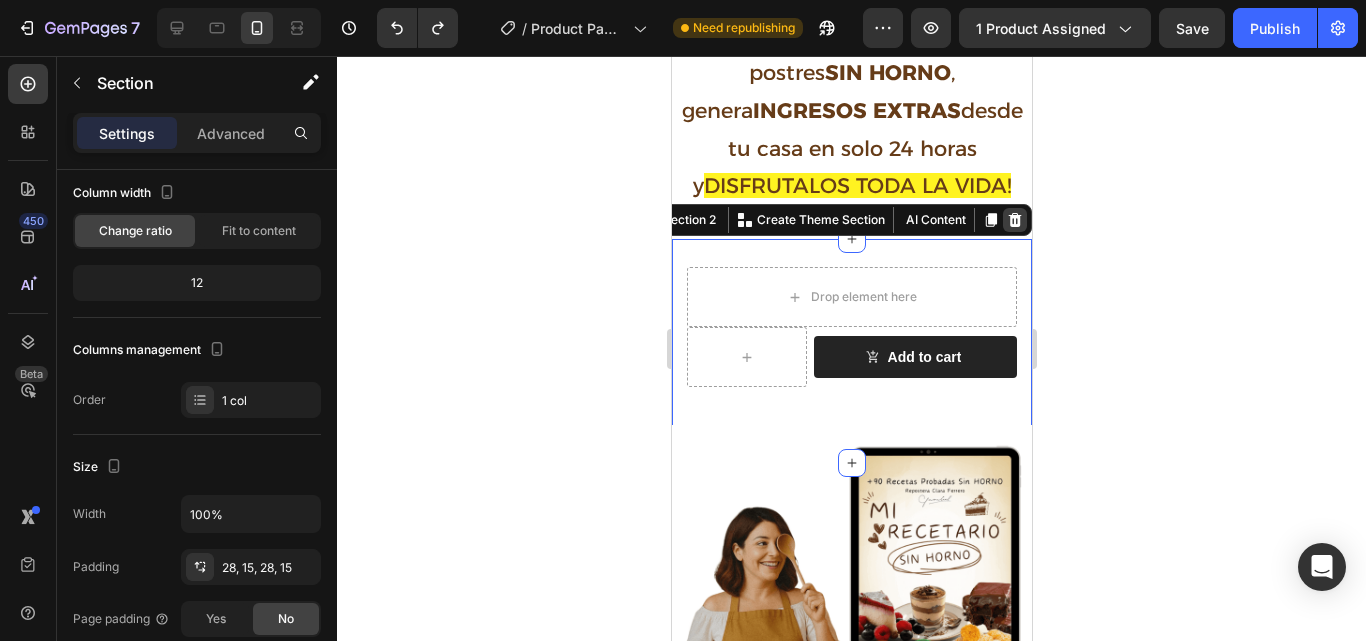 click 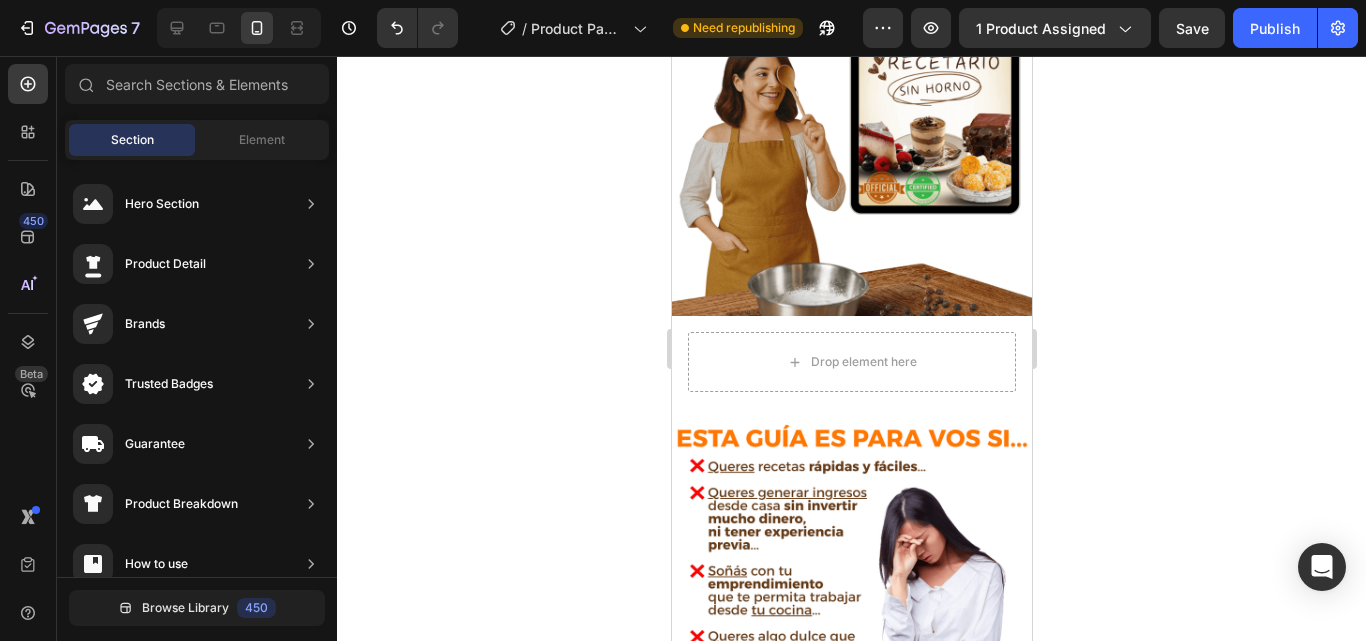 scroll, scrollTop: 583, scrollLeft: 0, axis: vertical 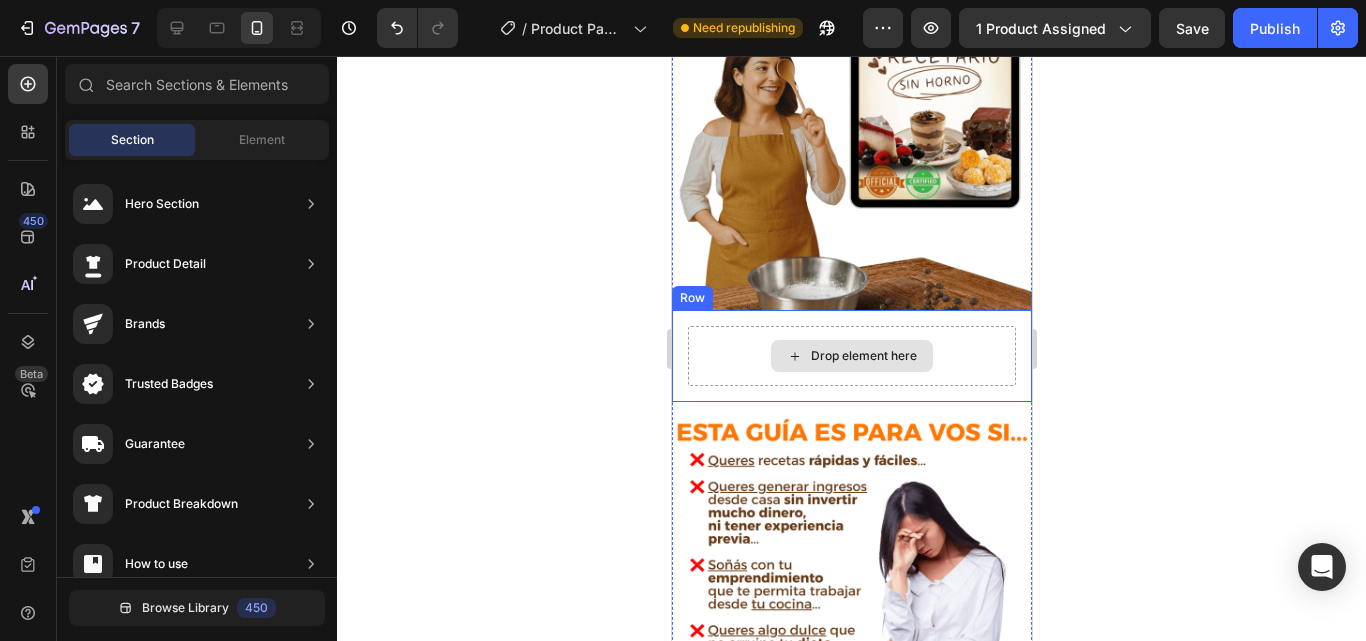 click on "Drop element here" at bounding box center (851, 356) 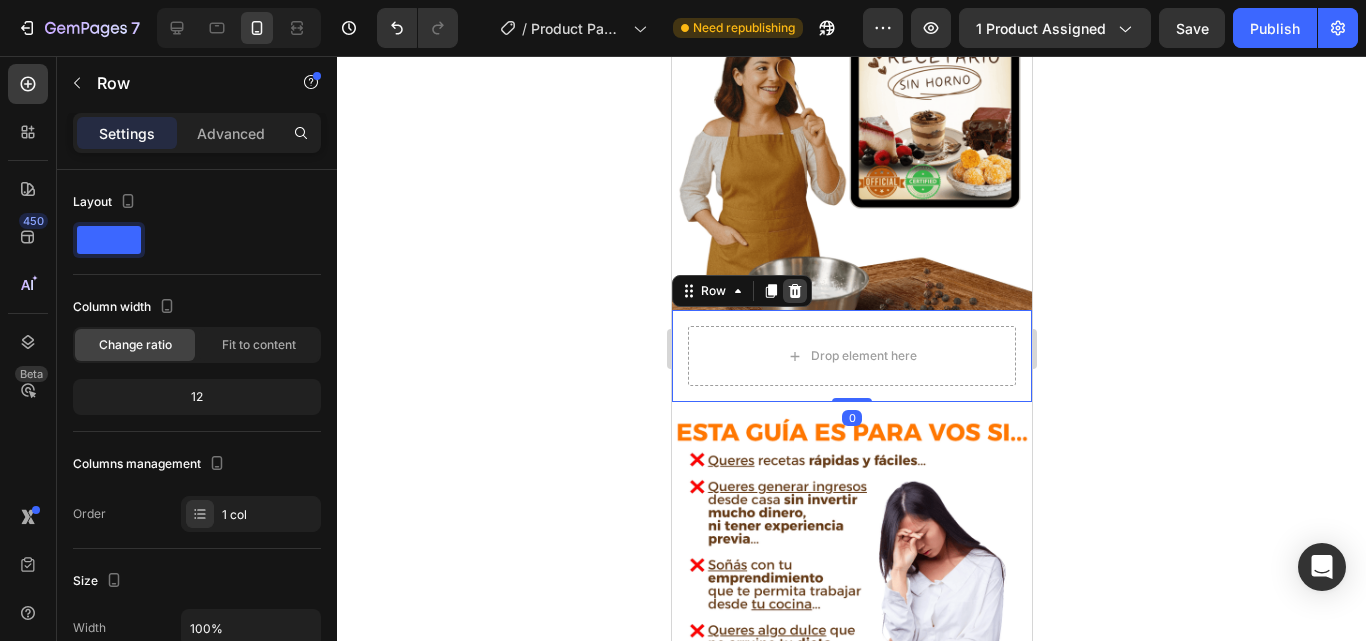 click 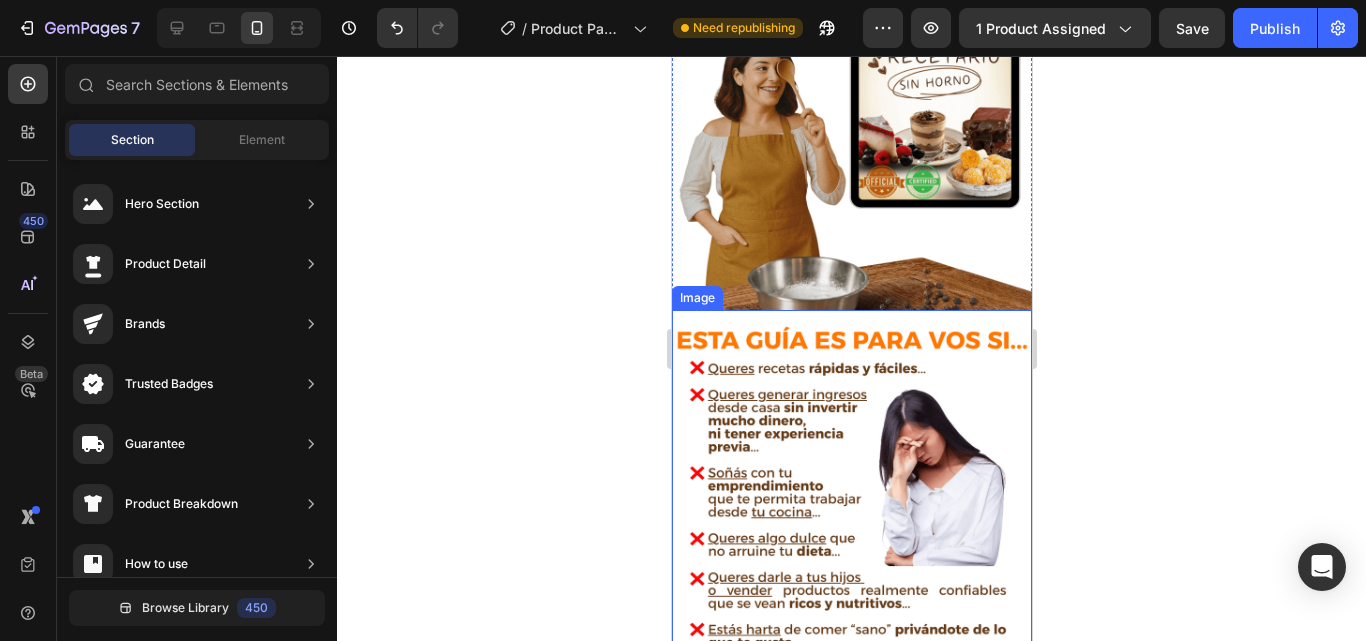 drag, startPoint x: 842, startPoint y: 308, endPoint x: 799, endPoint y: 298, distance: 44.14748 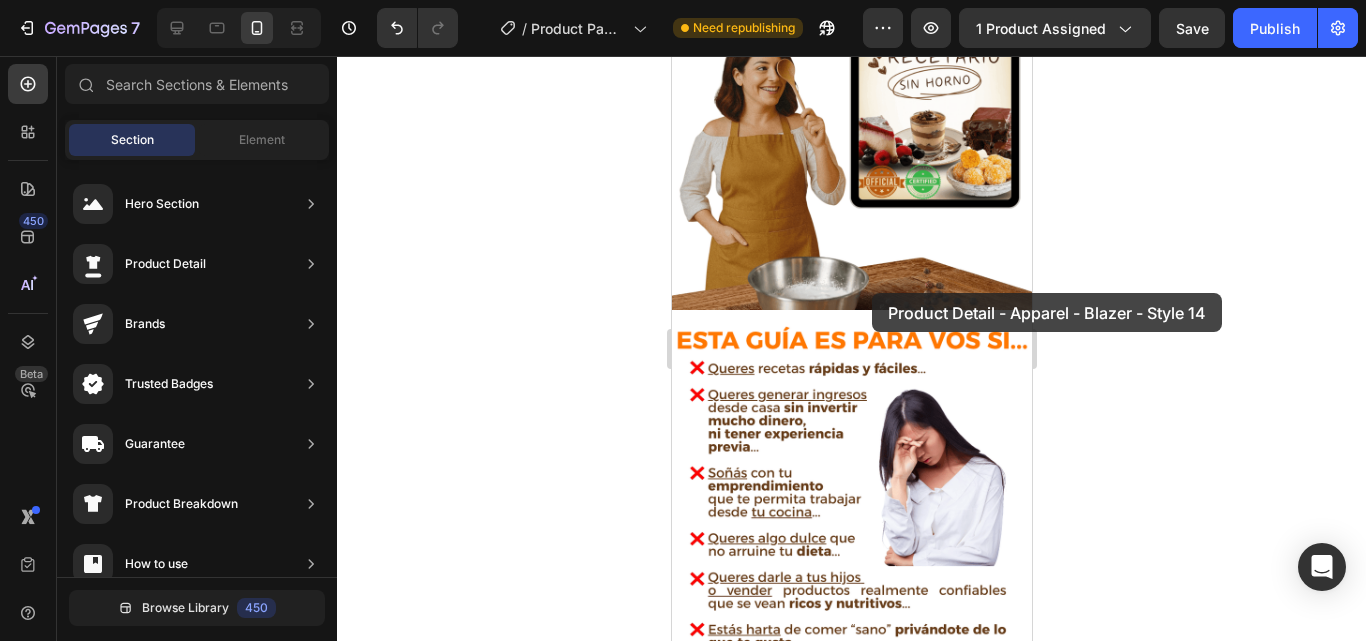drag, startPoint x: 1120, startPoint y: 244, endPoint x: 871, endPoint y: 293, distance: 253.7755 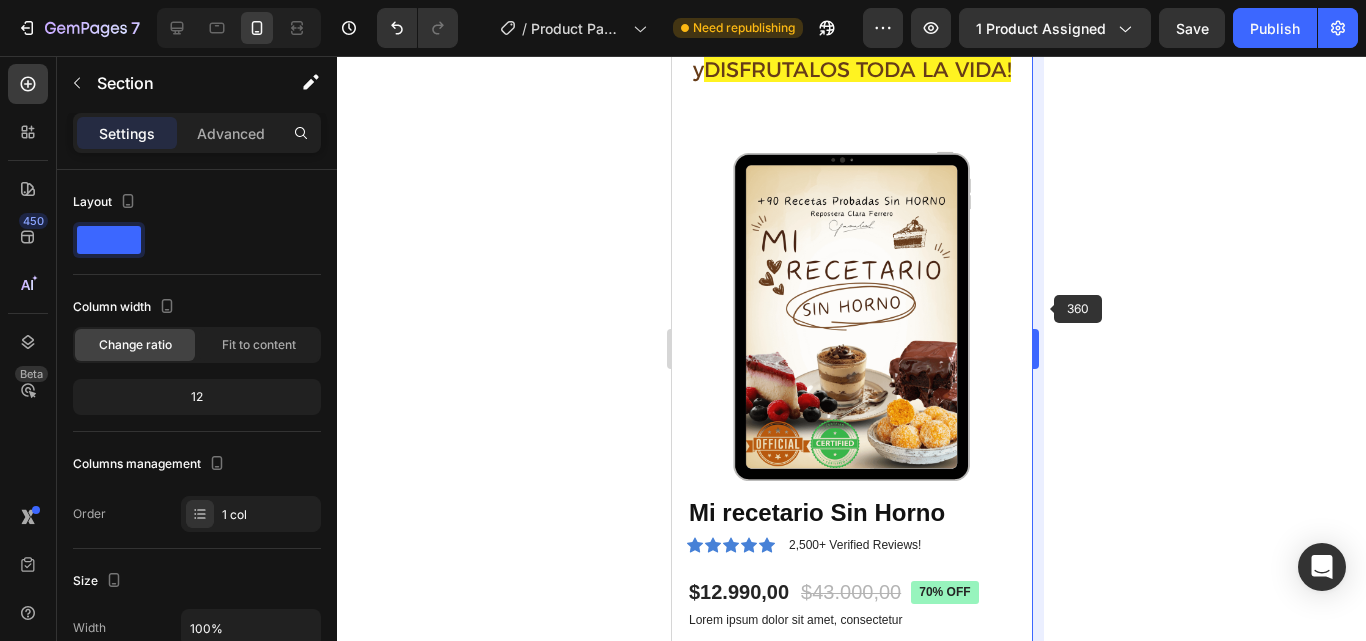 scroll, scrollTop: 445, scrollLeft: 0, axis: vertical 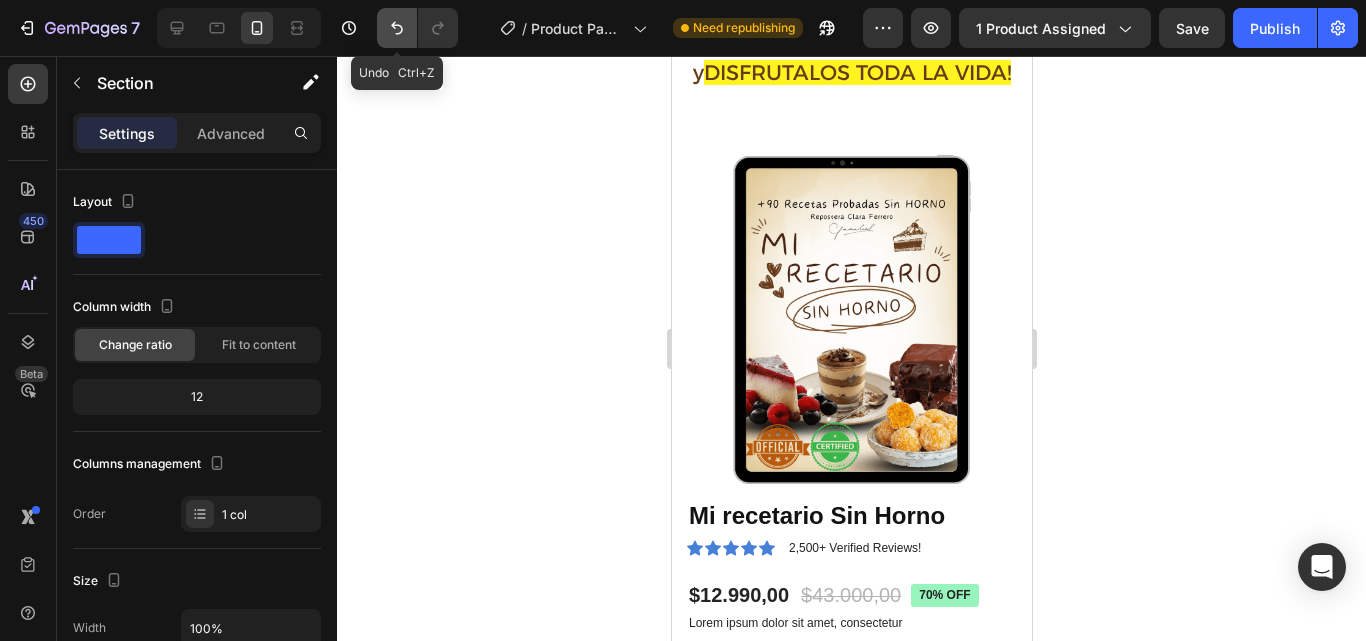 click 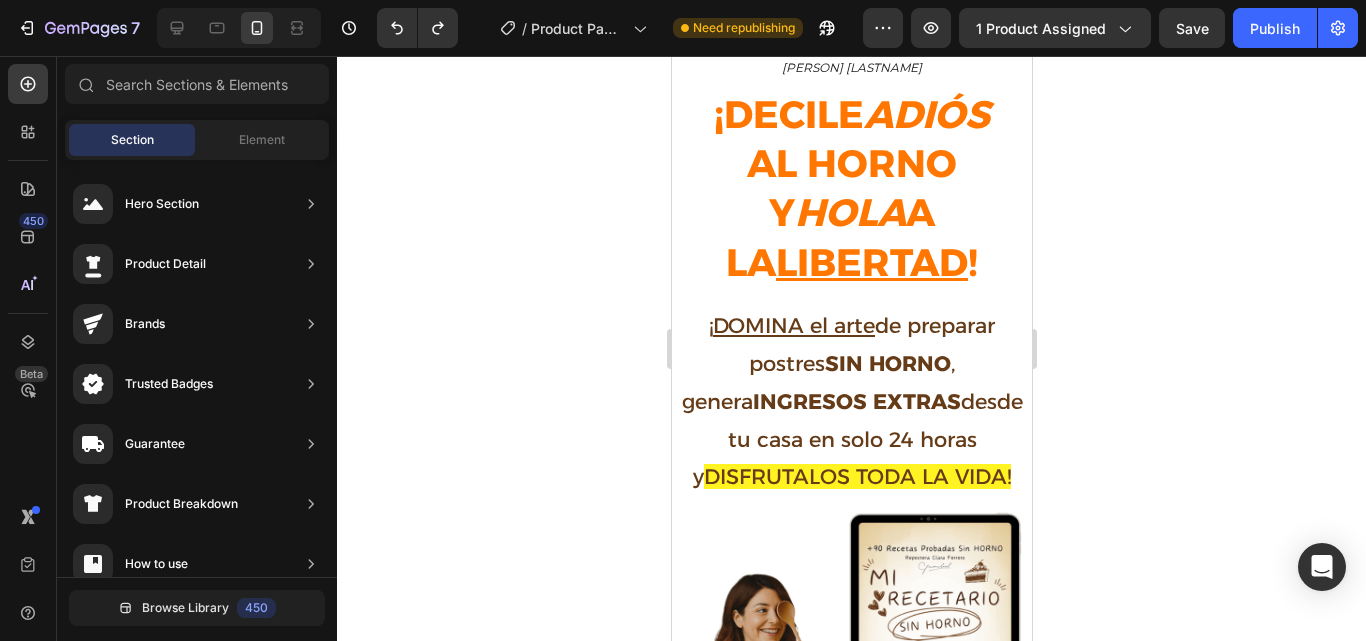 scroll, scrollTop: 0, scrollLeft: 0, axis: both 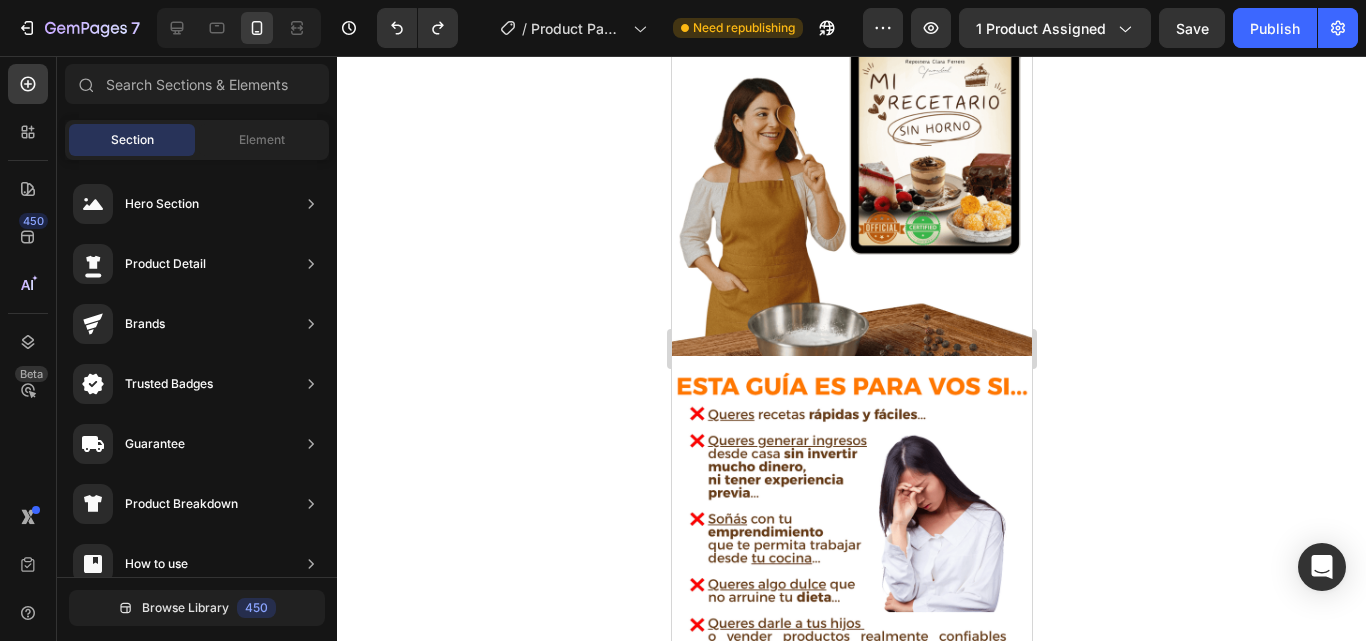 drag, startPoint x: 1021, startPoint y: 189, endPoint x: 1709, endPoint y: 261, distance: 691.7572 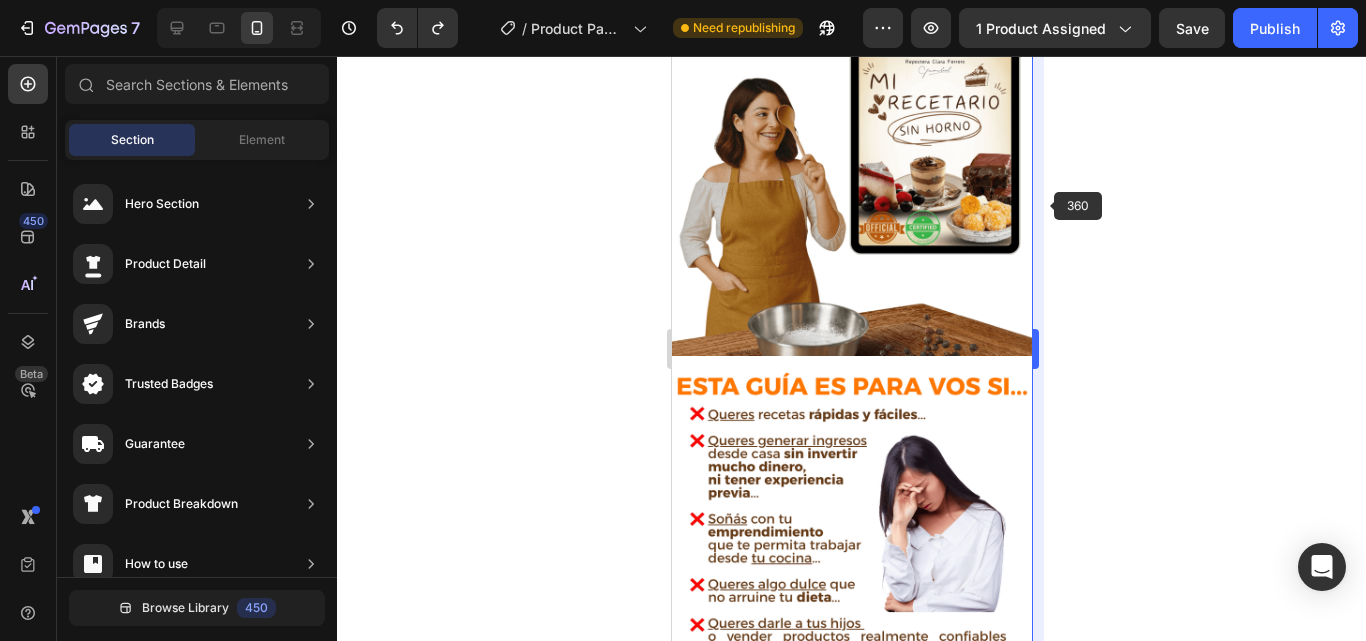 scroll, scrollTop: 543, scrollLeft: 0, axis: vertical 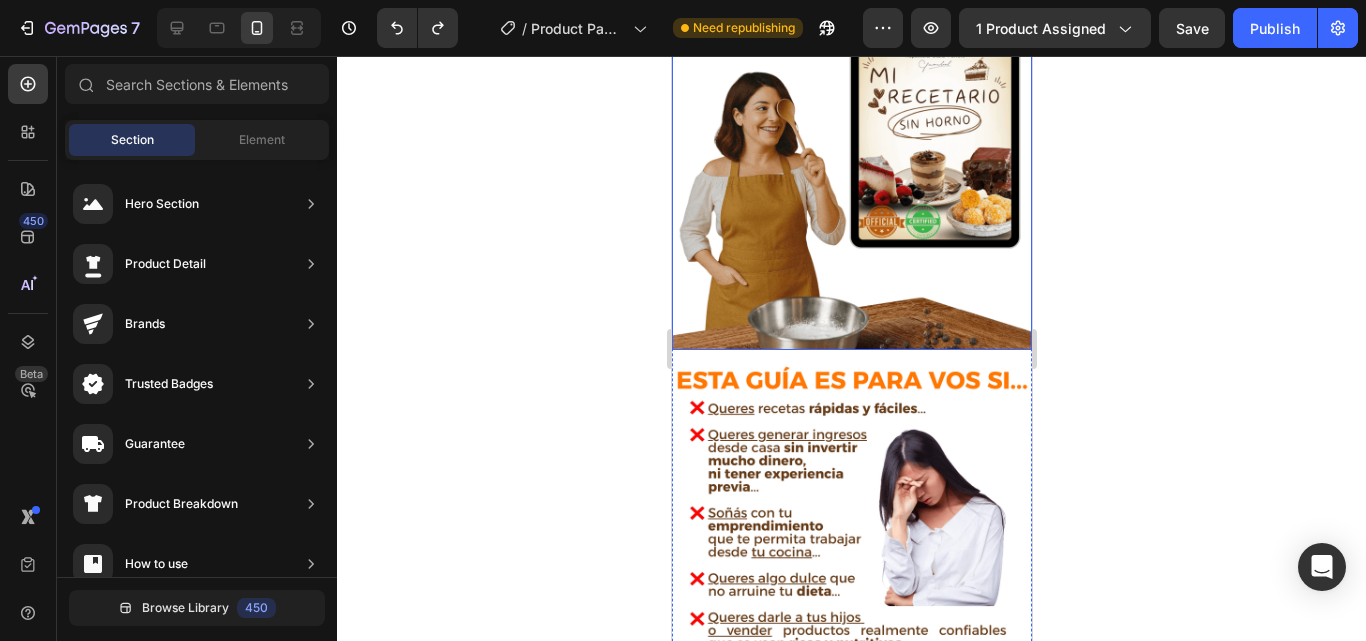 click at bounding box center [851, 170] 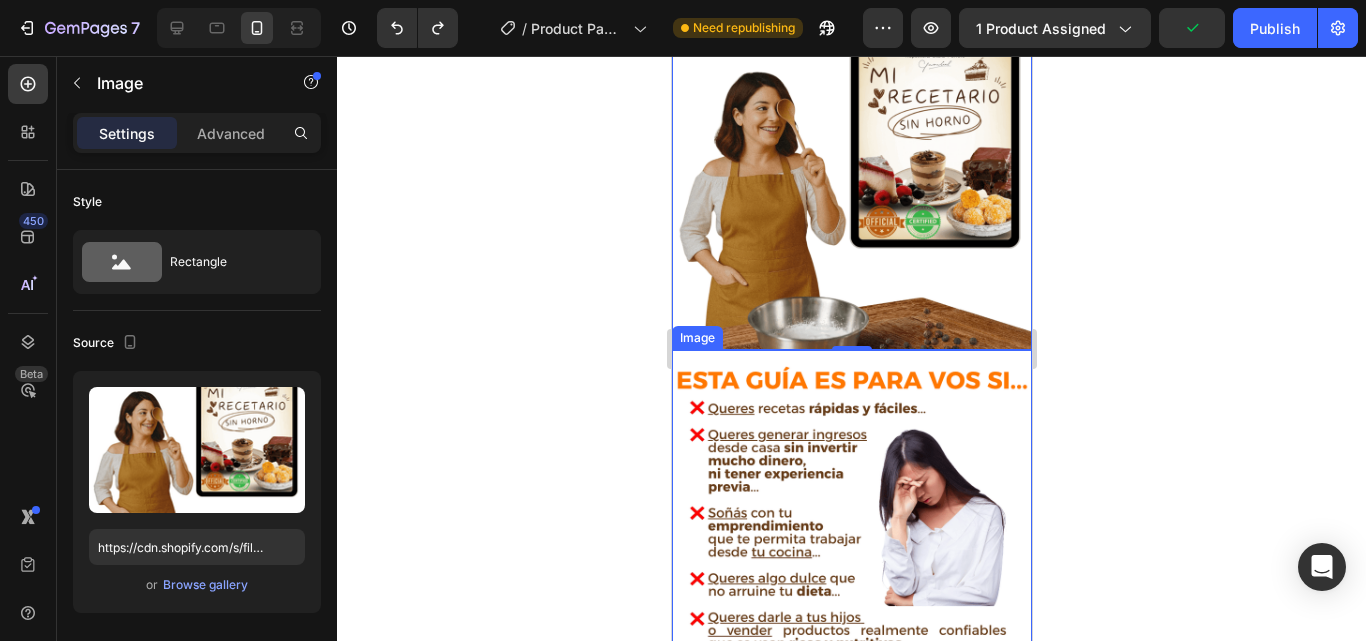 click at bounding box center (851, 710) 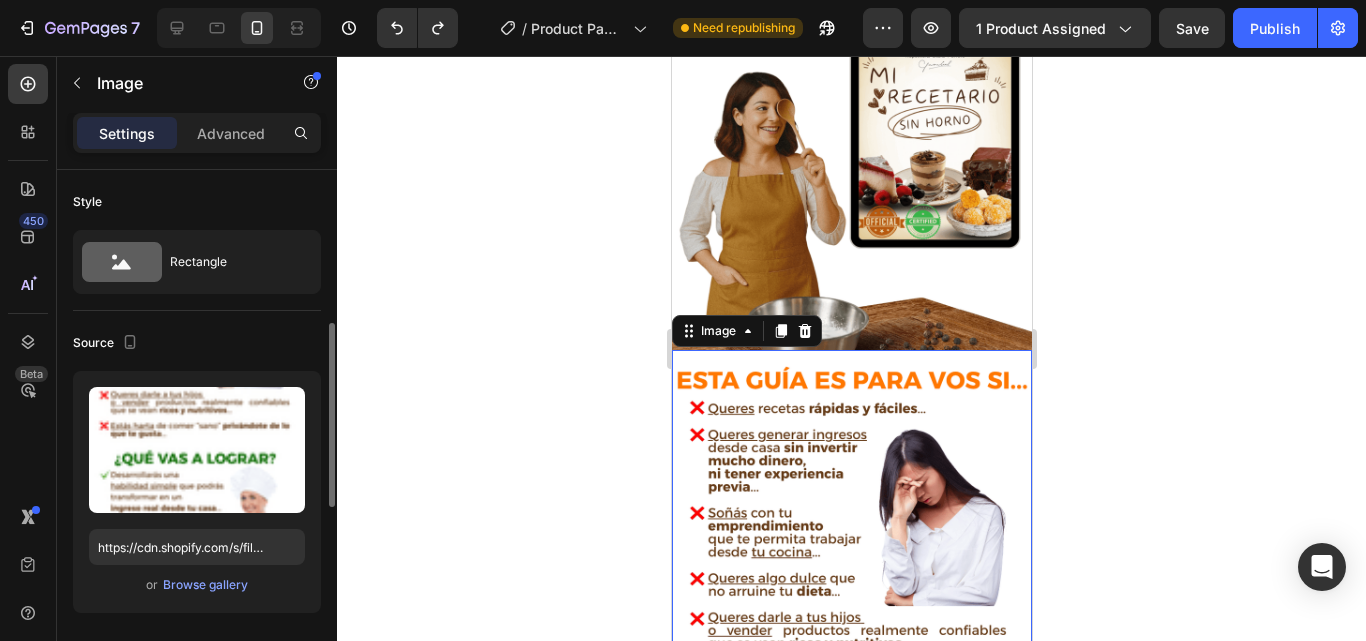 scroll, scrollTop: 114, scrollLeft: 0, axis: vertical 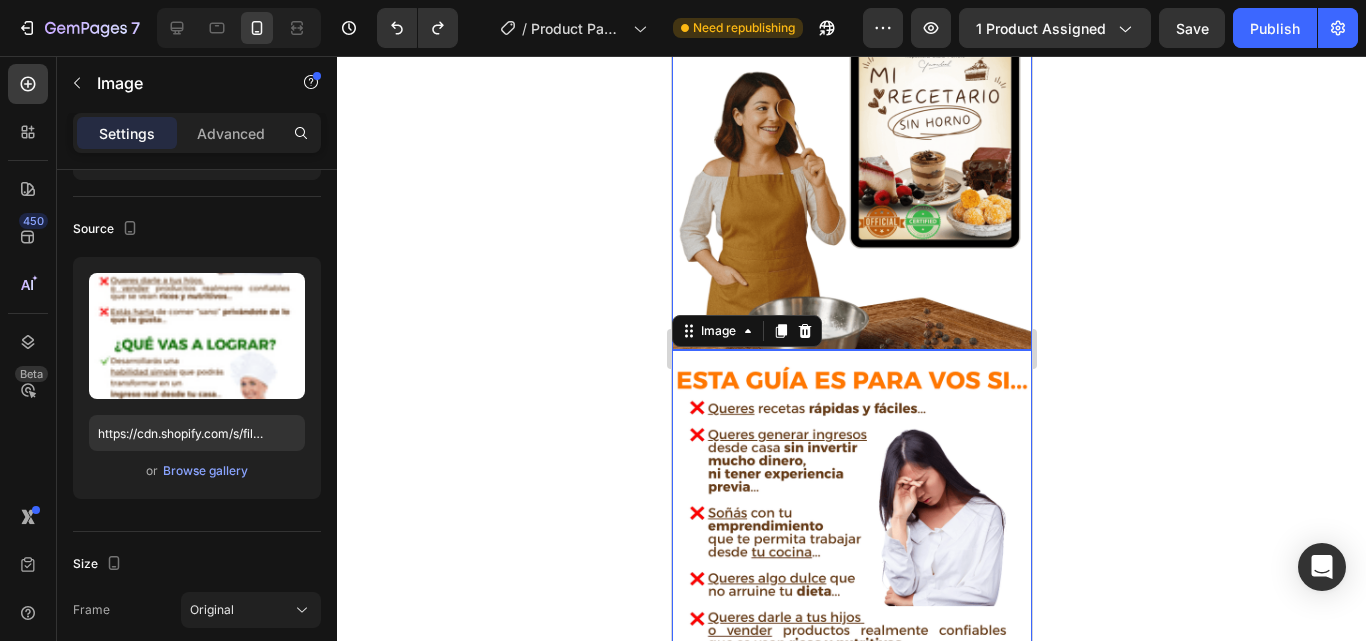 click at bounding box center [851, 170] 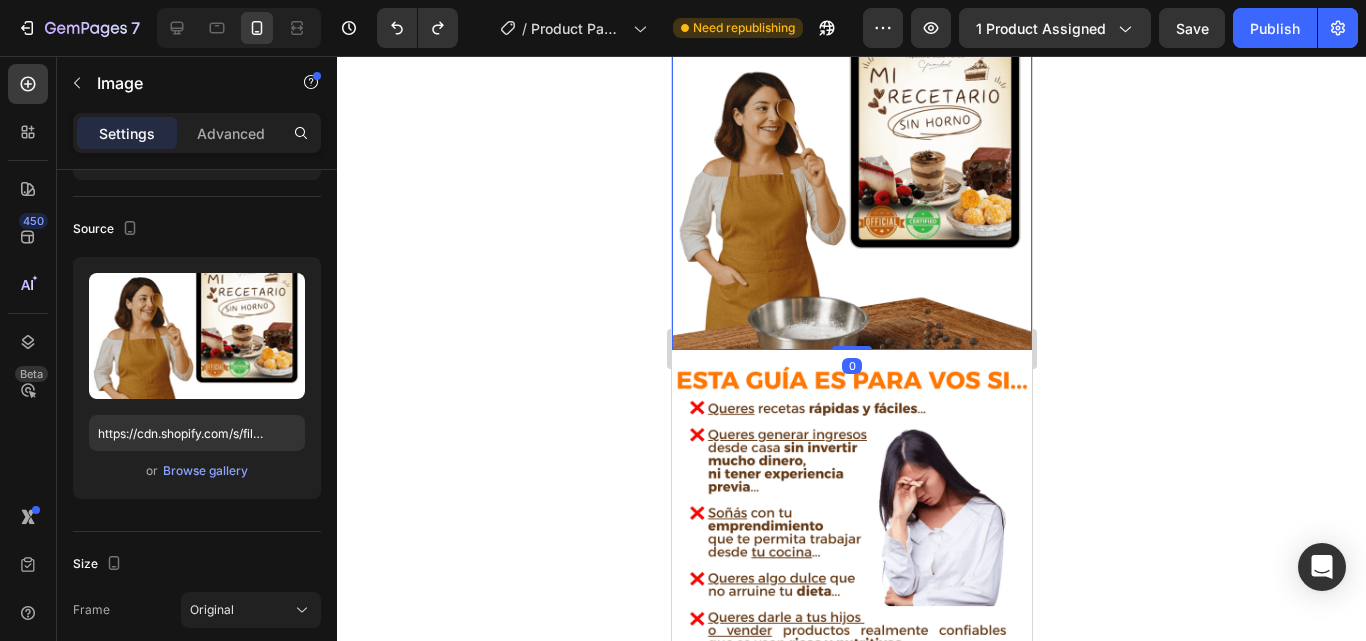 click 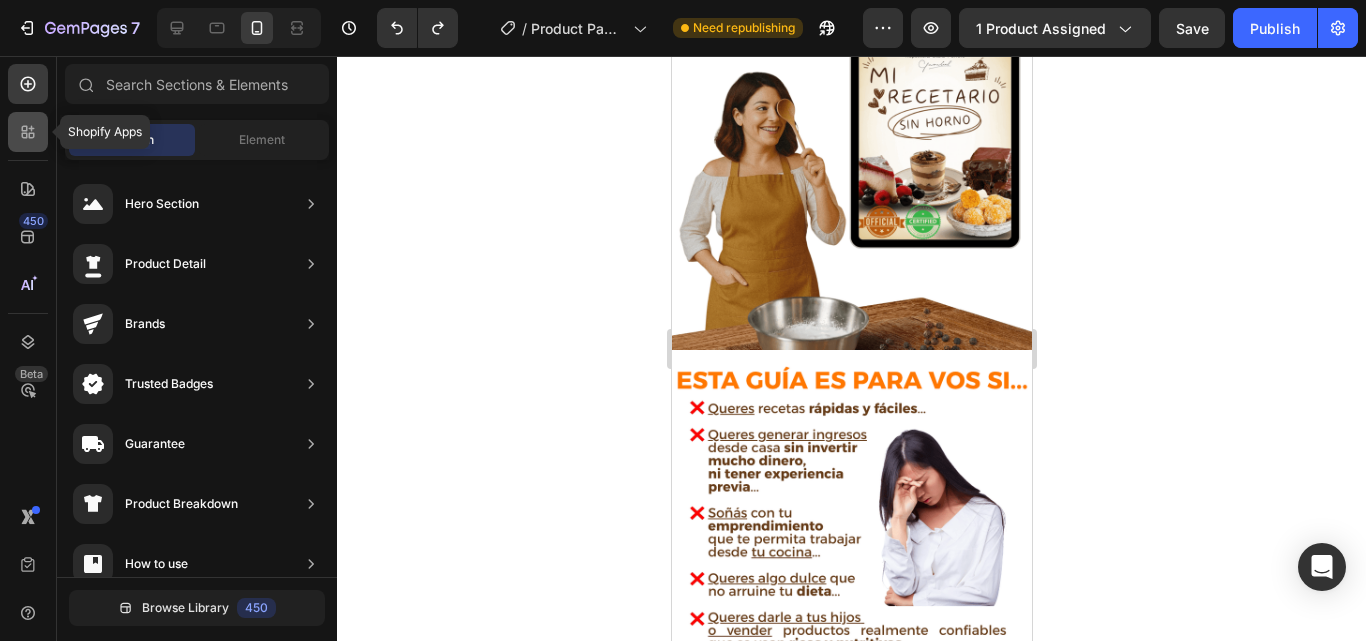 click 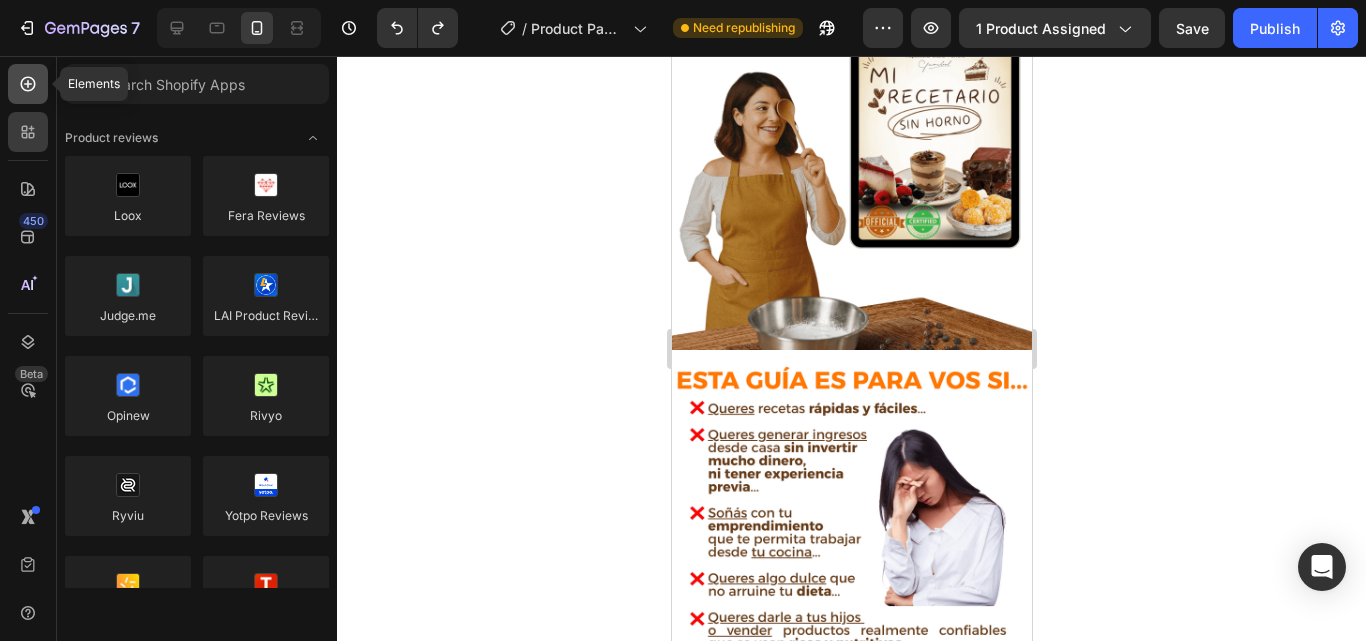 click 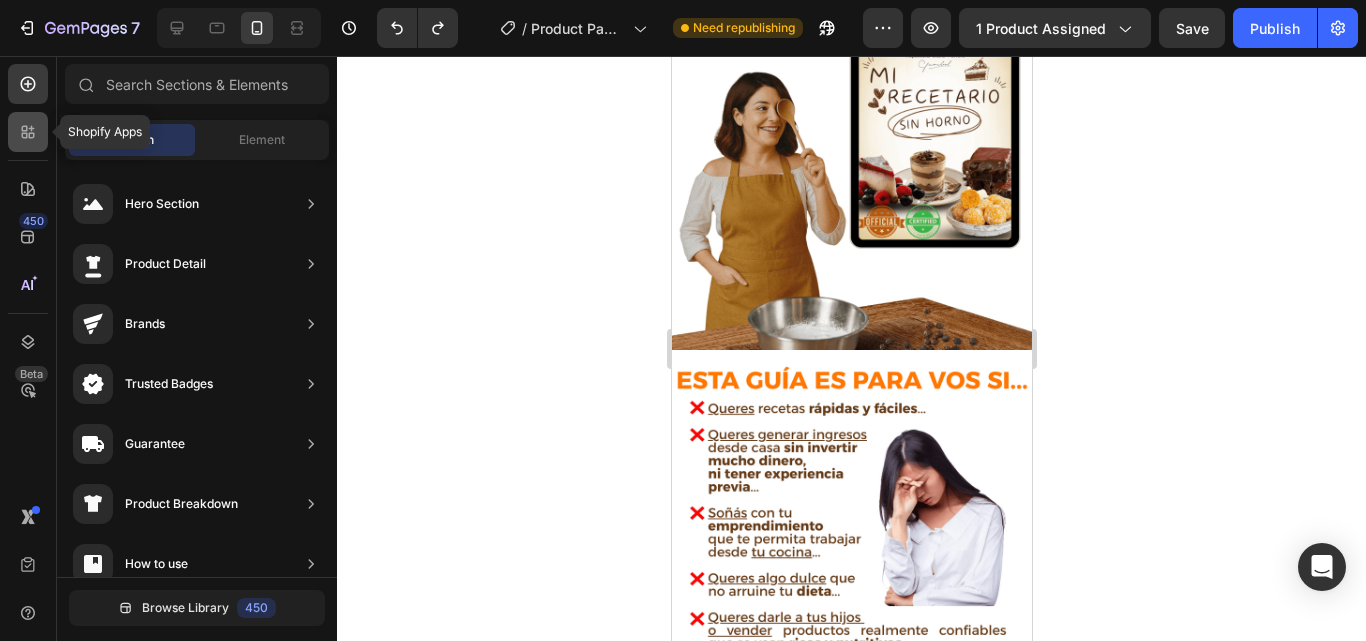 click 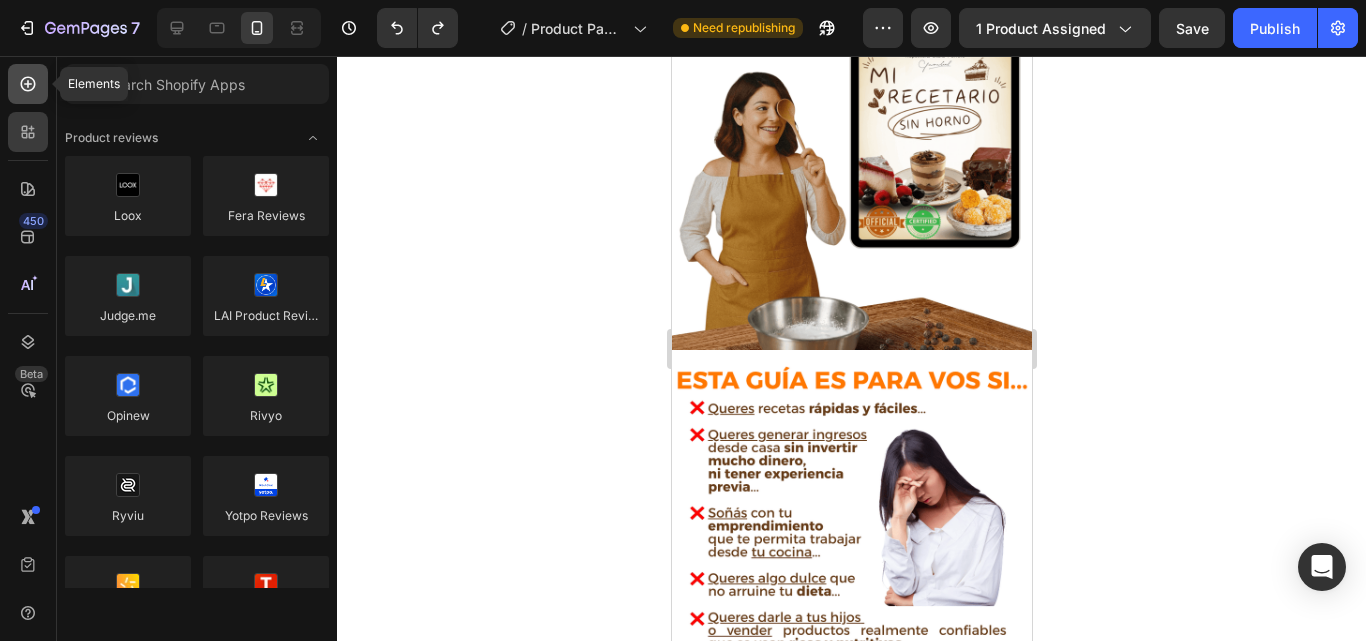 click 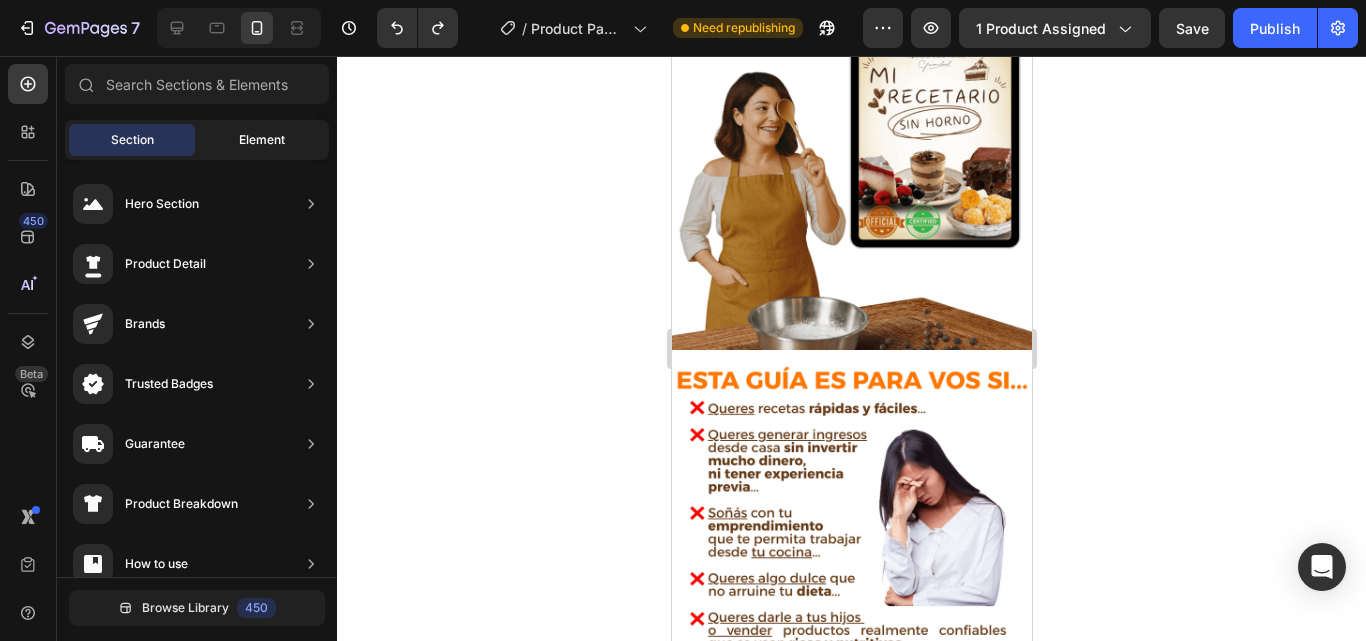 click on "Element" at bounding box center (262, 140) 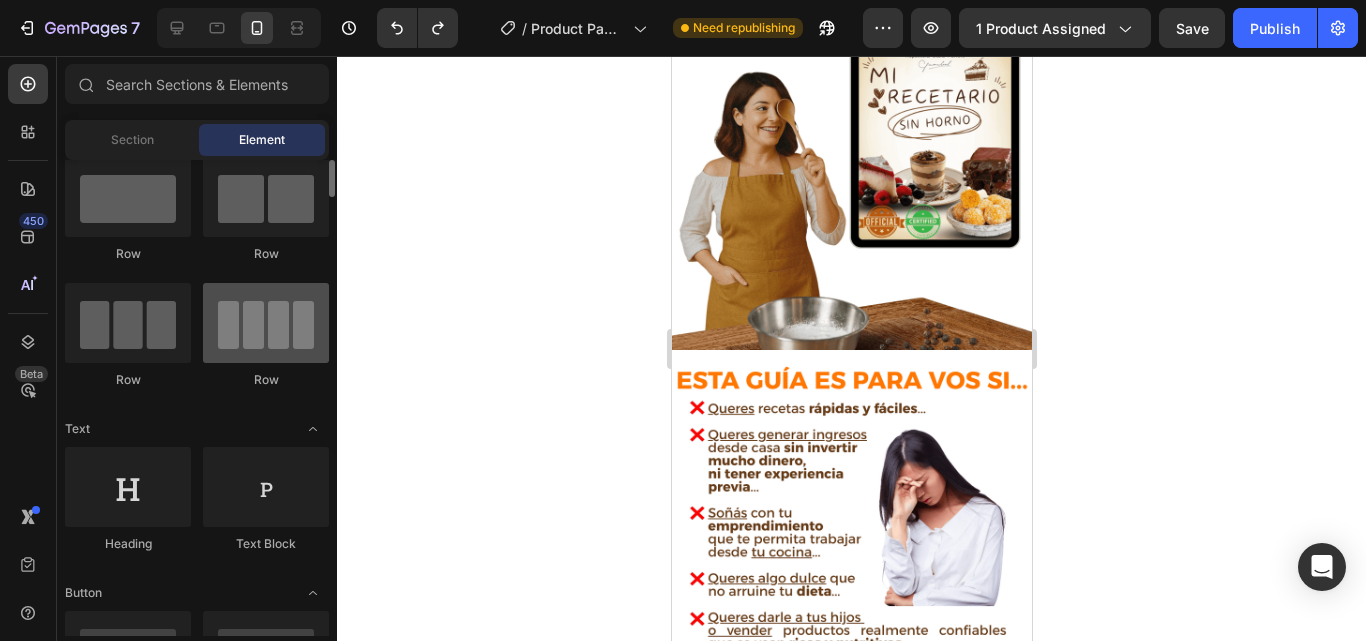 scroll, scrollTop: 0, scrollLeft: 0, axis: both 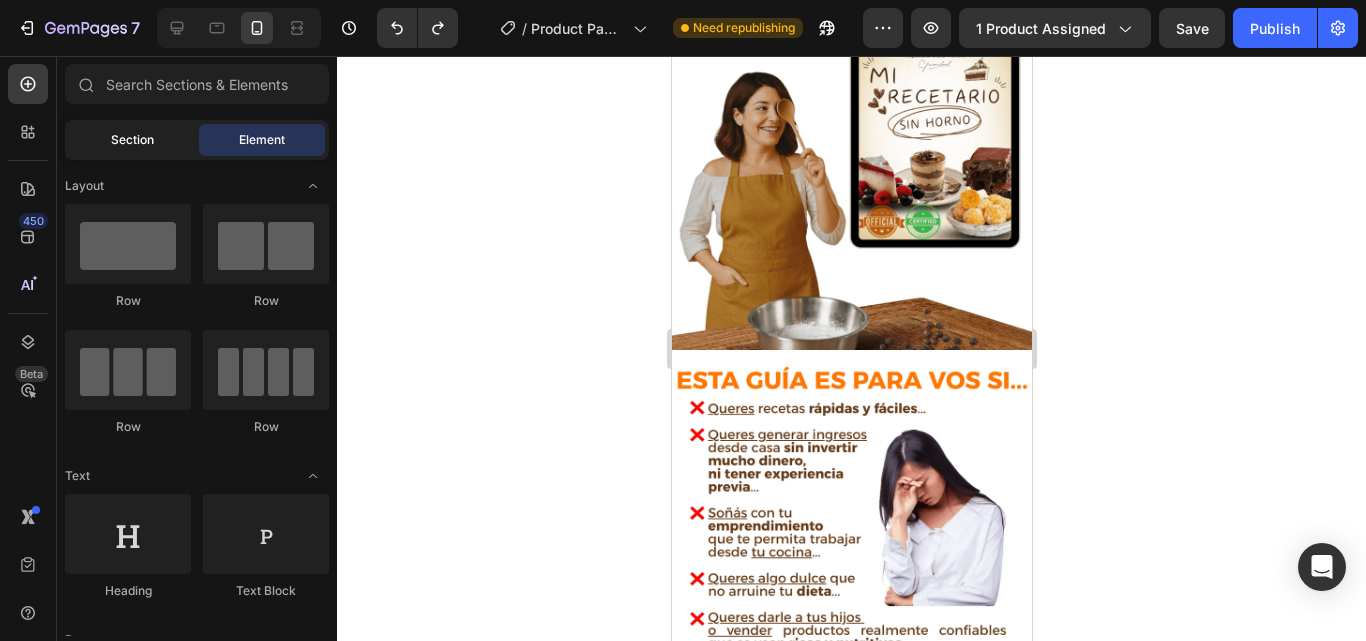 click on "Section" 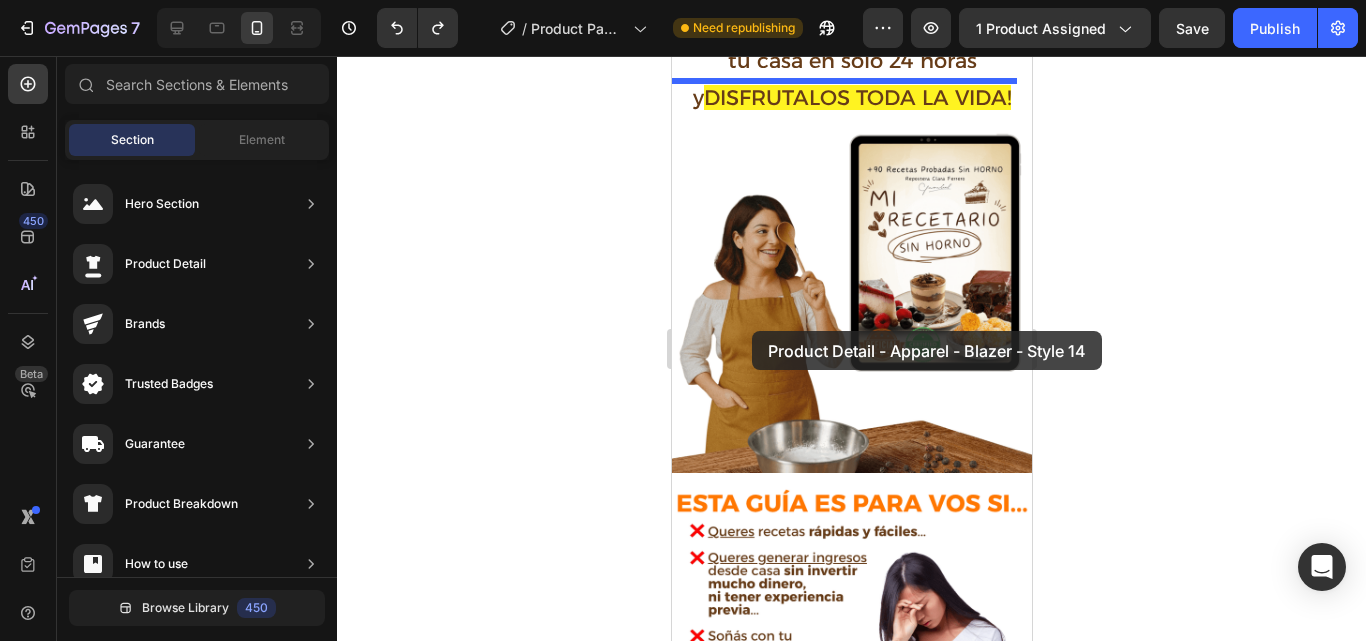 scroll, scrollTop: 476, scrollLeft: 0, axis: vertical 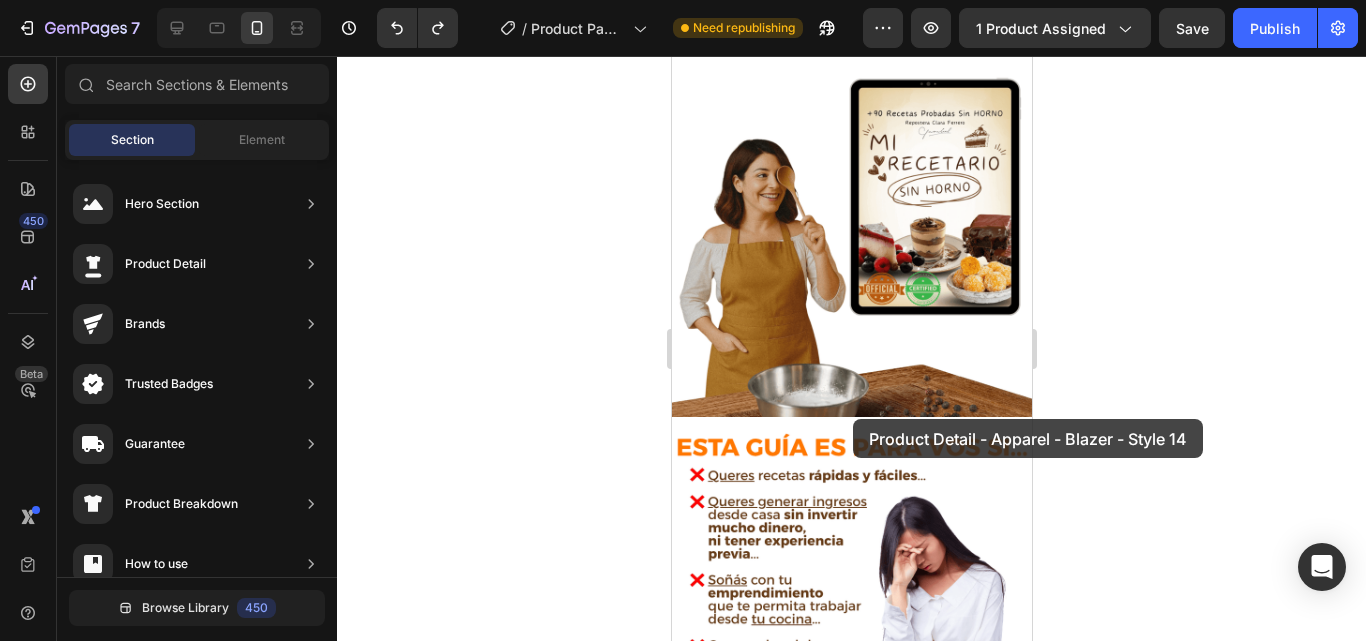 drag, startPoint x: 1134, startPoint y: 294, endPoint x: 846, endPoint y: 417, distance: 313.16608 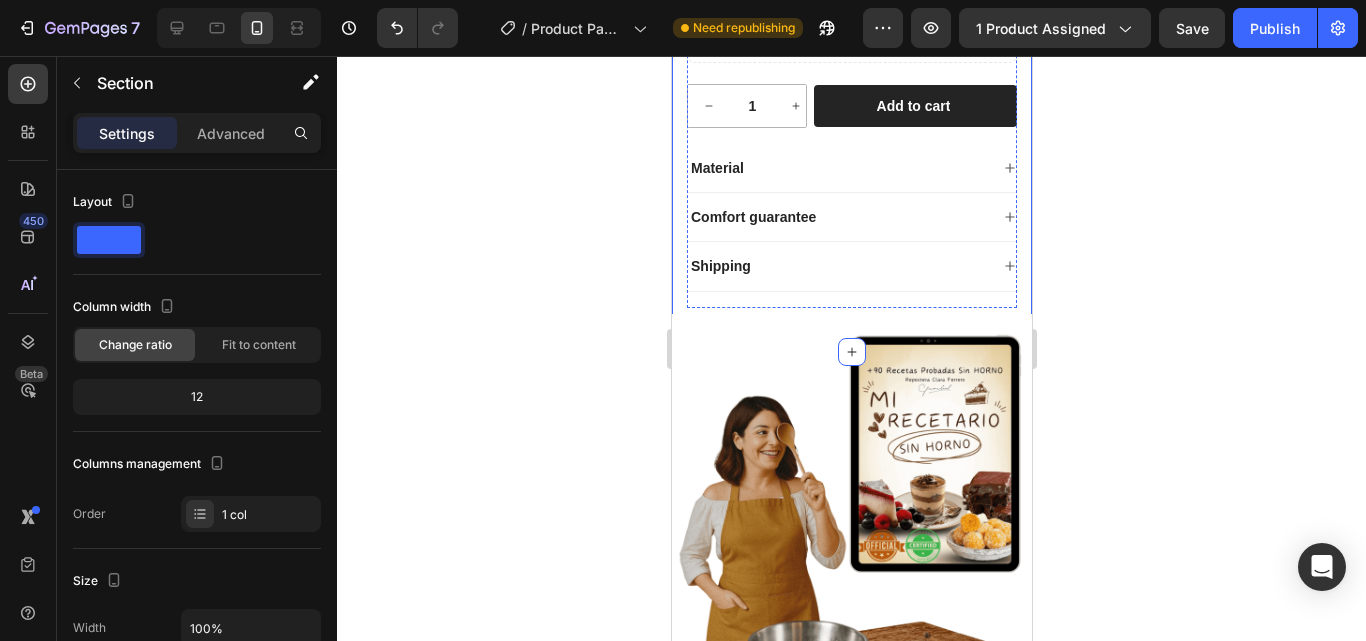 scroll, scrollTop: 1122, scrollLeft: 0, axis: vertical 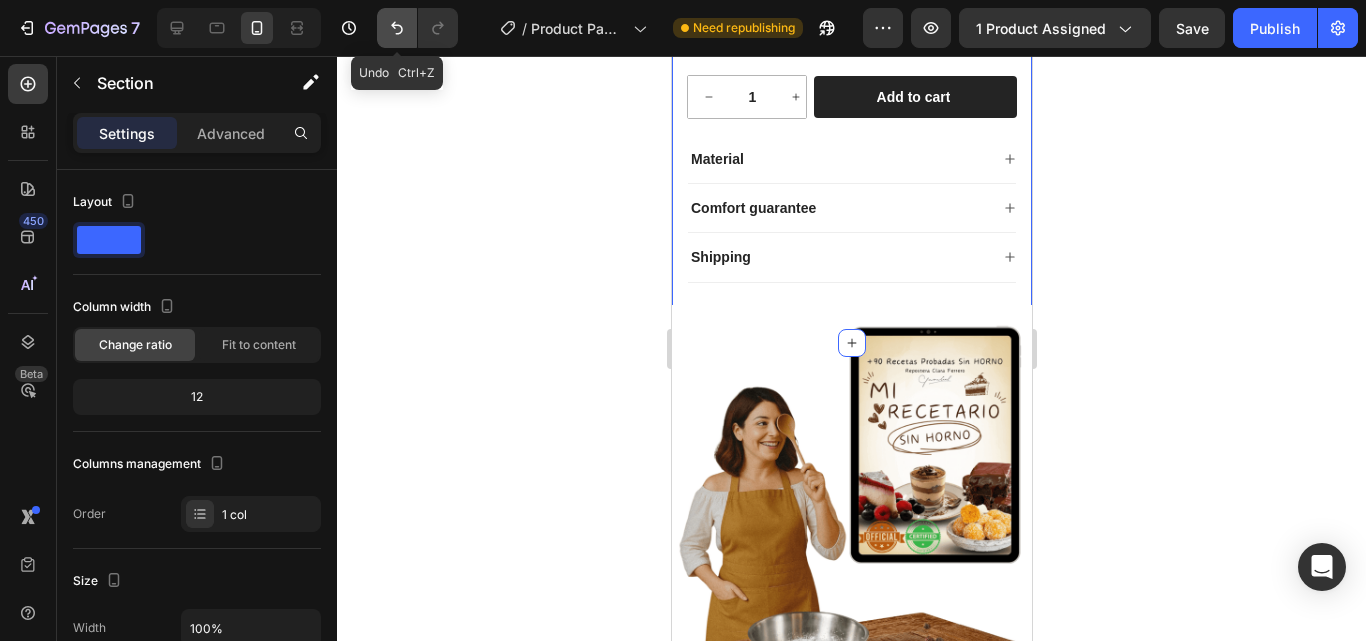 click 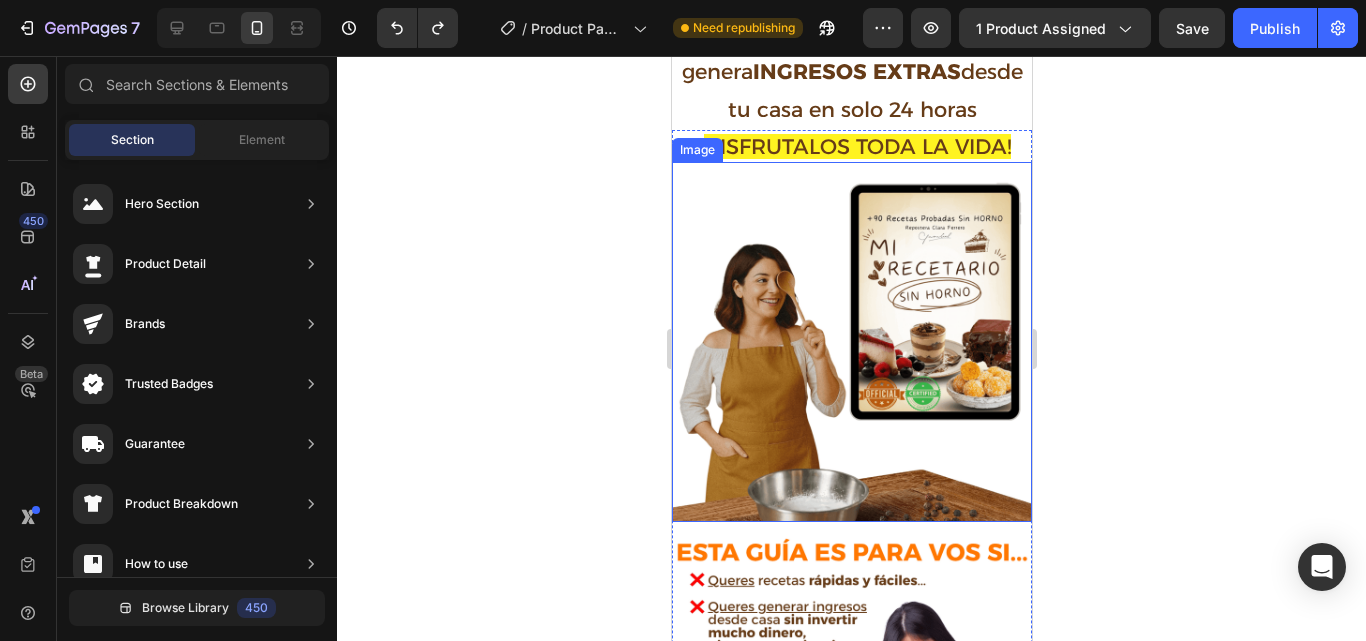 scroll, scrollTop: 416, scrollLeft: 0, axis: vertical 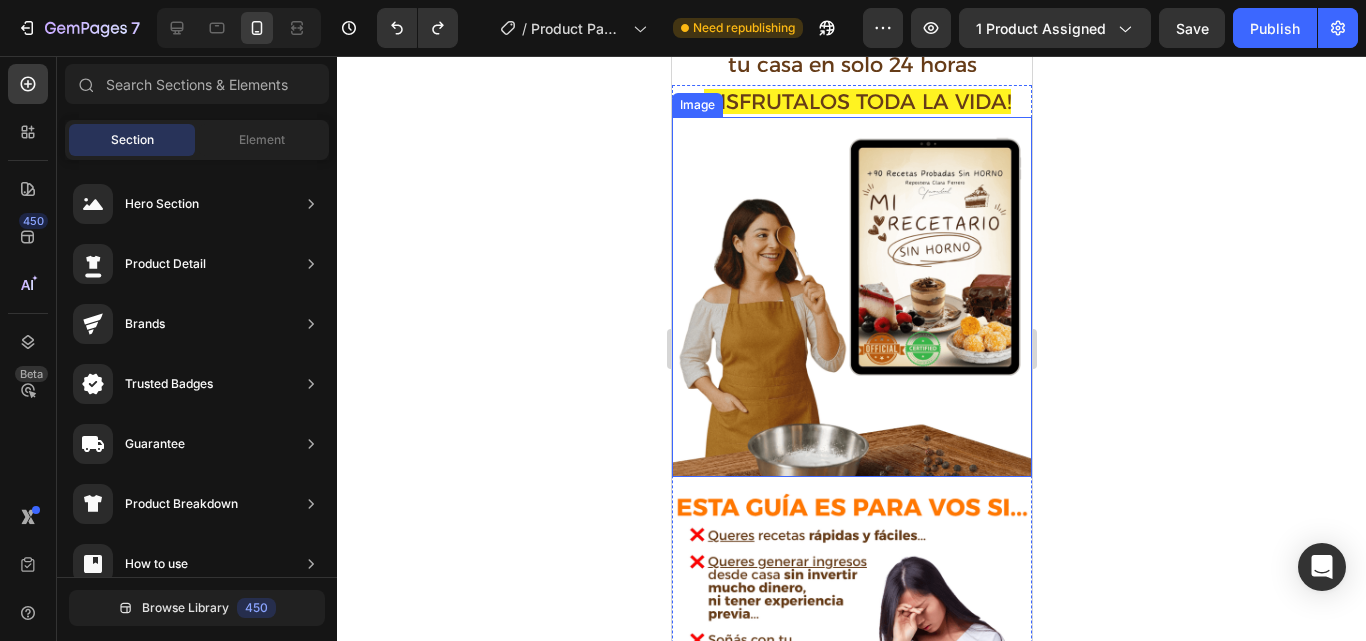click at bounding box center [851, 297] 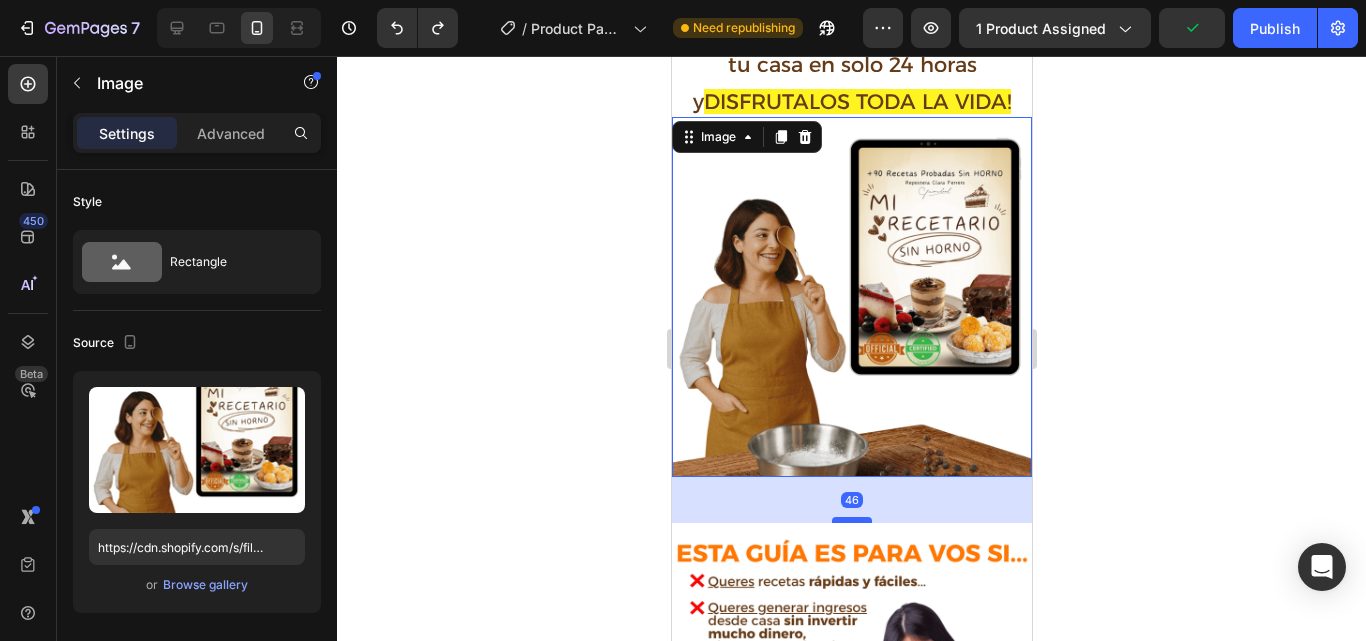 drag, startPoint x: 846, startPoint y: 460, endPoint x: 844, endPoint y: 506, distance: 46.043457 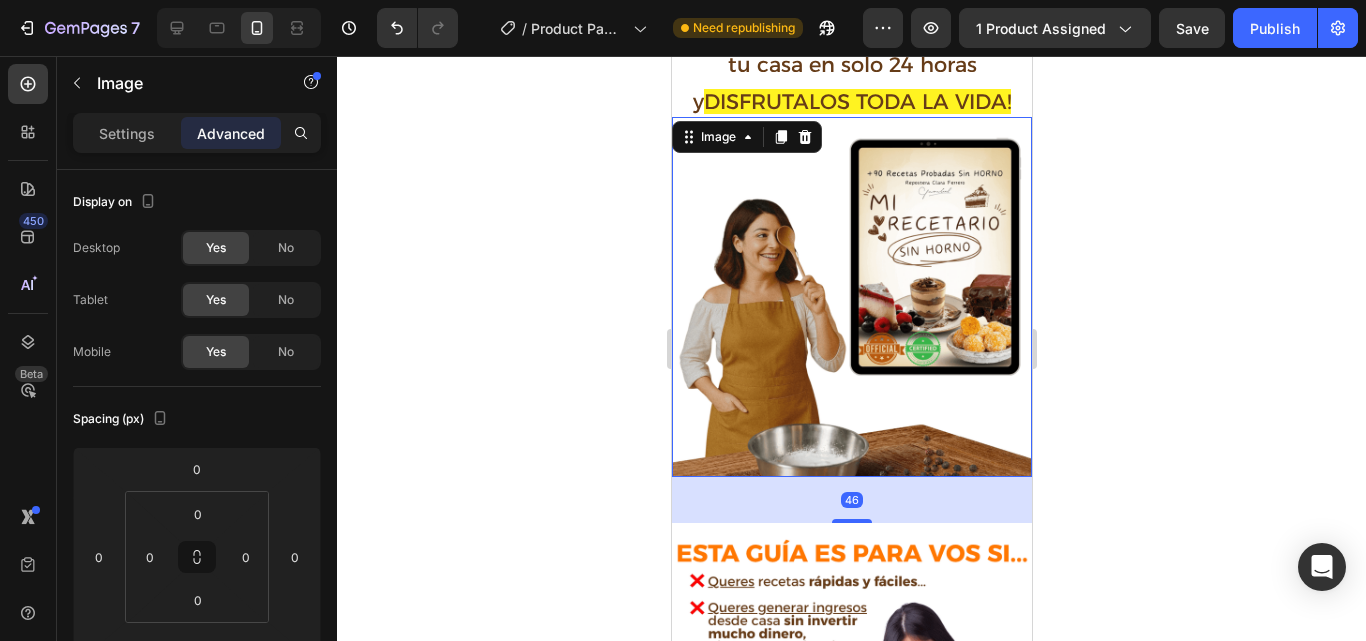 click 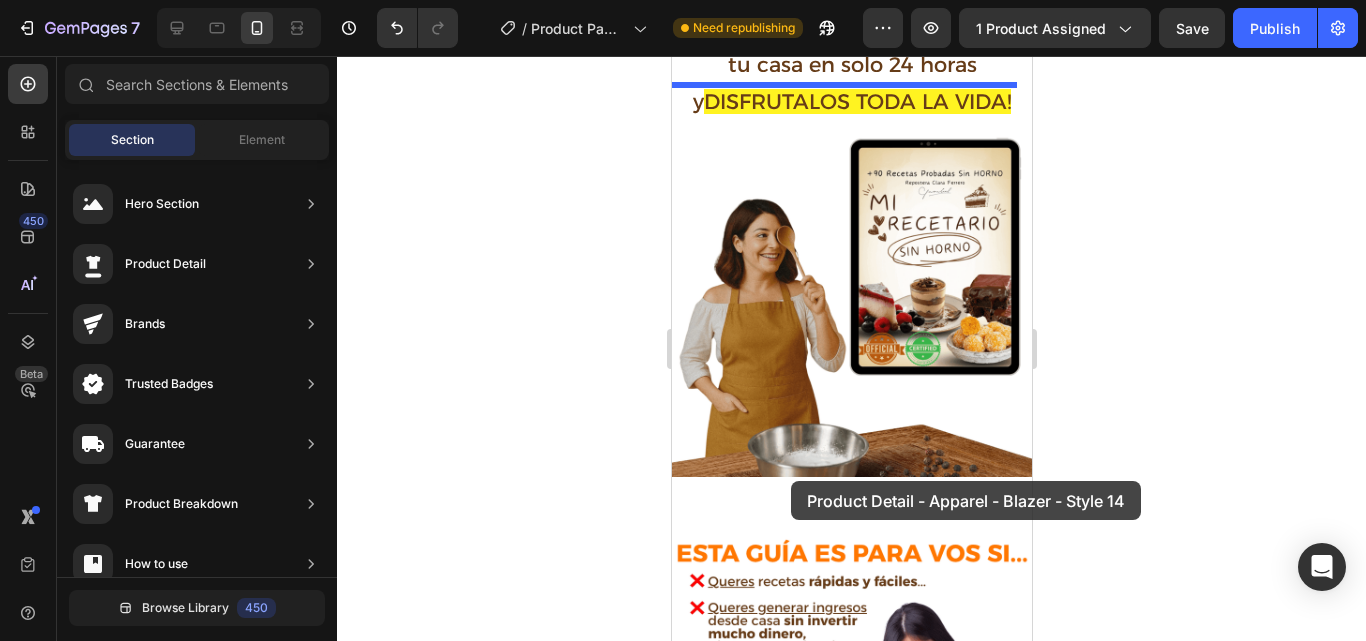 drag, startPoint x: 1144, startPoint y: 261, endPoint x: 873, endPoint y: 480, distance: 348.4279 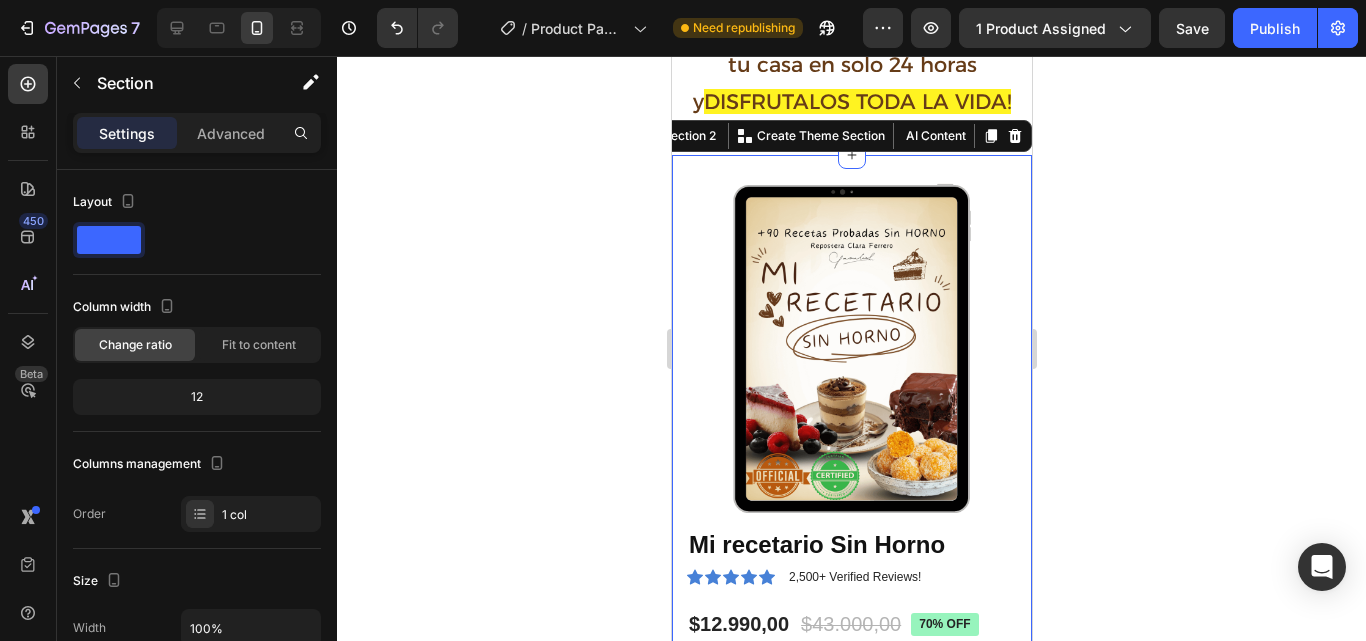scroll, scrollTop: 445, scrollLeft: 0, axis: vertical 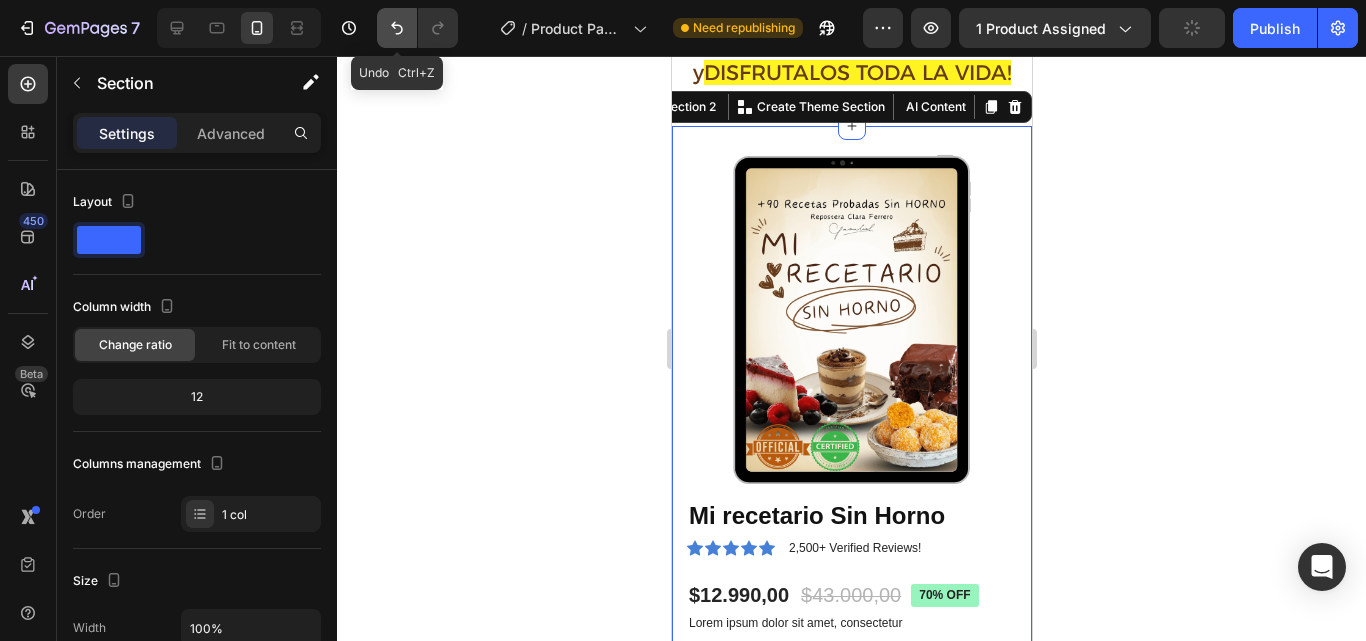click 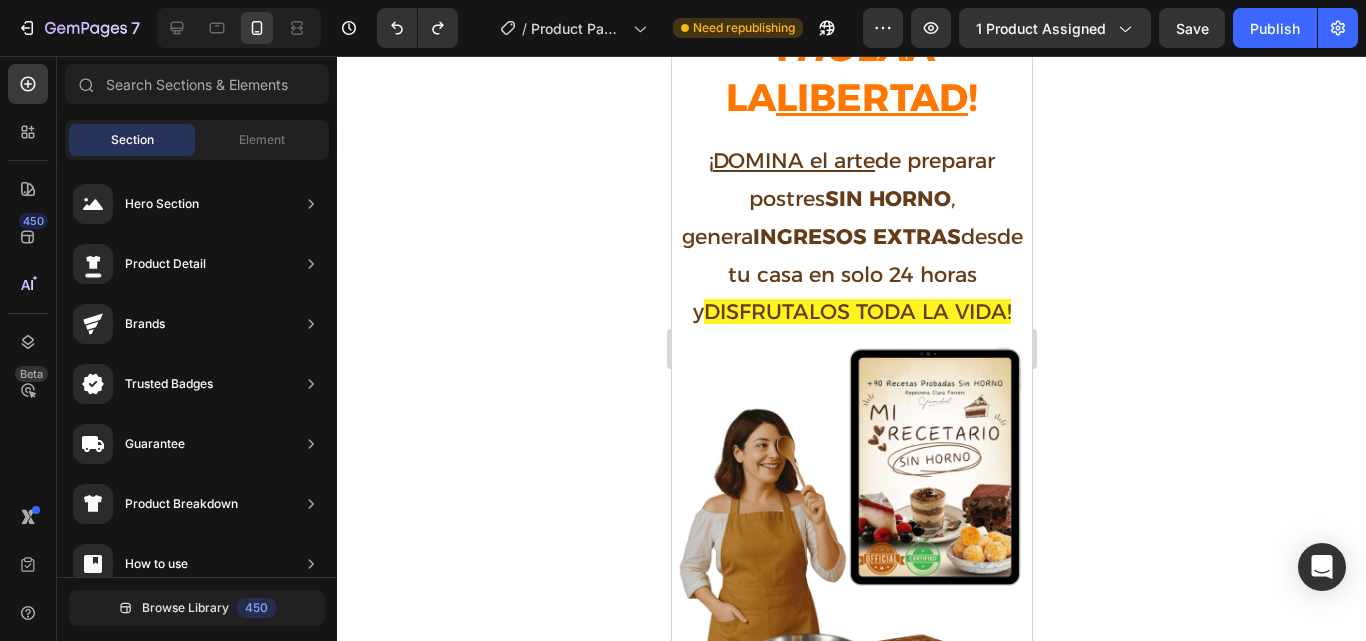 scroll, scrollTop: 205, scrollLeft: 0, axis: vertical 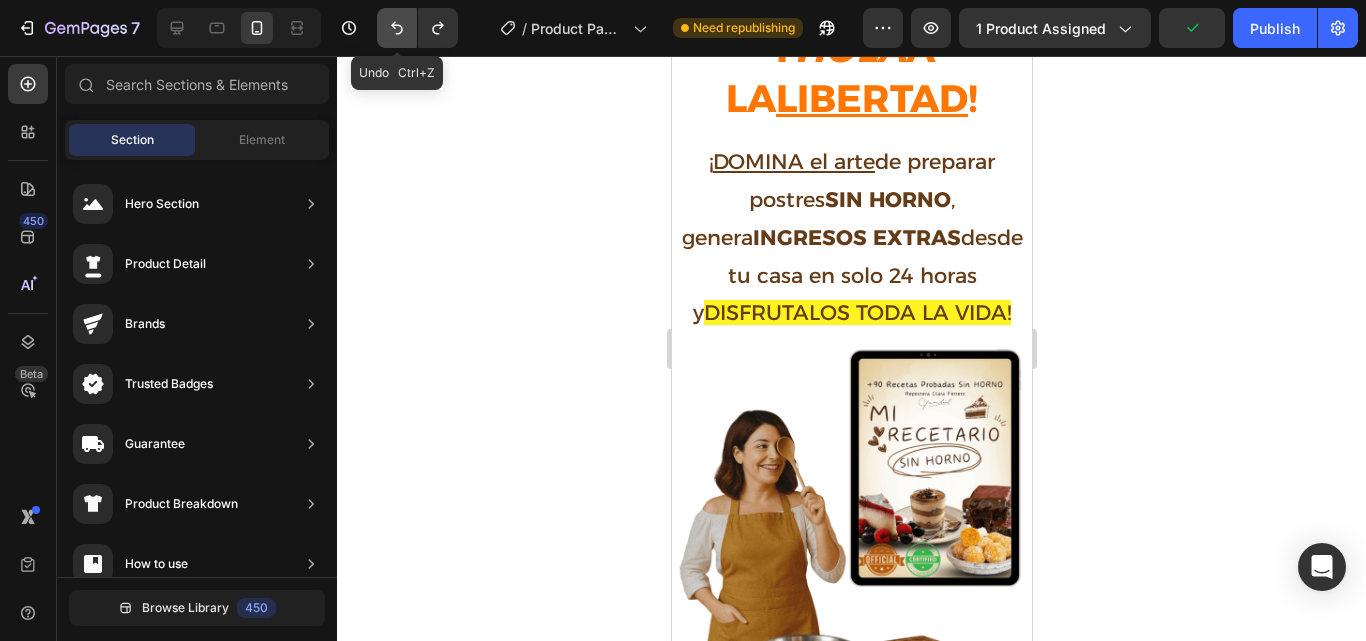 click 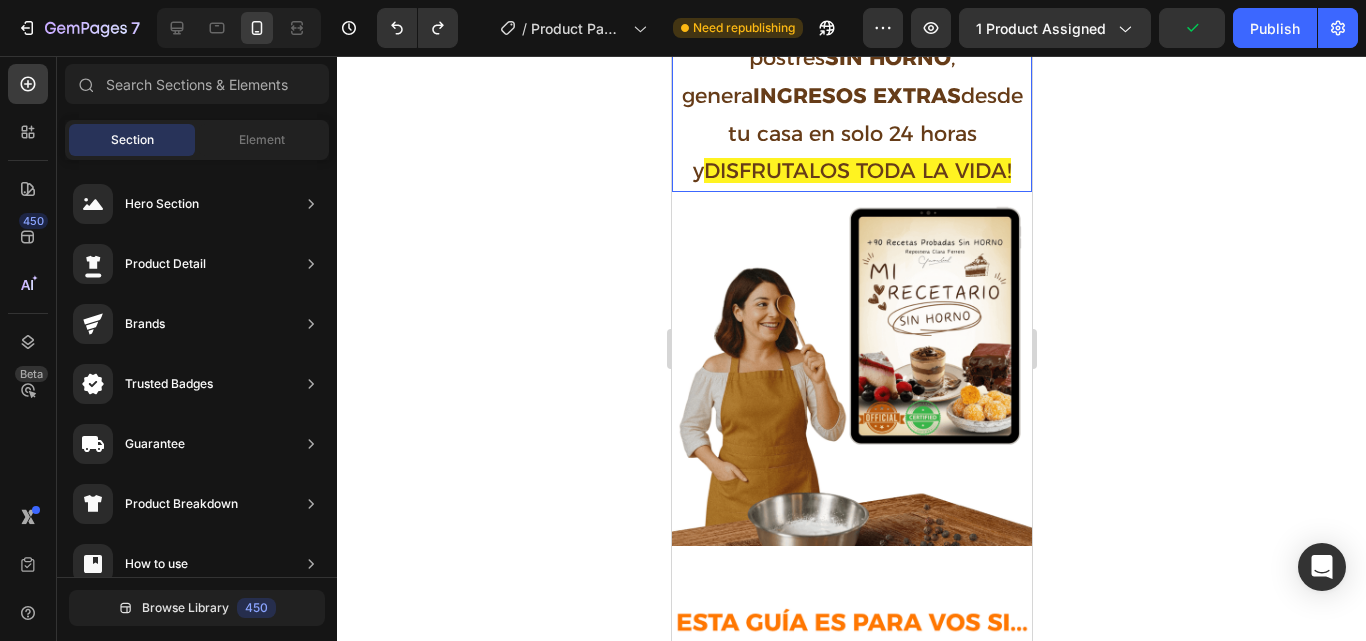 scroll, scrollTop: 418, scrollLeft: 0, axis: vertical 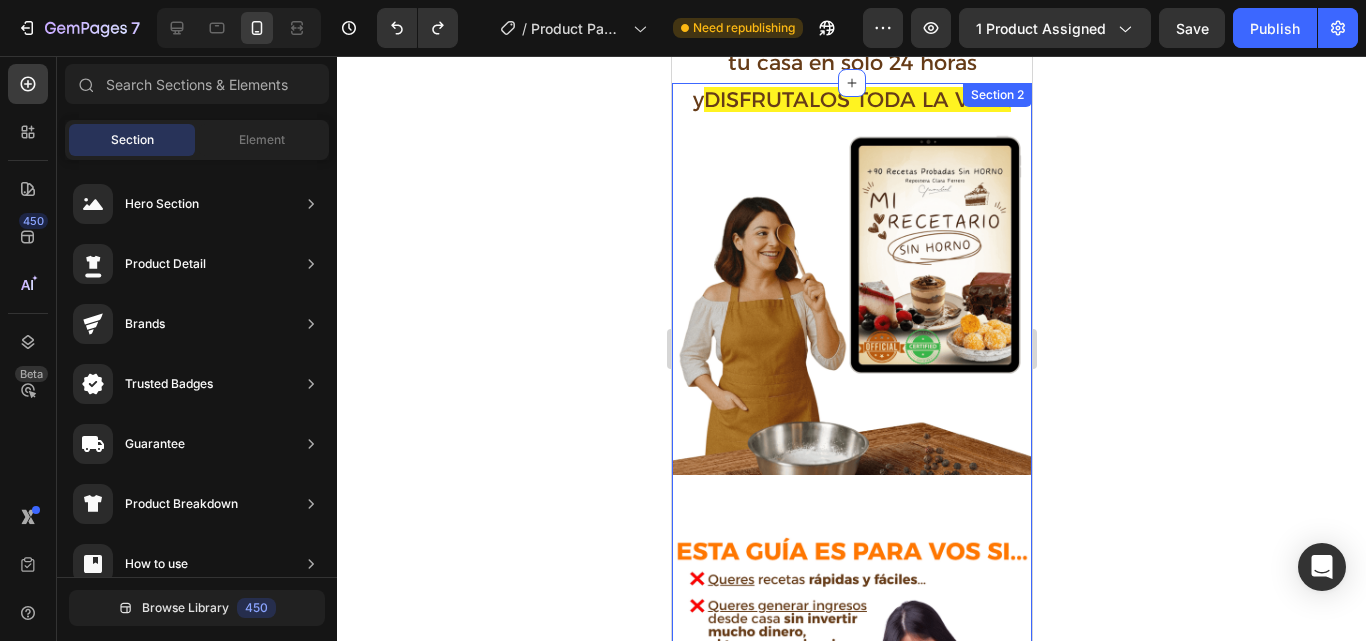 click on "Image Image" at bounding box center [851, 678] 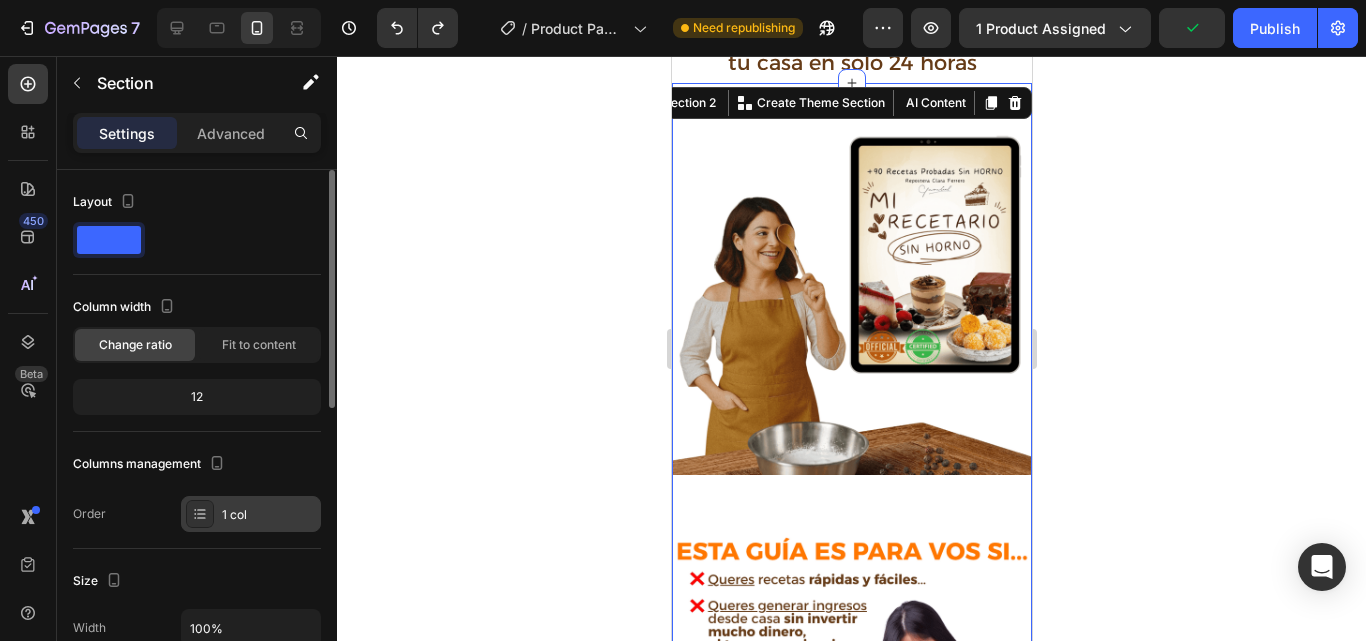 click on "1 col" at bounding box center (251, 514) 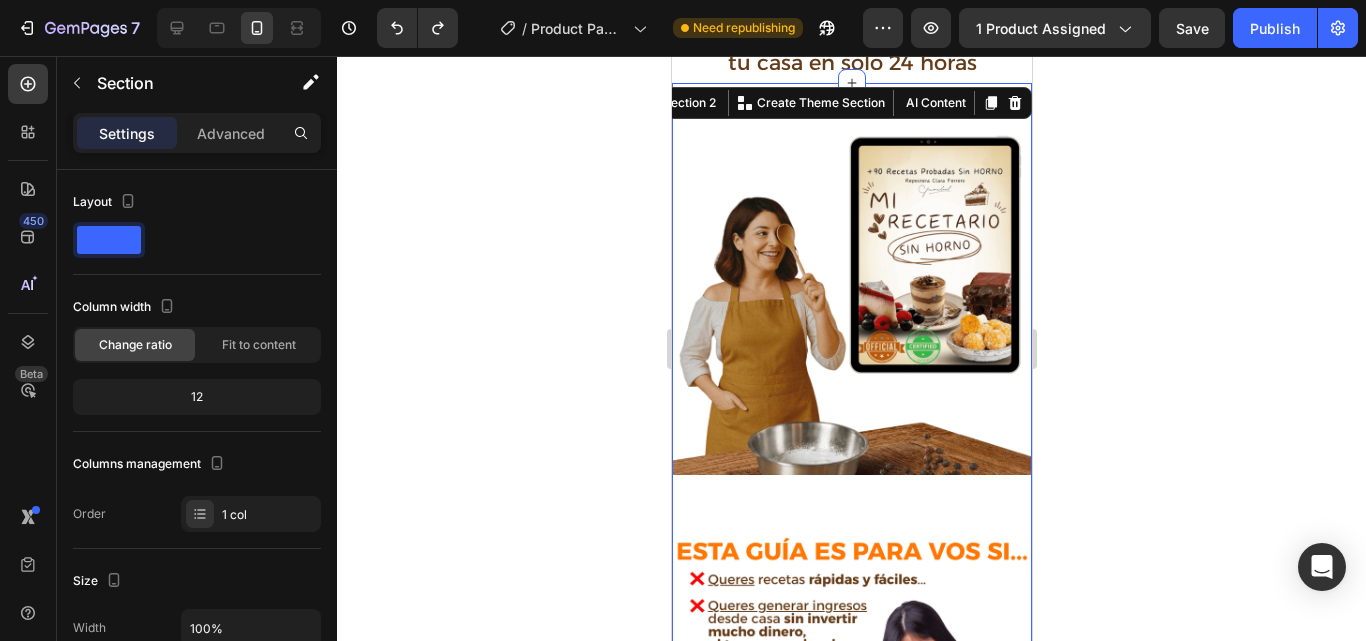 click 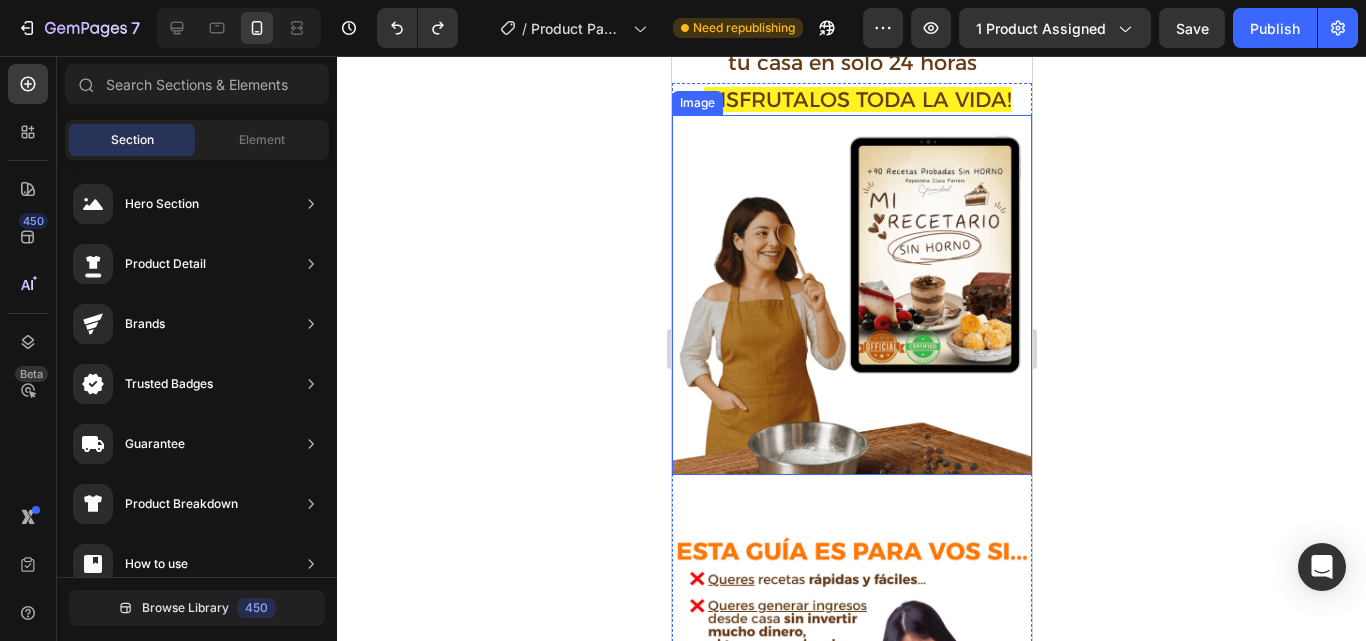 click at bounding box center (851, 295) 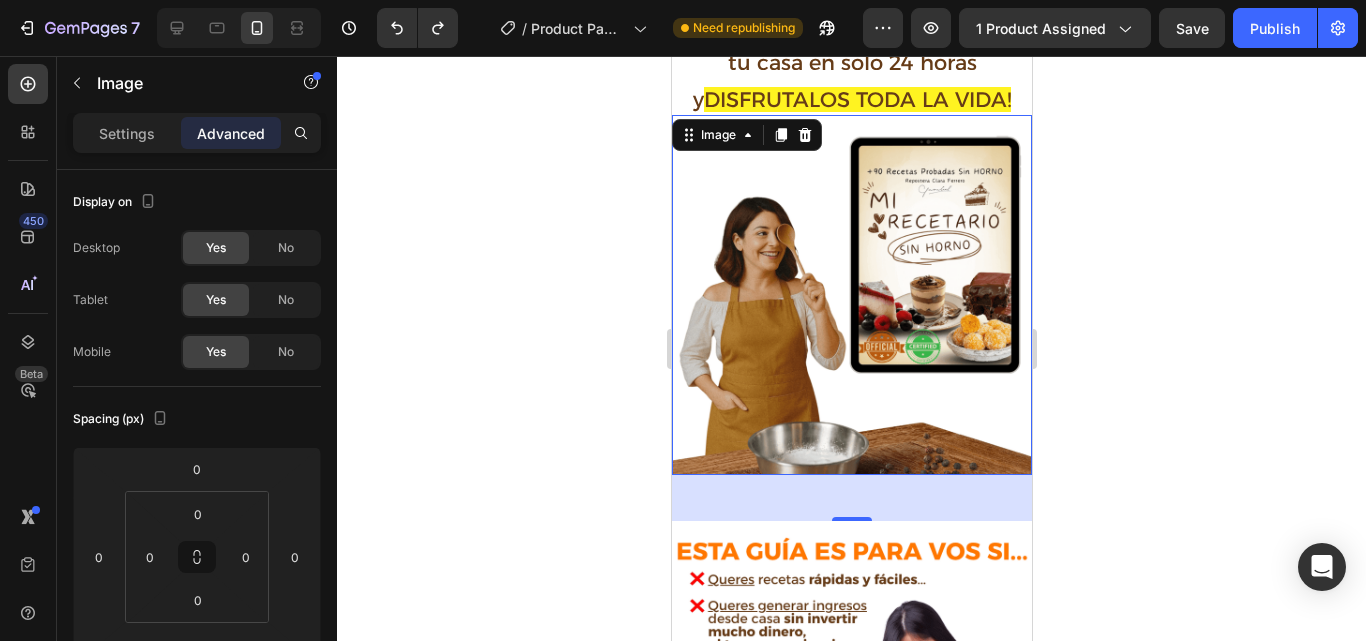 click 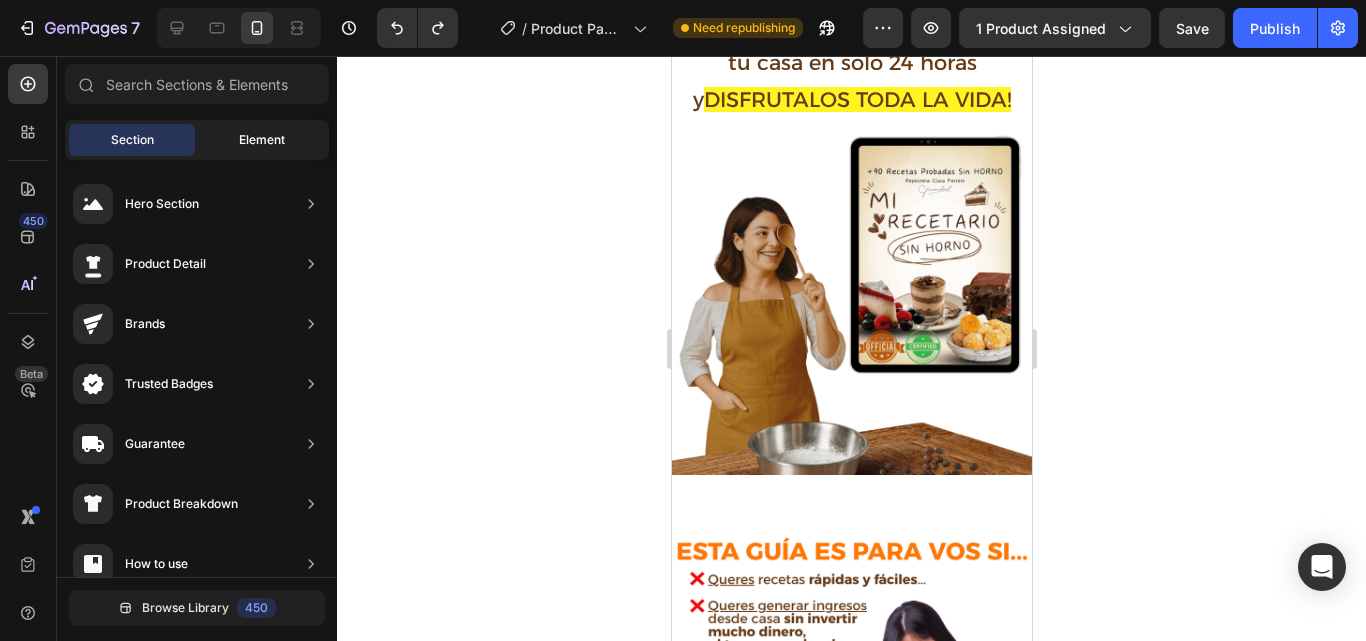 click on "Element" 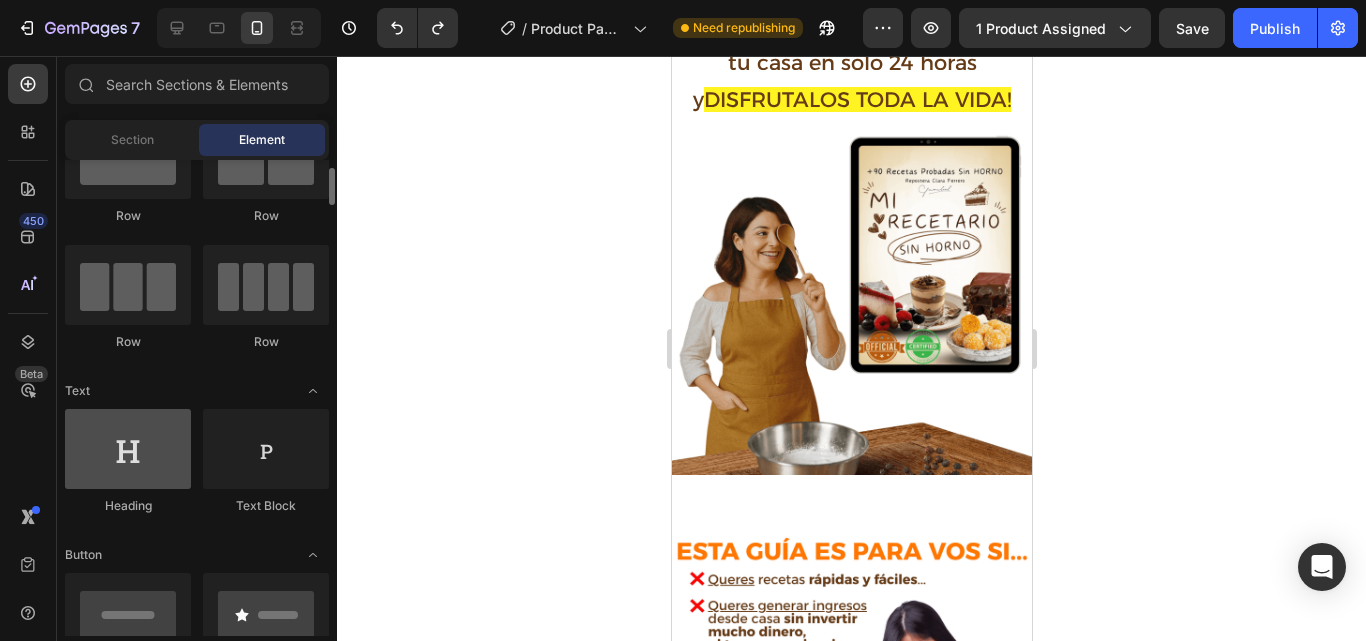 scroll, scrollTop: 87, scrollLeft: 0, axis: vertical 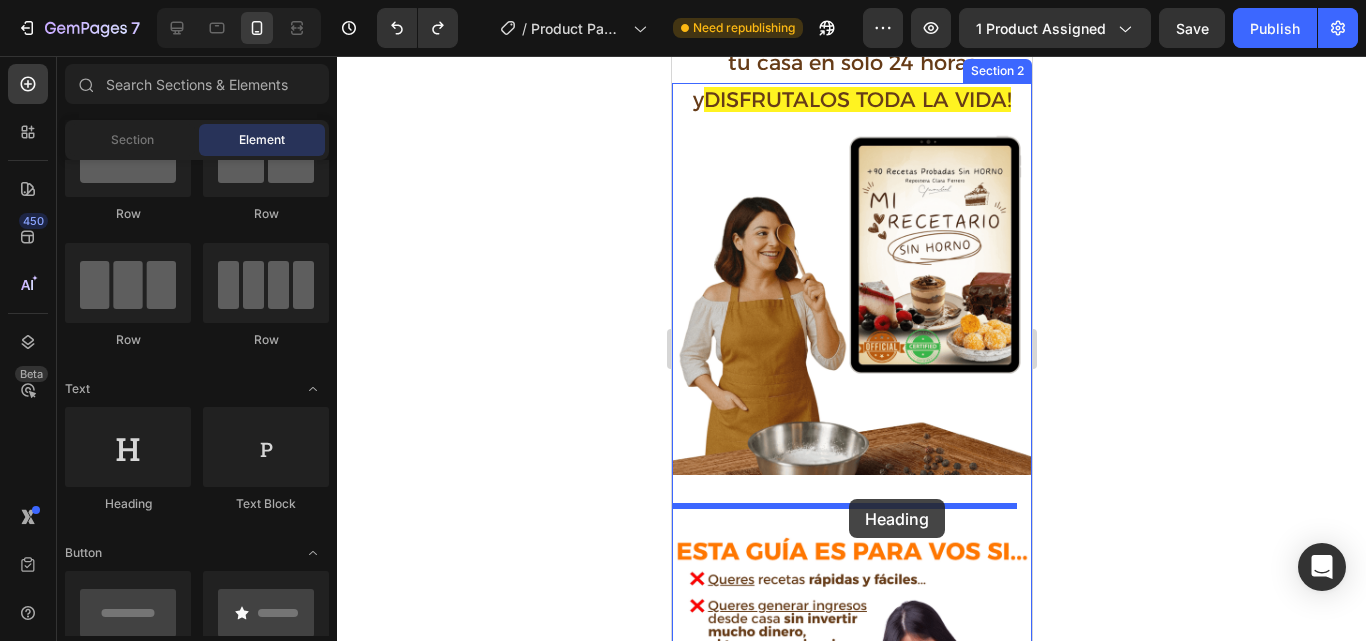 drag, startPoint x: 812, startPoint y: 490, endPoint x: 848, endPoint y: 499, distance: 37.107952 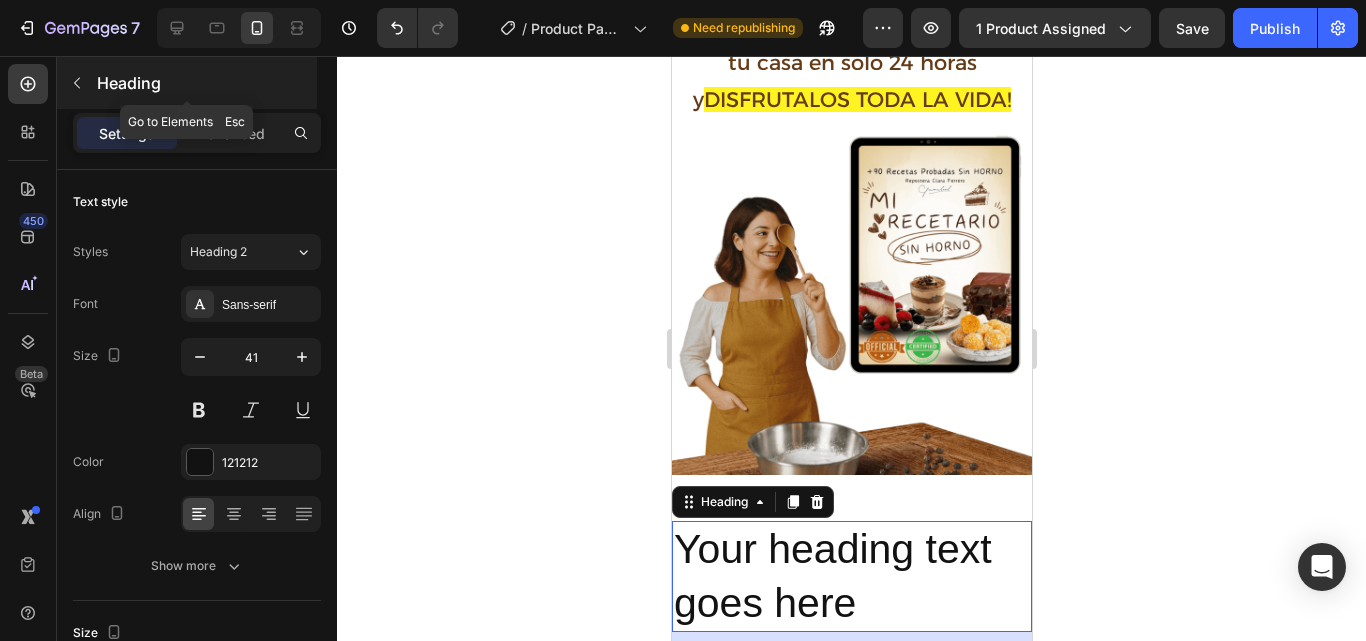 click on "Heading" at bounding box center (187, 83) 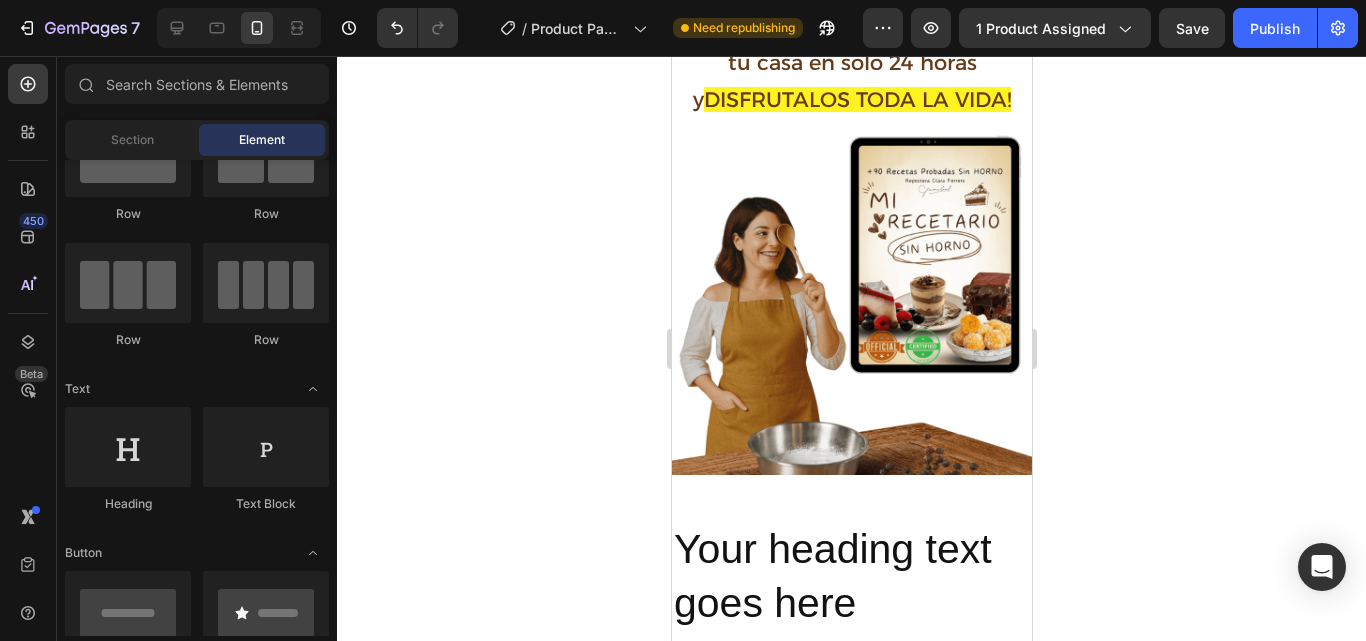 scroll, scrollTop: 0, scrollLeft: 0, axis: both 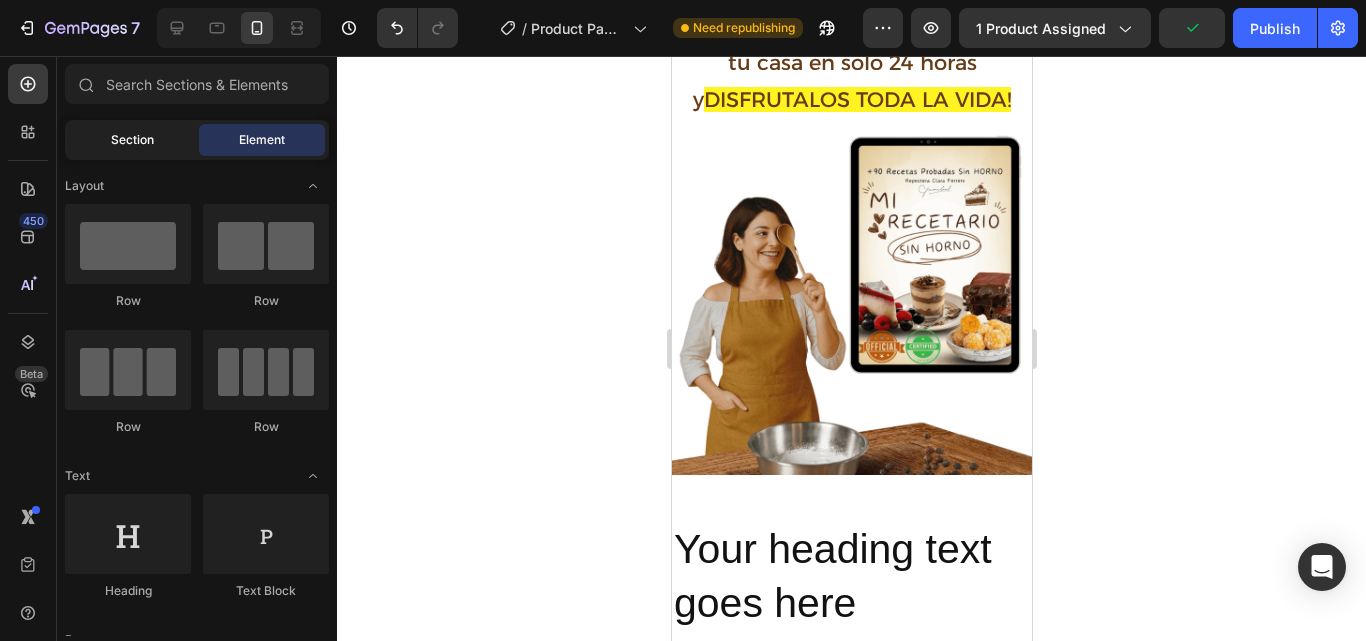 click on "Section" 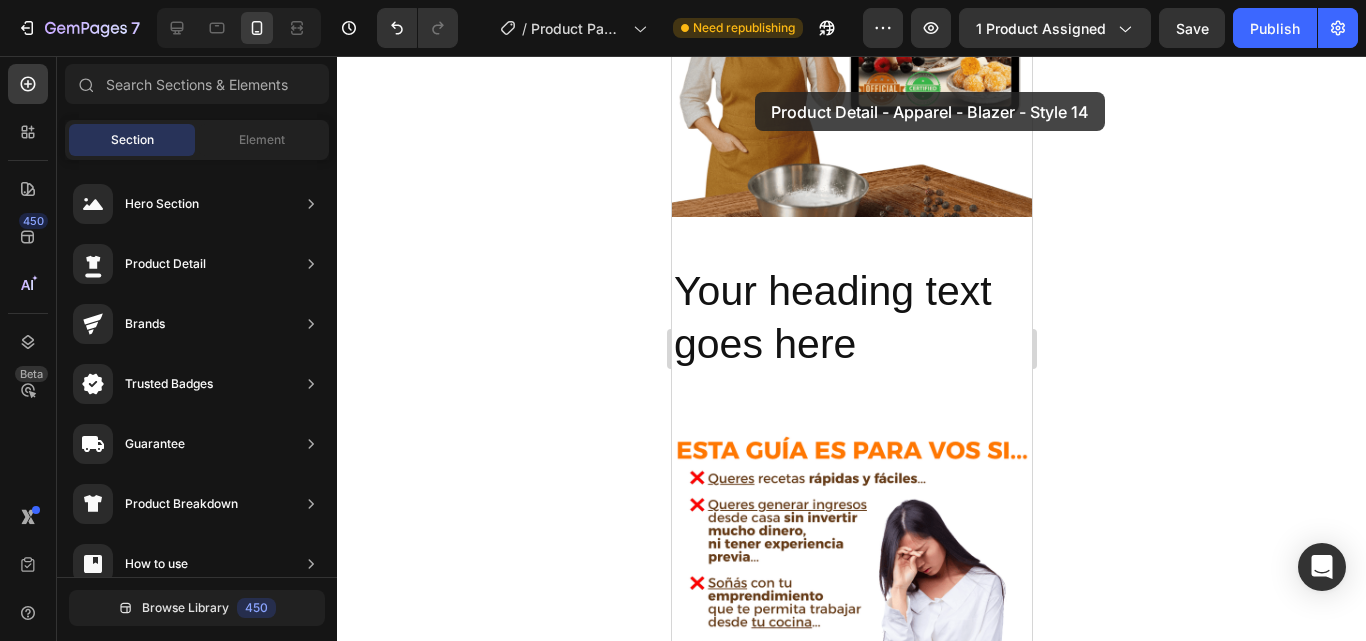 scroll, scrollTop: 654, scrollLeft: 0, axis: vertical 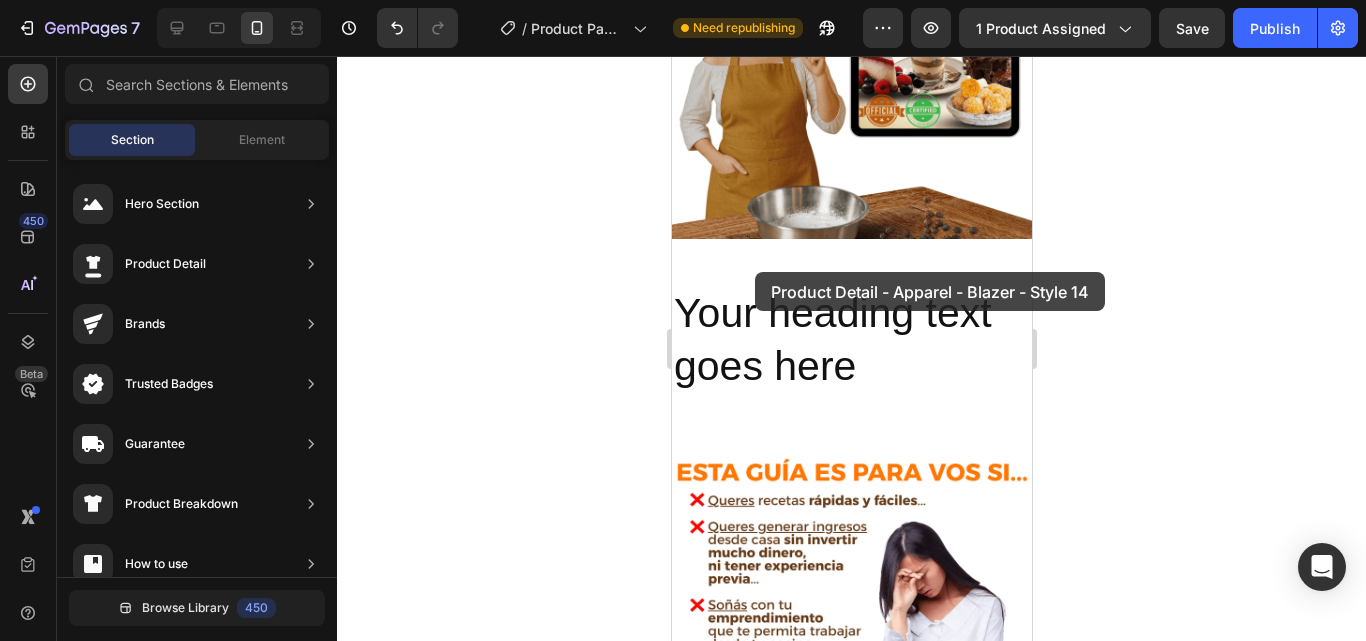 drag, startPoint x: 1096, startPoint y: 251, endPoint x: 756, endPoint y: 300, distance: 343.51273 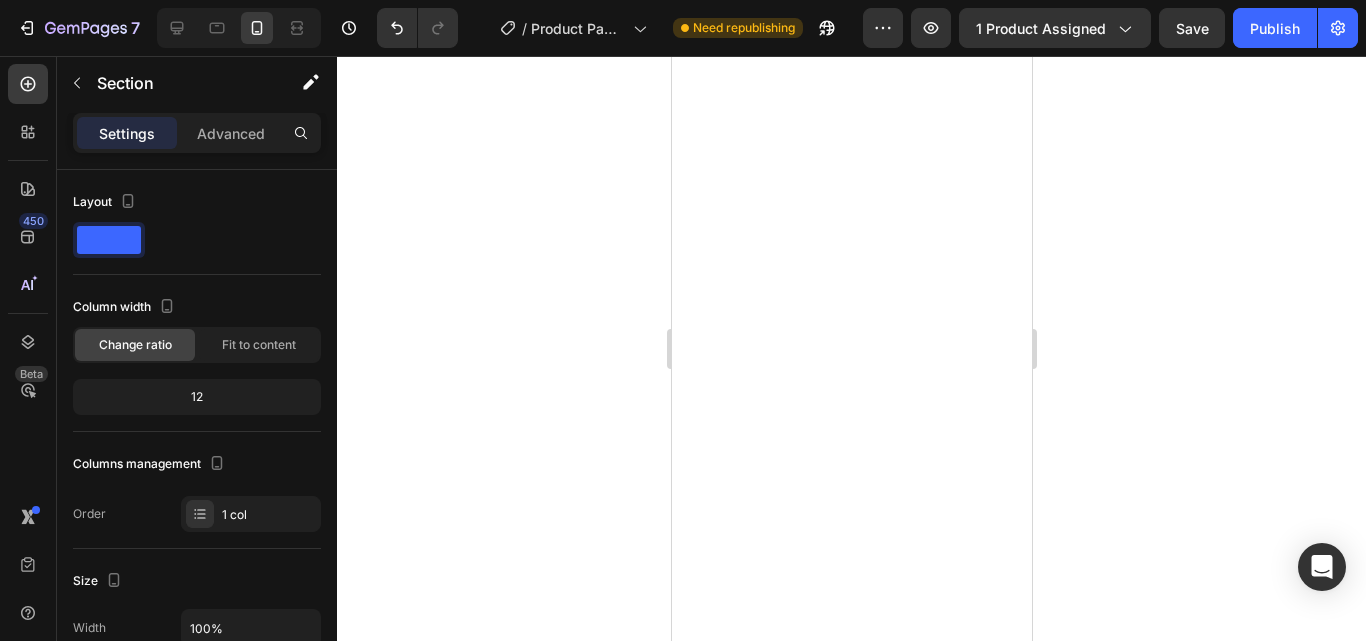 scroll, scrollTop: 445, scrollLeft: 0, axis: vertical 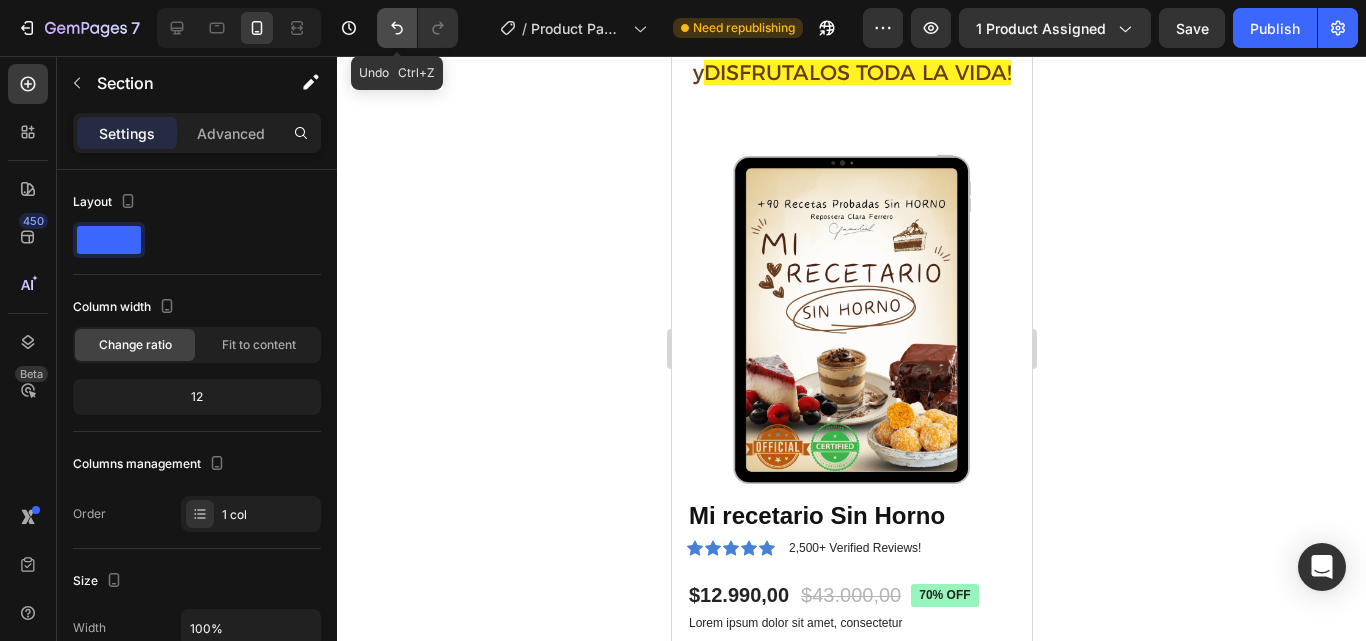 click 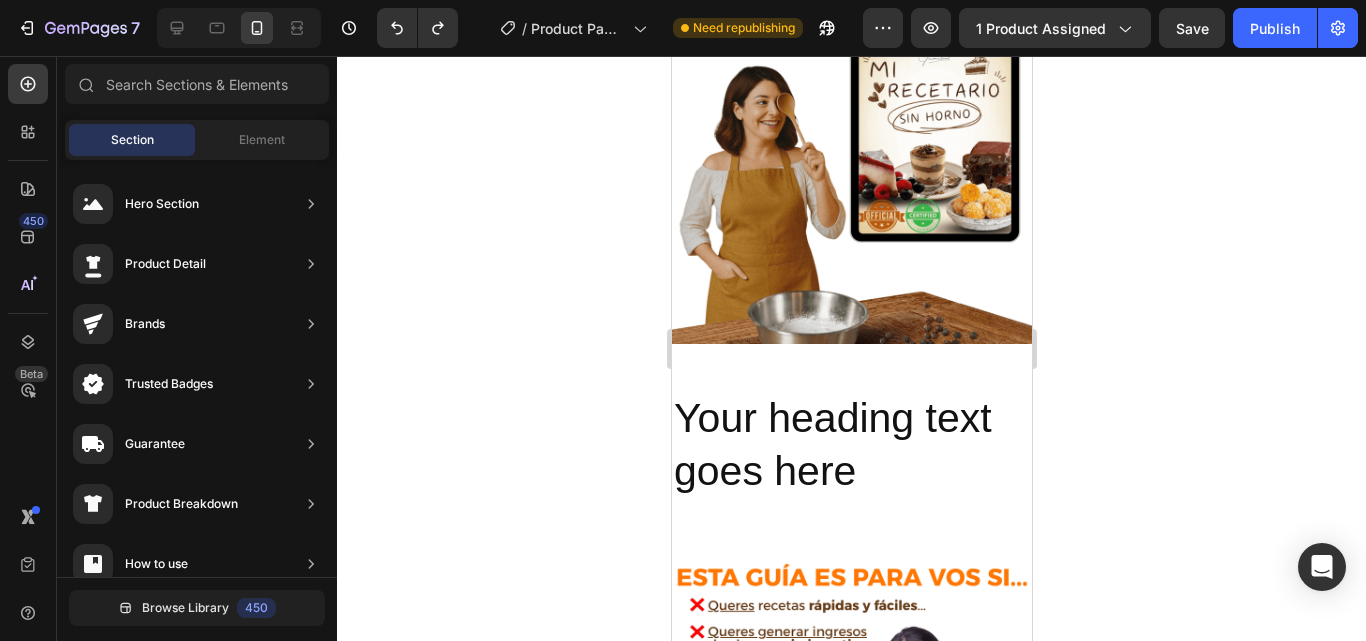 scroll, scrollTop: 550, scrollLeft: 0, axis: vertical 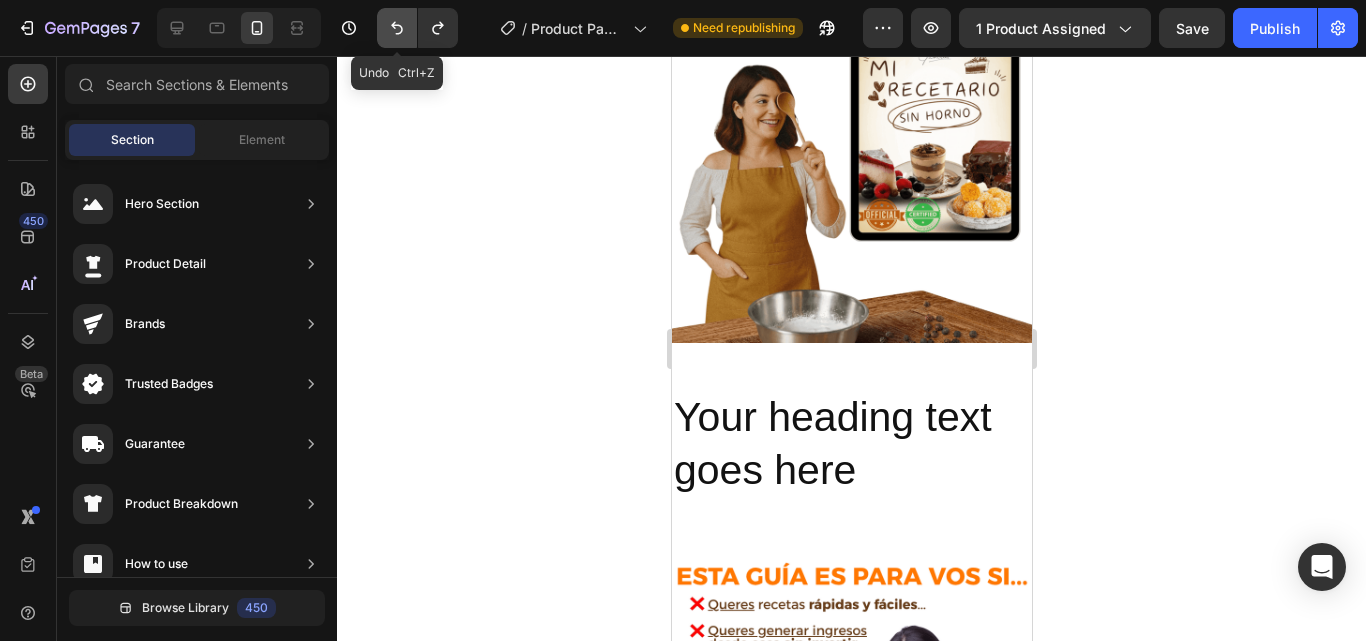 click 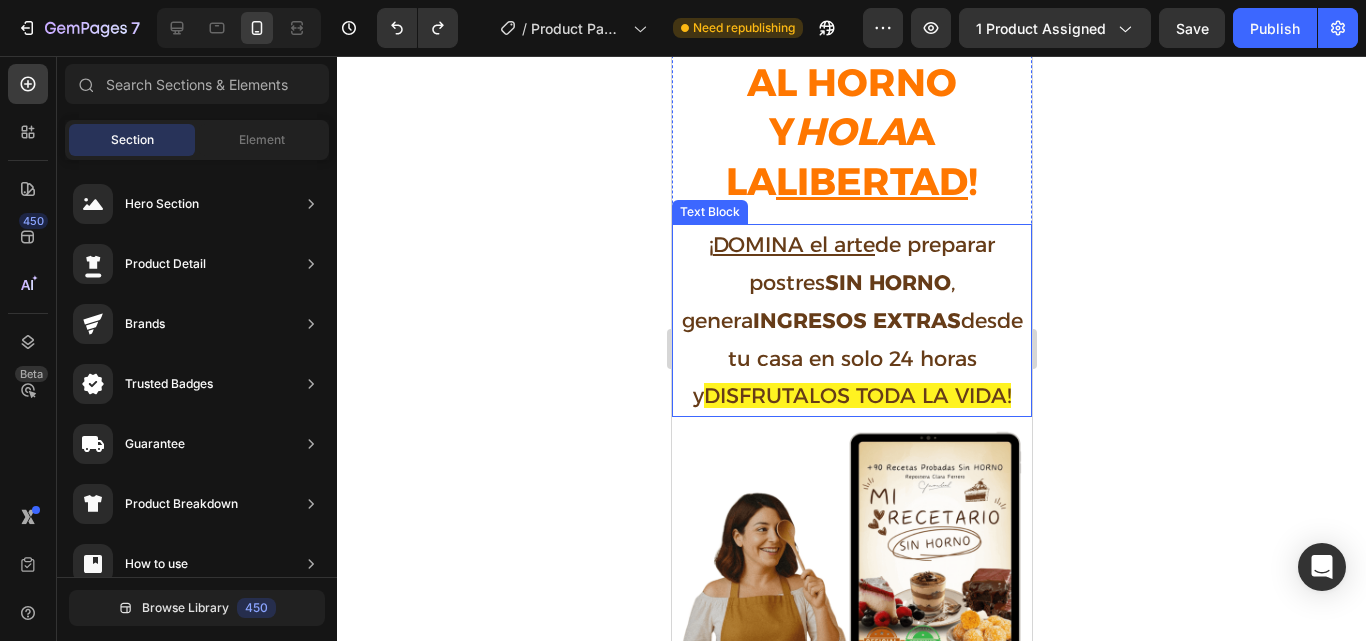 scroll, scrollTop: 175, scrollLeft: 0, axis: vertical 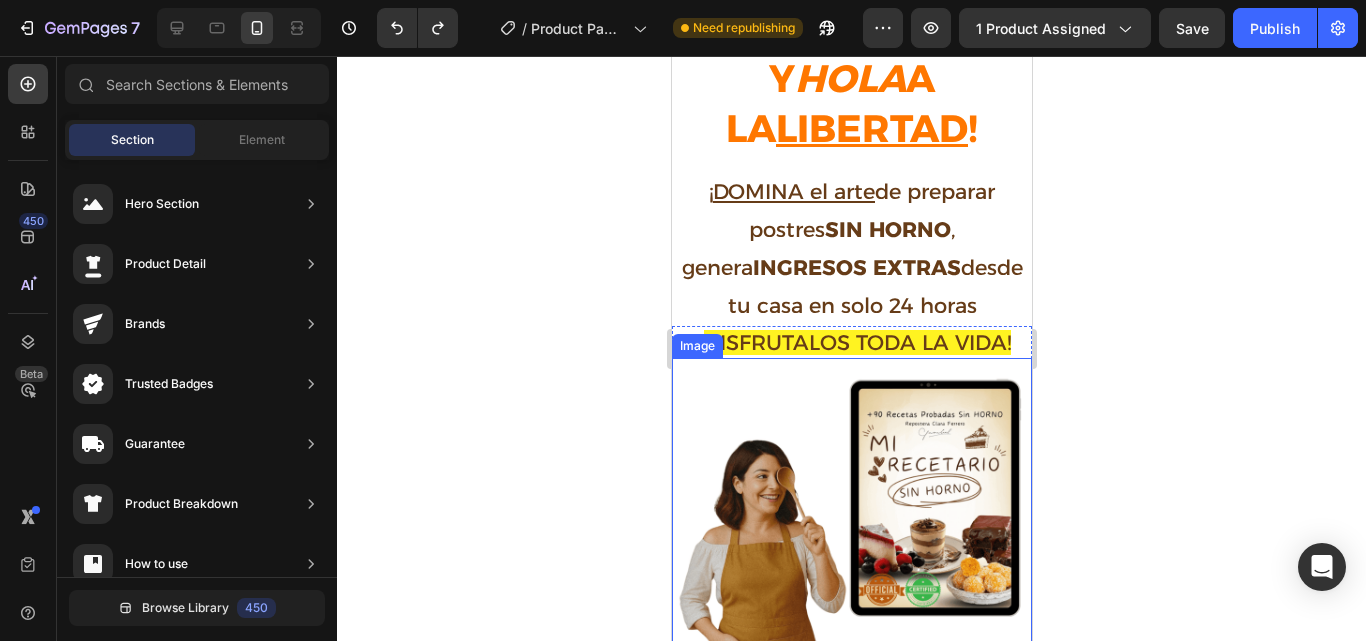 click at bounding box center [851, 538] 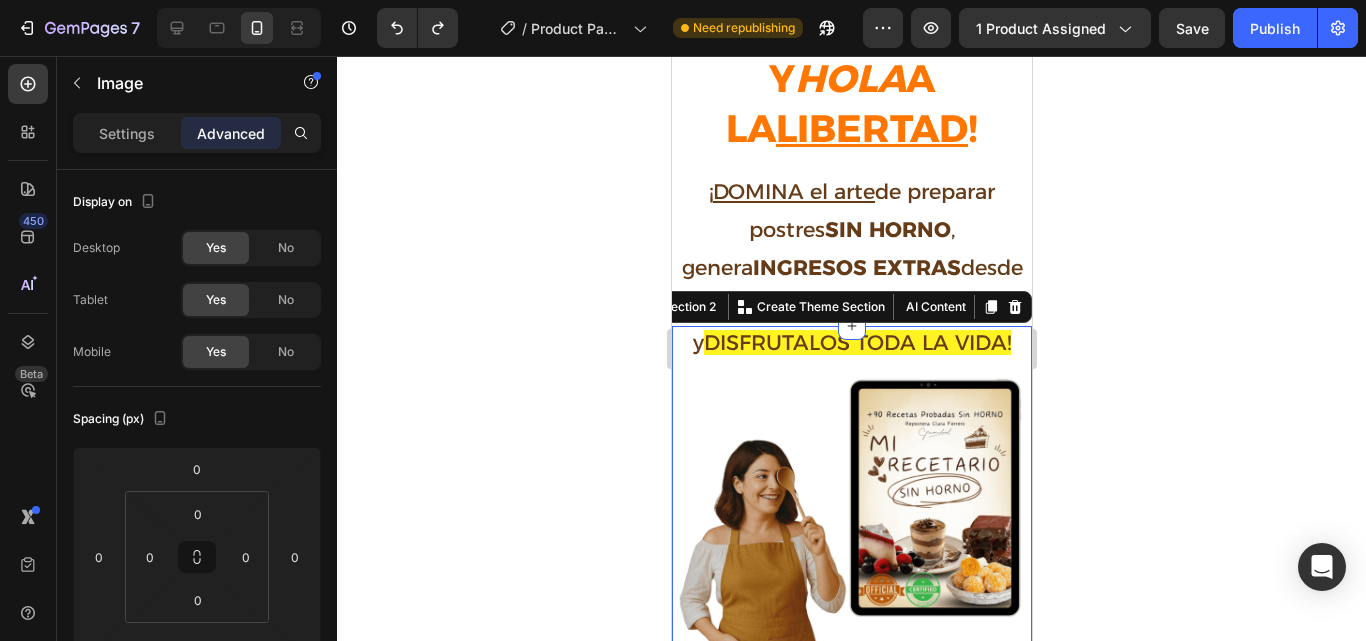 click on "Image Image Section 2 You can create reusable sections Create Theme Section AI Content Write with GemAI What would you like to describe here? Tone and Voice Persuasive Product Show more Generate" at bounding box center (851, 921) 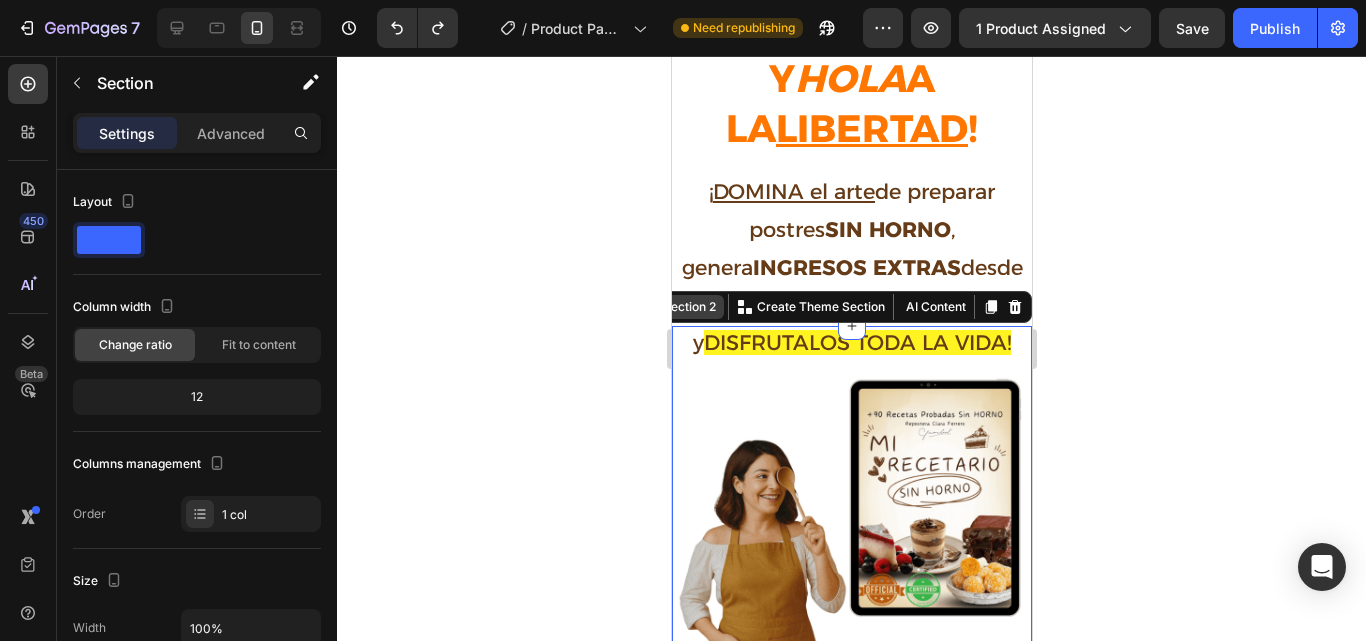 click on "Section 2" at bounding box center (688, 307) 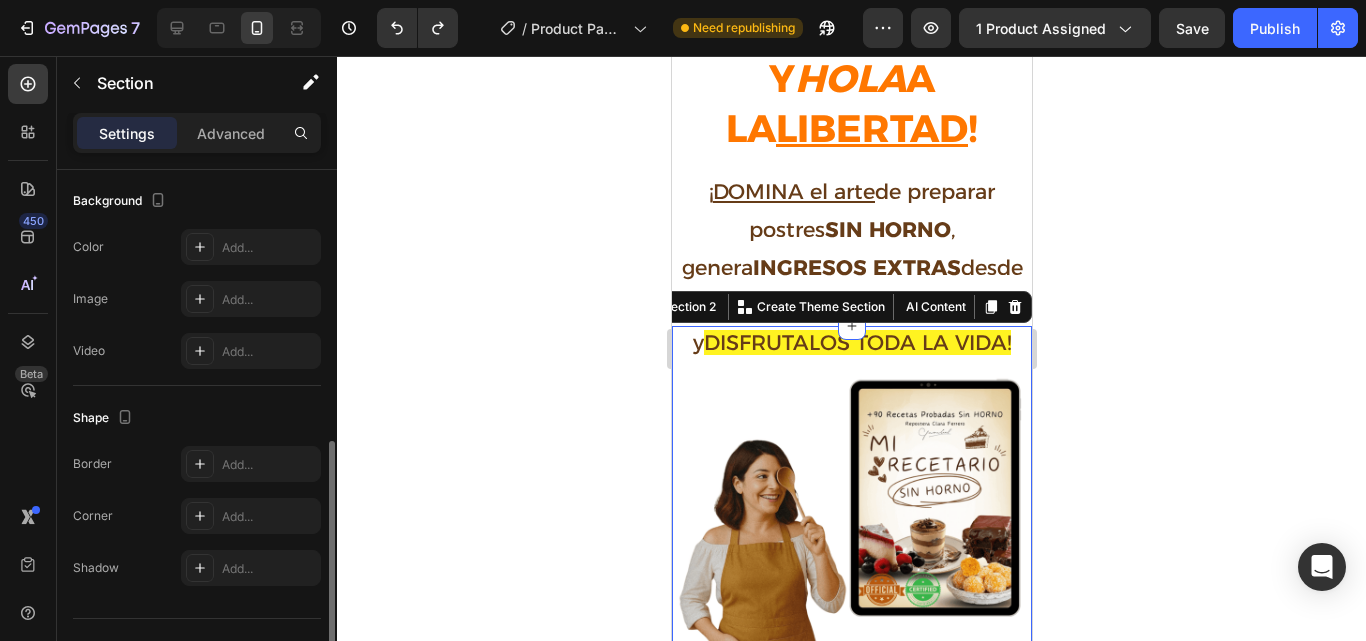 scroll, scrollTop: 640, scrollLeft: 0, axis: vertical 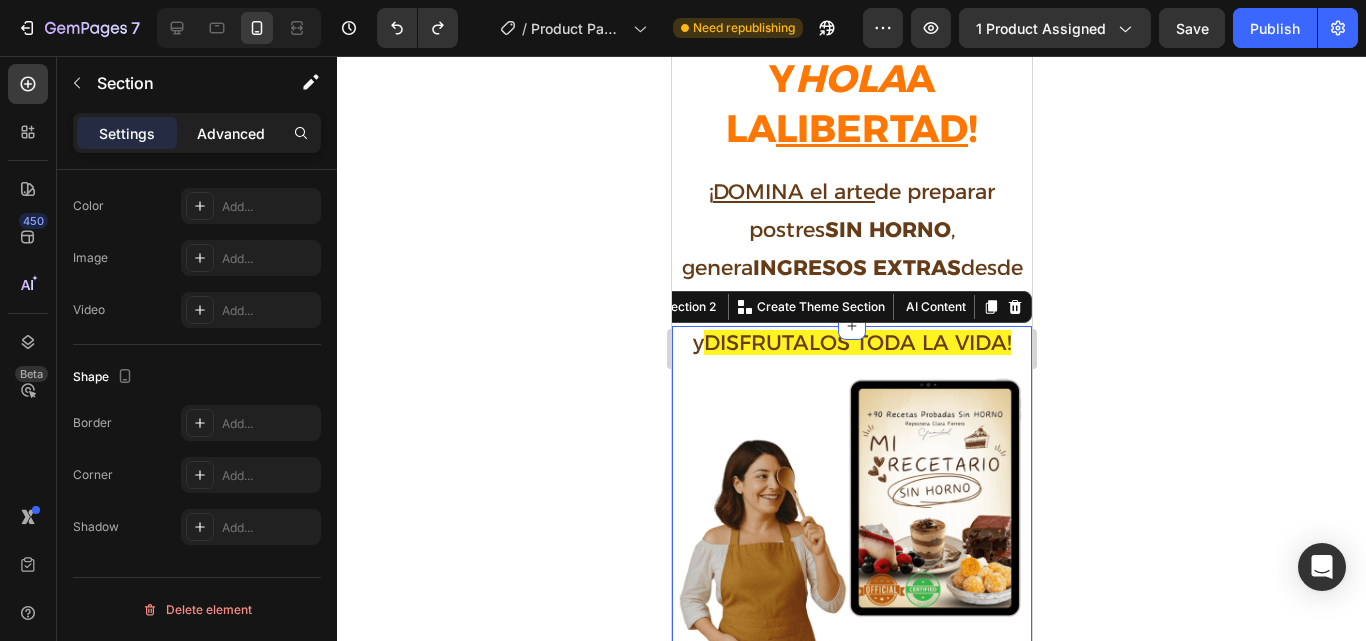 click on "Advanced" 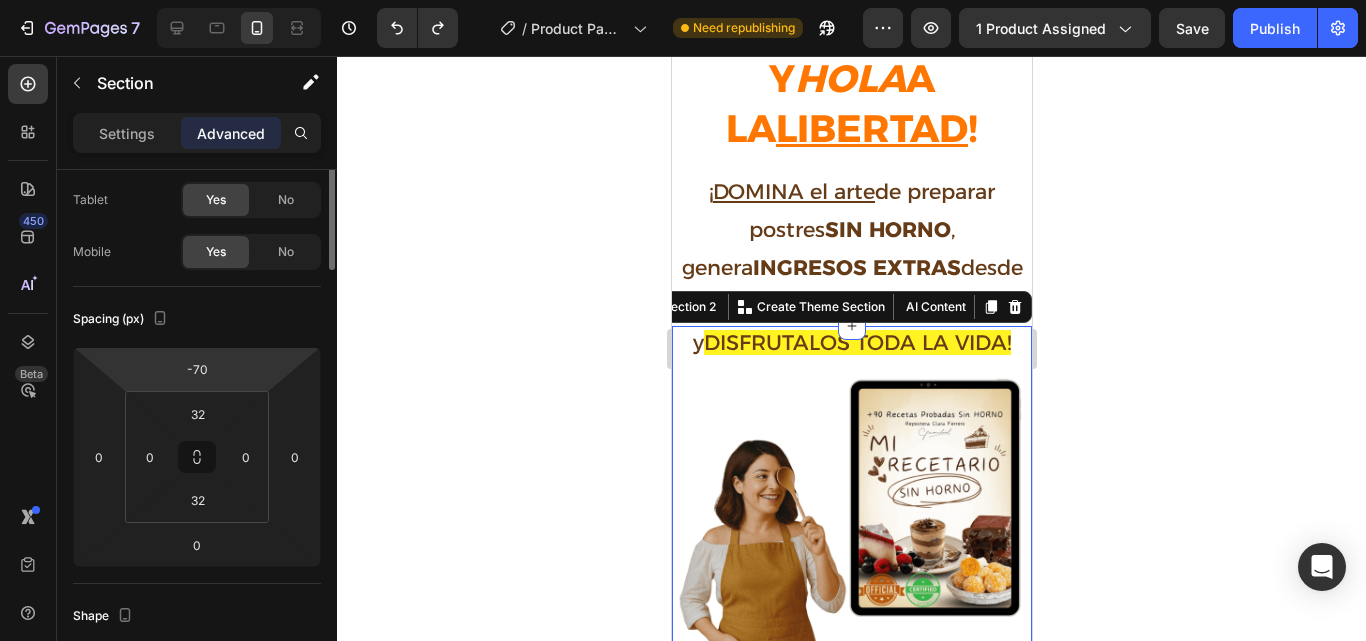 scroll, scrollTop: 0, scrollLeft: 0, axis: both 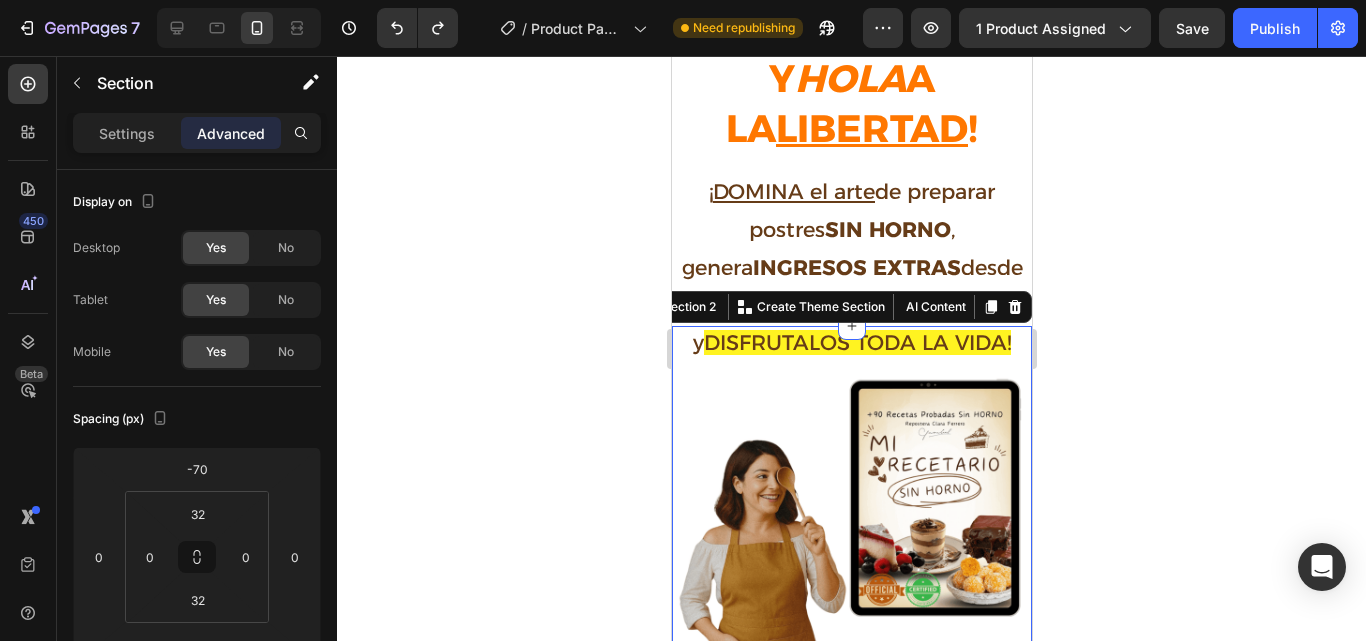 click 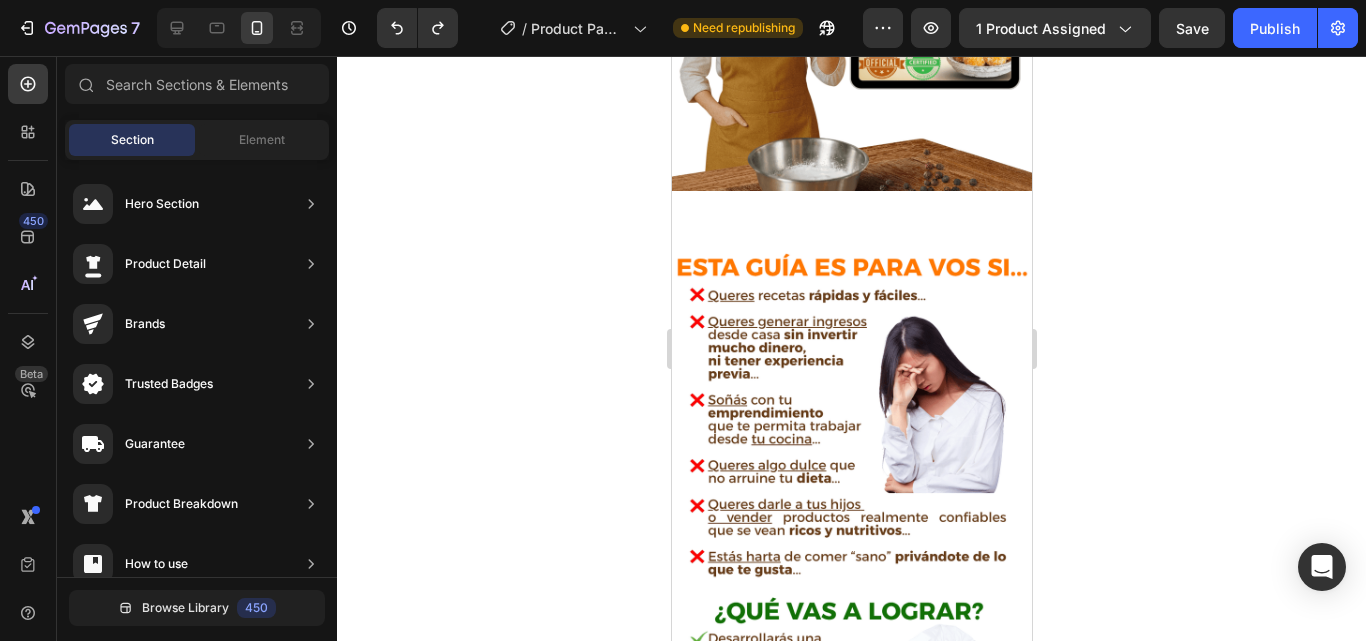 scroll, scrollTop: 721, scrollLeft: 0, axis: vertical 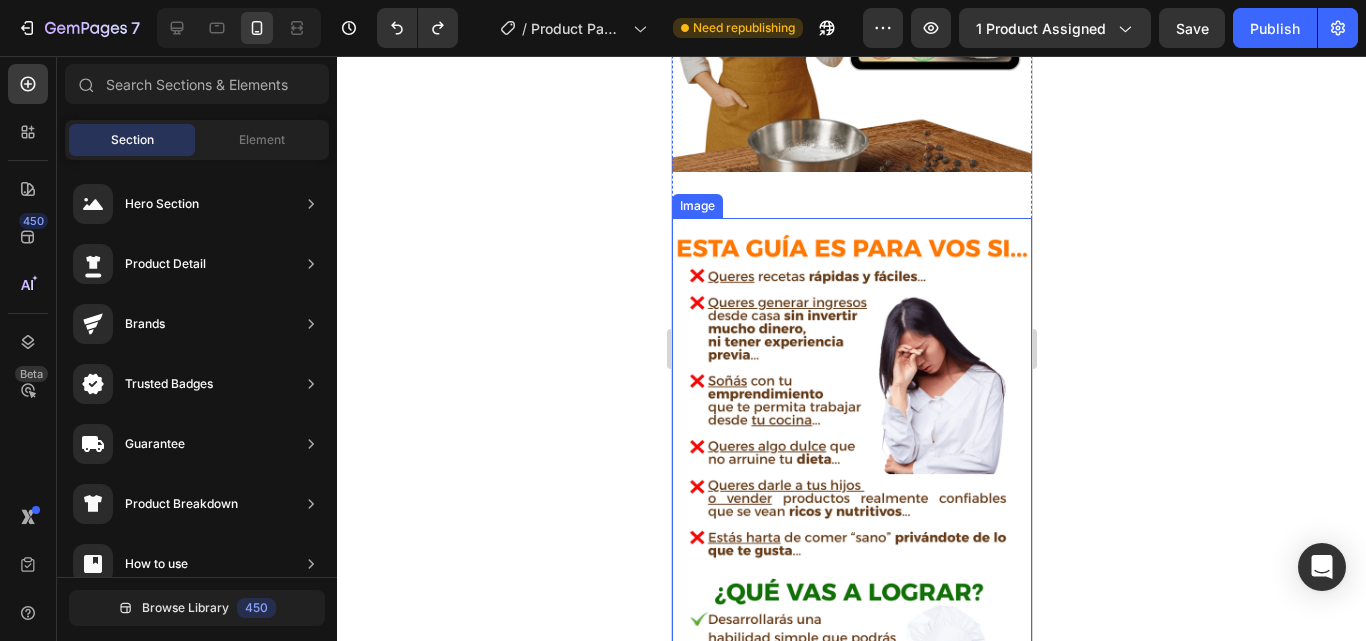 click at bounding box center [851, 578] 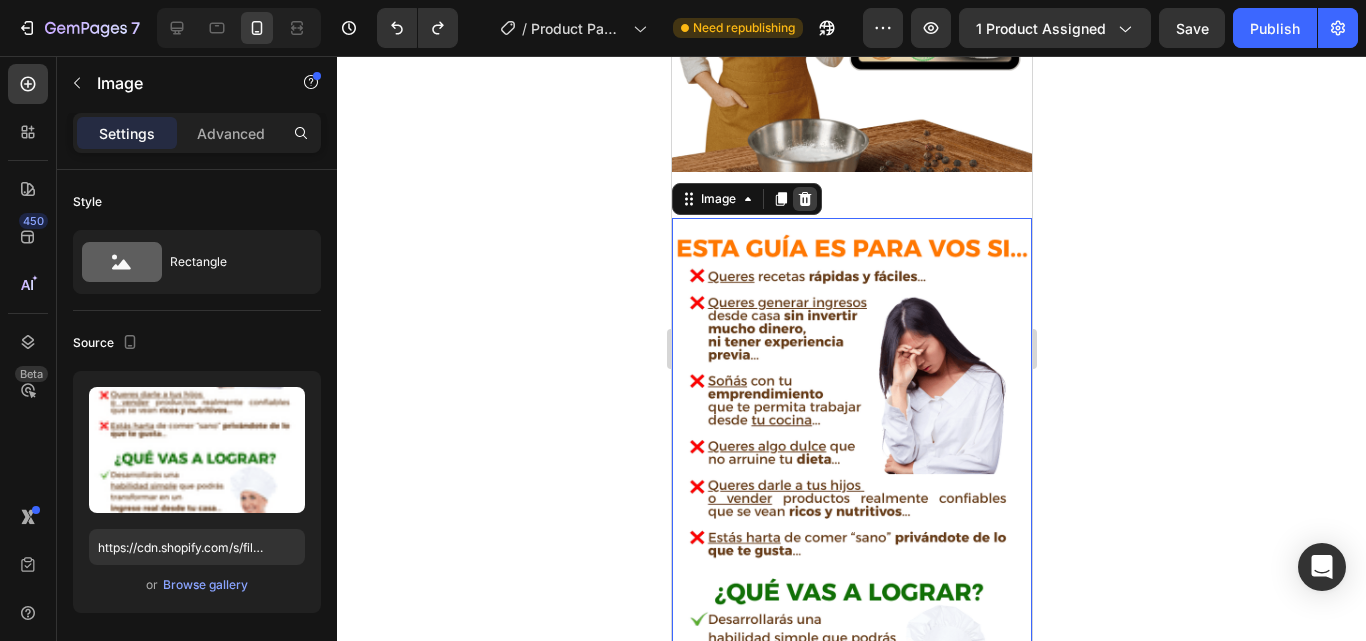click 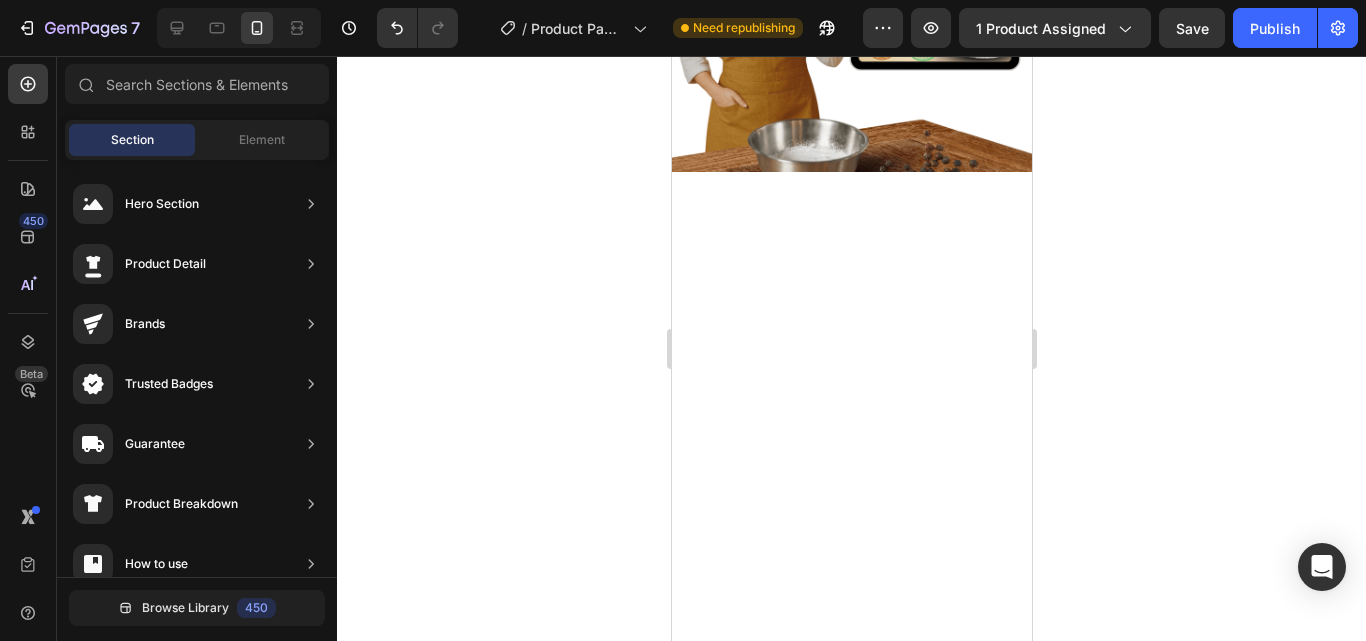 click 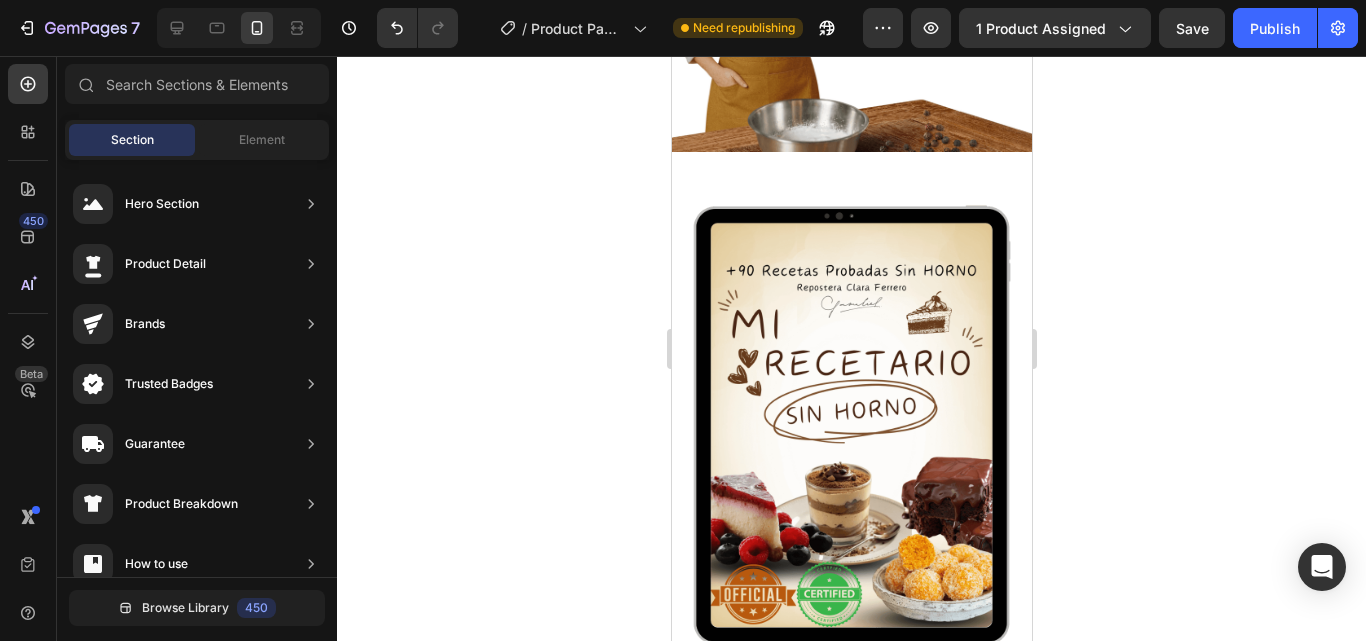 scroll, scrollTop: 717, scrollLeft: 0, axis: vertical 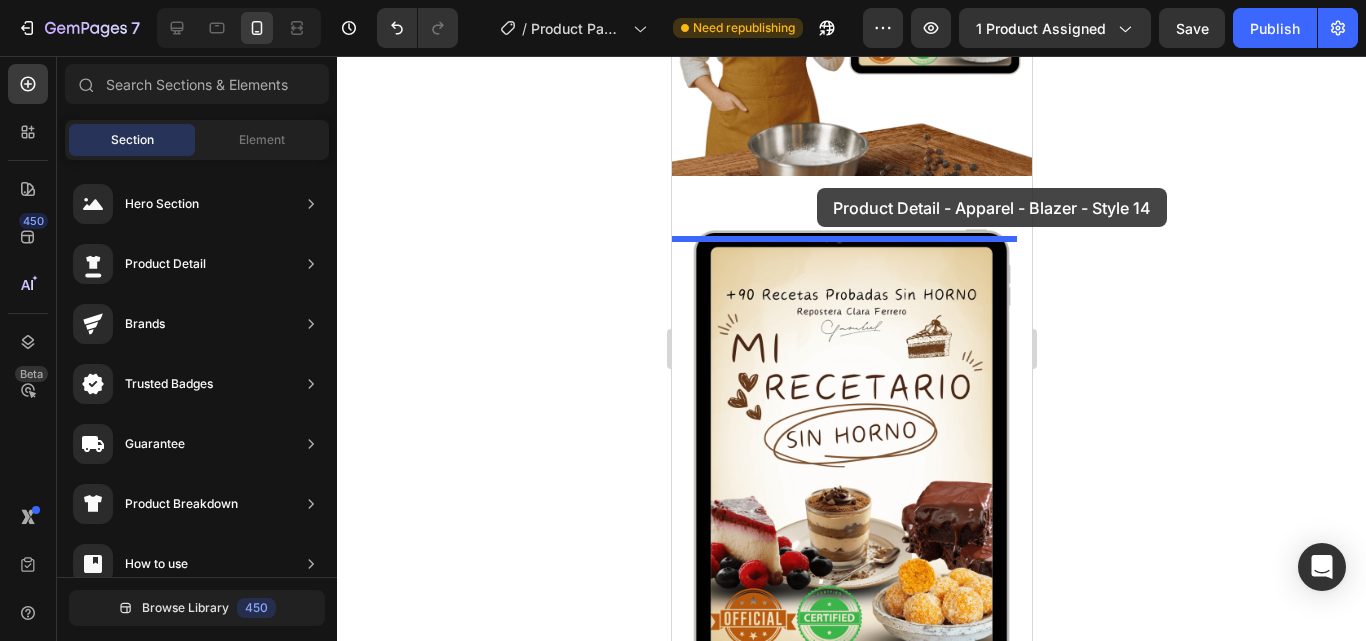 drag, startPoint x: 1112, startPoint y: 226, endPoint x: 817, endPoint y: 187, distance: 297.5668 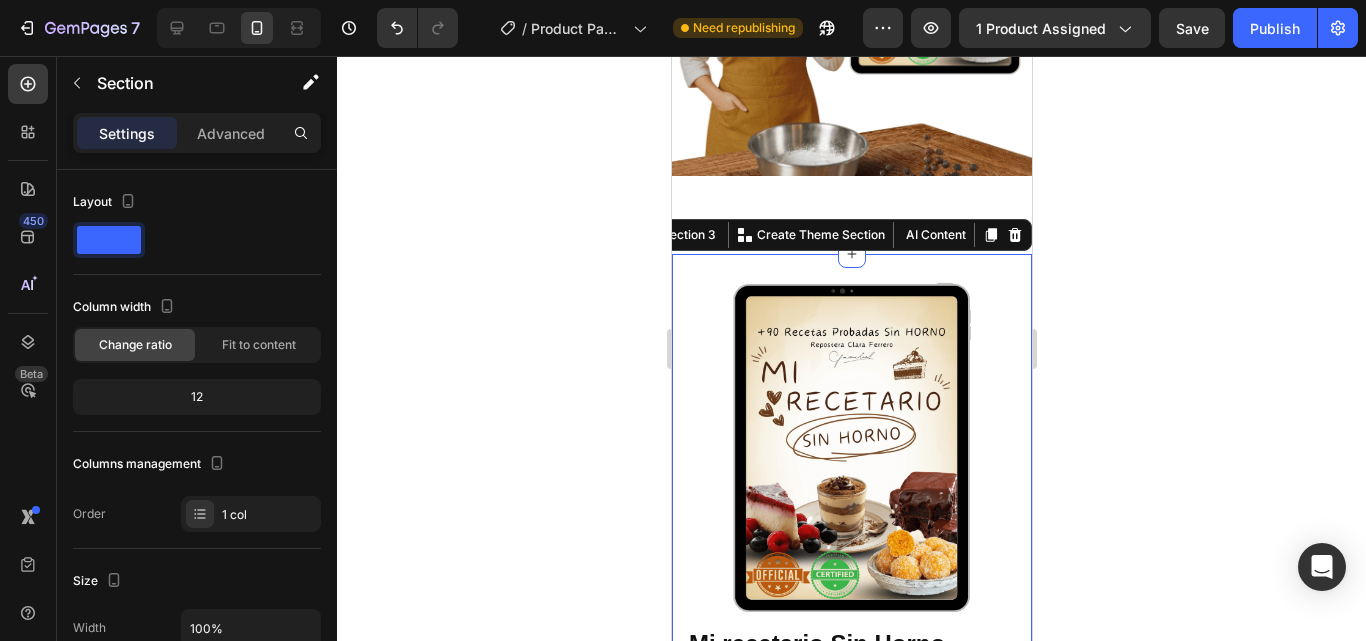scroll, scrollTop: 830, scrollLeft: 0, axis: vertical 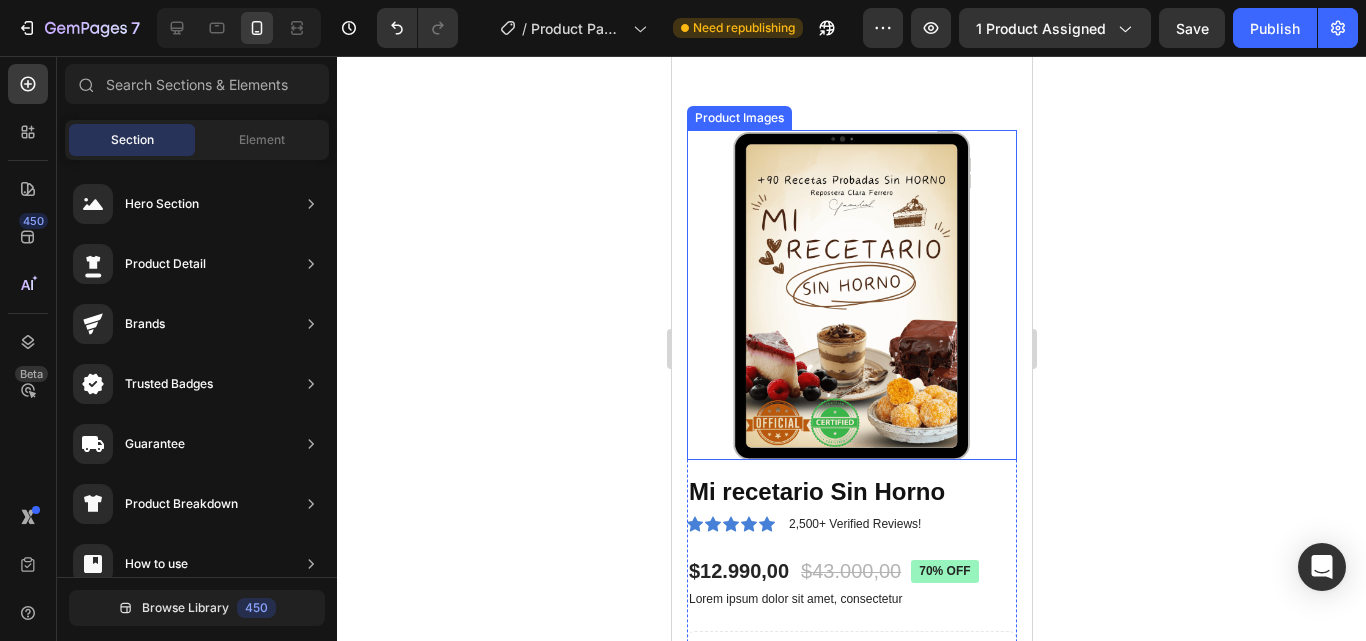 click at bounding box center [851, 295] 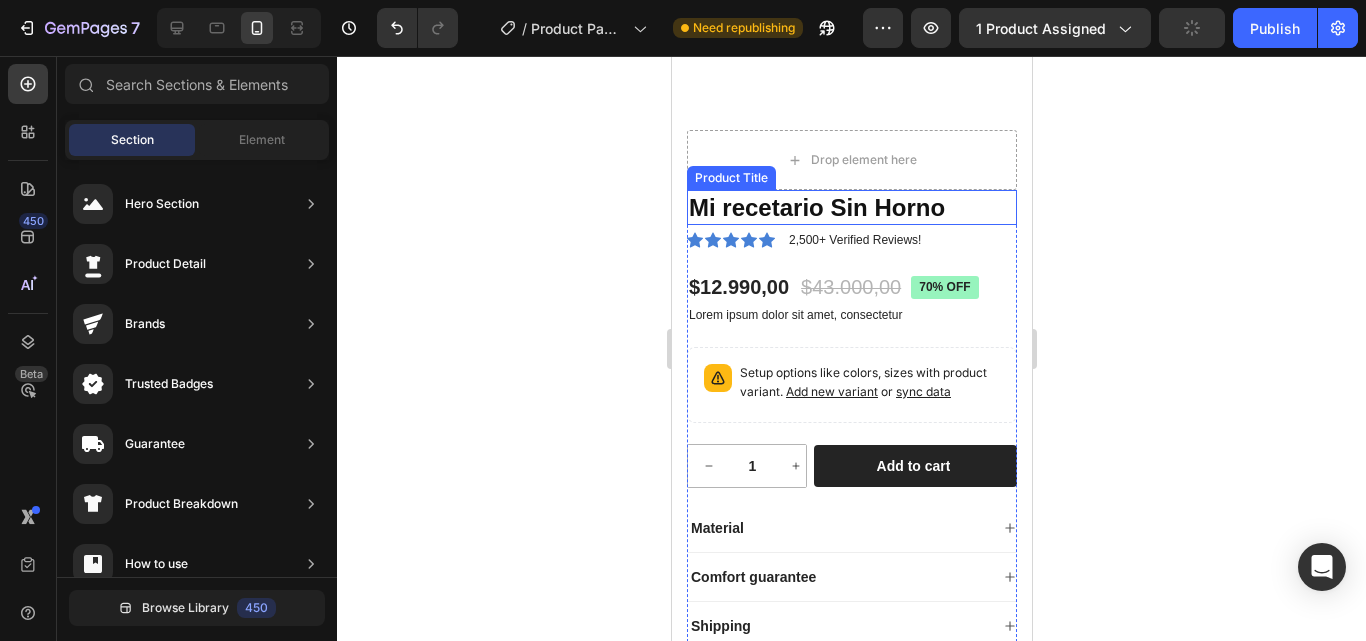 click on "Mi recetario Sin Horno" at bounding box center [851, 207] 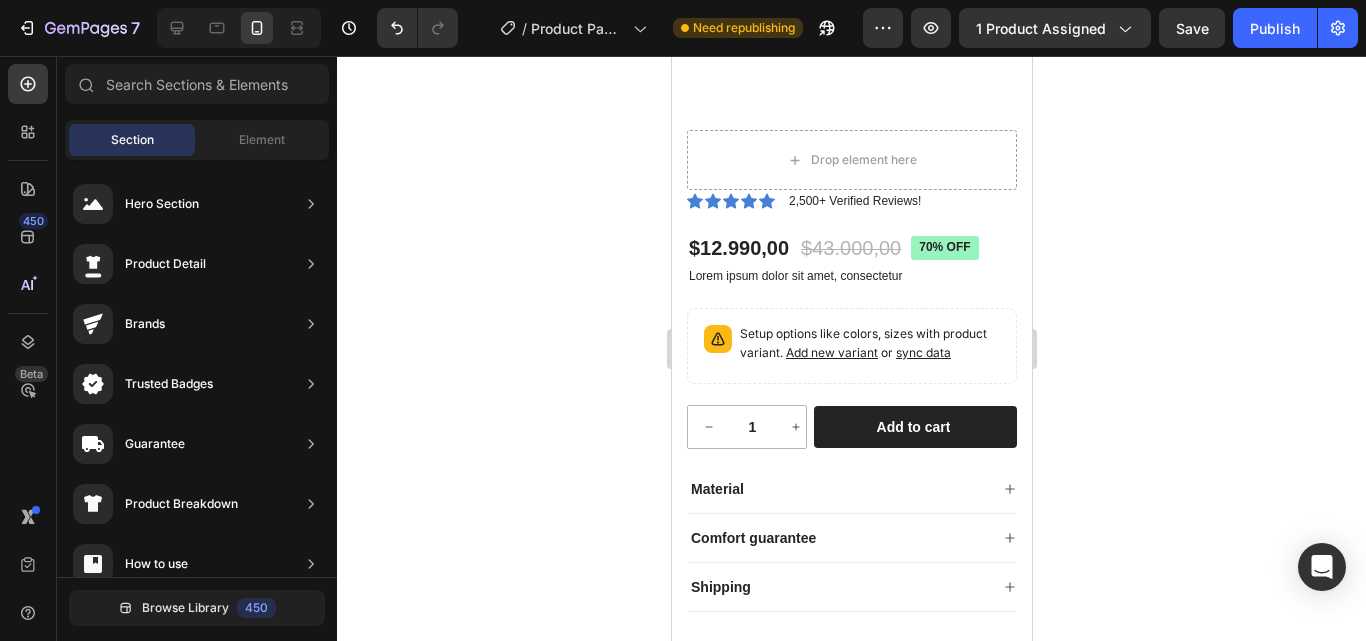 click on "Icon Icon Icon Icon Icon Icon List 2,500+ Verified Reviews! Text Block Row $12.990,00 Product Price Product Price $43.000,00 Product Price Product Price 70% off Product Badge Row Lorem ipsum dolor sit amet, consectetur Text Block Setup options like colors, sizes with product variant. Add new variant or sync data Product Variants Swatches 1 Product Quantity Row Add to cart Add to Cart Row Material Comfort guarantee Shipping Accordion" at bounding box center (851, 401) 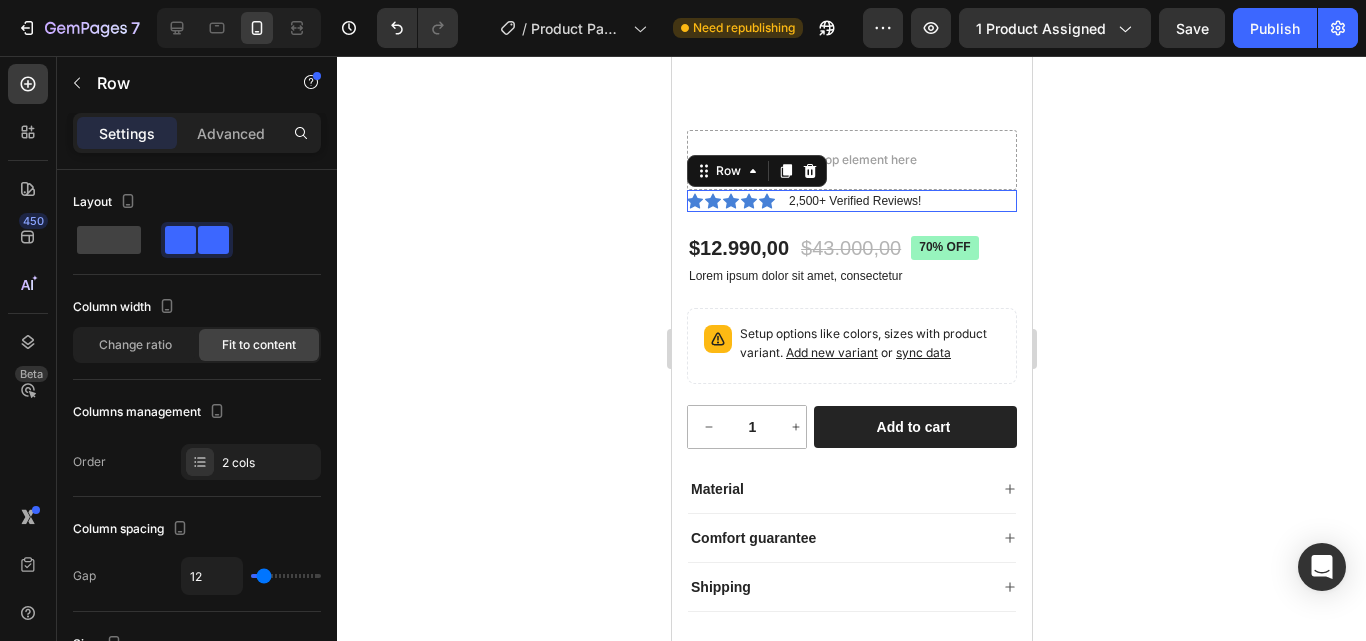 click on "Icon Icon Icon Icon Icon Icon List 2,500+ Verified Reviews! Text Block Row   0" at bounding box center [851, 201] 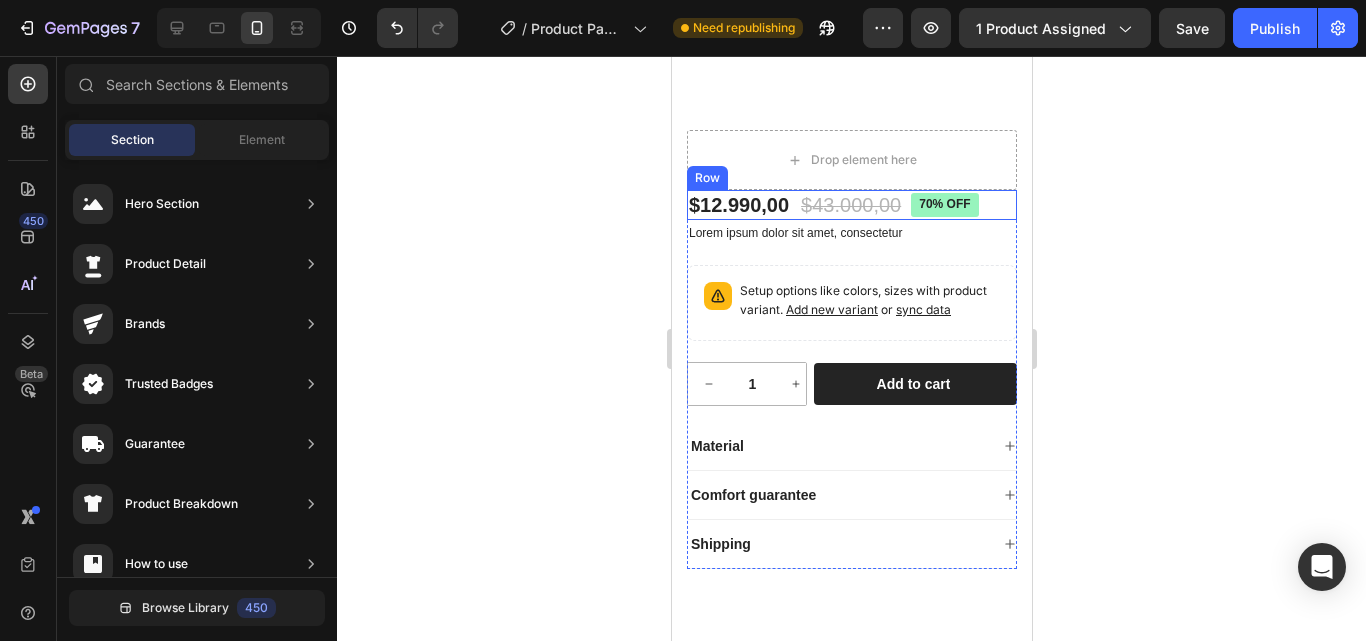 click on "$12.990,00 Product Price Product Price $43.000,00 Product Price Product Price 70% off Product Badge Row" at bounding box center (851, 205) 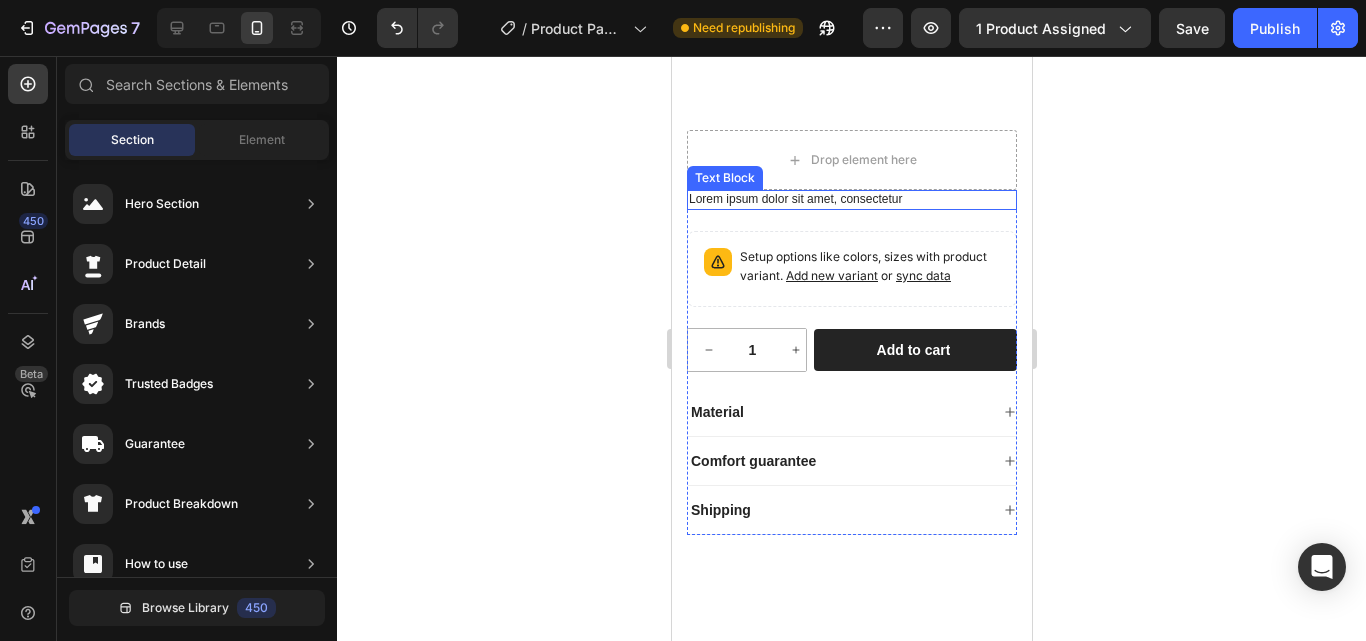click on "Lorem ipsum dolor sit amet, consectetur" at bounding box center [851, 200] 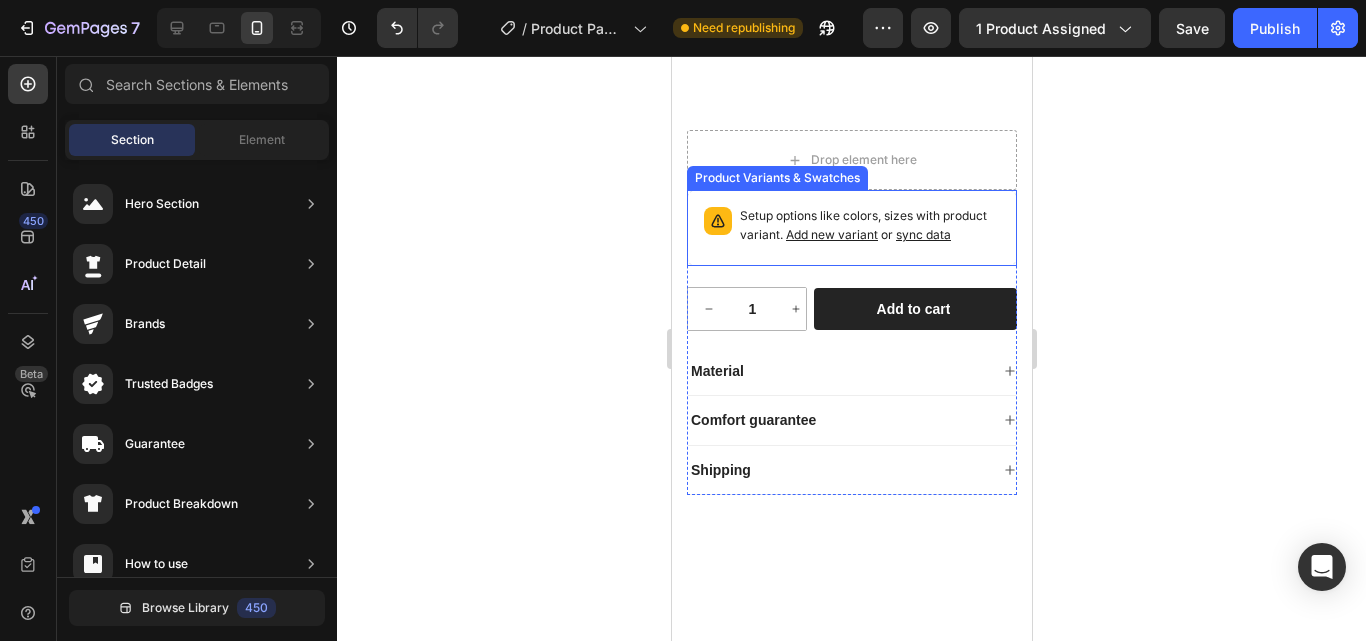 click on "Setup options like colors, sizes with product variant.       Add new variant   or   sync data" at bounding box center (869, 226) 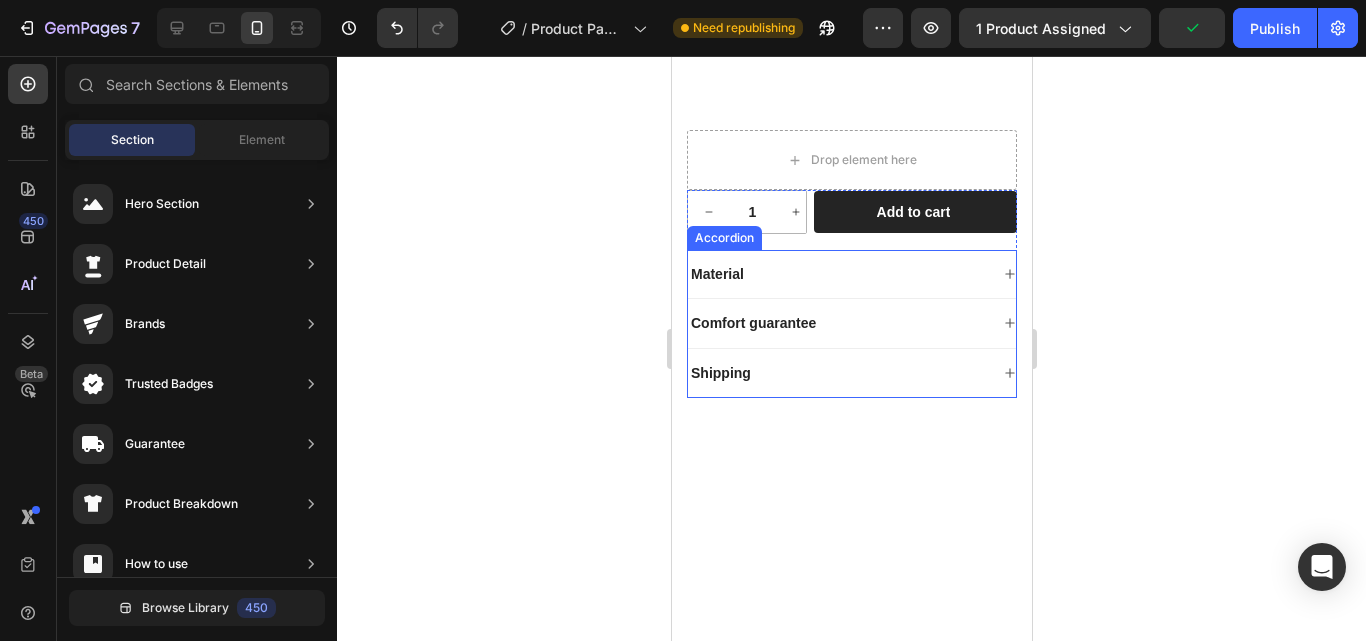 click on "Material" at bounding box center [851, 274] 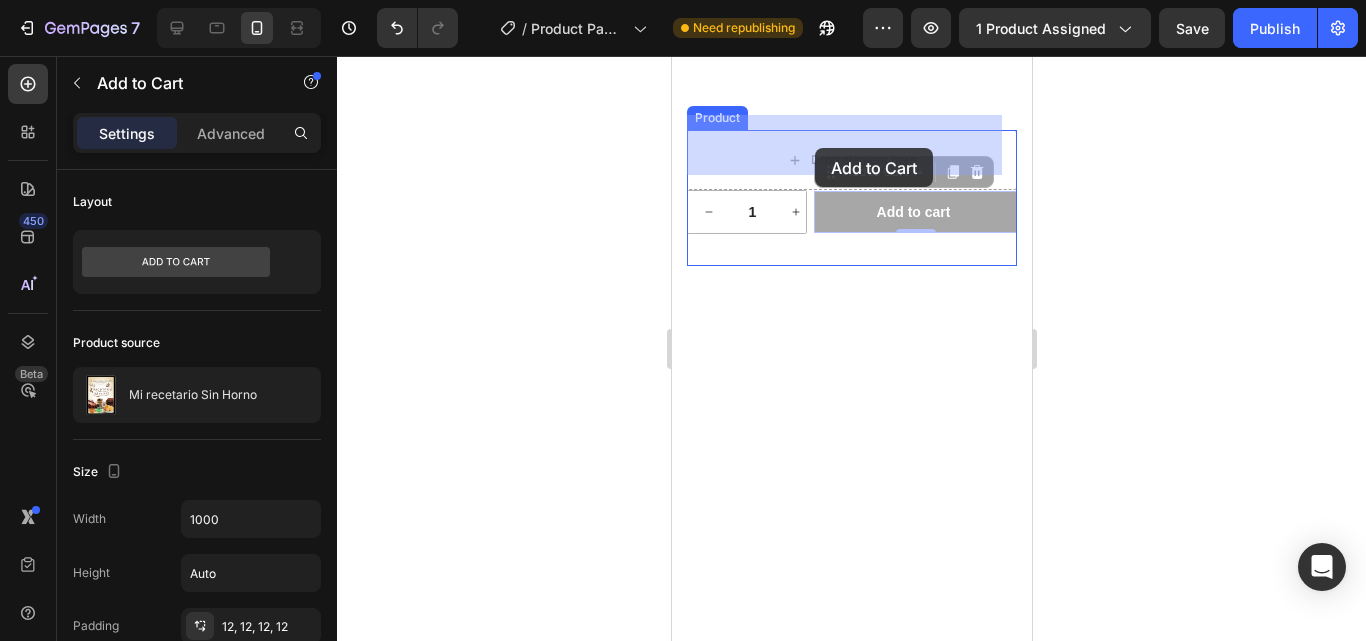drag, startPoint x: 845, startPoint y: 192, endPoint x: 814, endPoint y: 148, distance: 53.823788 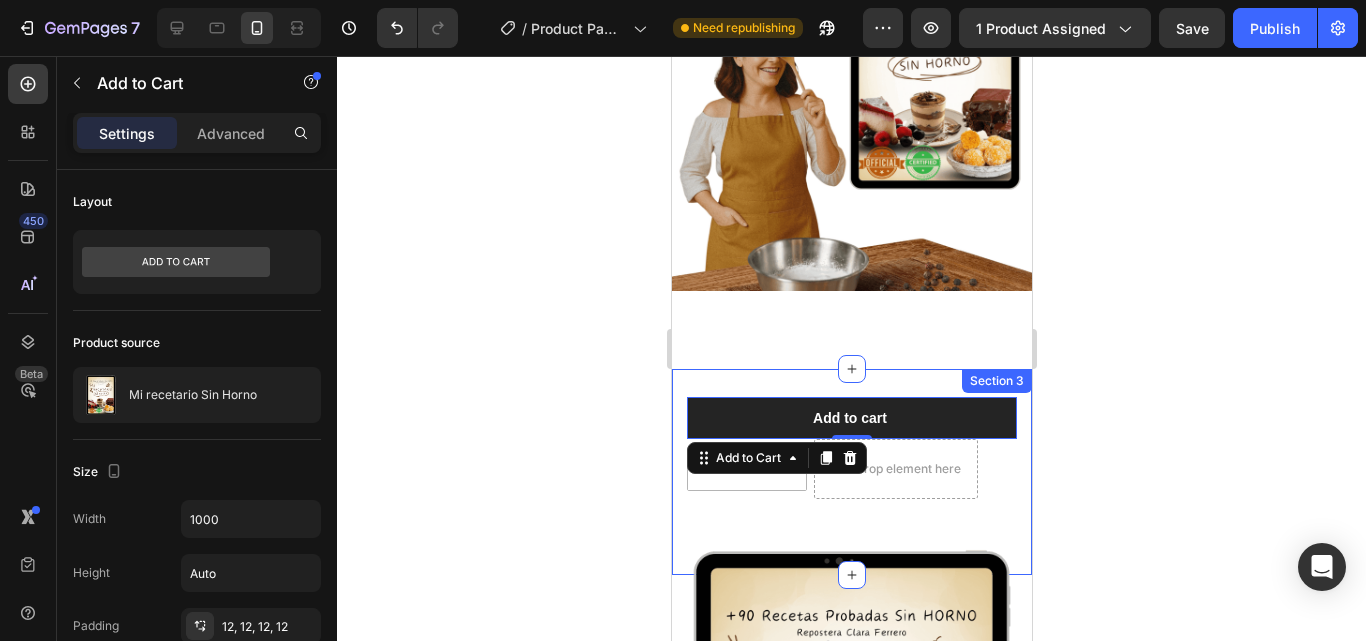 scroll, scrollTop: 599, scrollLeft: 0, axis: vertical 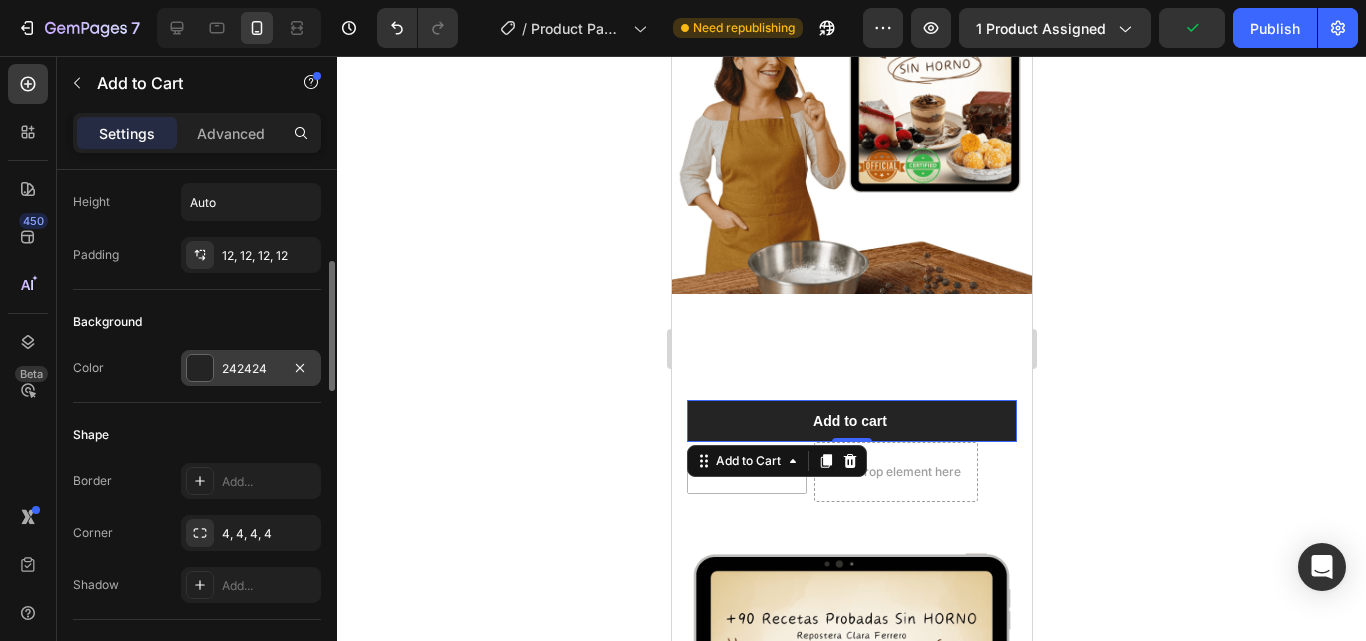 click on "242424" at bounding box center [251, 369] 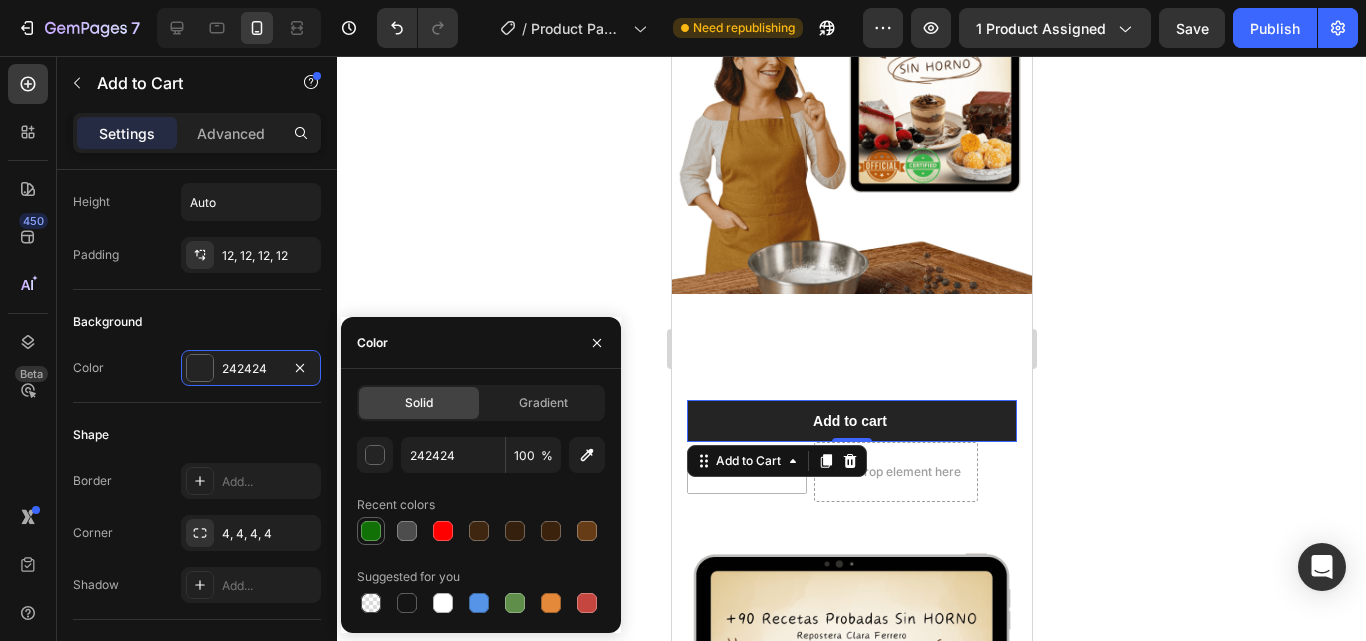 click at bounding box center (371, 531) 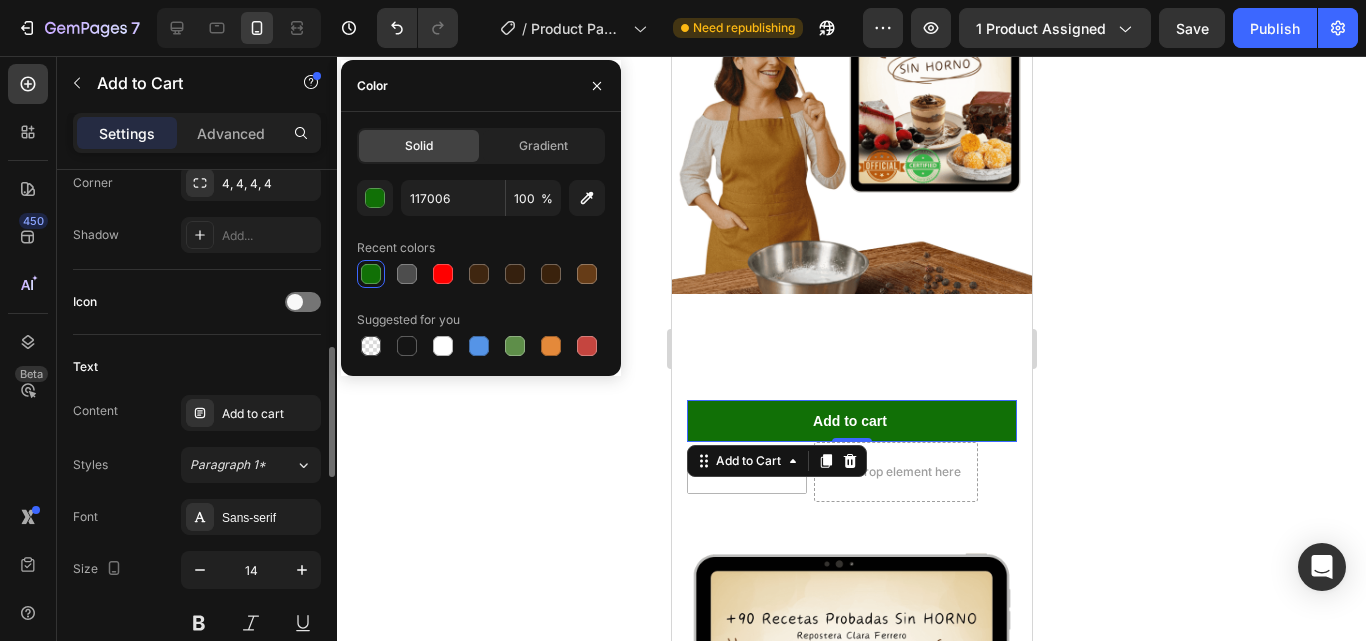 scroll, scrollTop: 723, scrollLeft: 0, axis: vertical 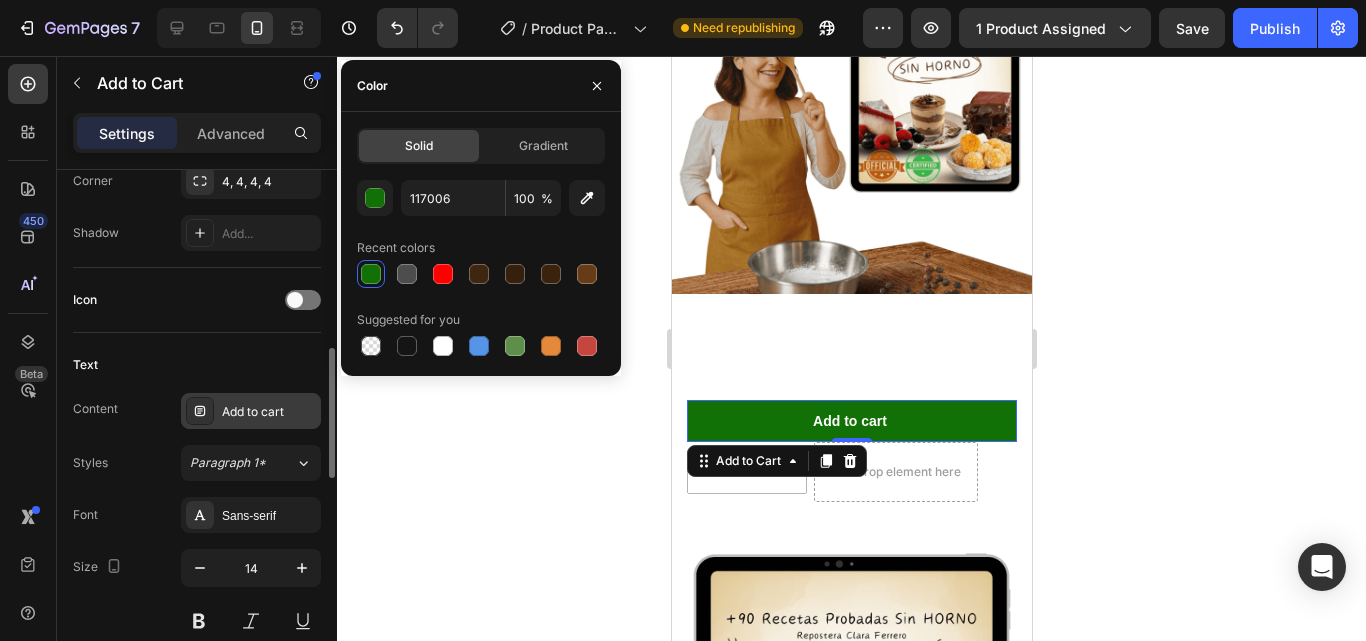 click on "Add to cart" at bounding box center (251, 411) 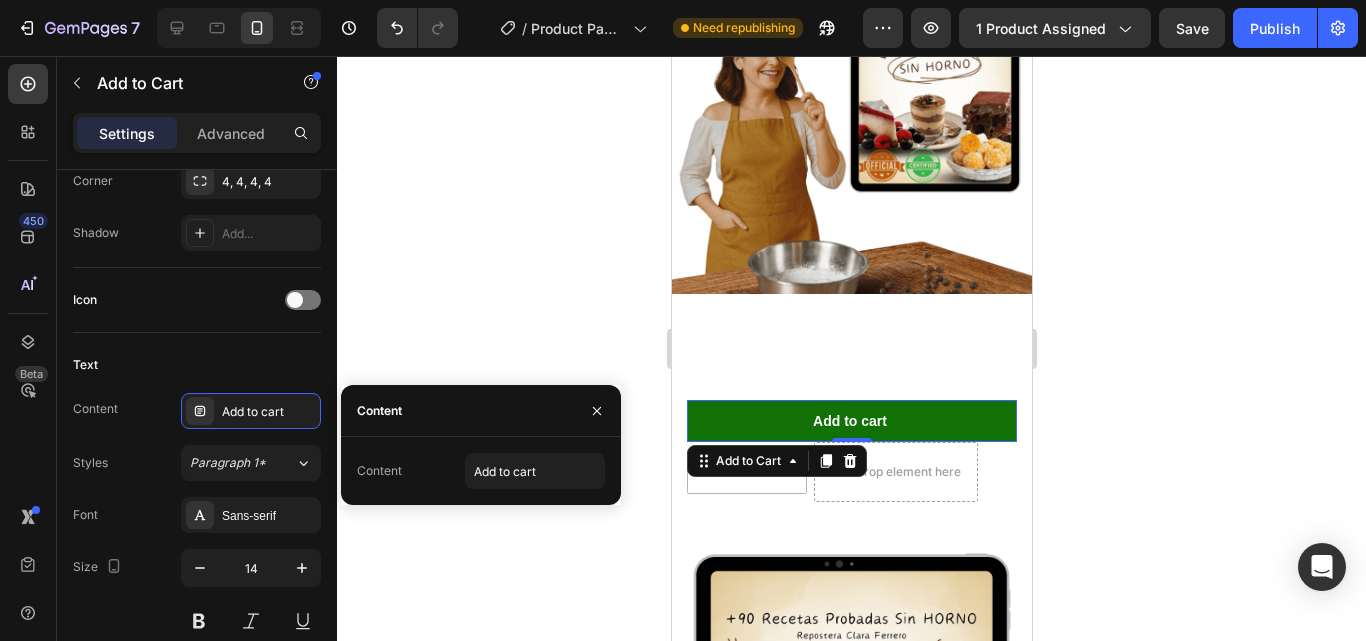 click on "Content" at bounding box center [379, 471] 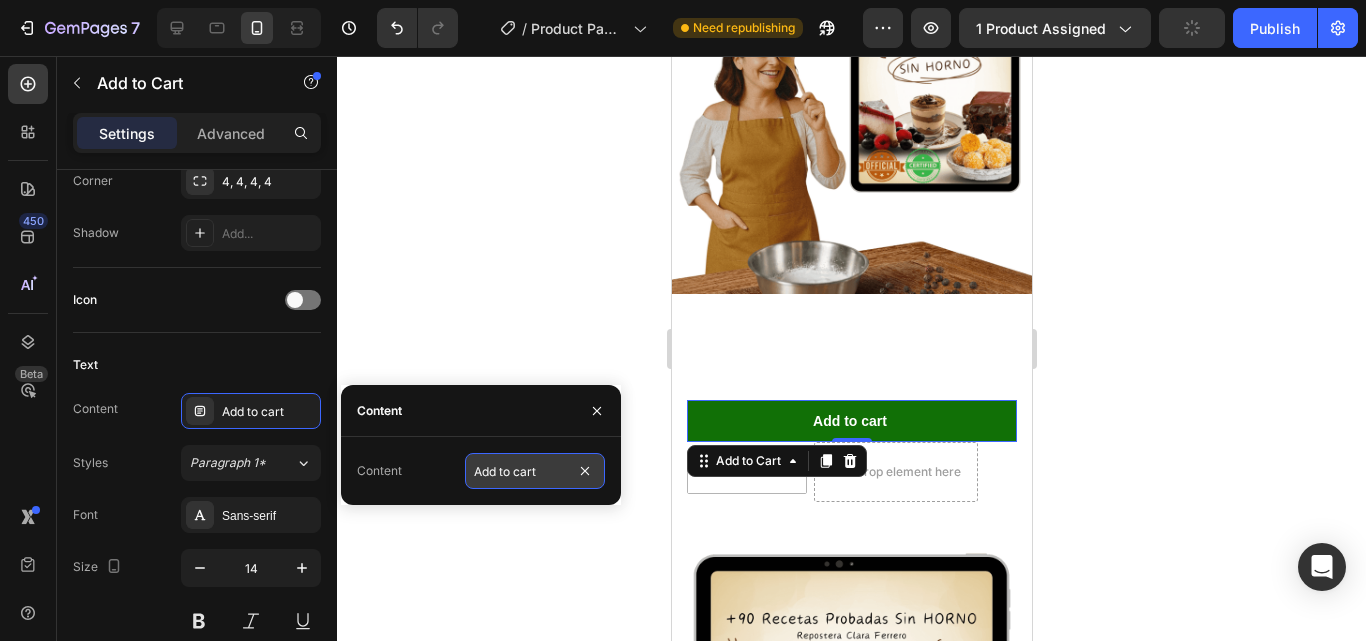 click on "Add to cart" at bounding box center (535, 471) 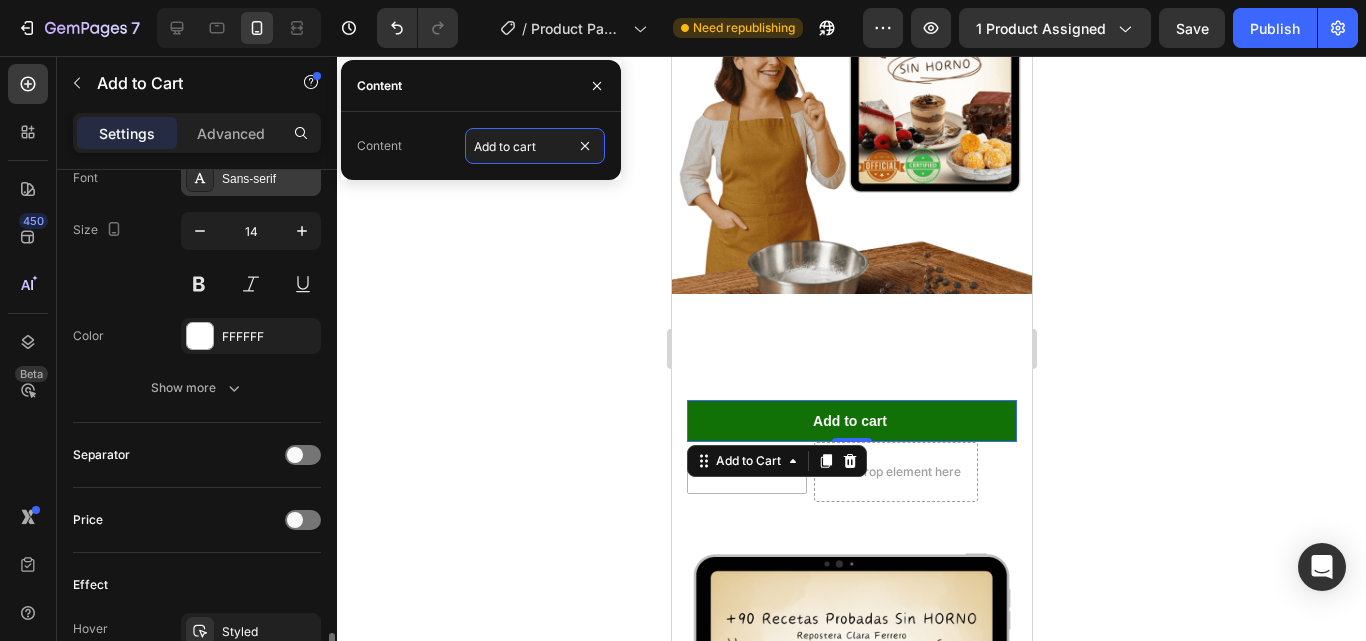 scroll, scrollTop: 1248, scrollLeft: 0, axis: vertical 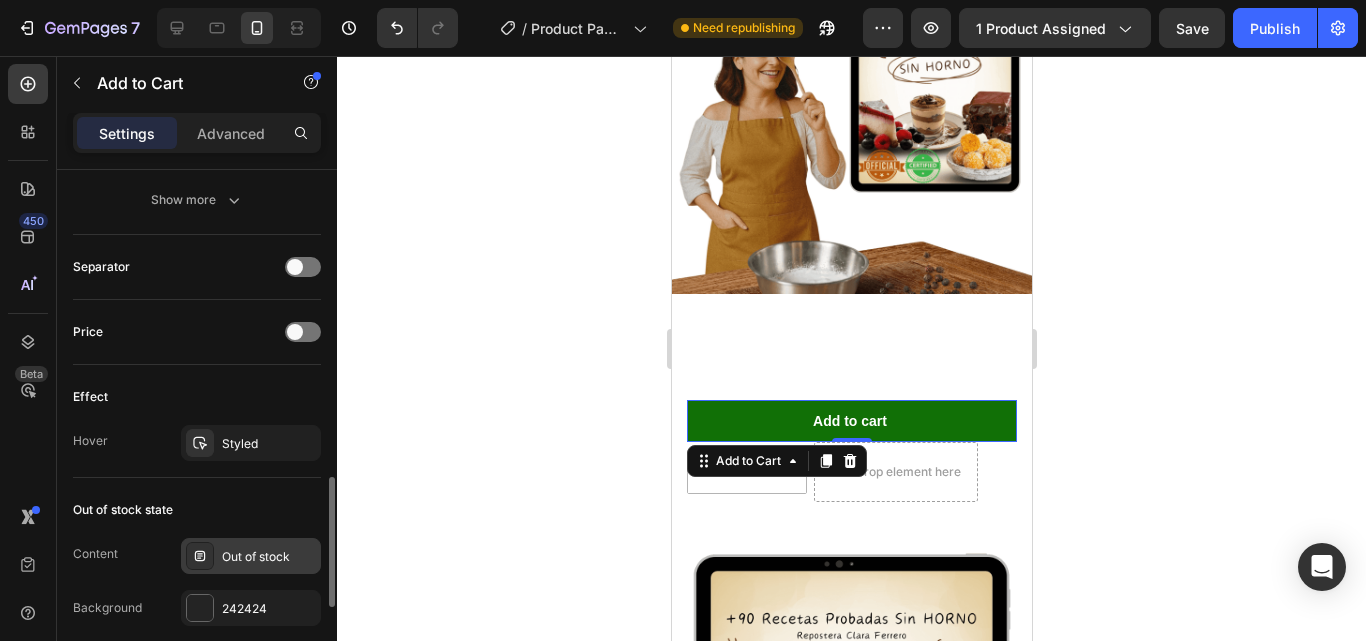 click on "Out of stock" at bounding box center [269, 557] 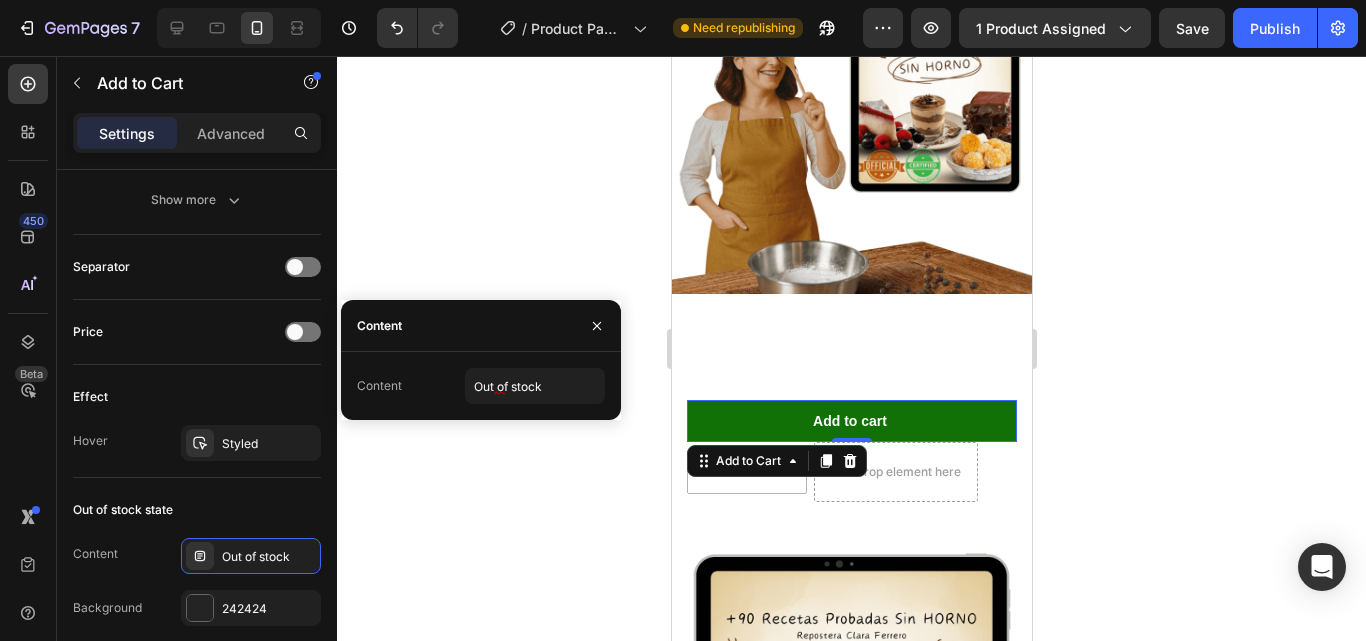 scroll, scrollTop: 1509, scrollLeft: 0, axis: vertical 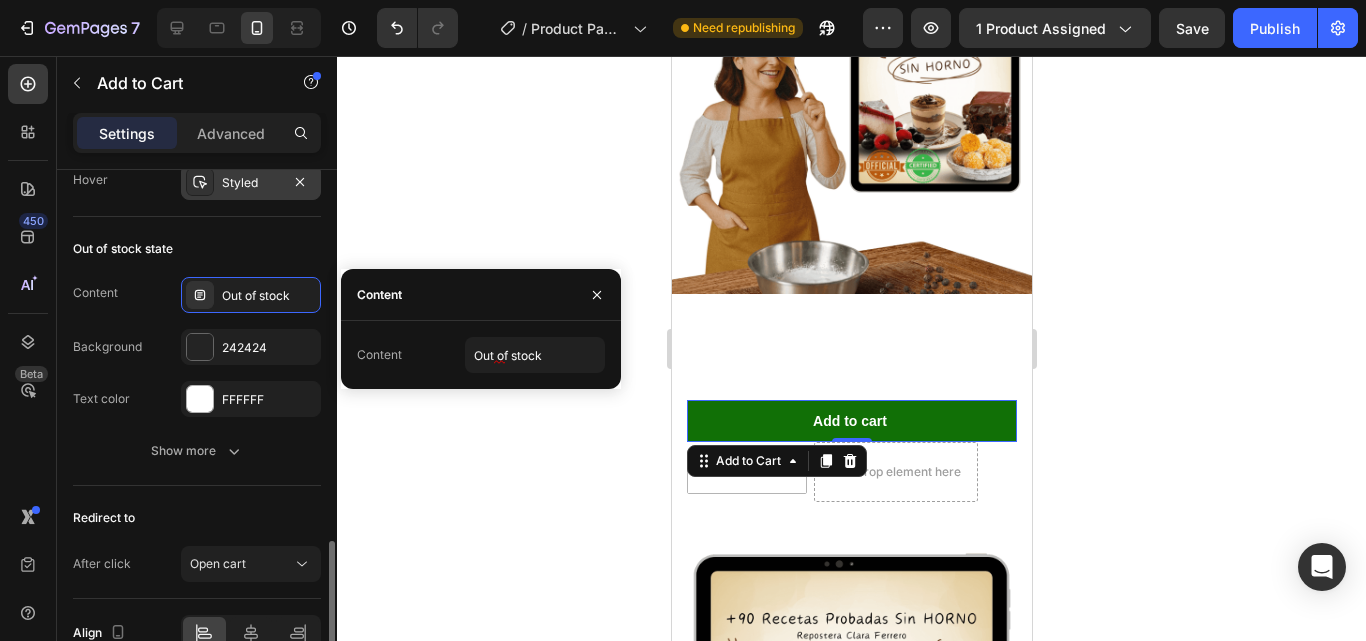 click on "Styled" at bounding box center (251, 182) 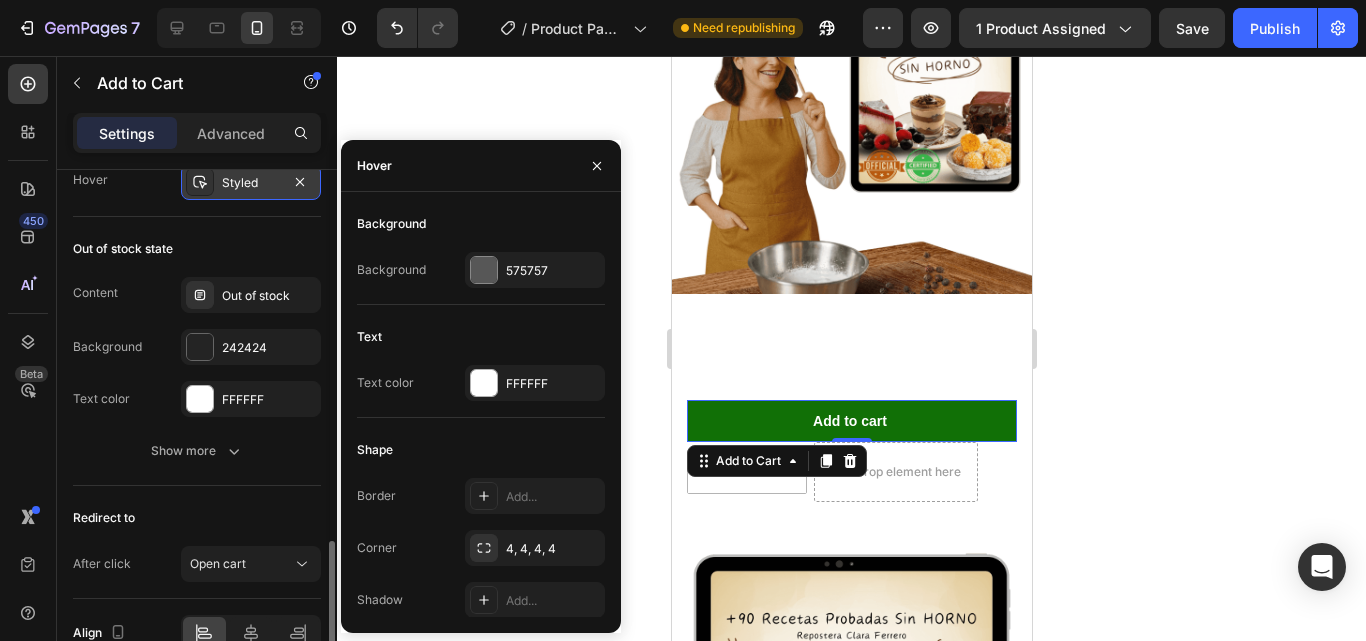 click on "Styled" at bounding box center (251, 182) 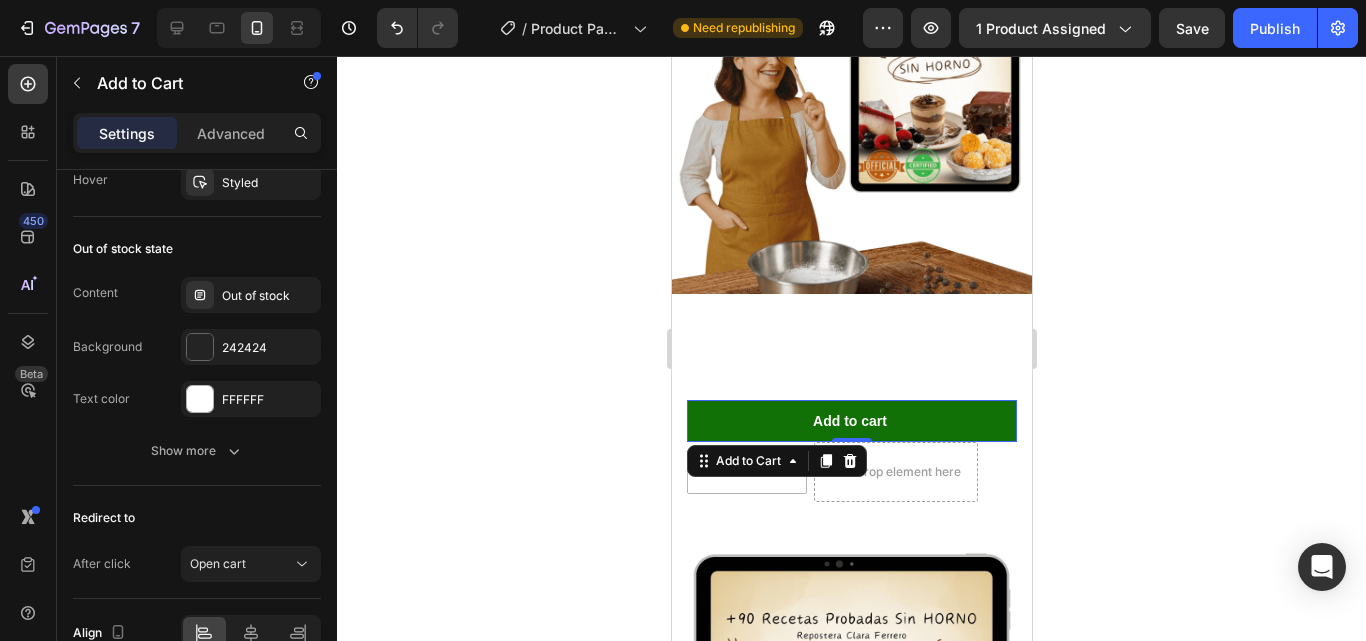 scroll, scrollTop: 1615, scrollLeft: 0, axis: vertical 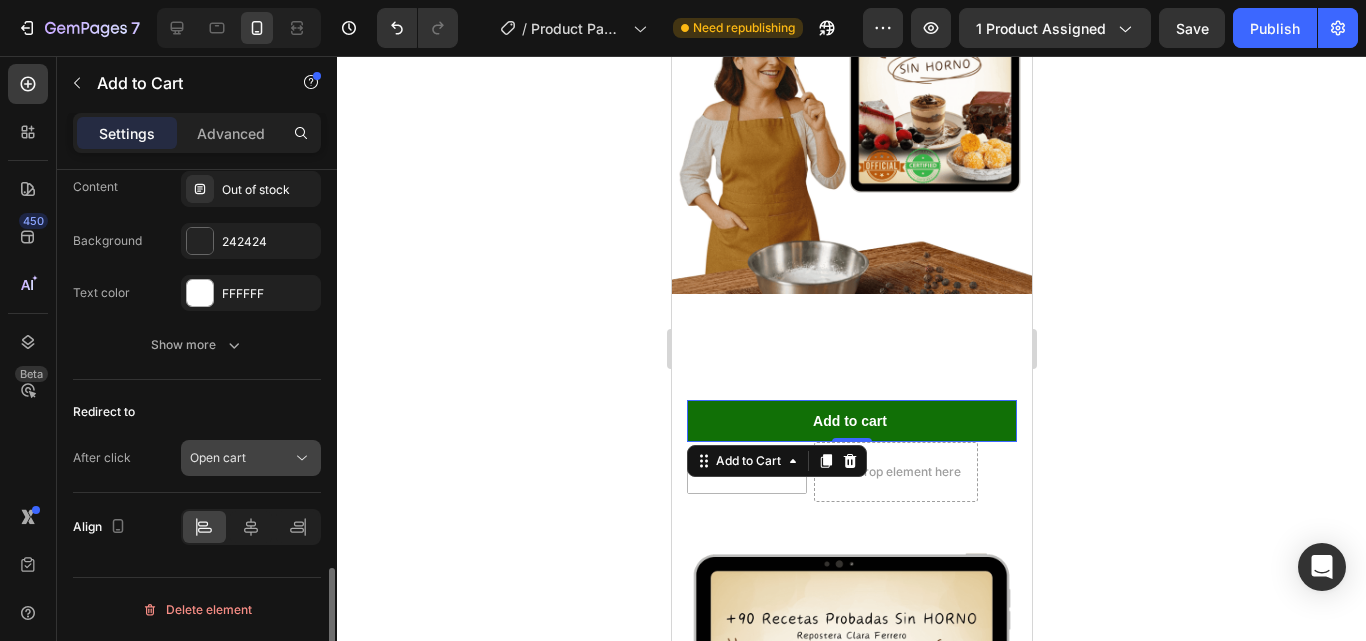 click on "Open cart" 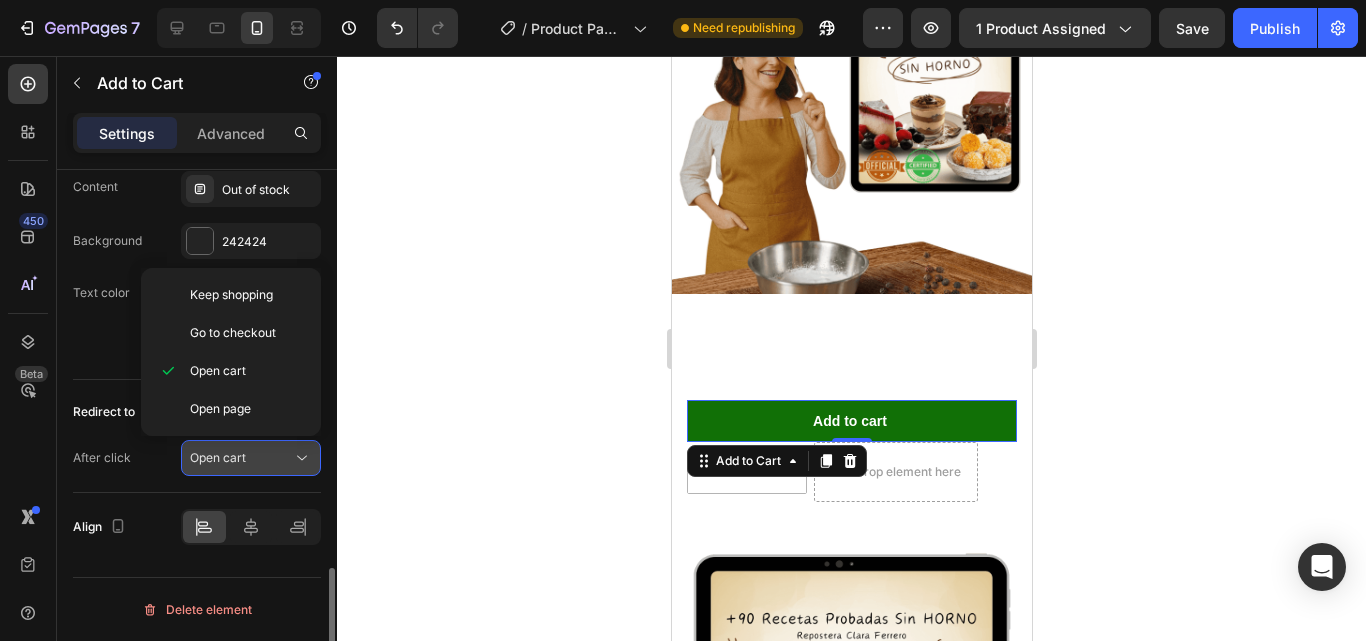 click on "Open cart" 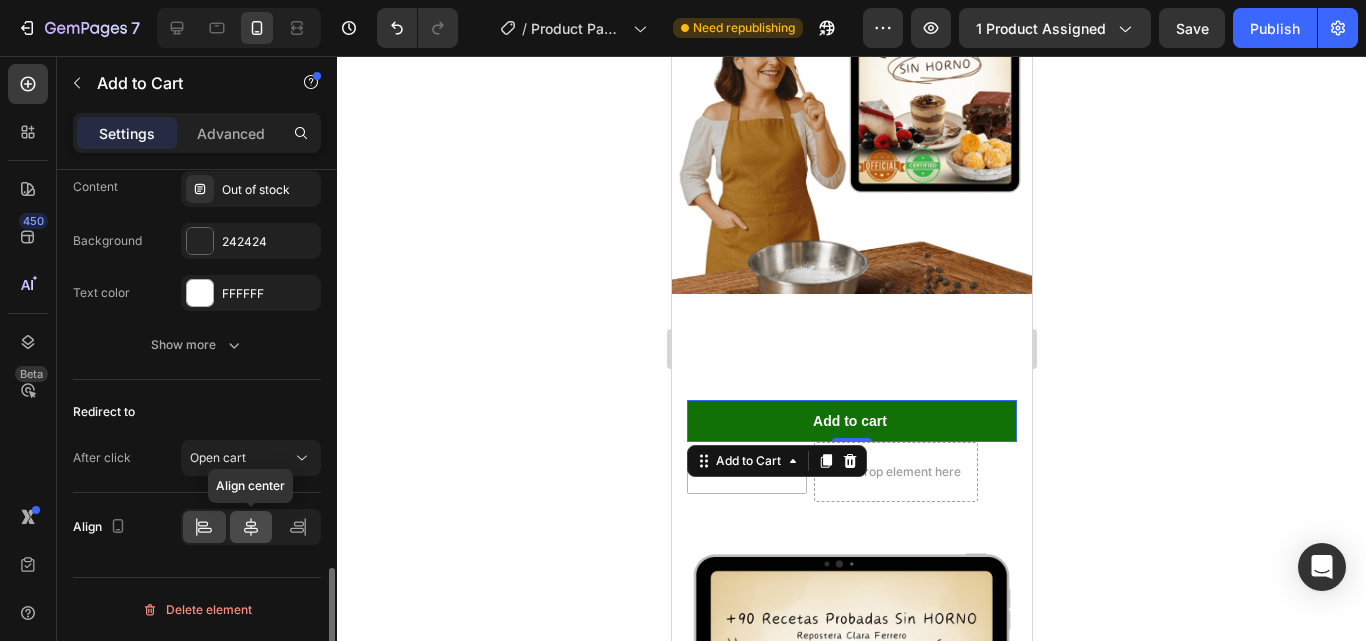 click 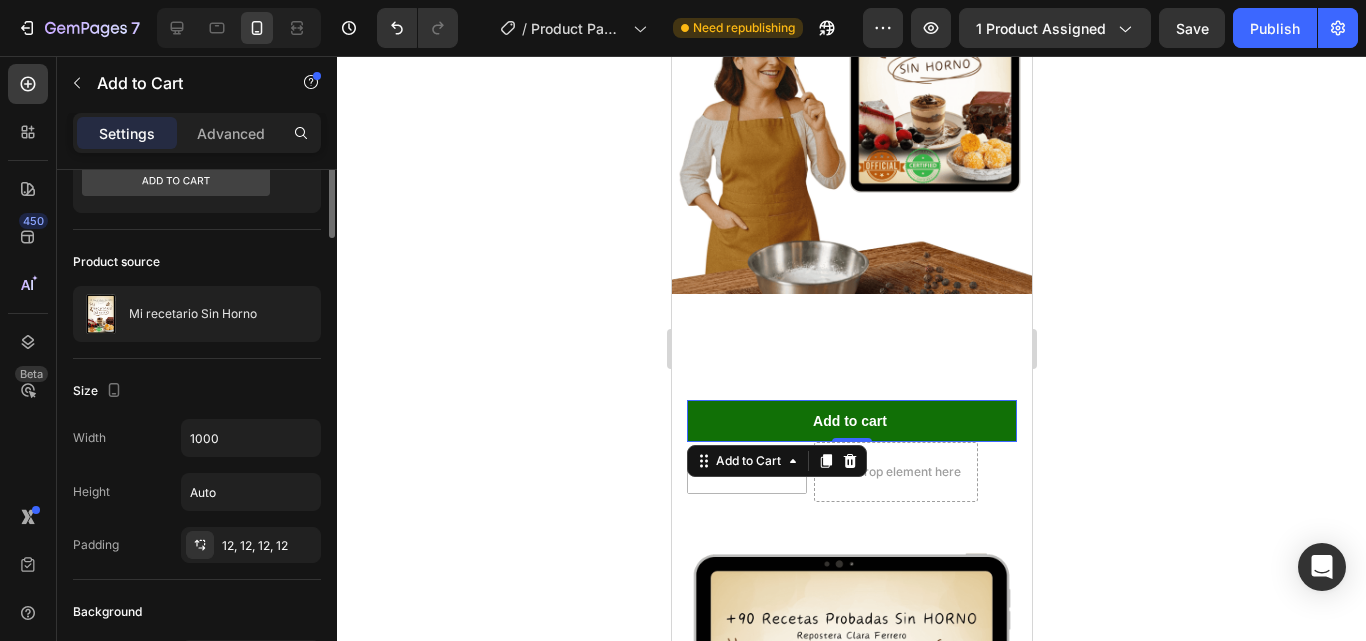 scroll, scrollTop: 0, scrollLeft: 0, axis: both 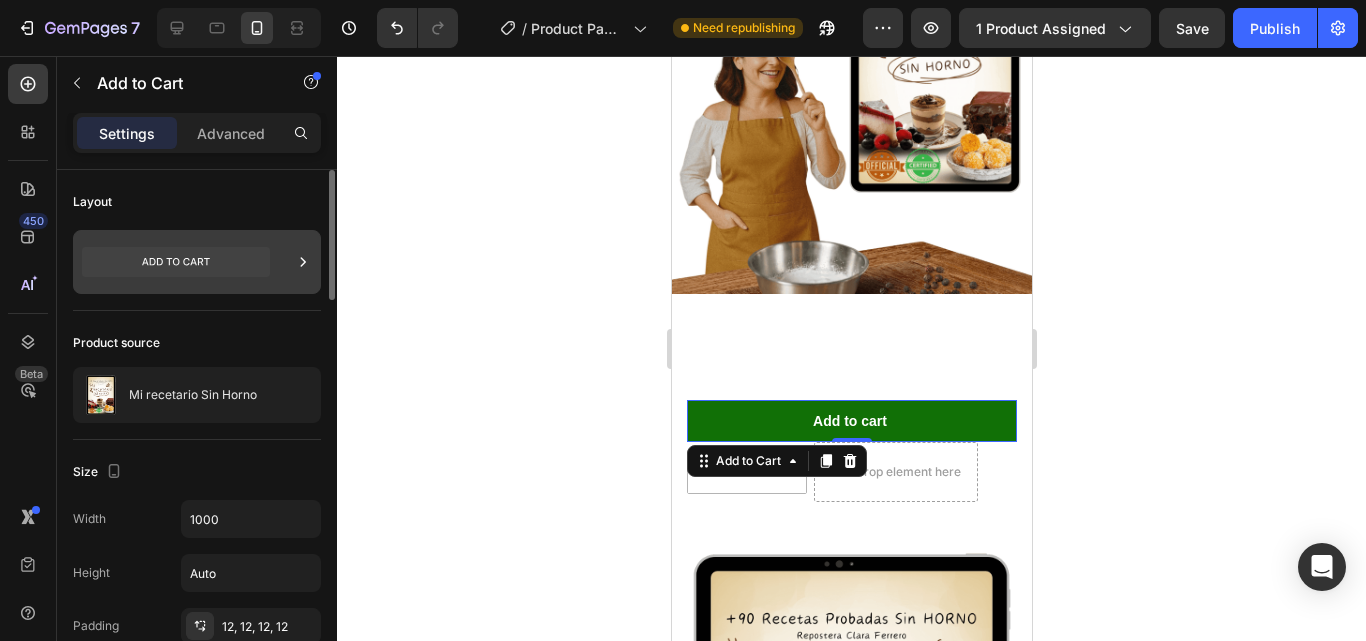 click at bounding box center [197, 262] 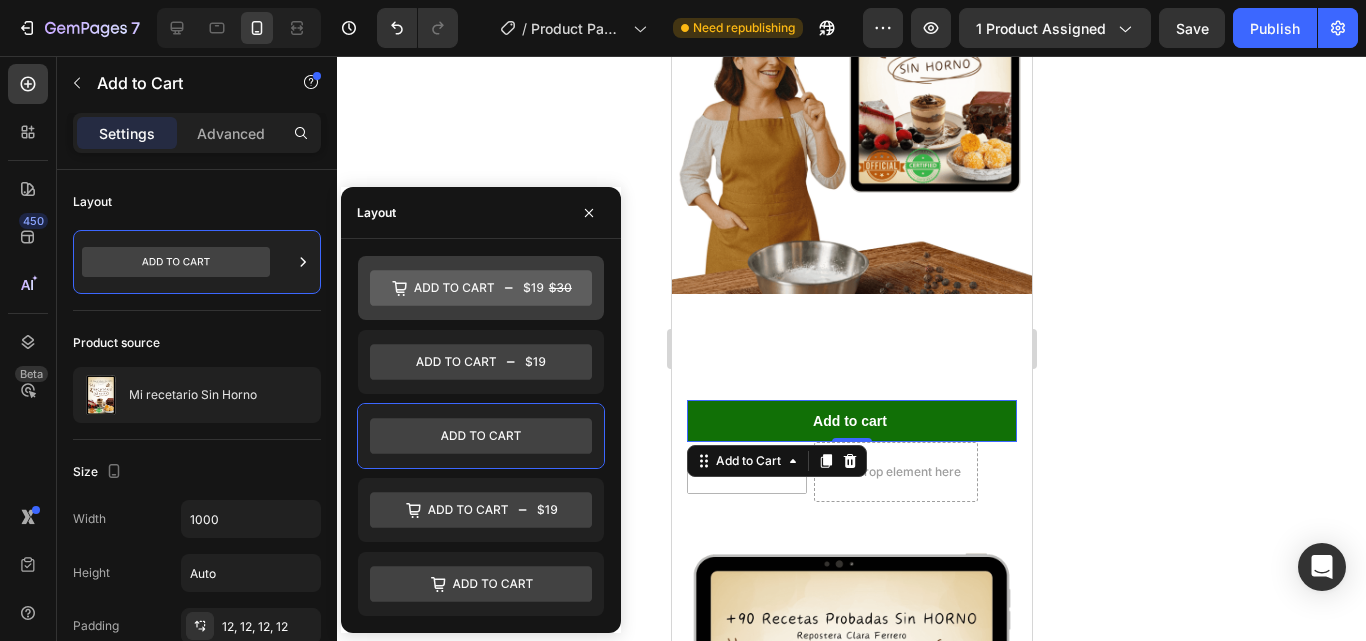 click 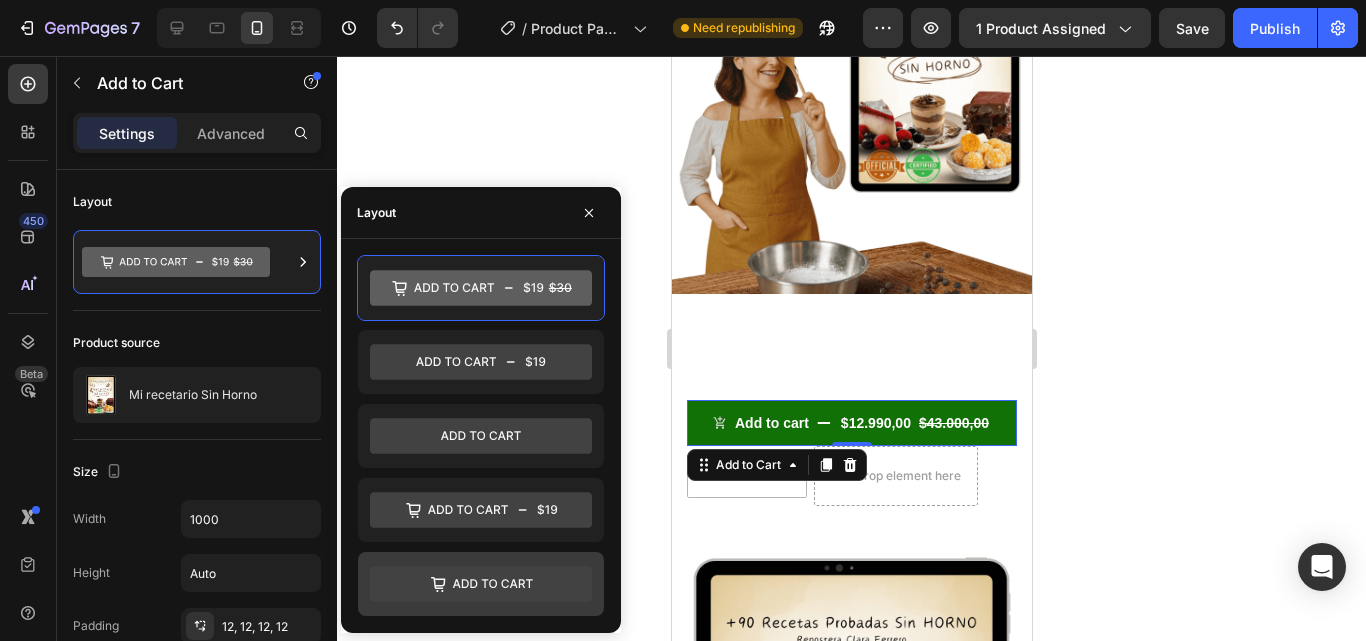 click 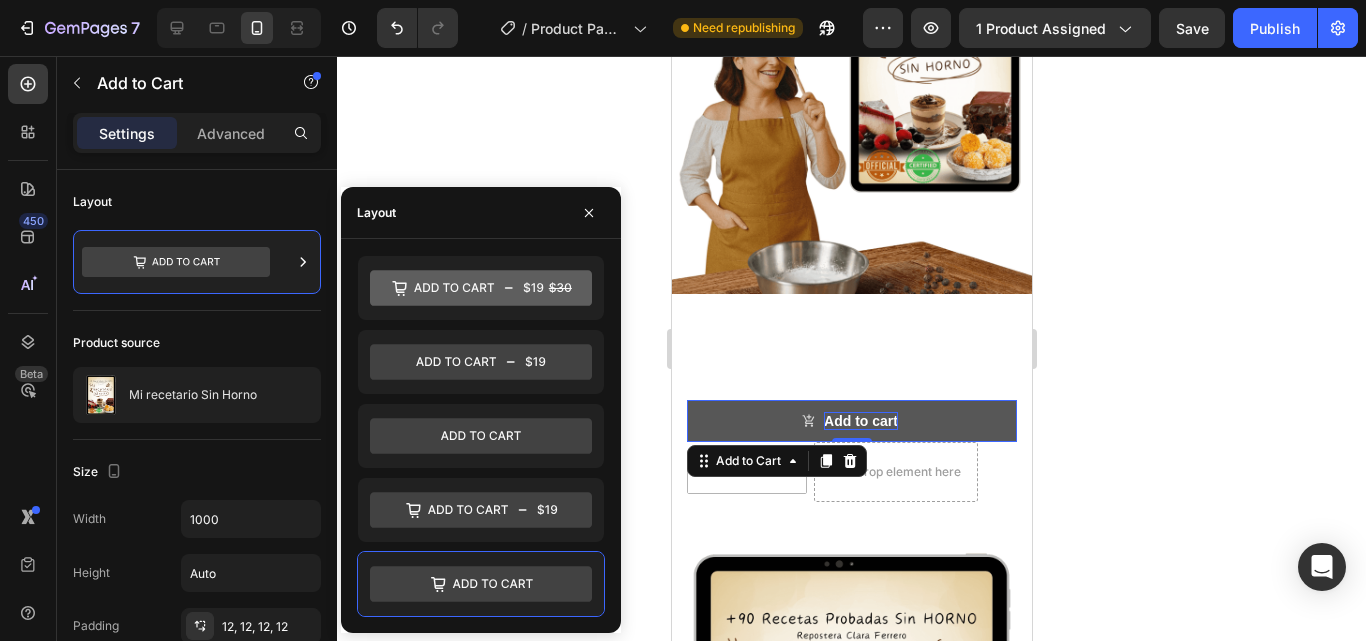 click on "Add to cart" at bounding box center (860, 421) 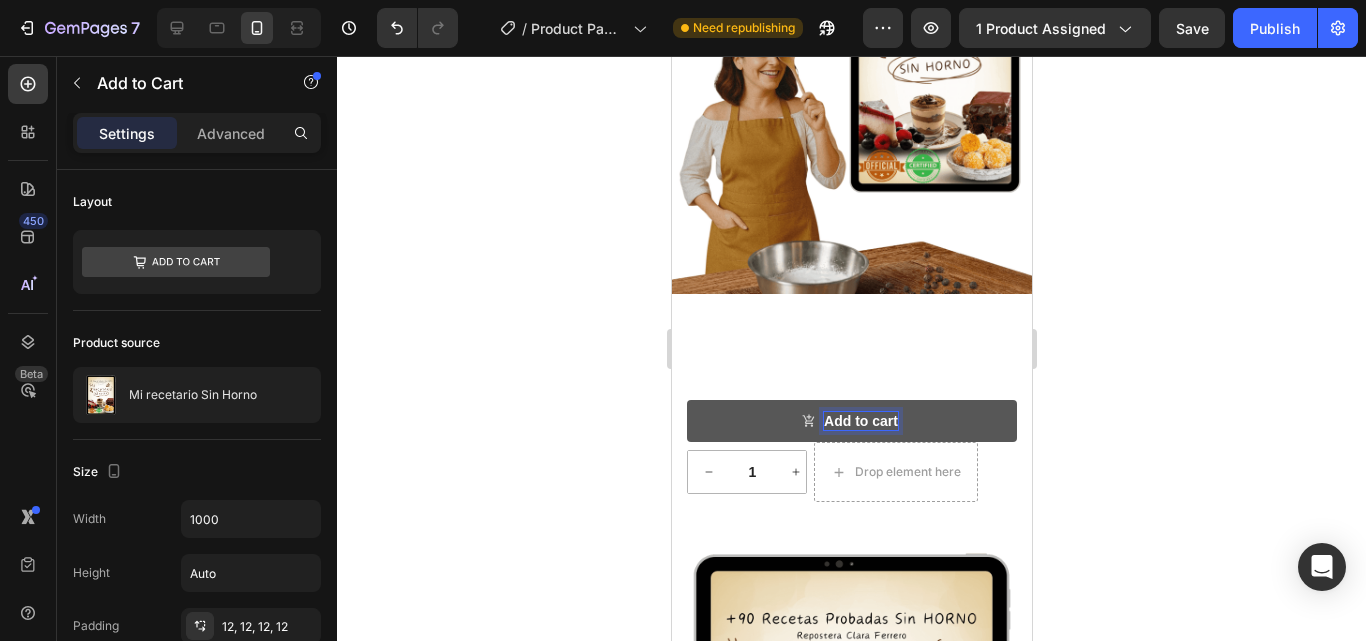 click on "Add to cart" at bounding box center [860, 421] 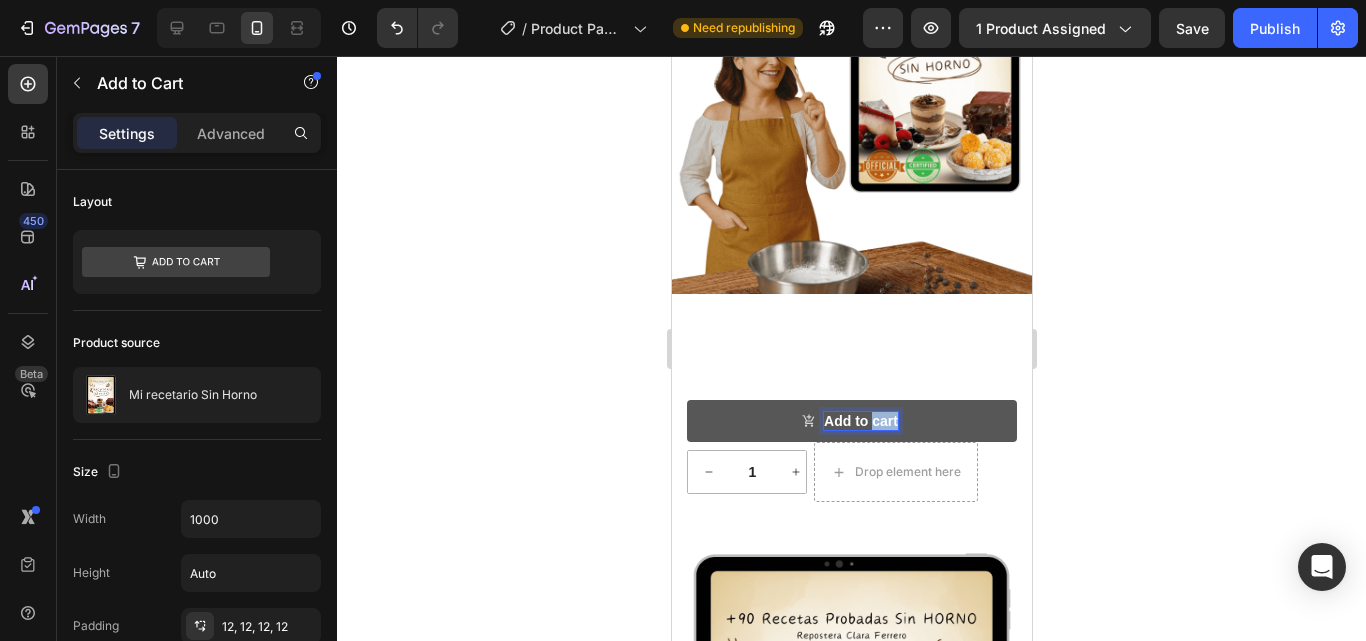 click on "Add to cart" at bounding box center [860, 421] 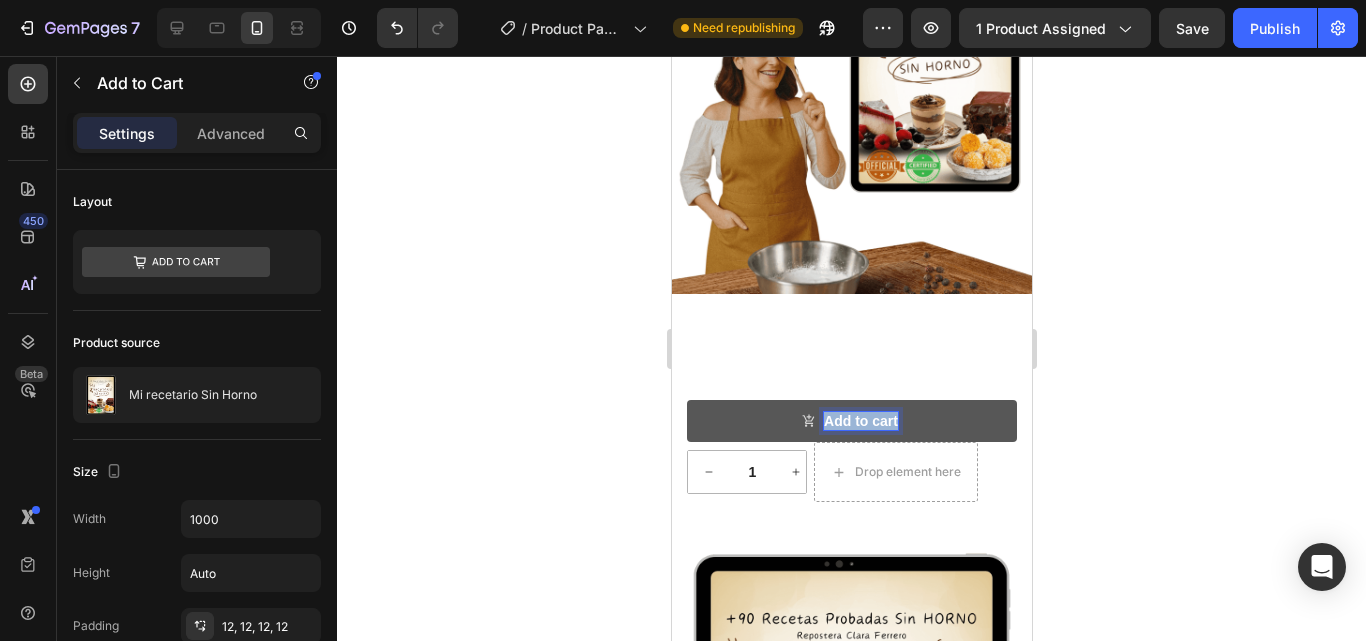 click on "Add to cart" at bounding box center [860, 421] 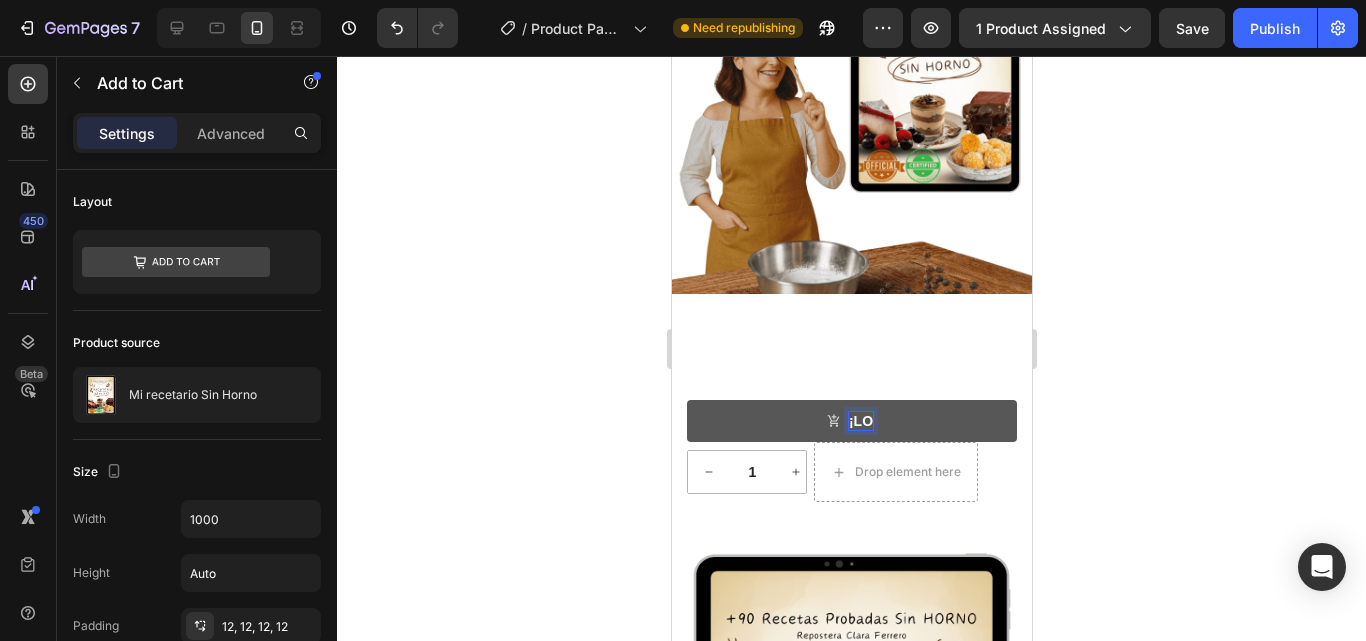 click on "¡LO" at bounding box center [851, 421] 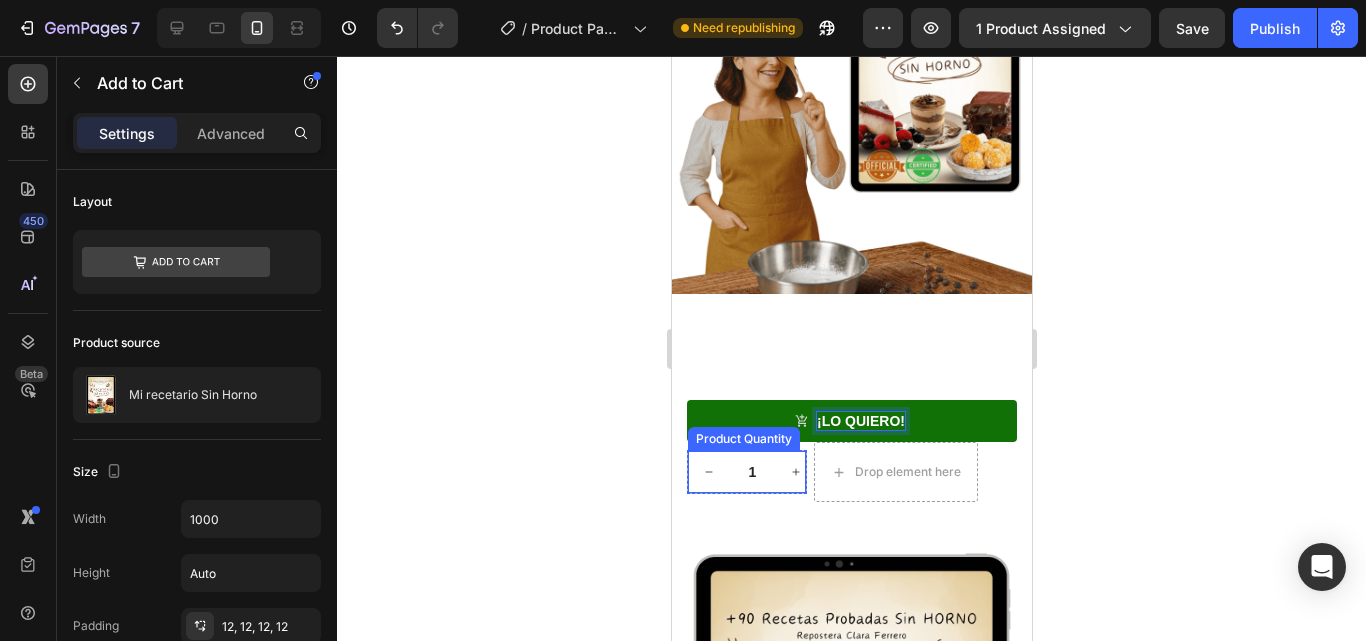 click on "1" at bounding box center (751, 472) 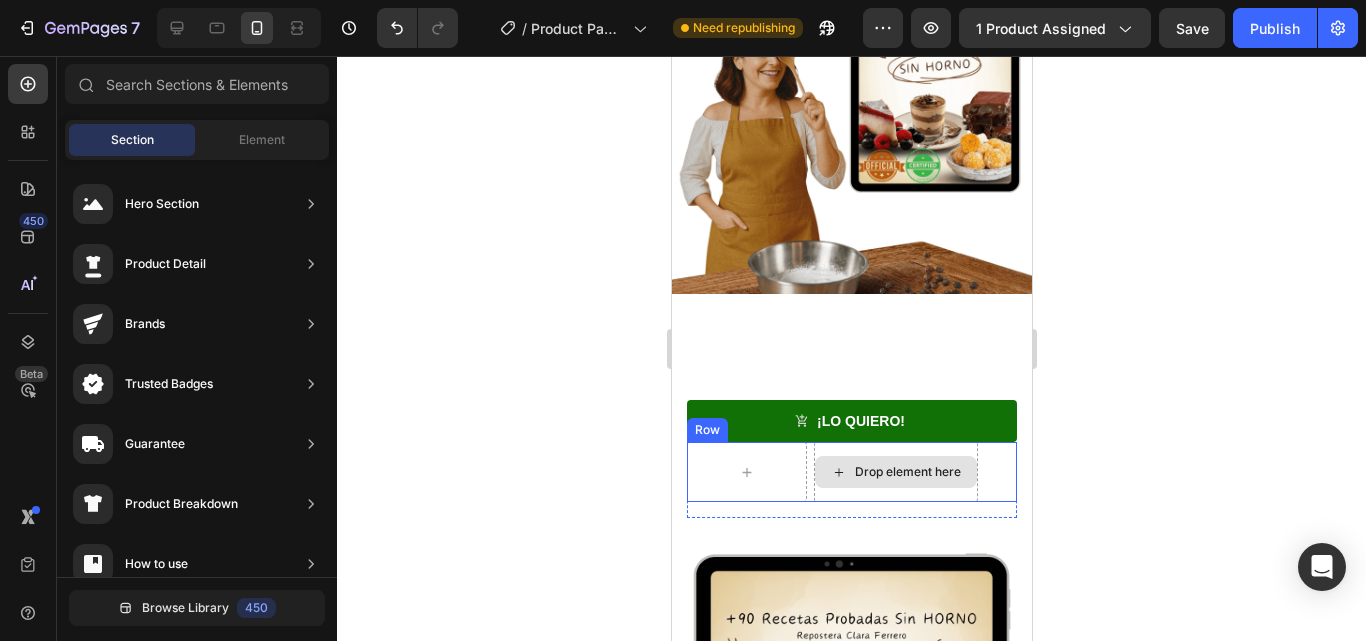 click on "Drop element here" at bounding box center (895, 472) 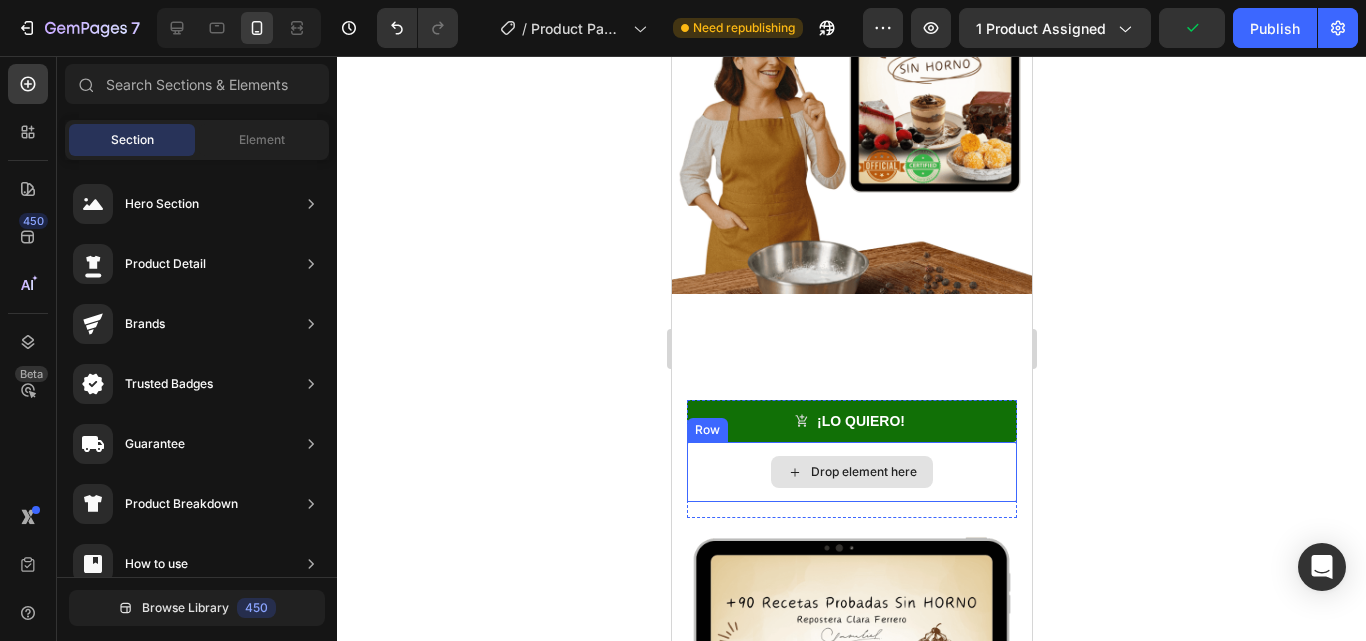 click on "Drop element here" at bounding box center (851, 472) 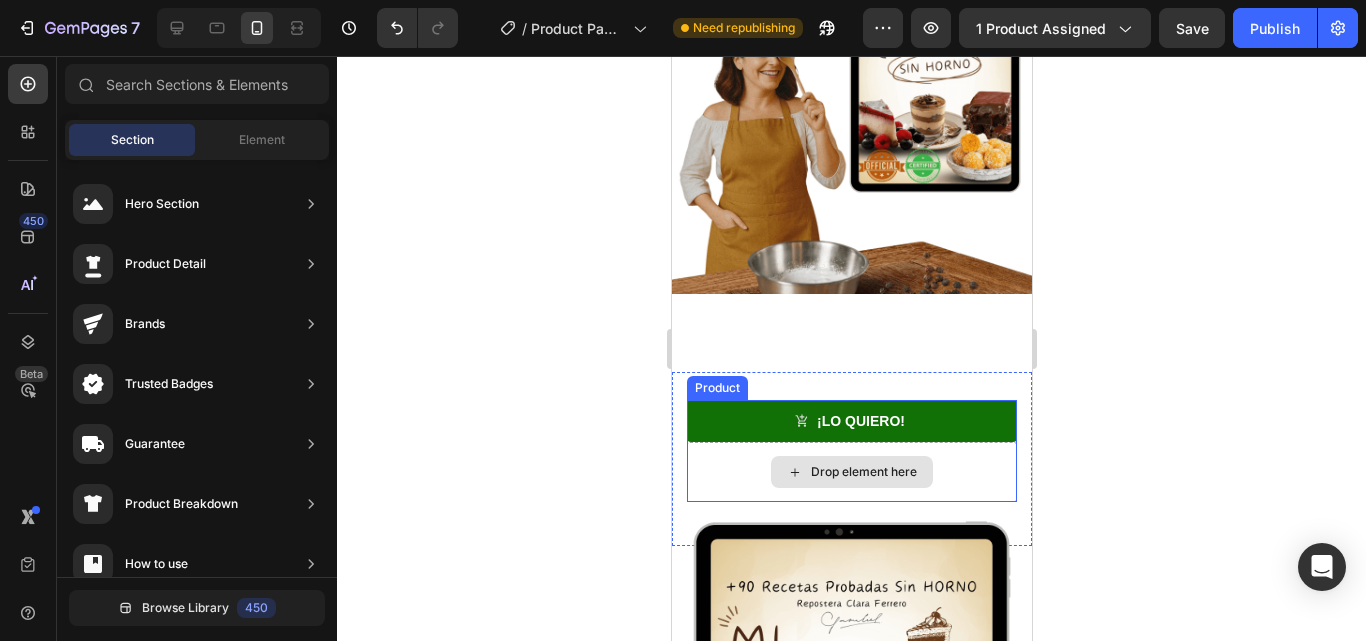 click on "Drop element here" at bounding box center (851, 472) 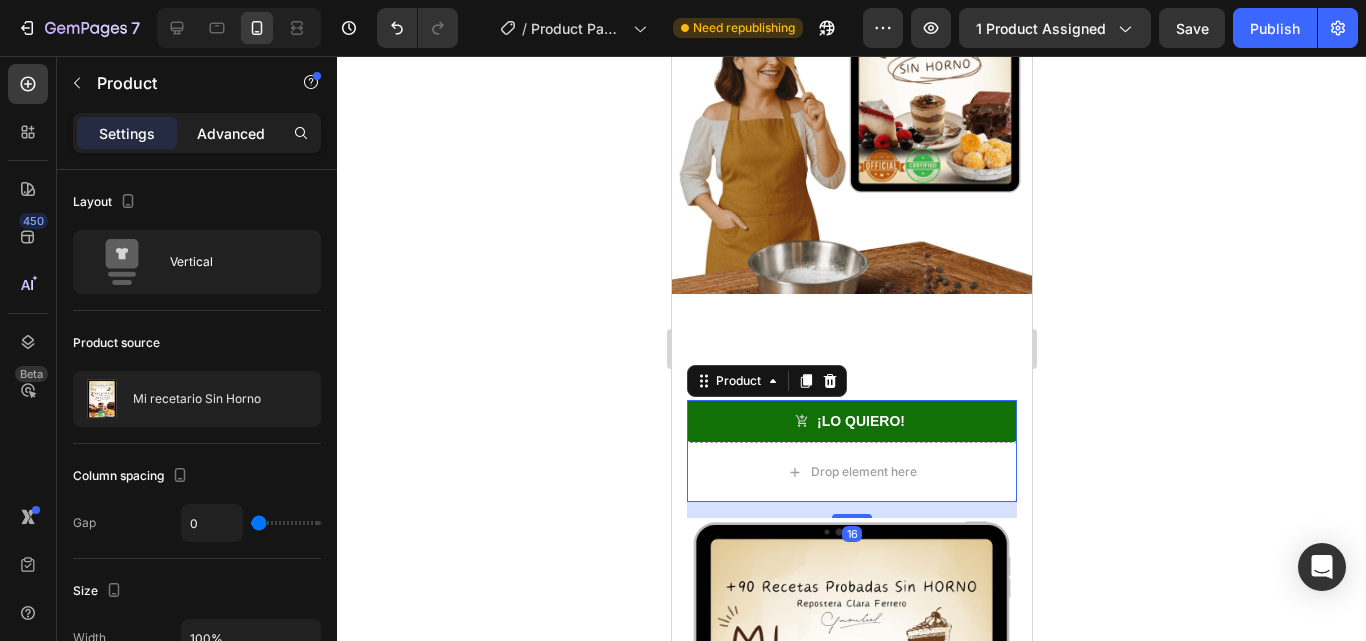 click on "Advanced" at bounding box center (231, 133) 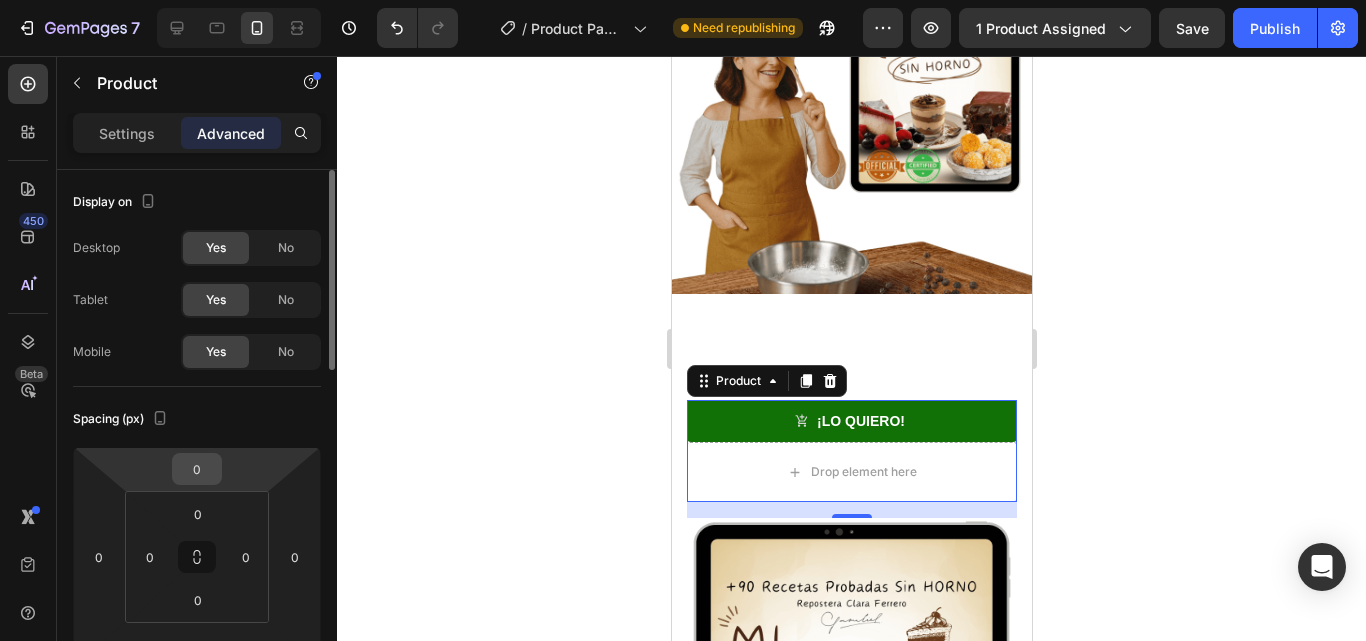 click on "0" at bounding box center [197, 469] 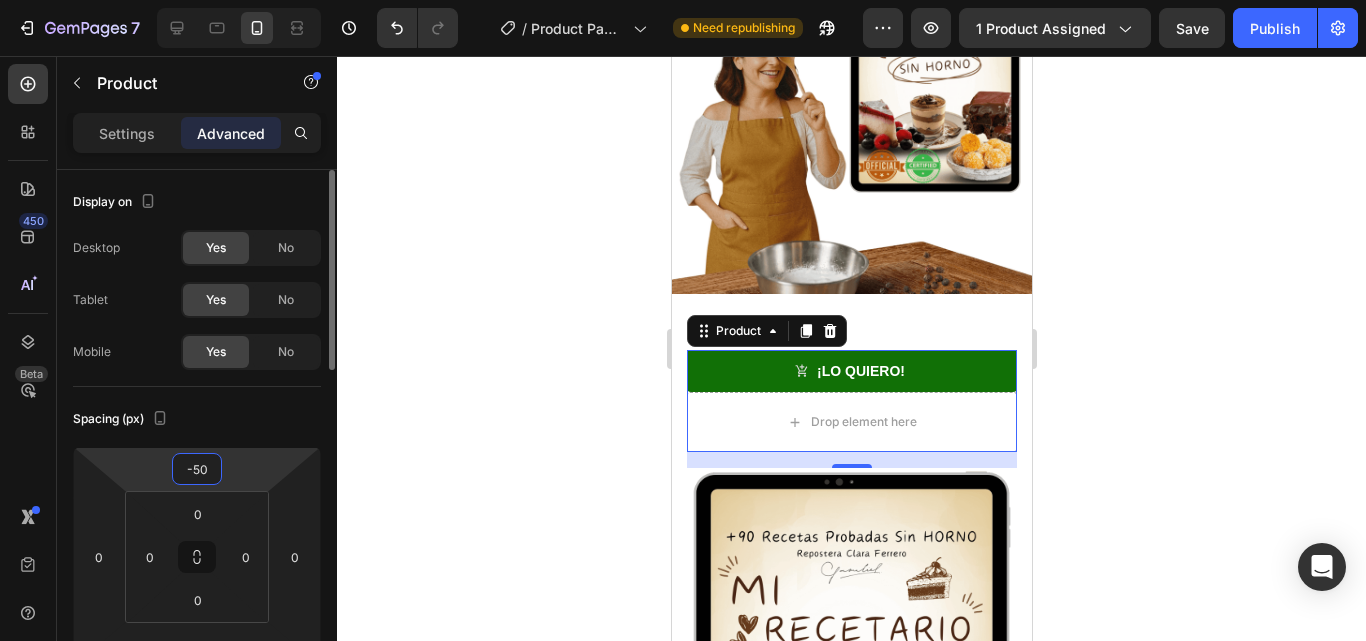 type on "-5" 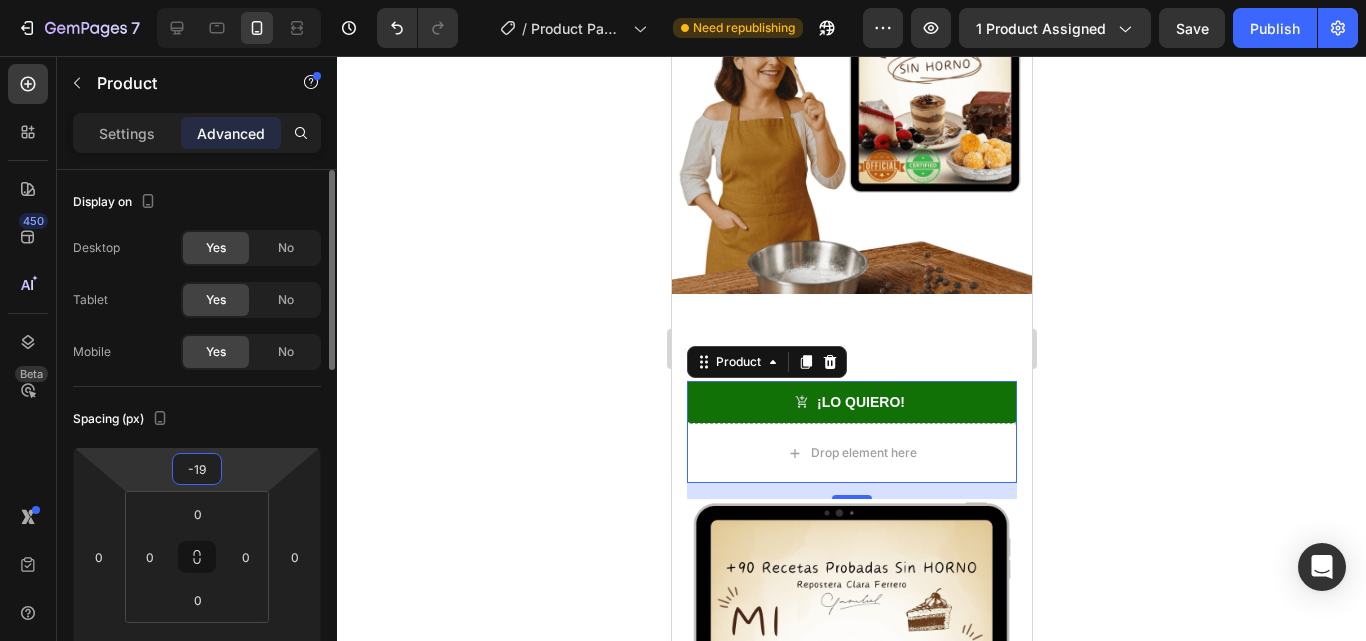 type on "-1" 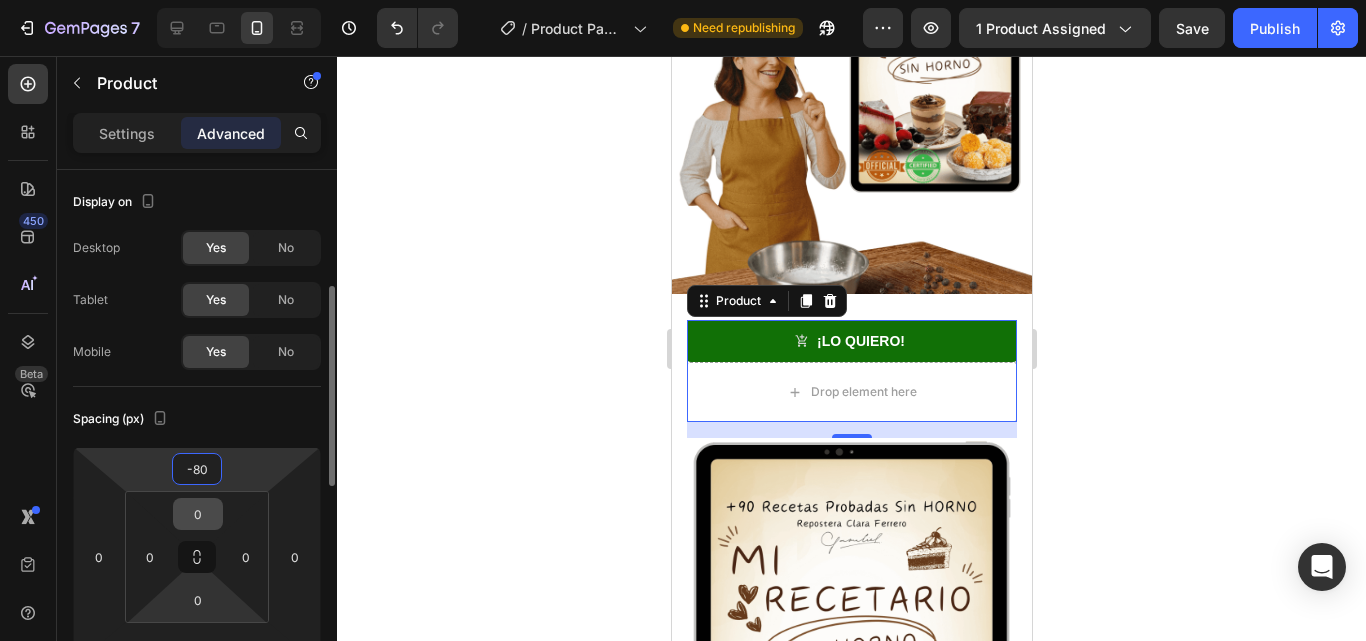 scroll, scrollTop: 93, scrollLeft: 0, axis: vertical 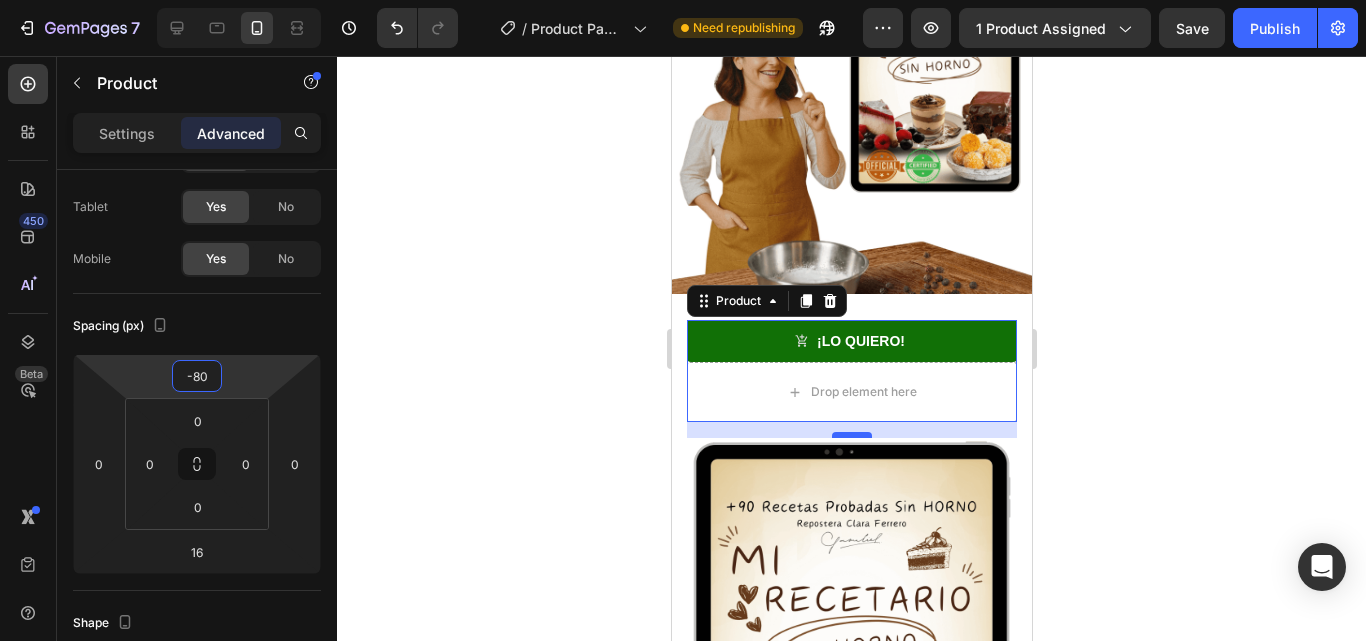 type on "-80" 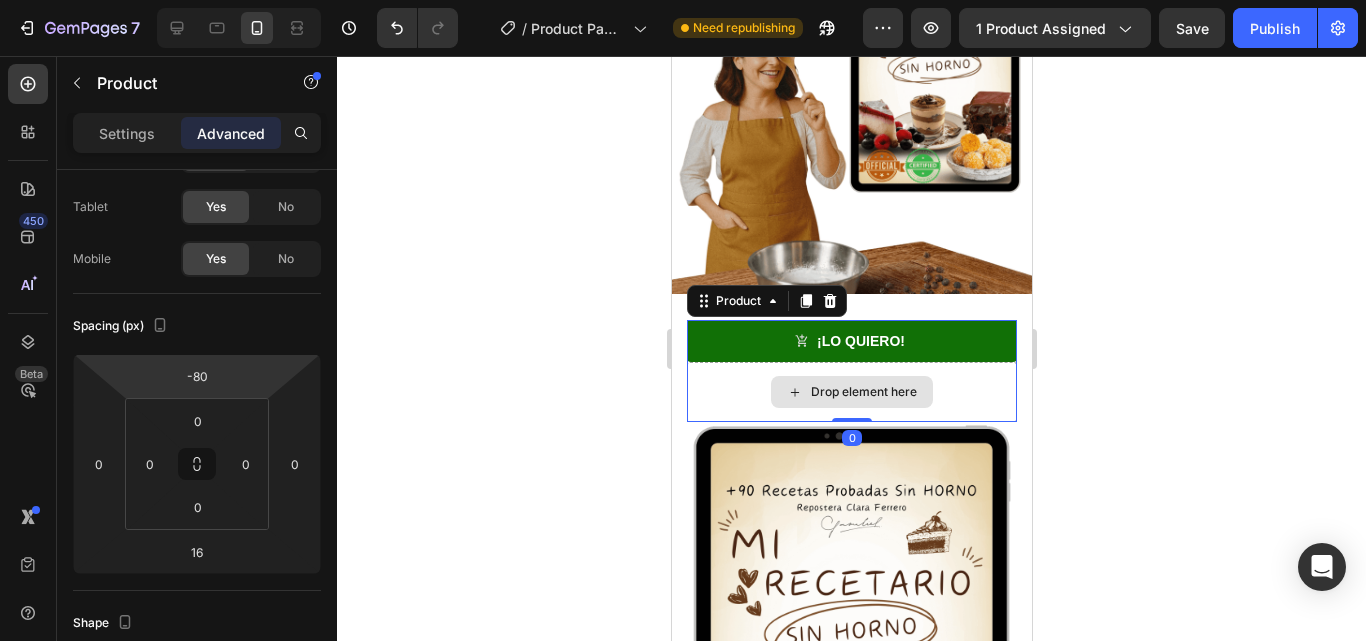 drag, startPoint x: 850, startPoint y: 417, endPoint x: 848, endPoint y: 374, distance: 43.046486 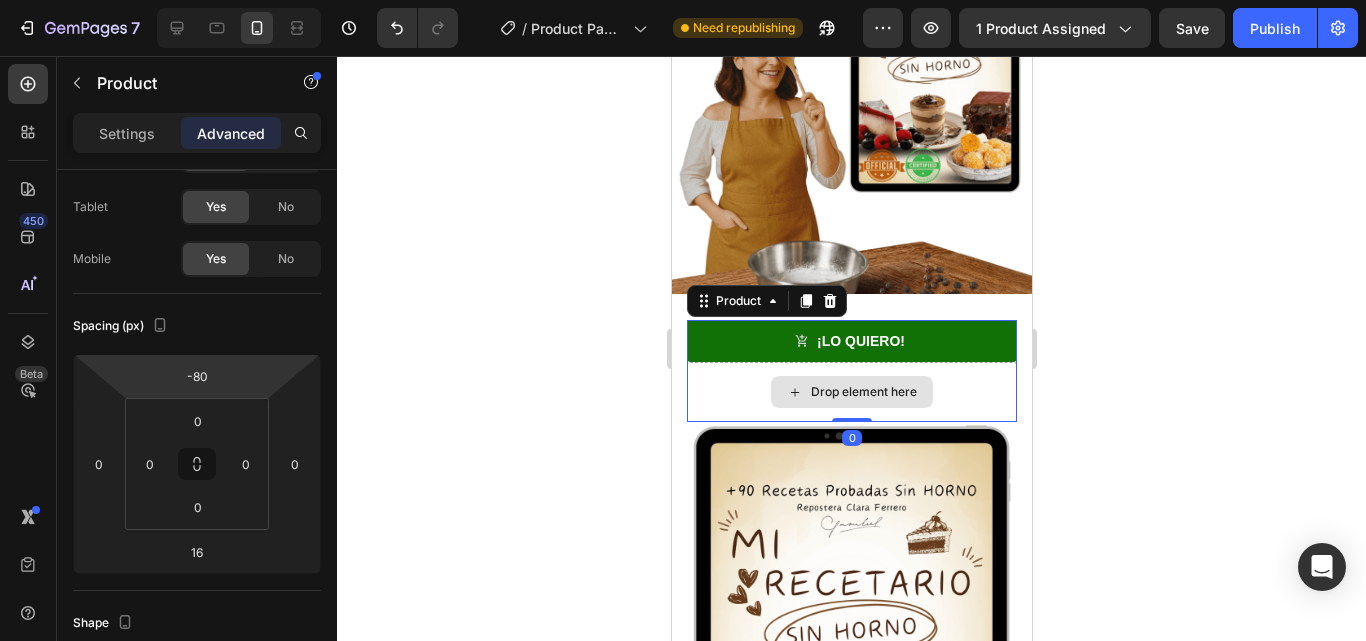 click on "¡LO QUIERO! Add to Cart Drop element here Product 0" at bounding box center [851, 371] 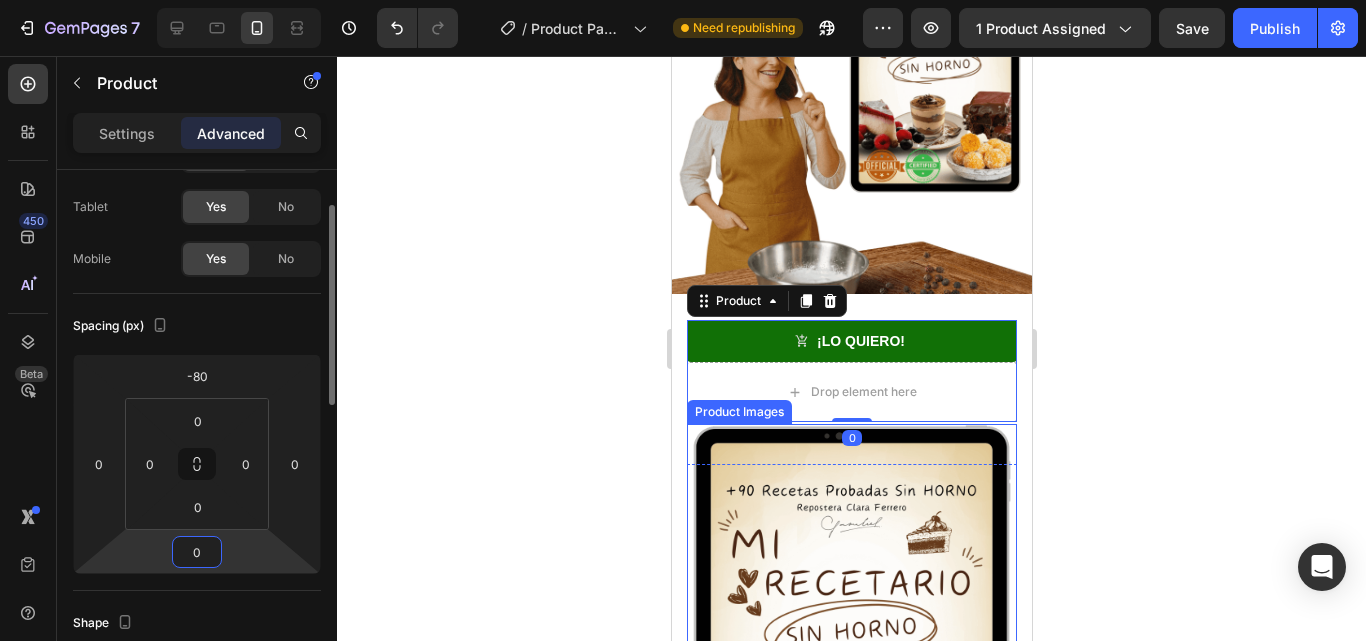 click on "0" at bounding box center [197, 552] 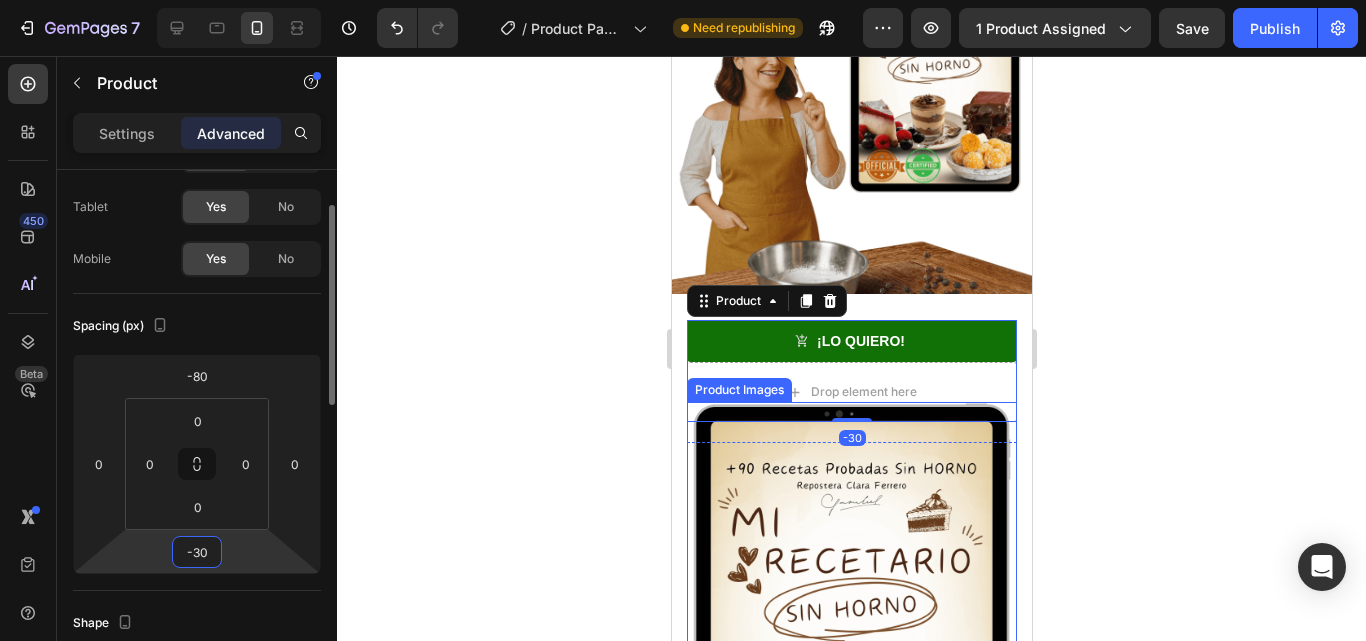 type on "-3" 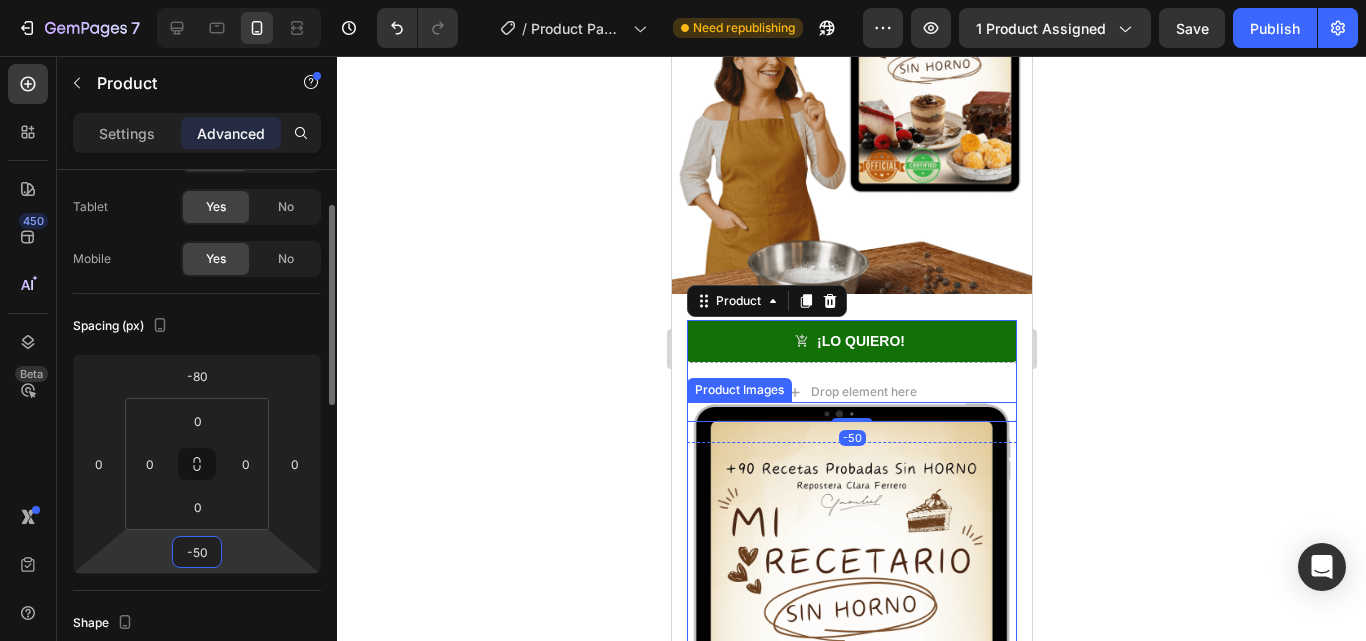 type on "-5" 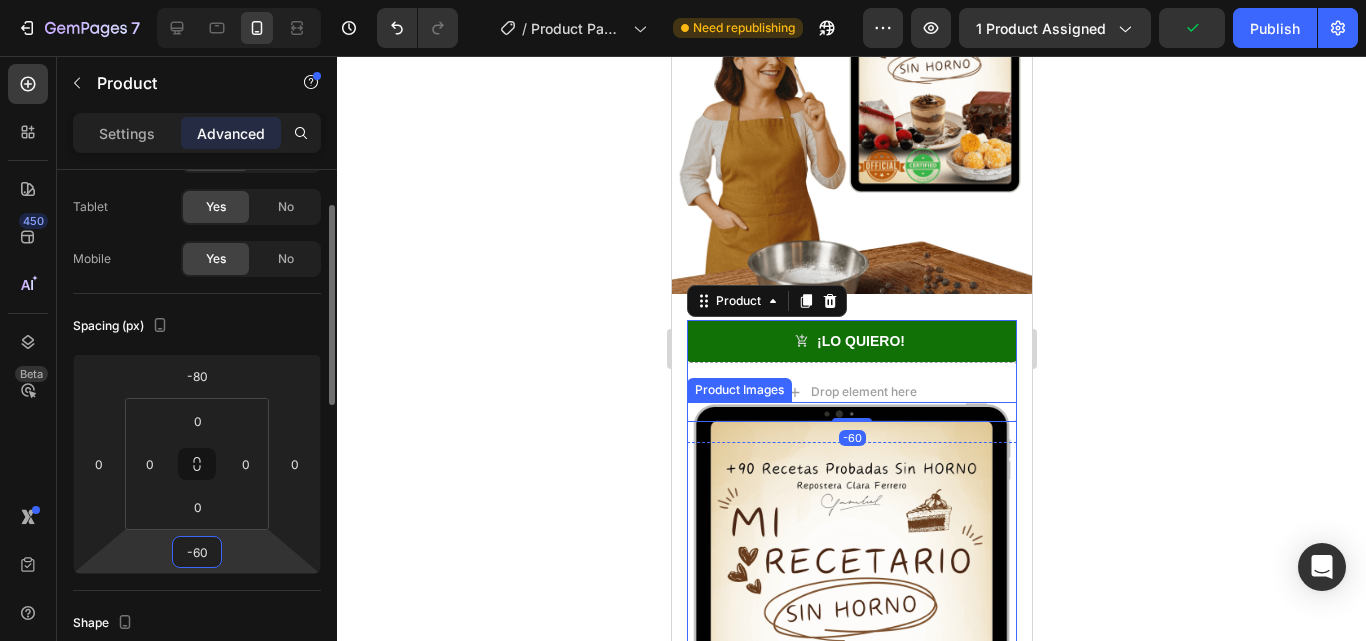 type on "-6" 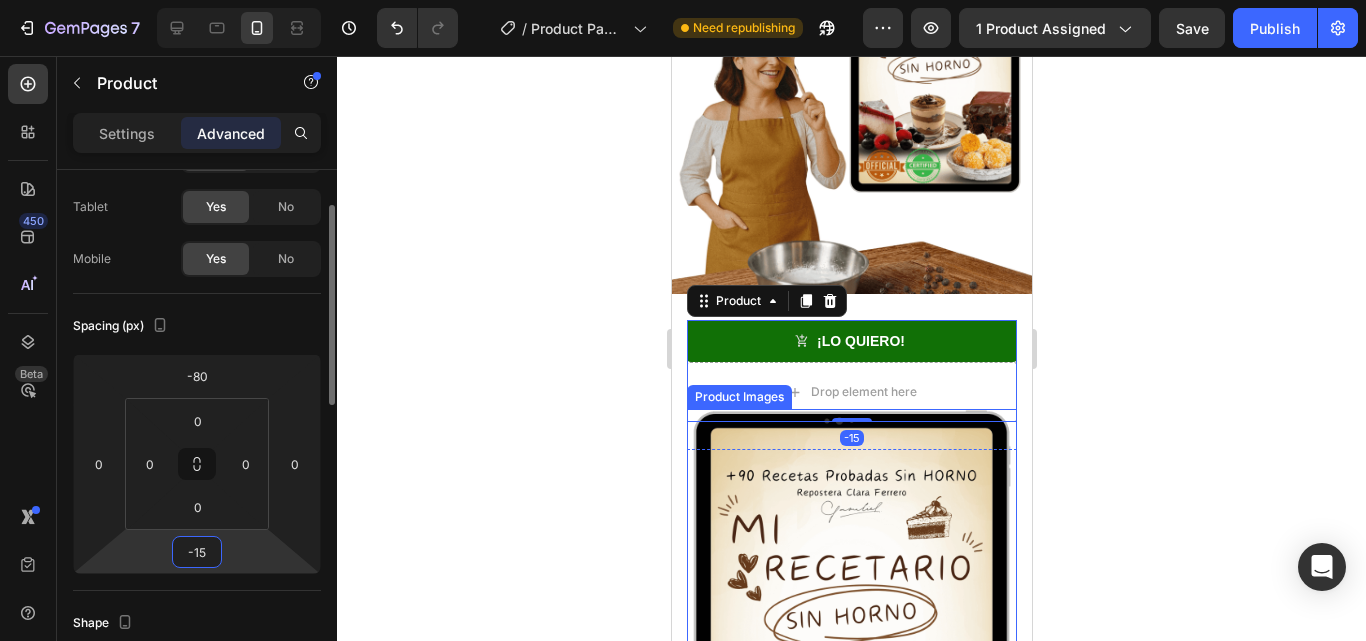 type on "-1" 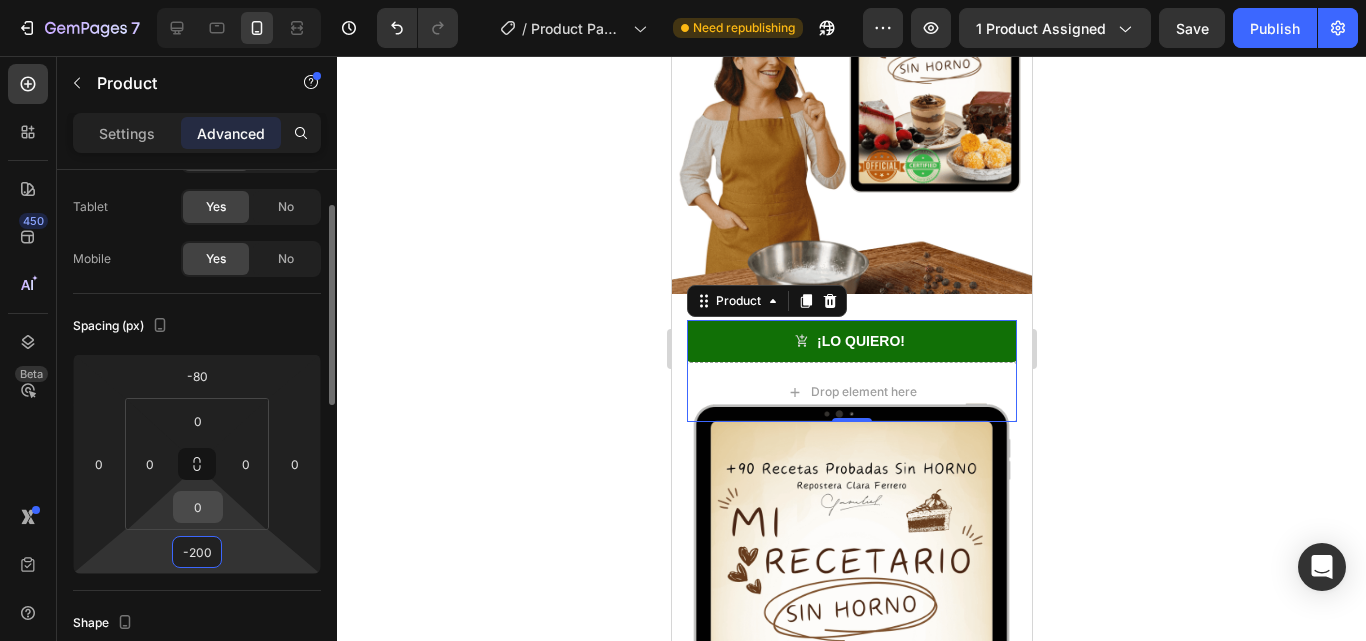 type on "-200" 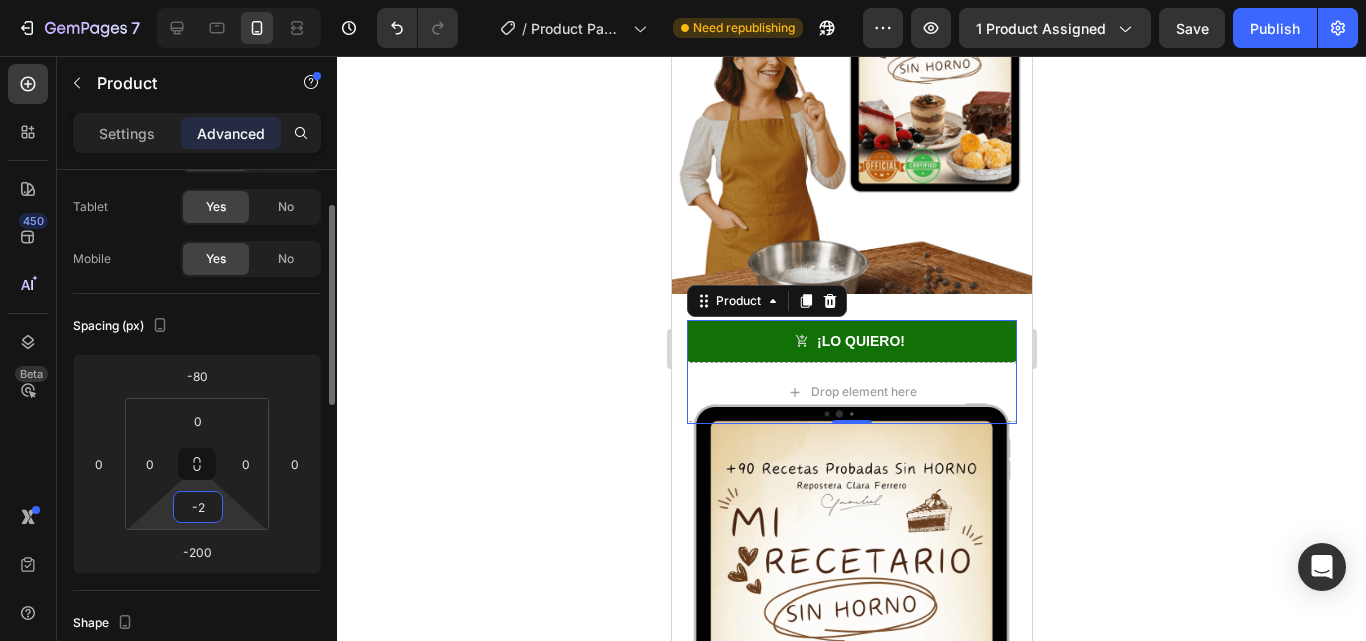 type on "-" 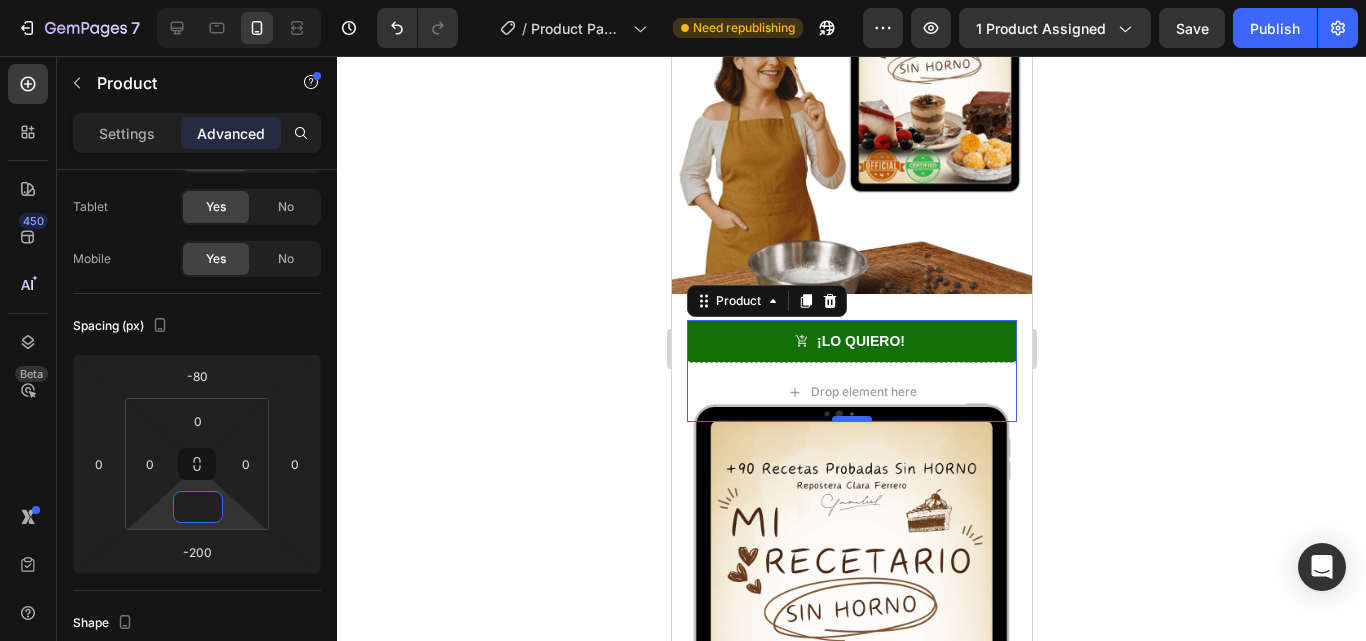type on "0" 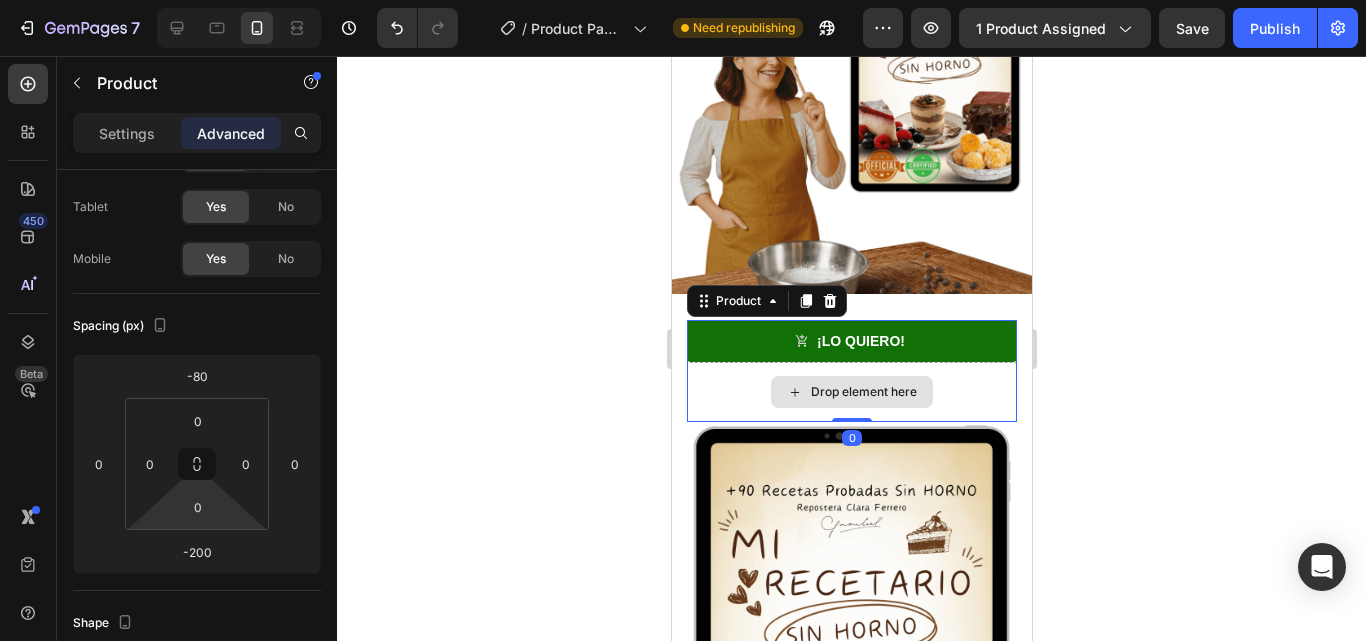 drag, startPoint x: 842, startPoint y: 406, endPoint x: 841, endPoint y: 354, distance: 52.009613 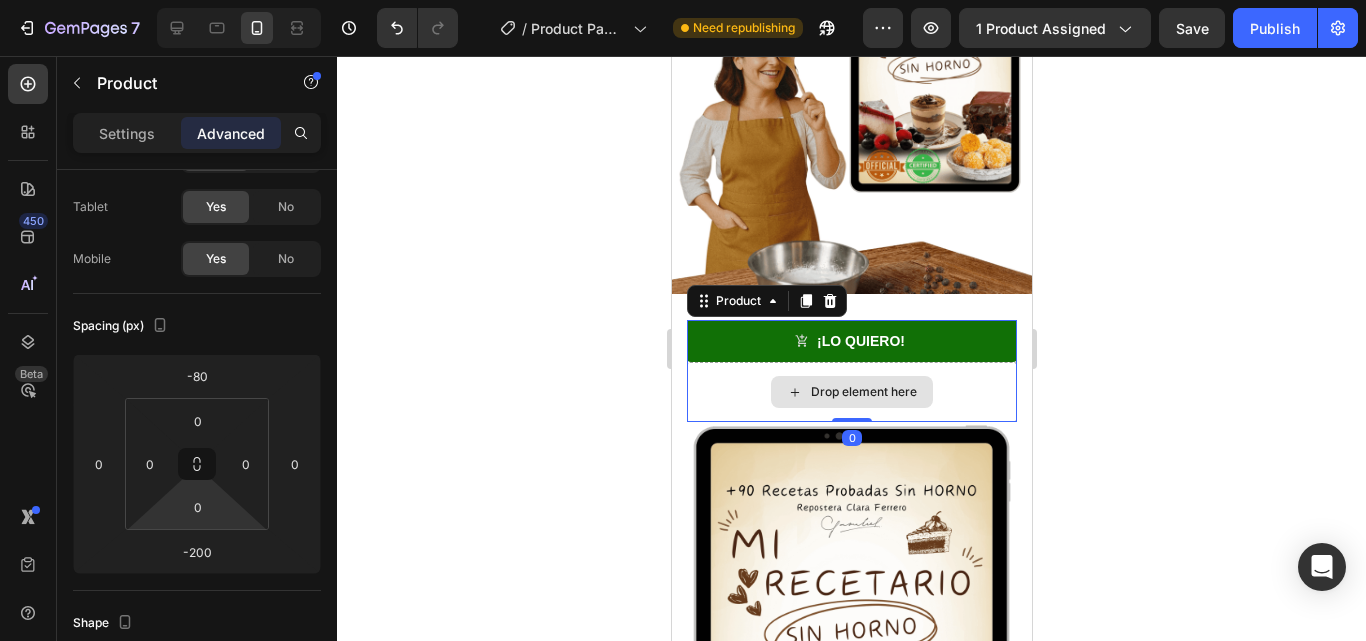 click on "¡LO QUIERO! Add to Cart Drop element here Product 0" at bounding box center [851, 371] 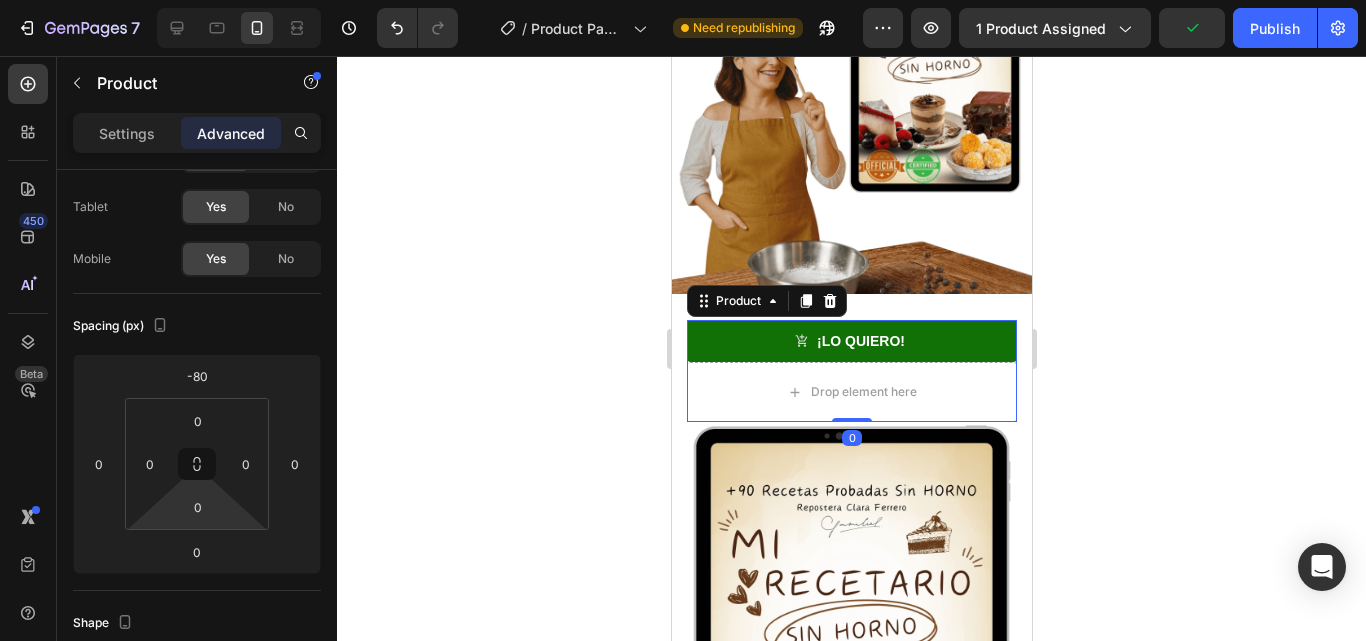 click 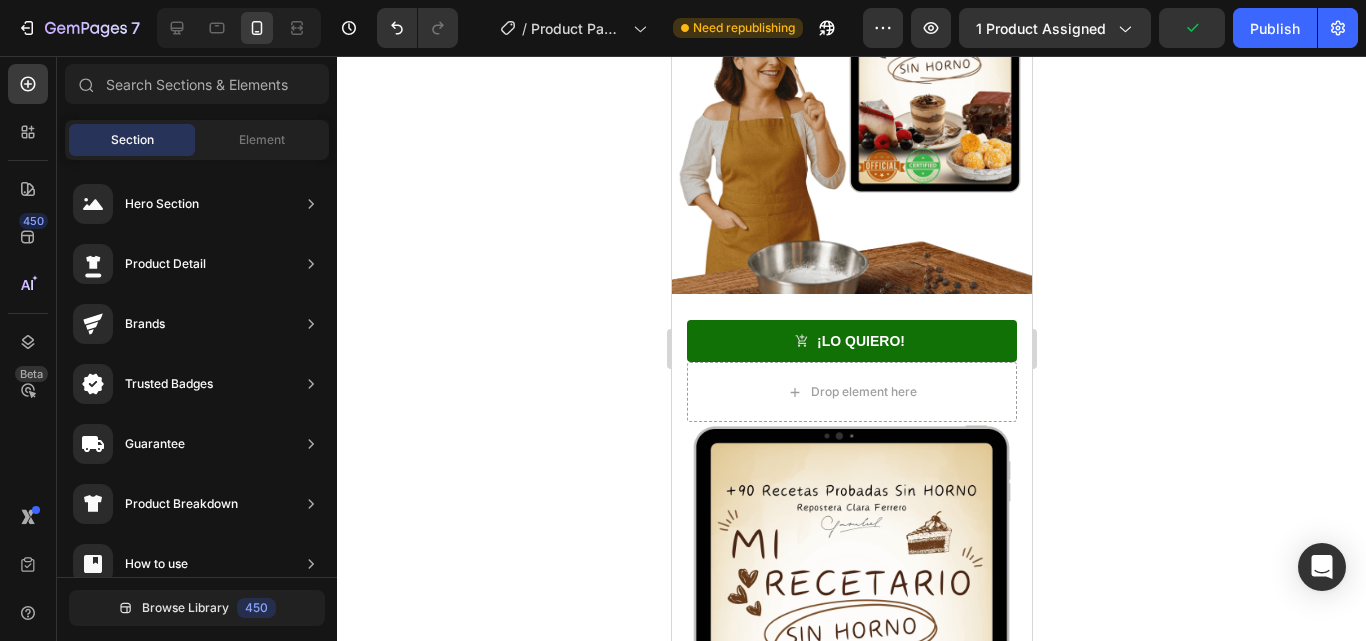click 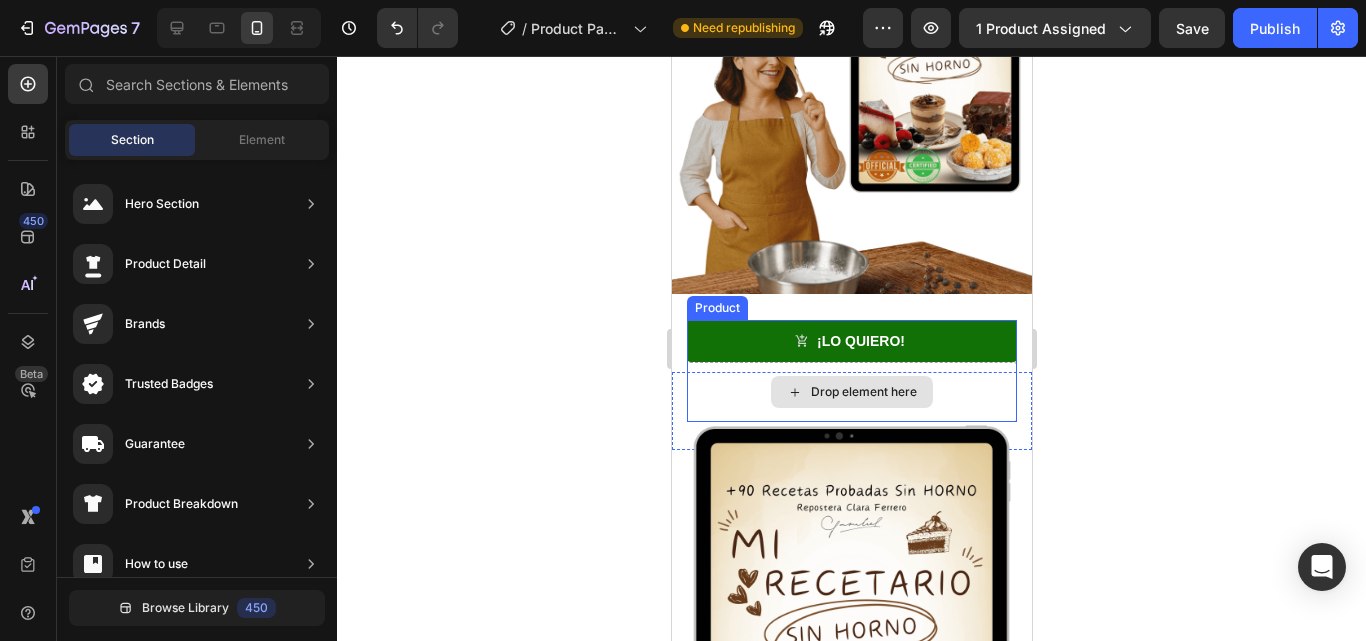 click on "Drop element here" at bounding box center [851, 392] 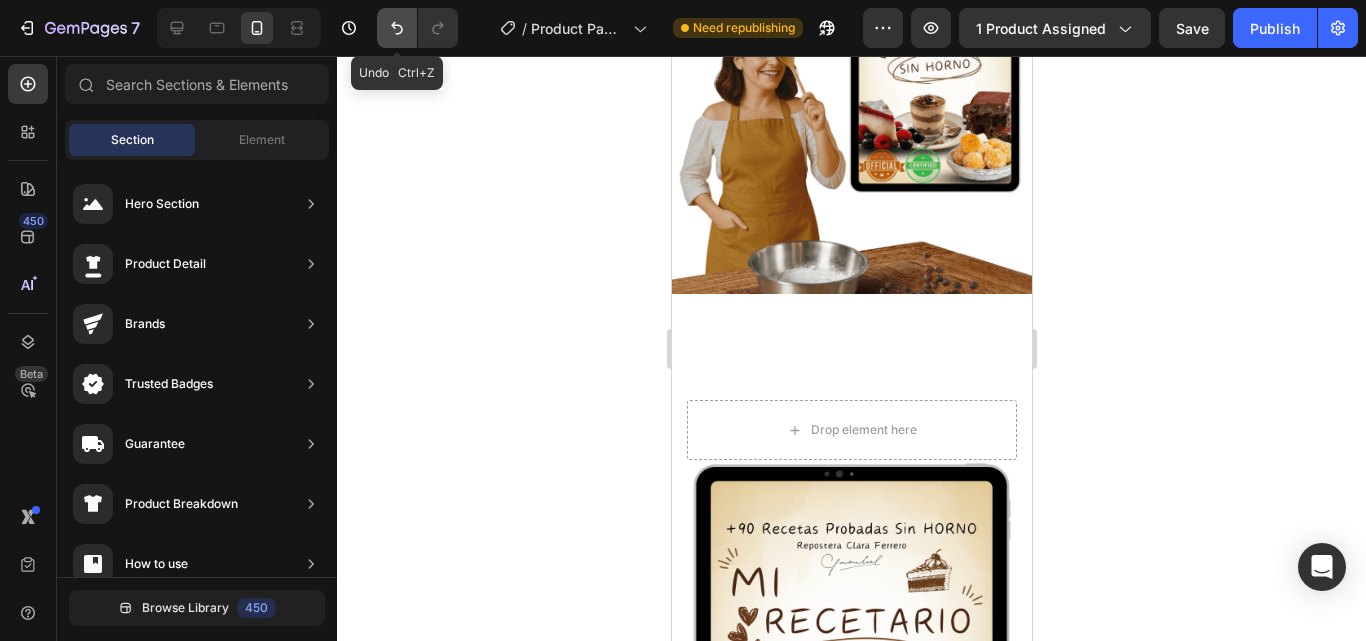 click 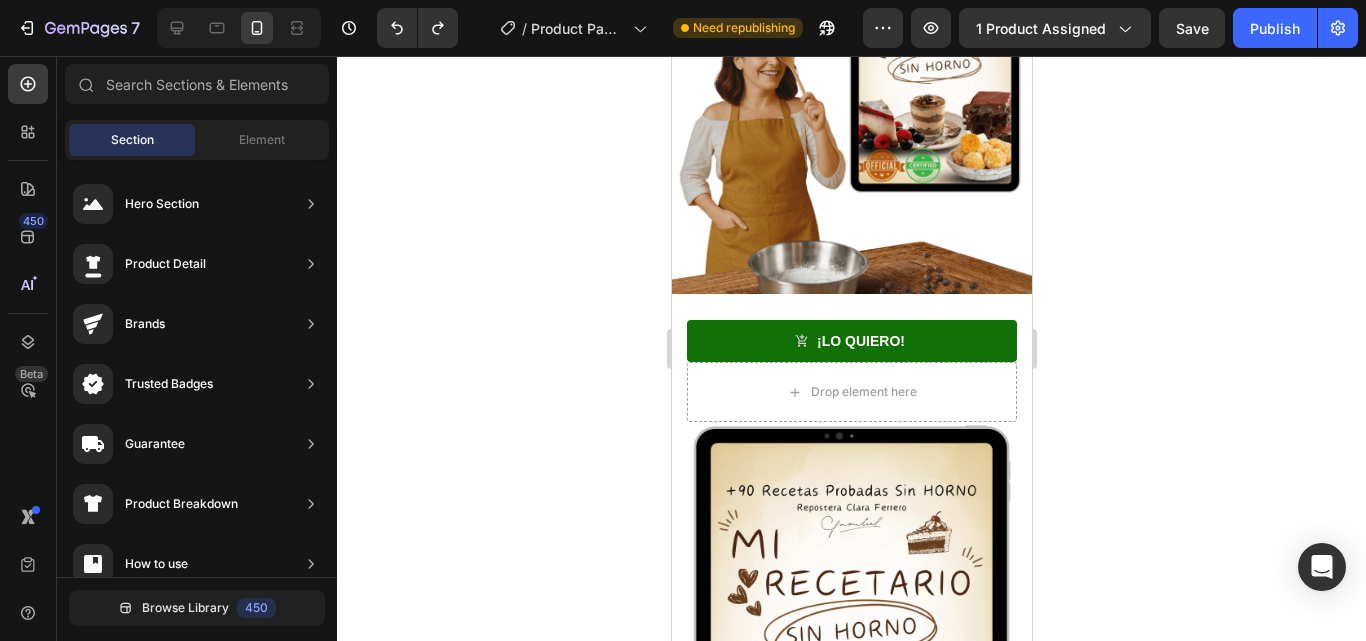 click 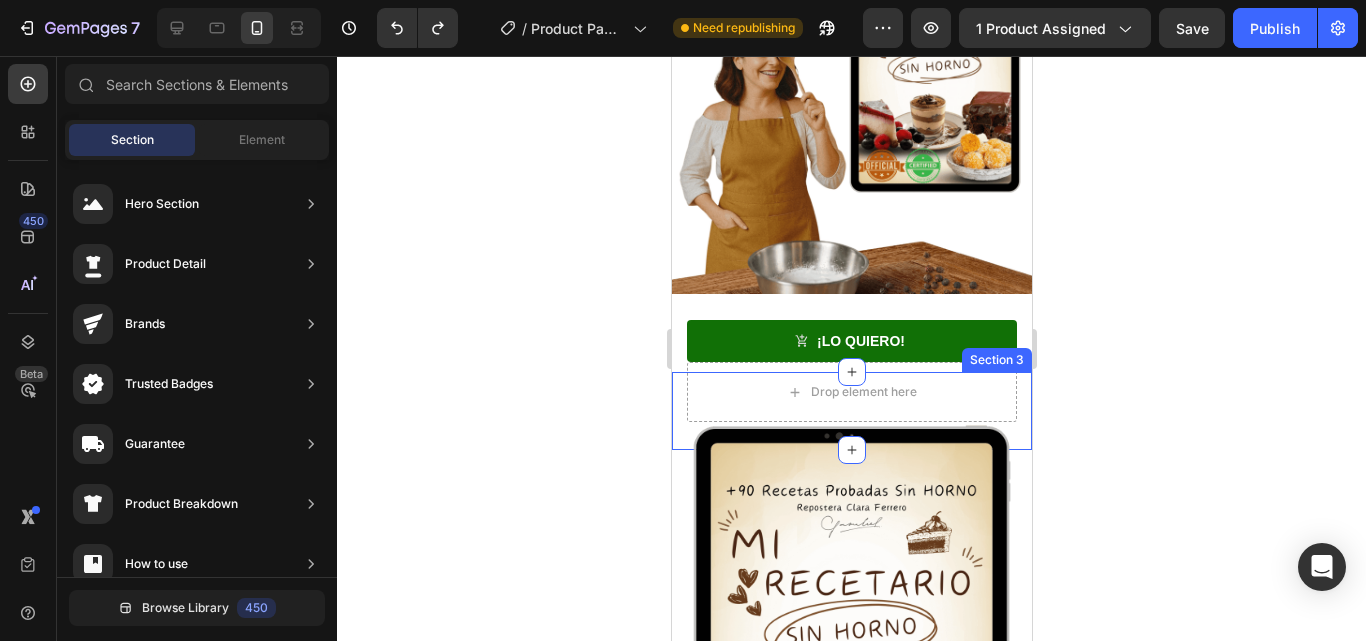 click on "¡LO QUIERO! Add to Cart Drop element here Product Section 3" at bounding box center [851, 411] 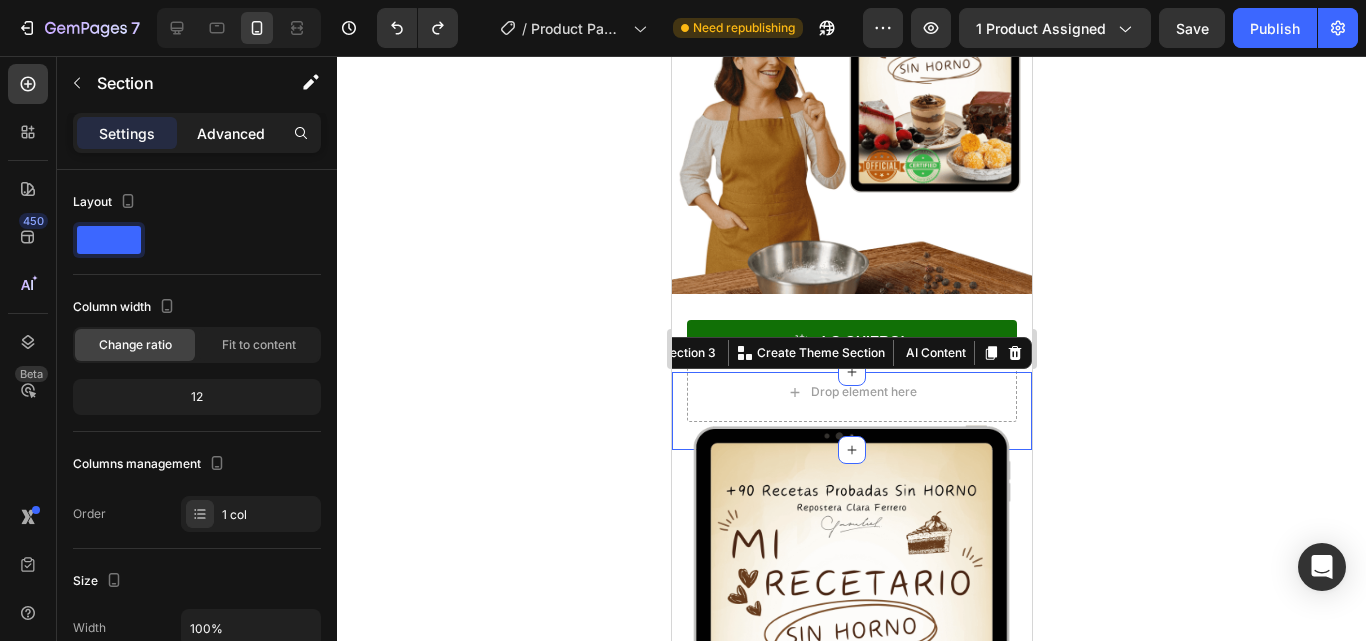click on "Advanced" at bounding box center (231, 133) 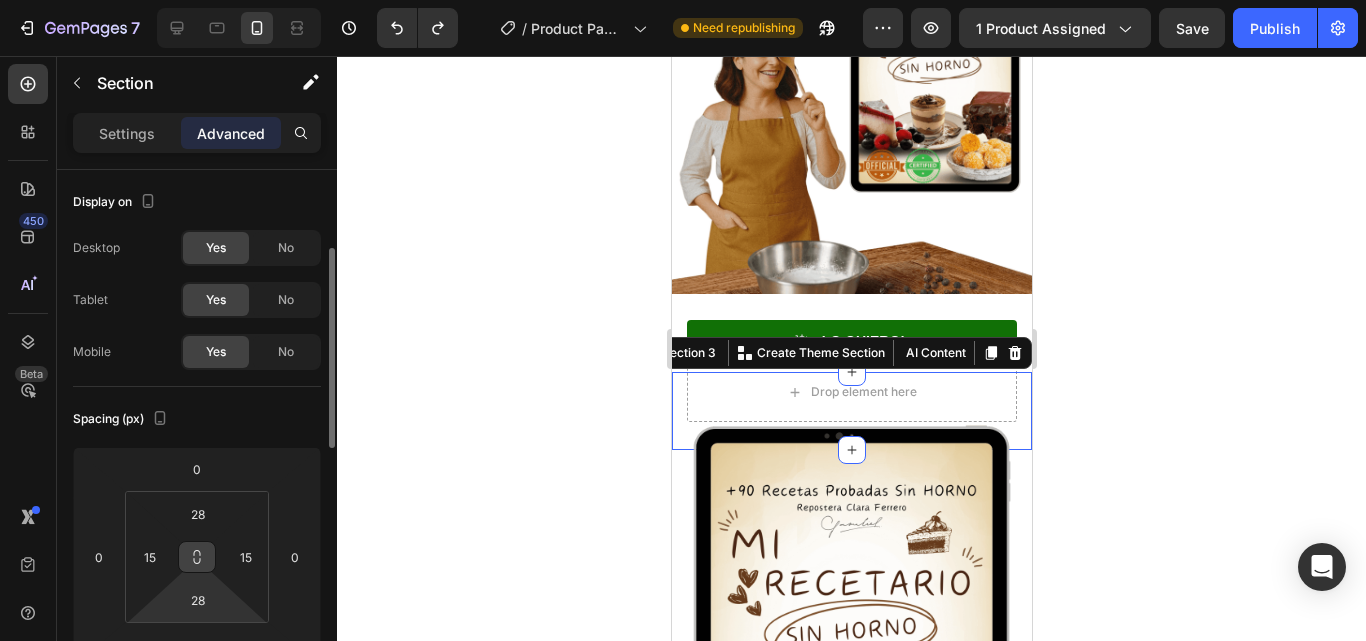 scroll, scrollTop: 57, scrollLeft: 0, axis: vertical 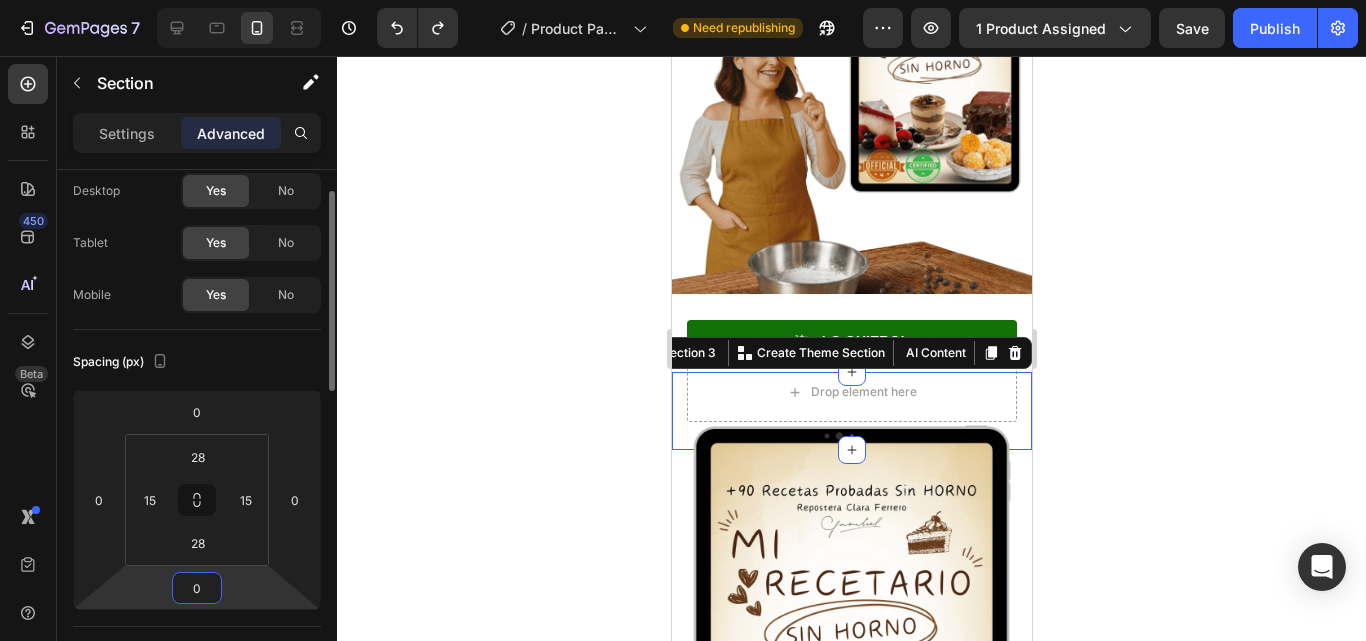 click on "0" at bounding box center (197, 588) 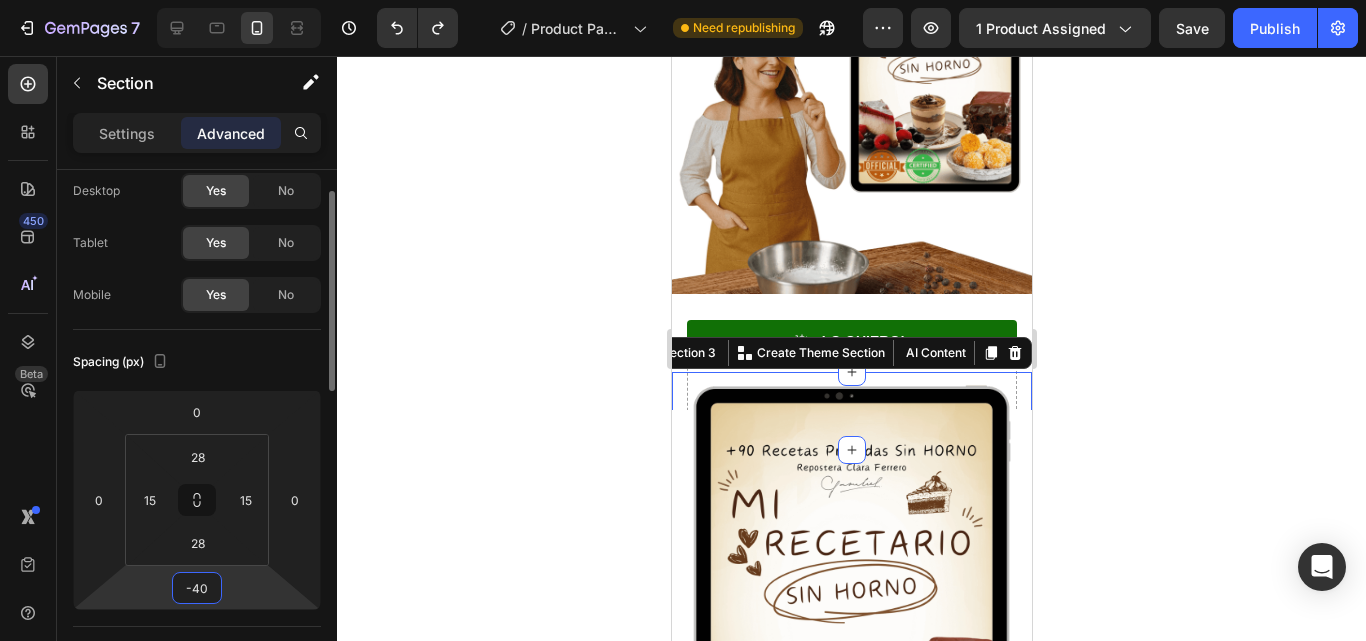 type on "-4" 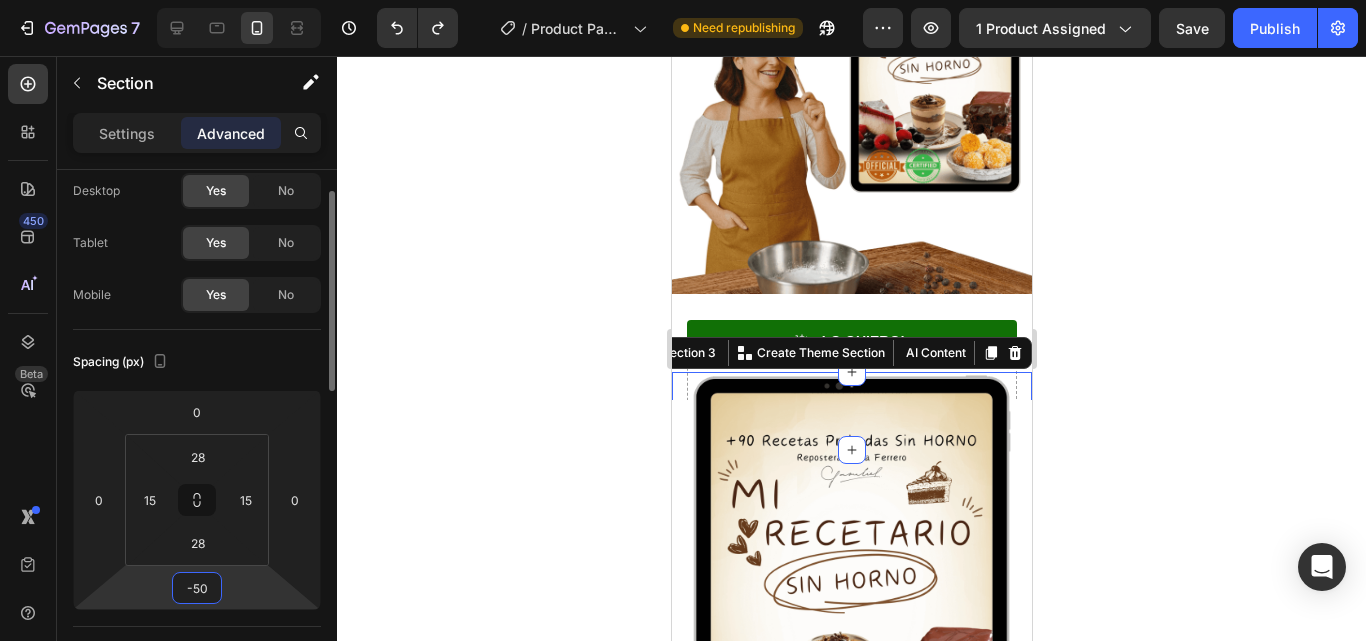 type on "-5" 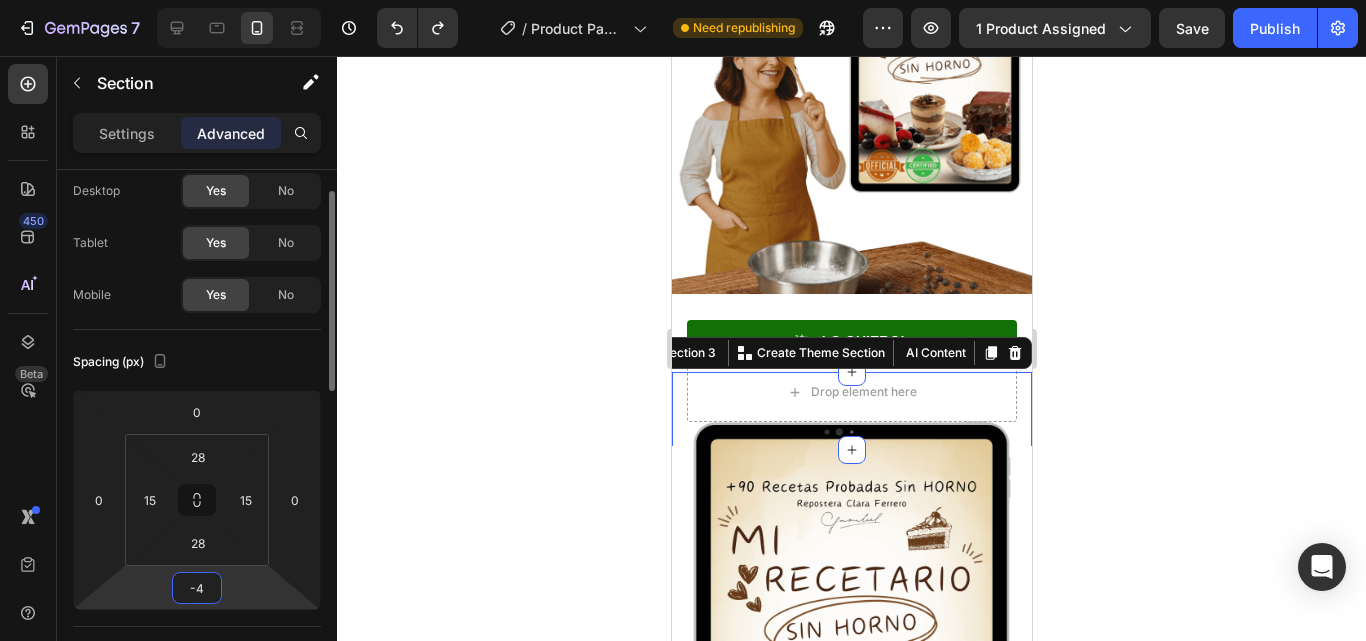 type on "-45" 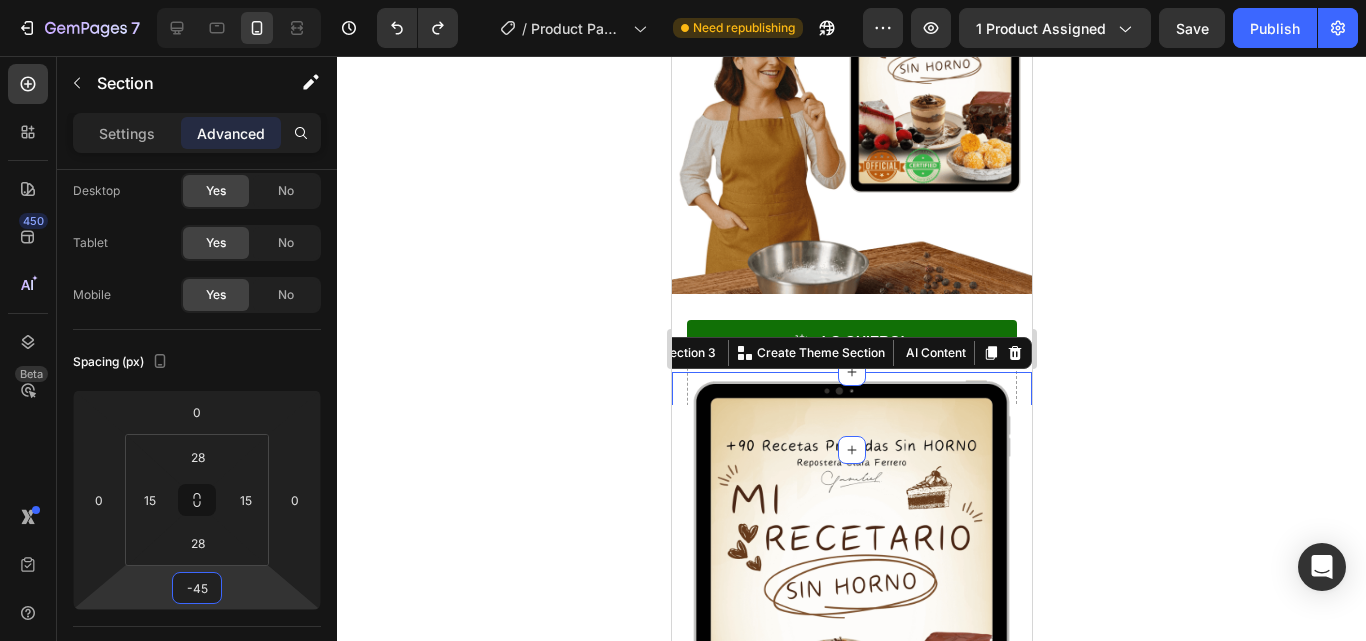 click 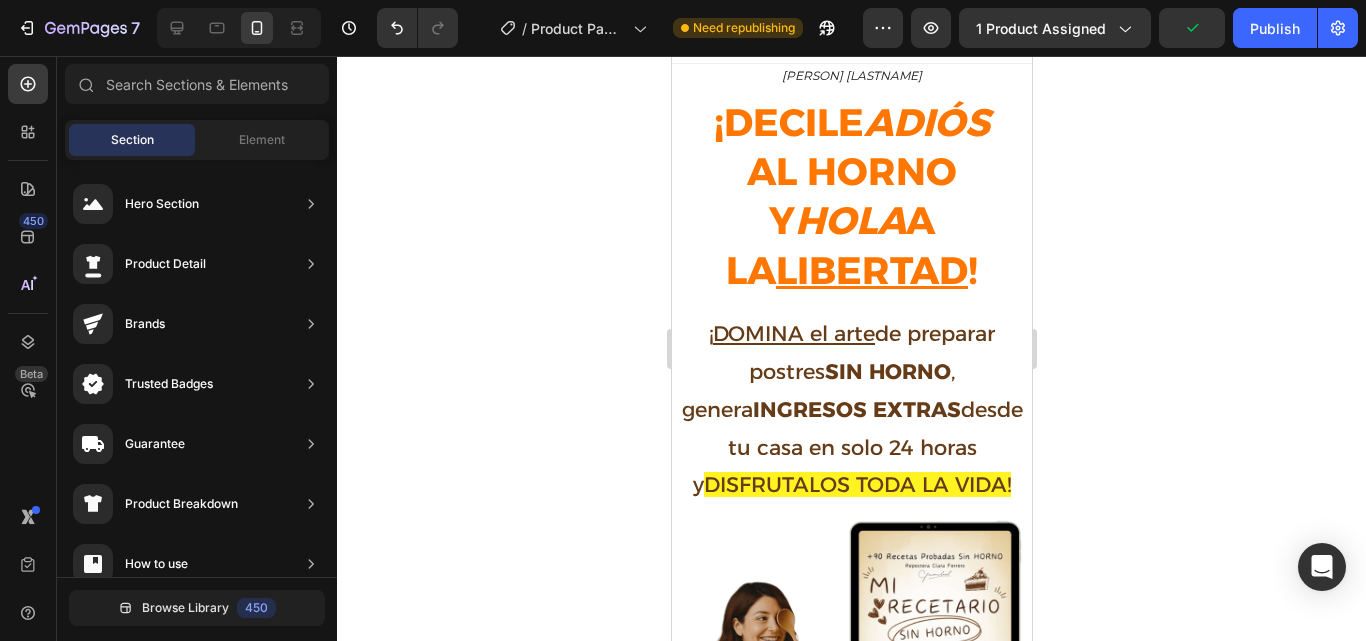 scroll, scrollTop: 18, scrollLeft: 0, axis: vertical 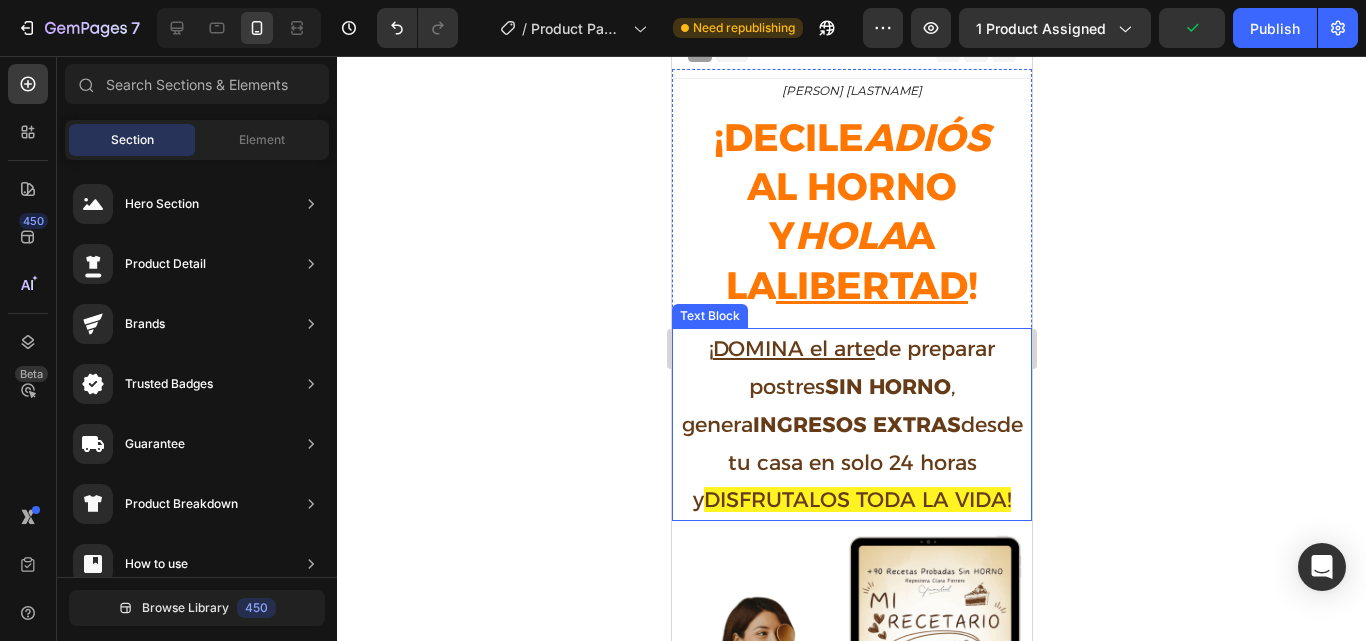 click on "genera  INGRESOS EXTRAS  desde tu casa en solo 24 horas" at bounding box center (851, 444) 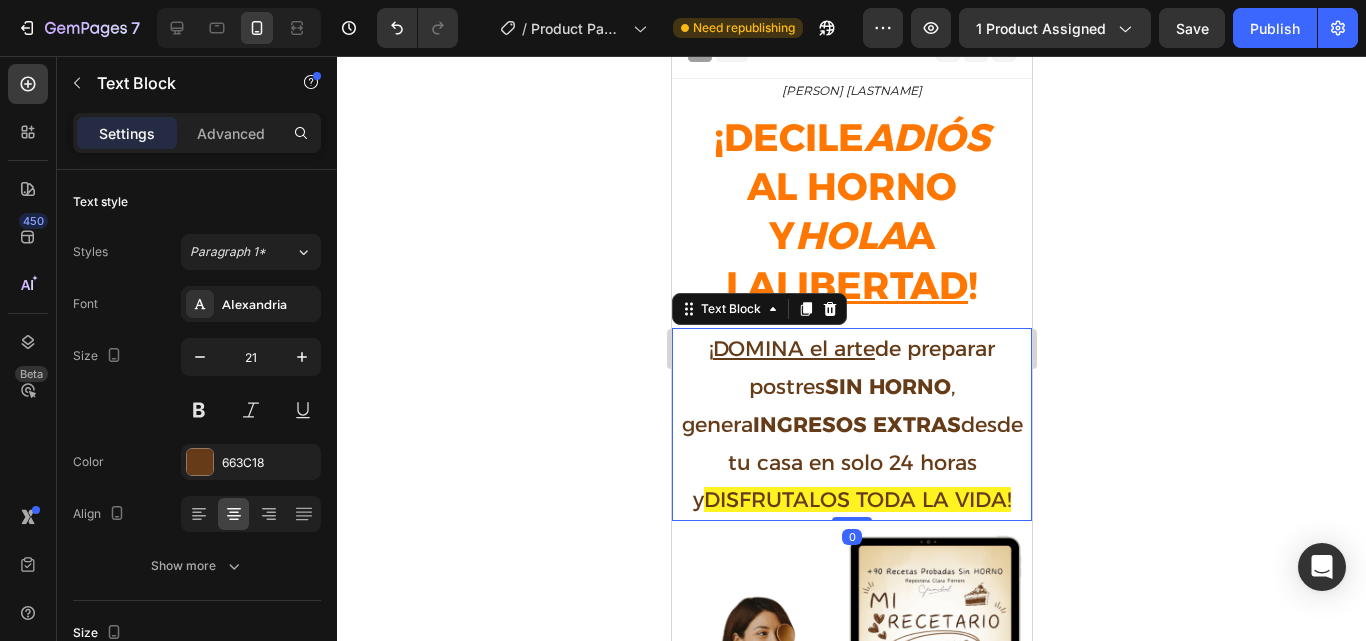 click on "genera  INGRESOS EXTRAS  desde tu casa en solo 24 horas" at bounding box center [851, 444] 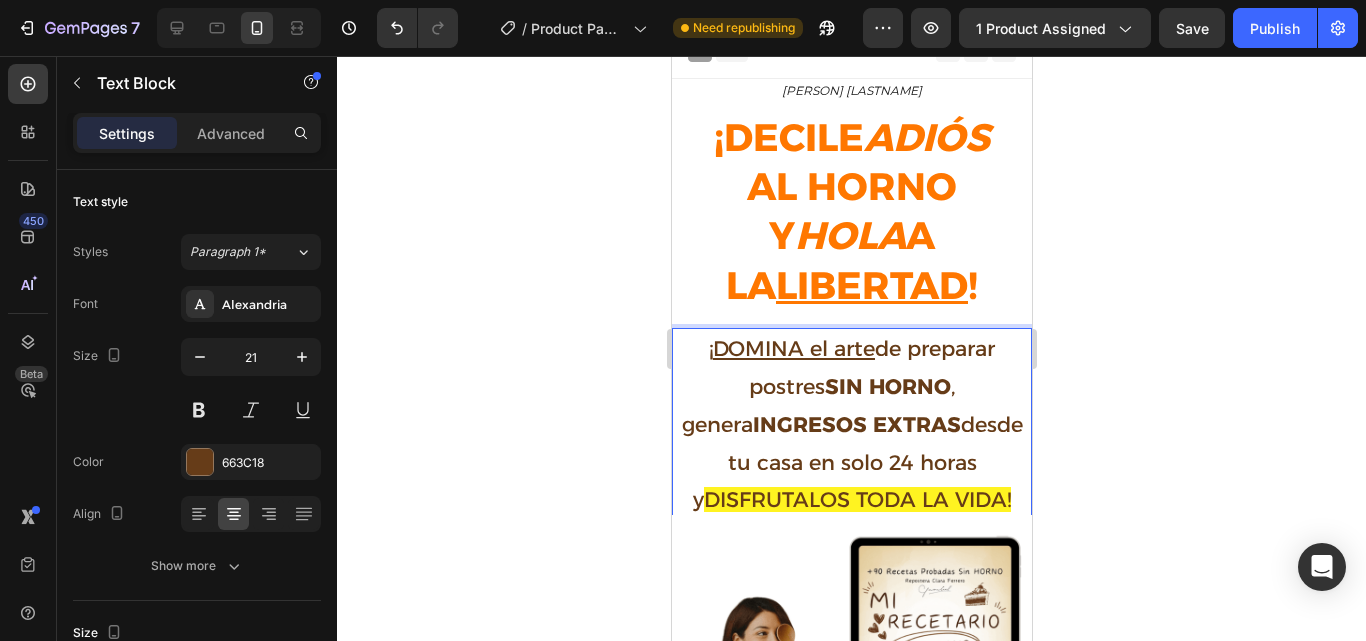 click on "genera  INGRESOS EXTRAS  desde tu casa en solo 24 horas" at bounding box center [851, 444] 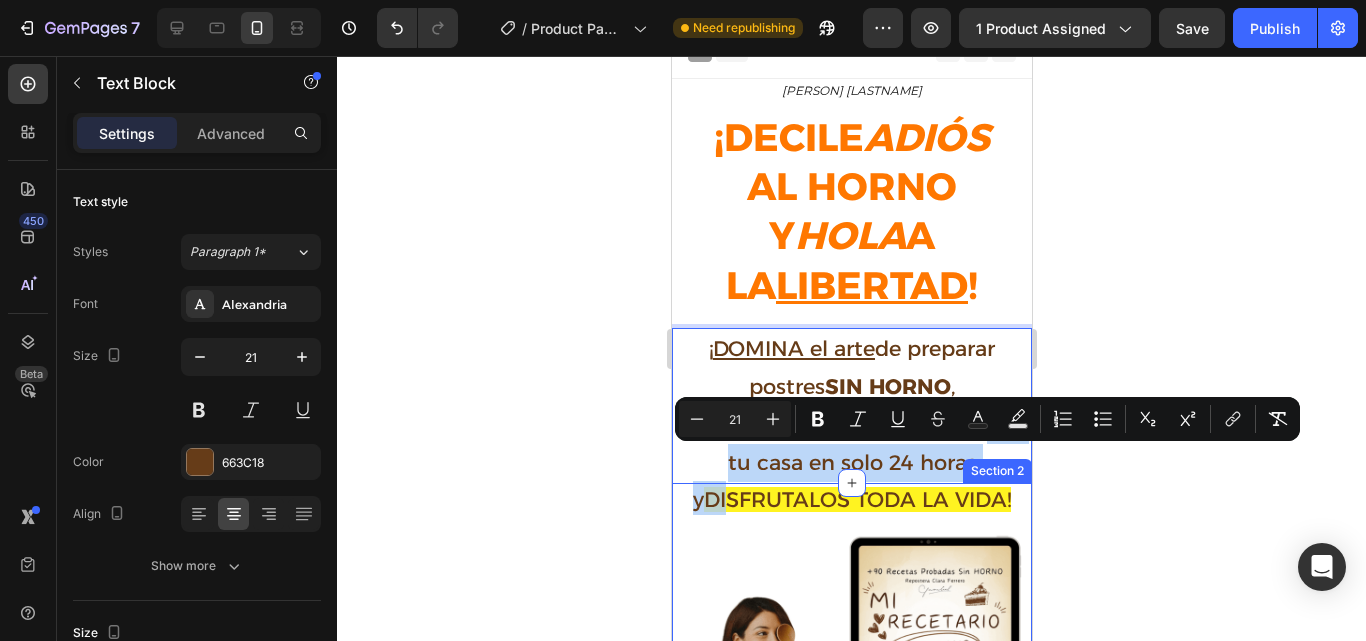 drag, startPoint x: 702, startPoint y: 478, endPoint x: 720, endPoint y: 497, distance: 26.172504 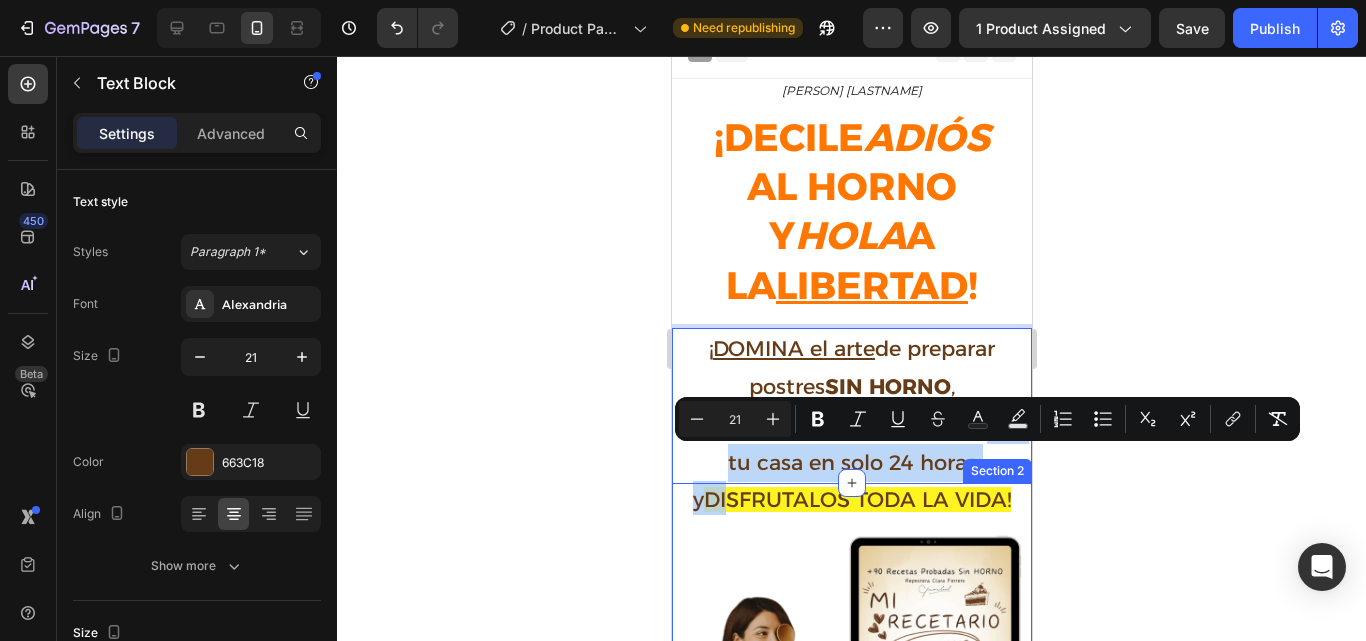 click on "[PERSON] [LASTNAME] Heading ¡DECILE ADIÓS AL HORNO Y HOLA A LA LIBERTAD ! Heading Row ¡ DOMINA el arte de preparar postres SIN HORNO , genera INGRESOS EXTRAS desde tu casa en solo 24 horas y DISFRUTALOS TODA LA VIDA! Text Block 0 Section 1 Image Section 2 Root" at bounding box center (851, 1248) 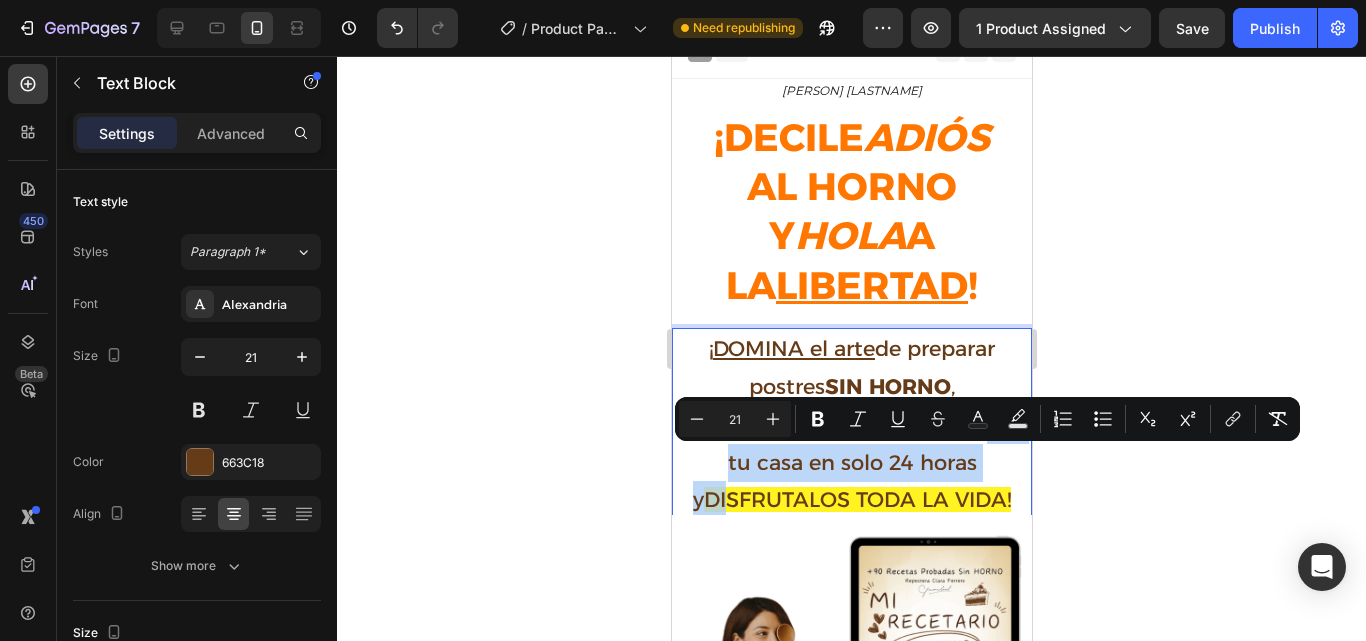click on "y DISFRUTALOS TODA LA VIDA!" at bounding box center [851, 500] 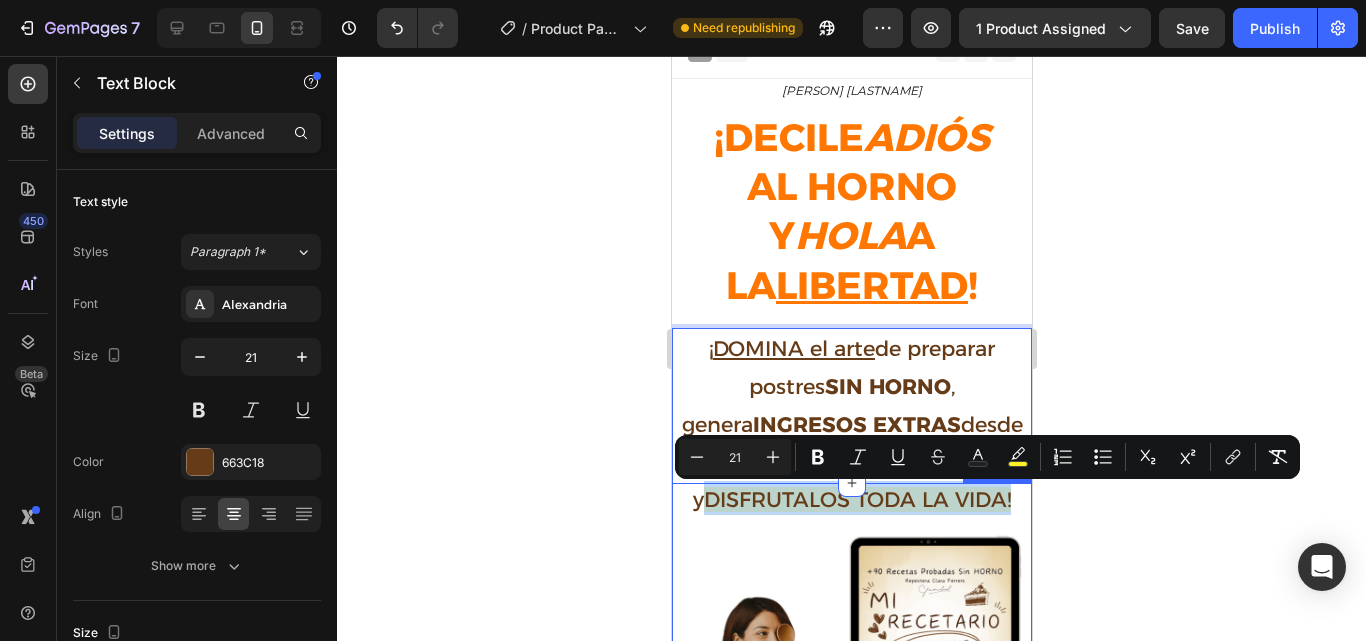 drag, startPoint x: 701, startPoint y: 481, endPoint x: 1007, endPoint y: 487, distance: 306.0588 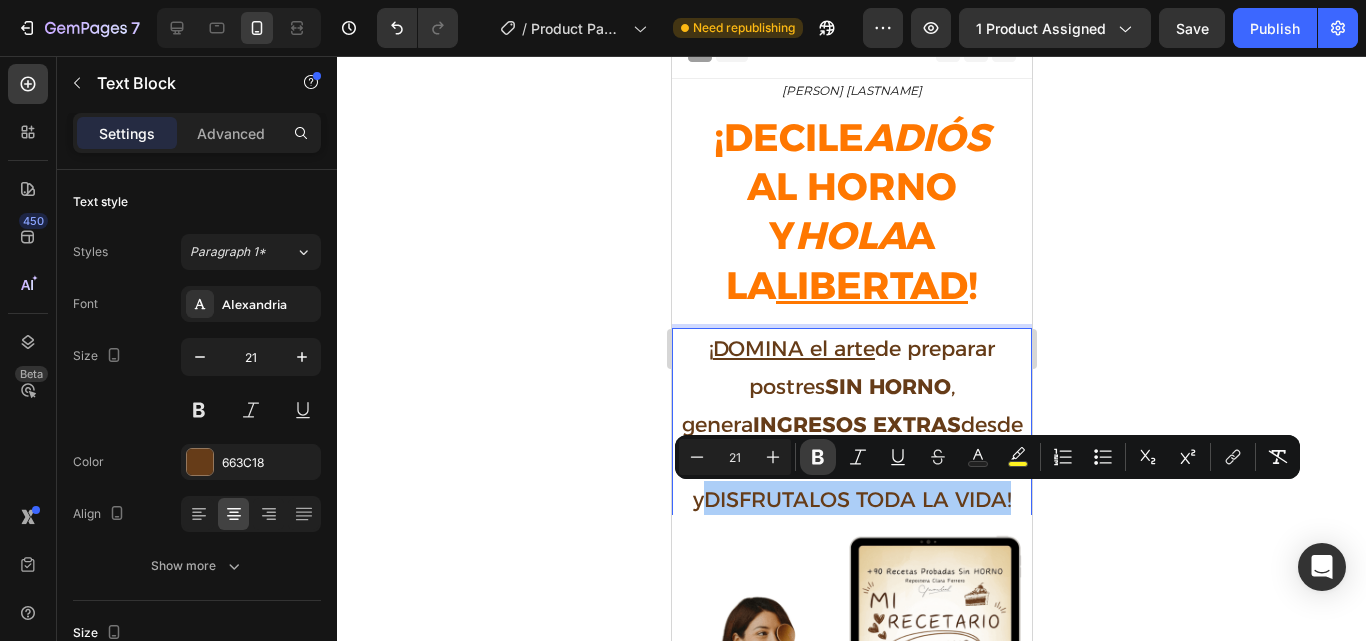 click 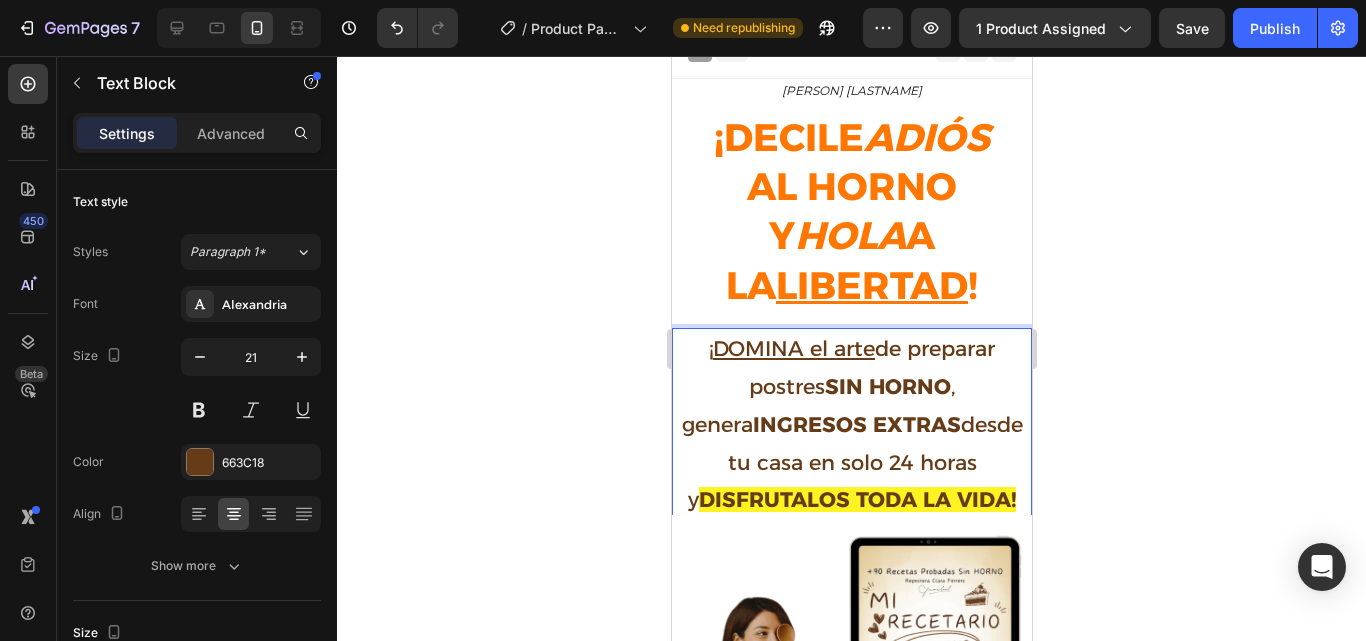 click on "¡ DOMINA el arte de preparar postres SIN HORNO ," at bounding box center [851, 368] 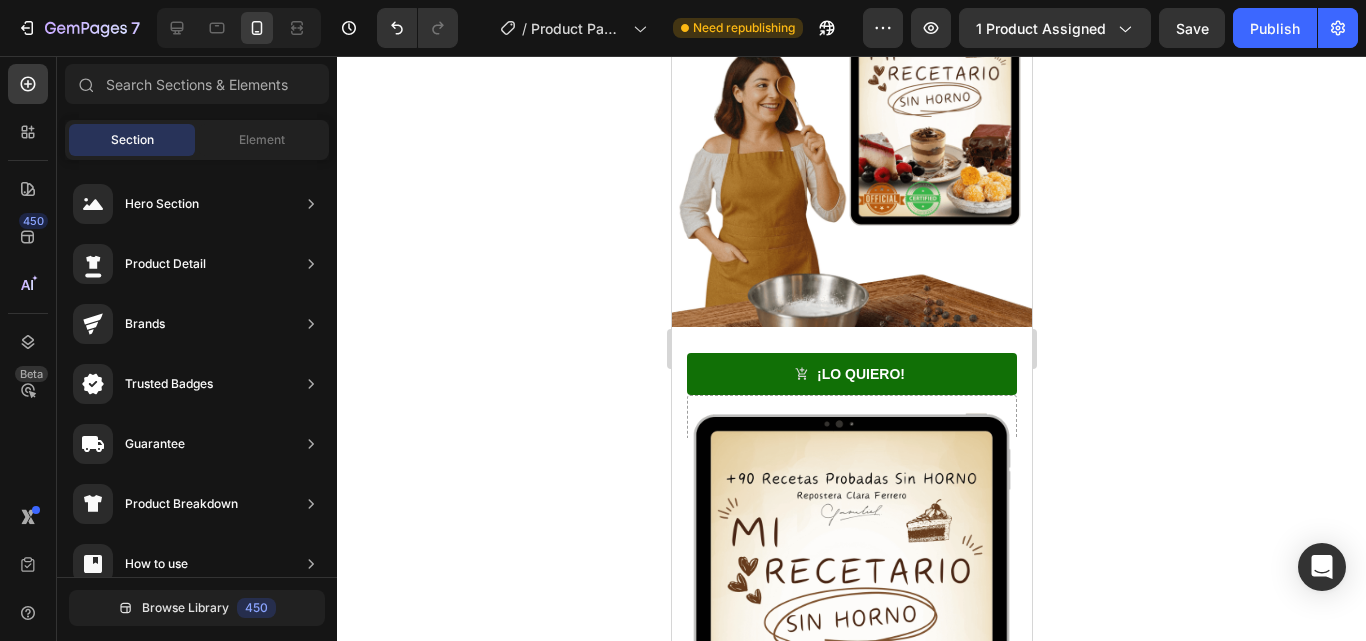 scroll, scrollTop: 581, scrollLeft: 0, axis: vertical 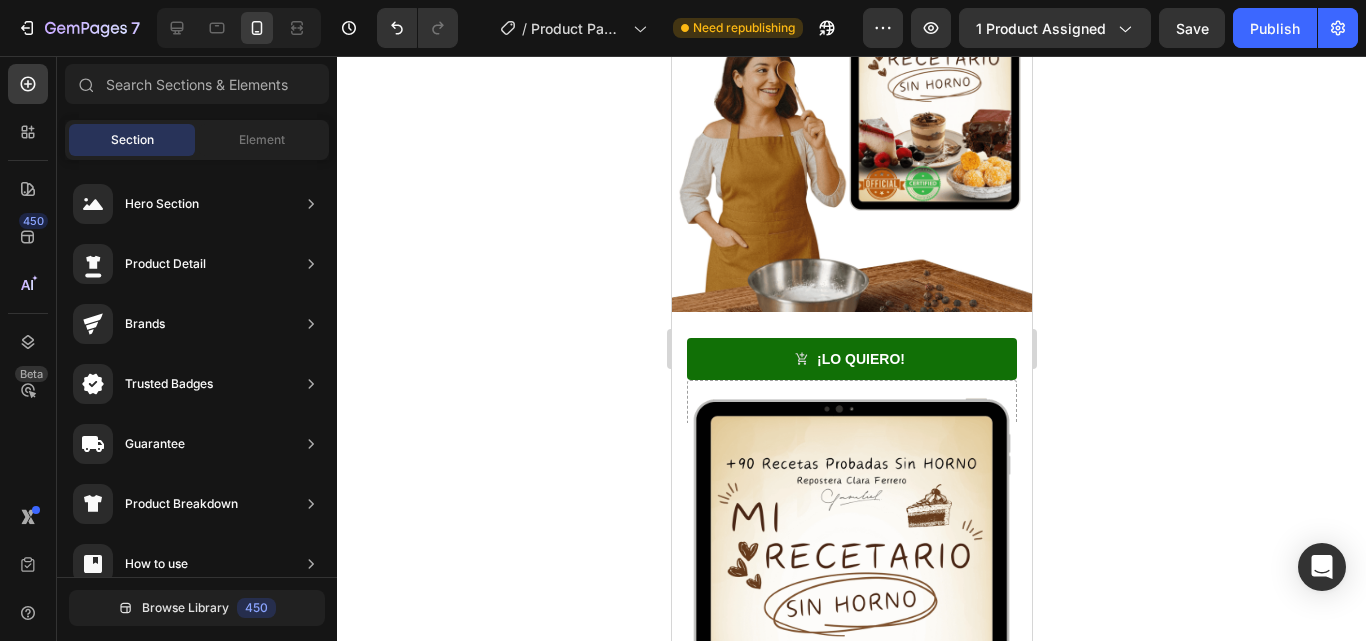 drag, startPoint x: 1026, startPoint y: 189, endPoint x: 1704, endPoint y: 356, distance: 698.2643 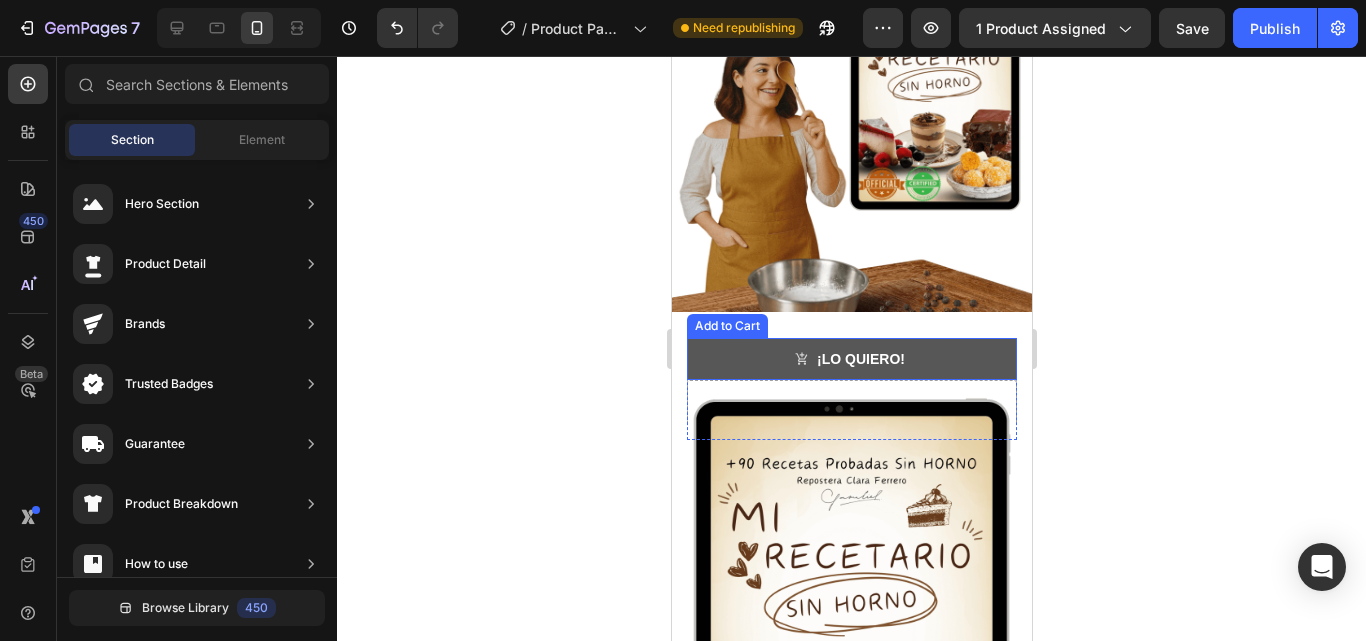 click on "¡LO QUIERO!" at bounding box center [851, 359] 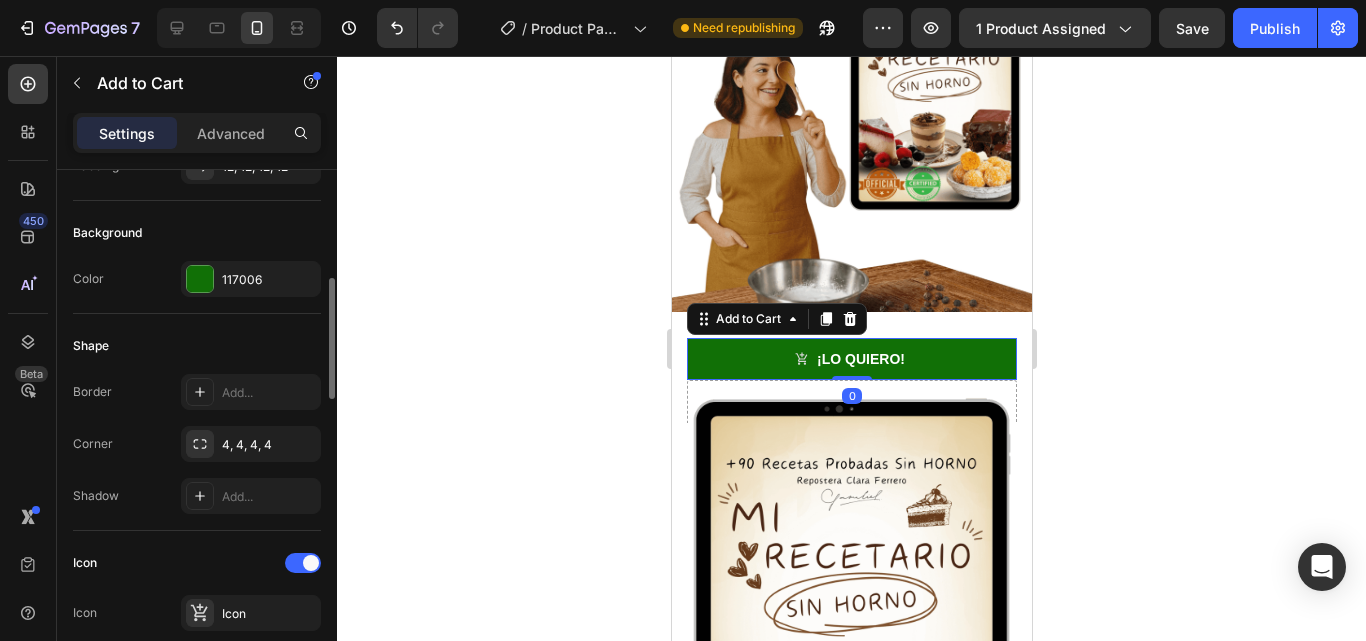 scroll, scrollTop: 462, scrollLeft: 0, axis: vertical 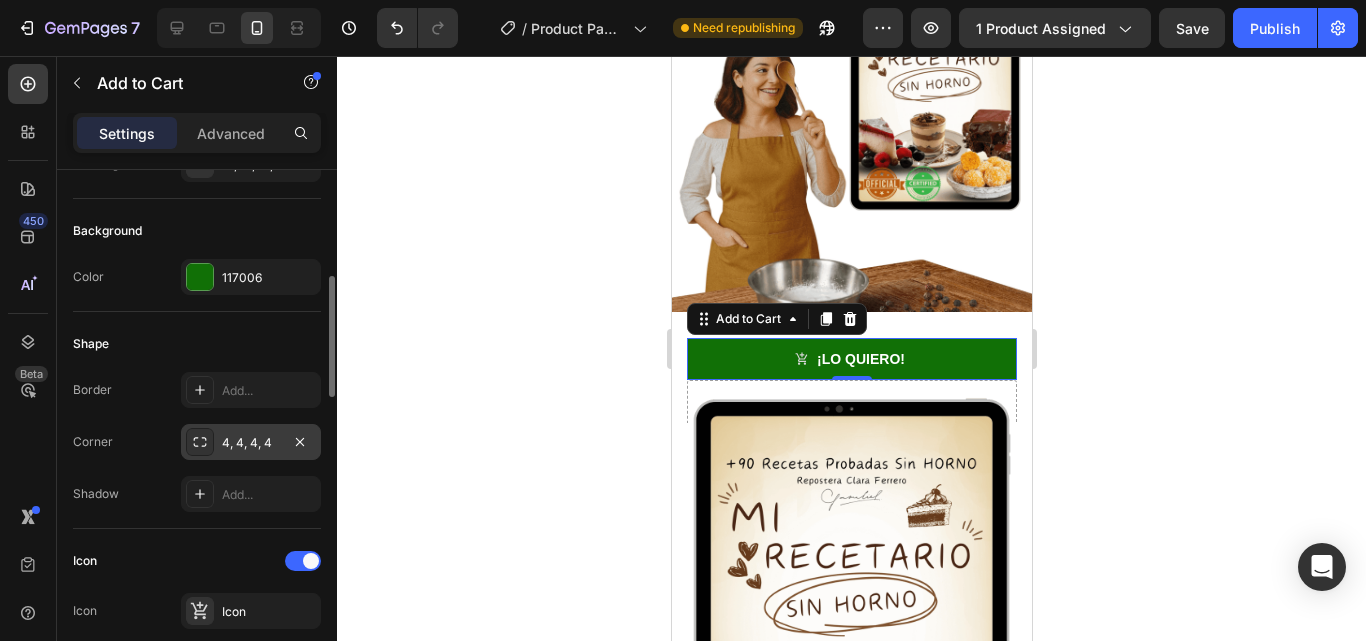 click on "4, 4, 4, 4" at bounding box center [251, 443] 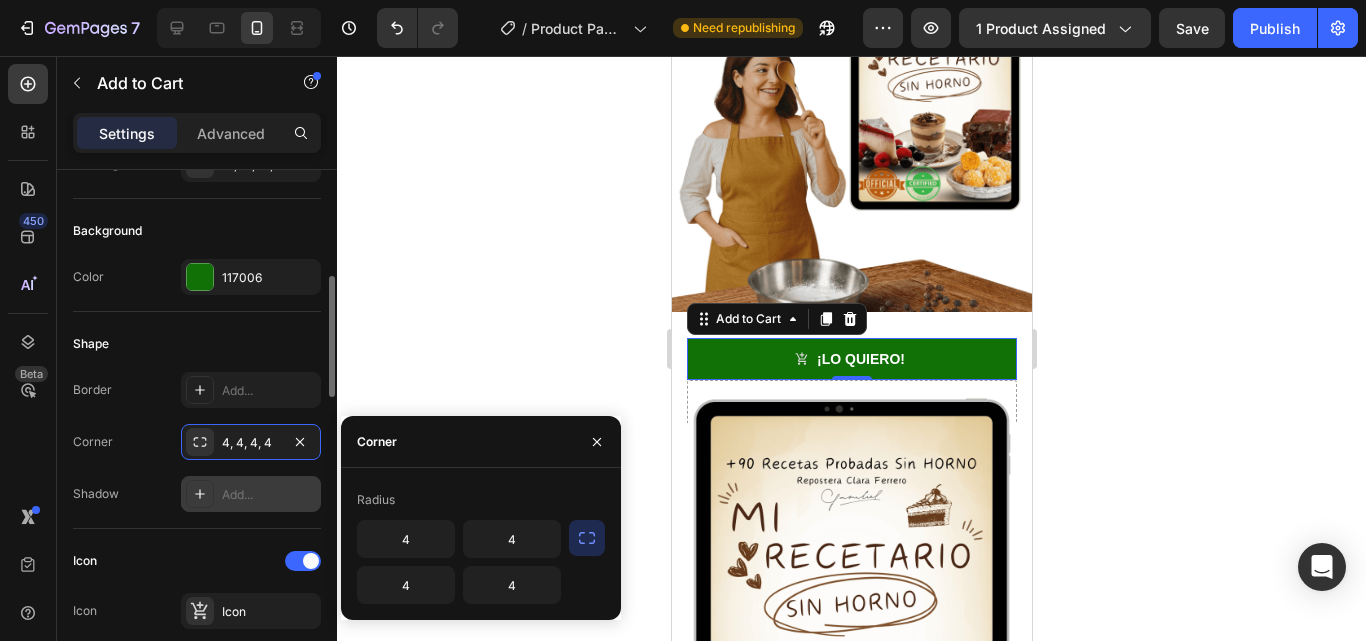 click on "Add..." at bounding box center [269, 495] 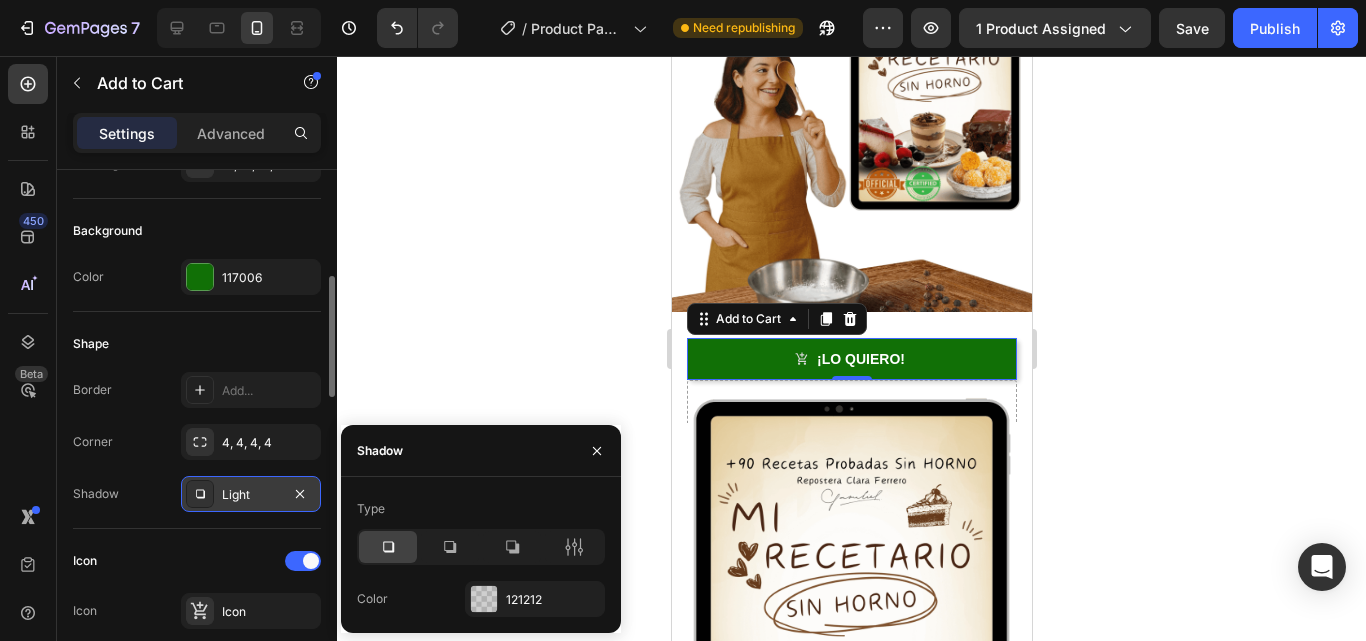 click 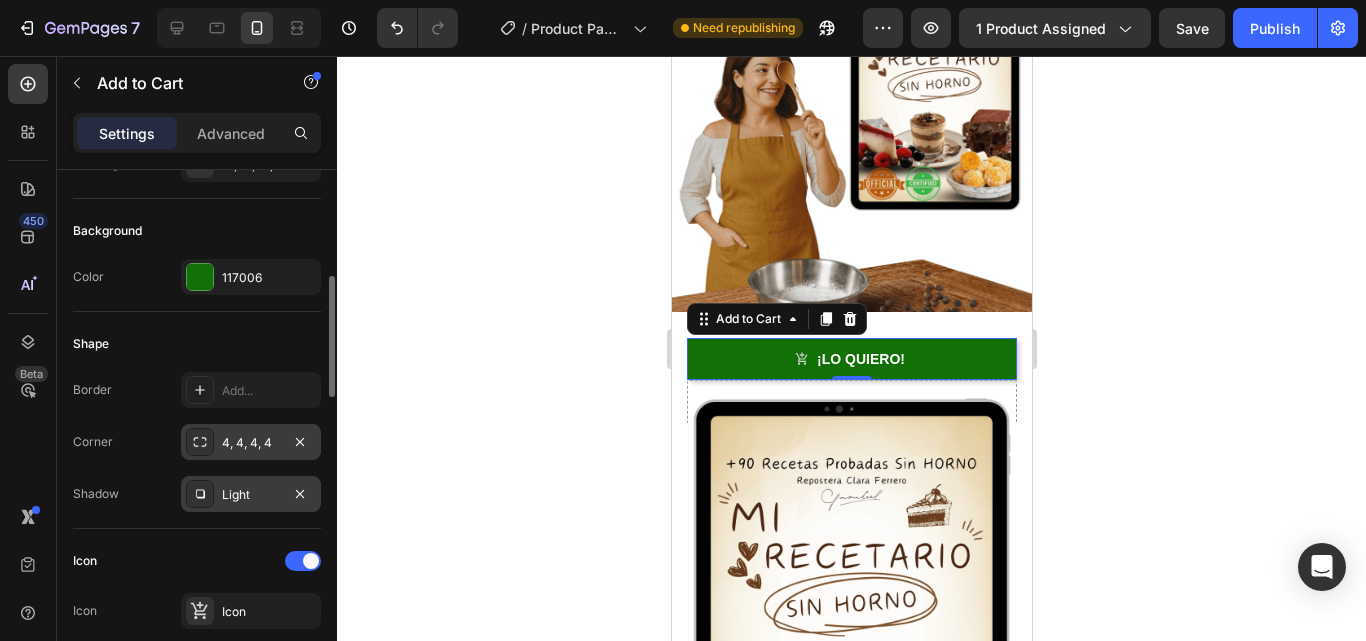 click on "4, 4, 4, 4" at bounding box center [251, 442] 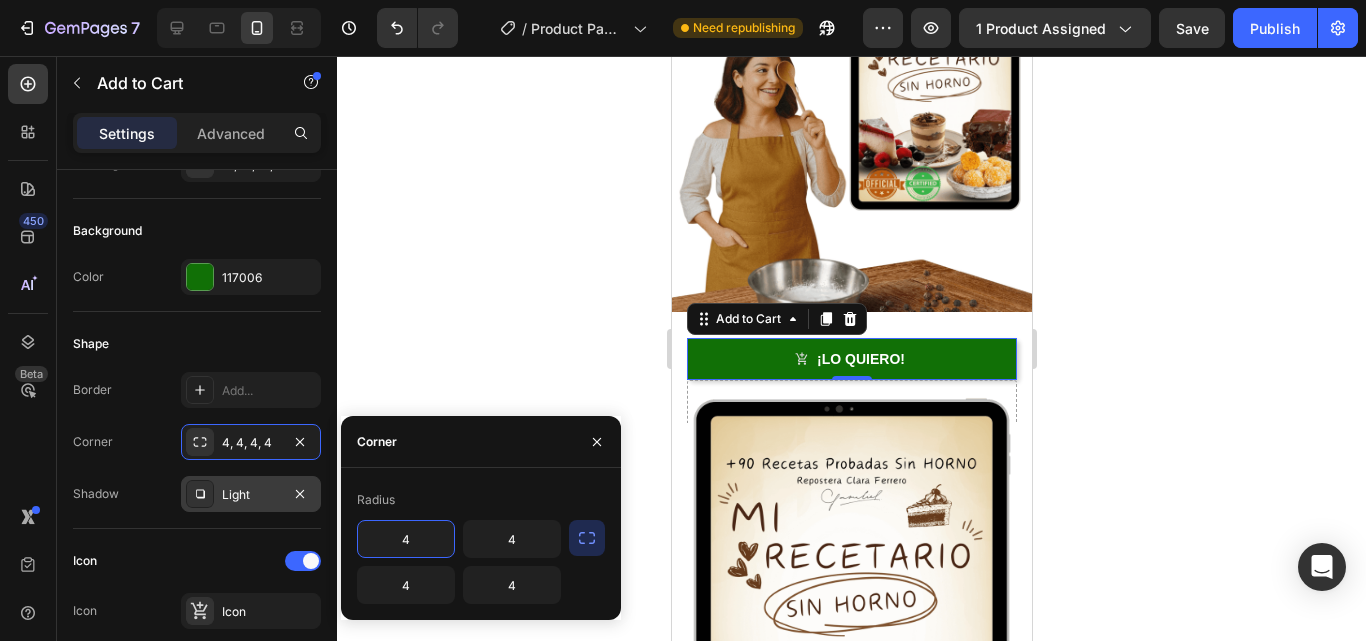 click 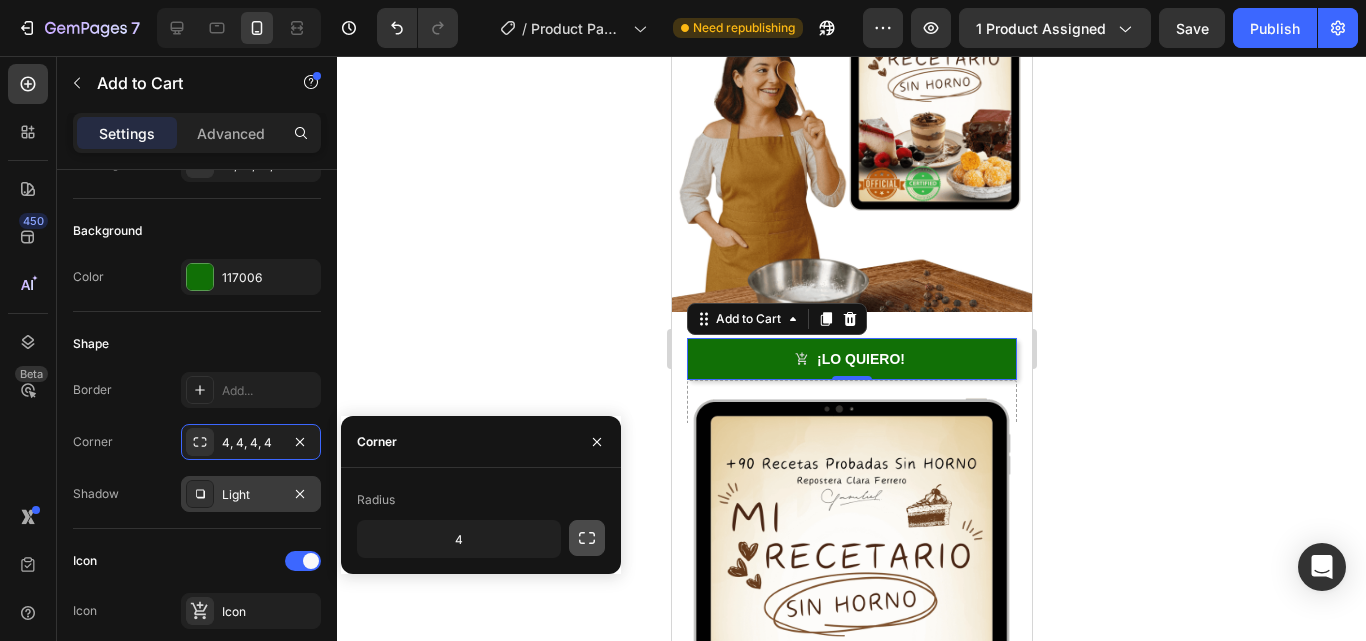 click 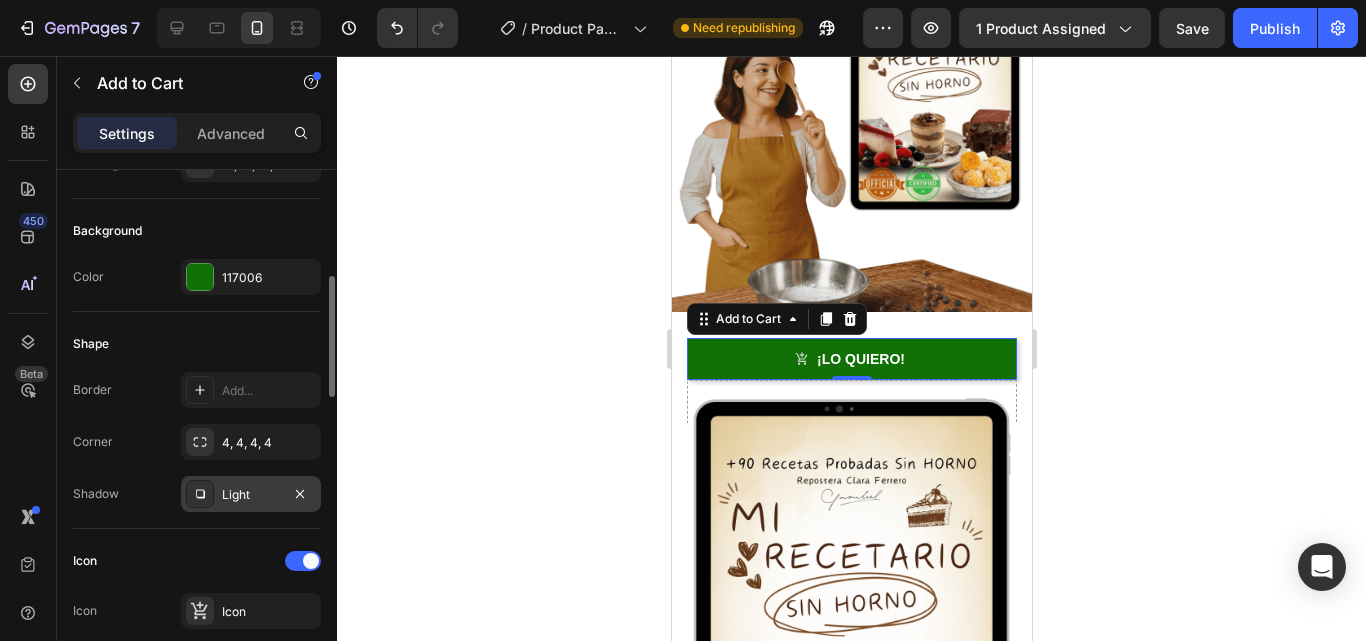 click on "Border Add... Corner 4, 4, 4, 4 Shadow Light" at bounding box center [197, 442] 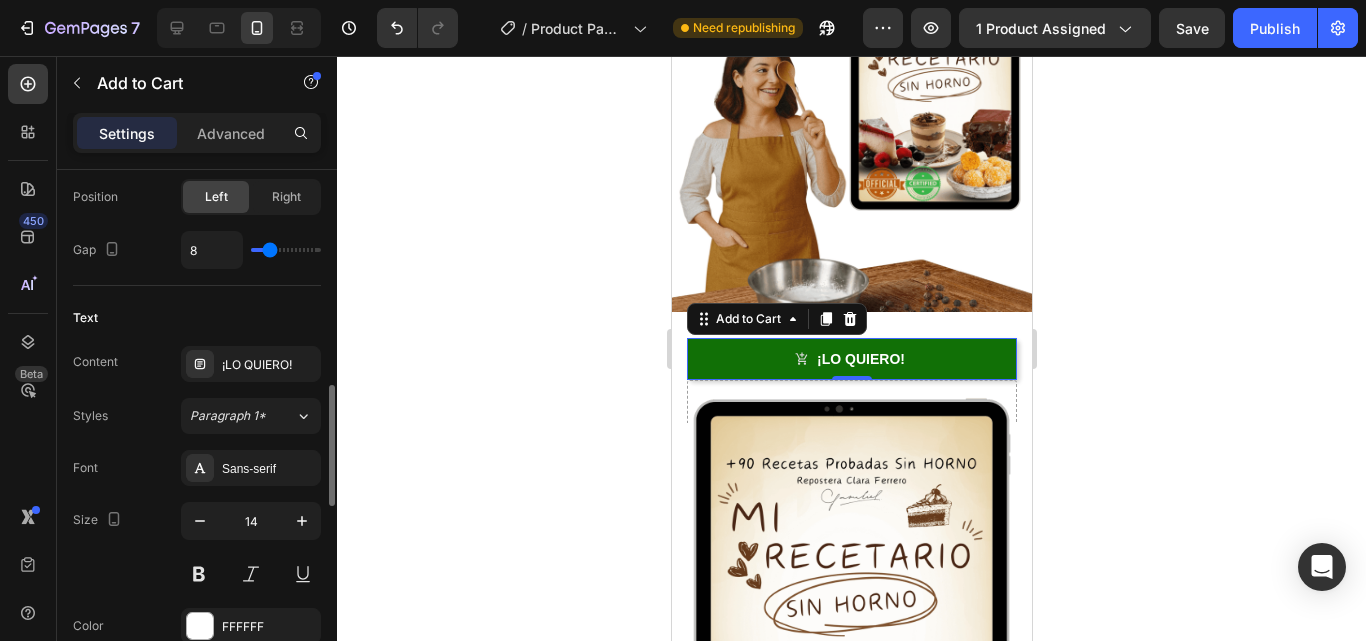 scroll, scrollTop: 934, scrollLeft: 0, axis: vertical 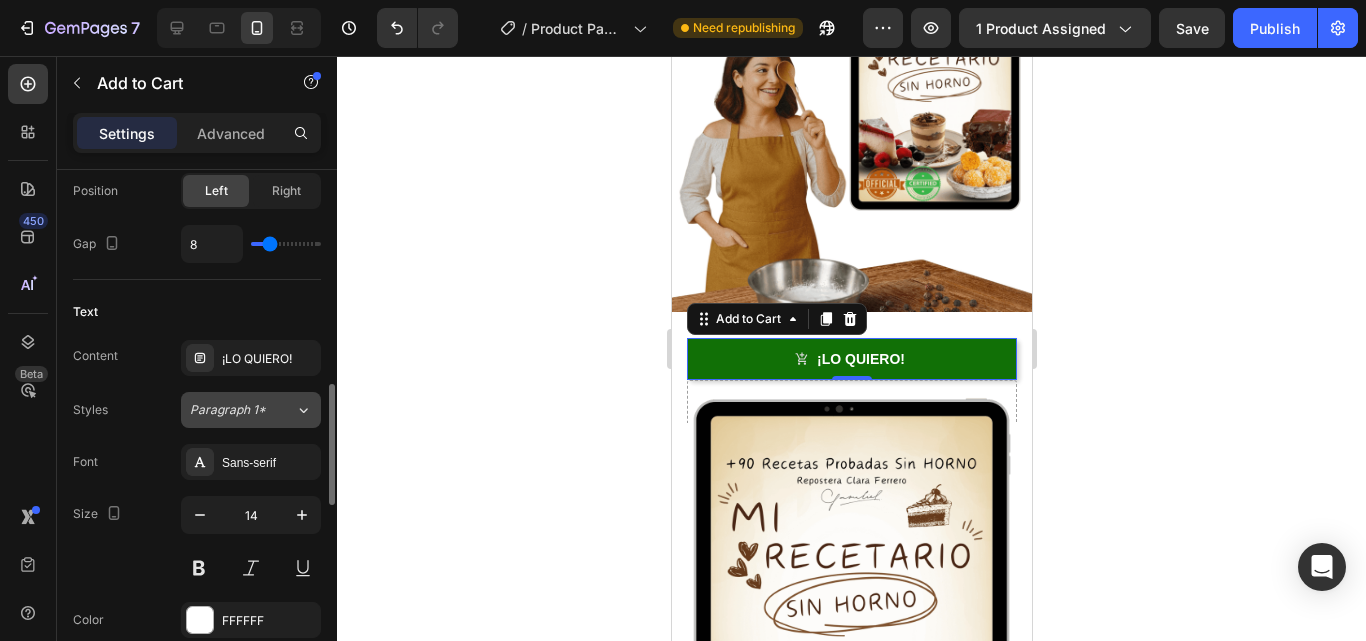click on "Paragraph 1*" 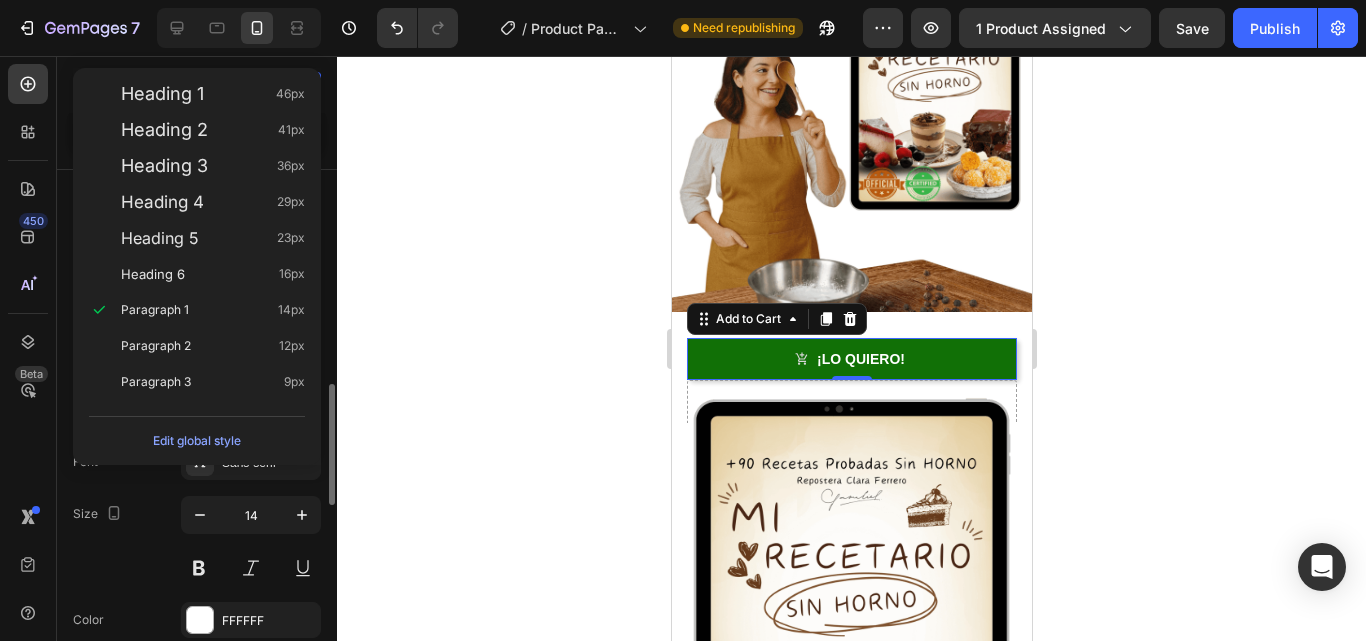 click on "Font Sans-serif Size 14 Color FFFFFF Show more" at bounding box center [197, 567] 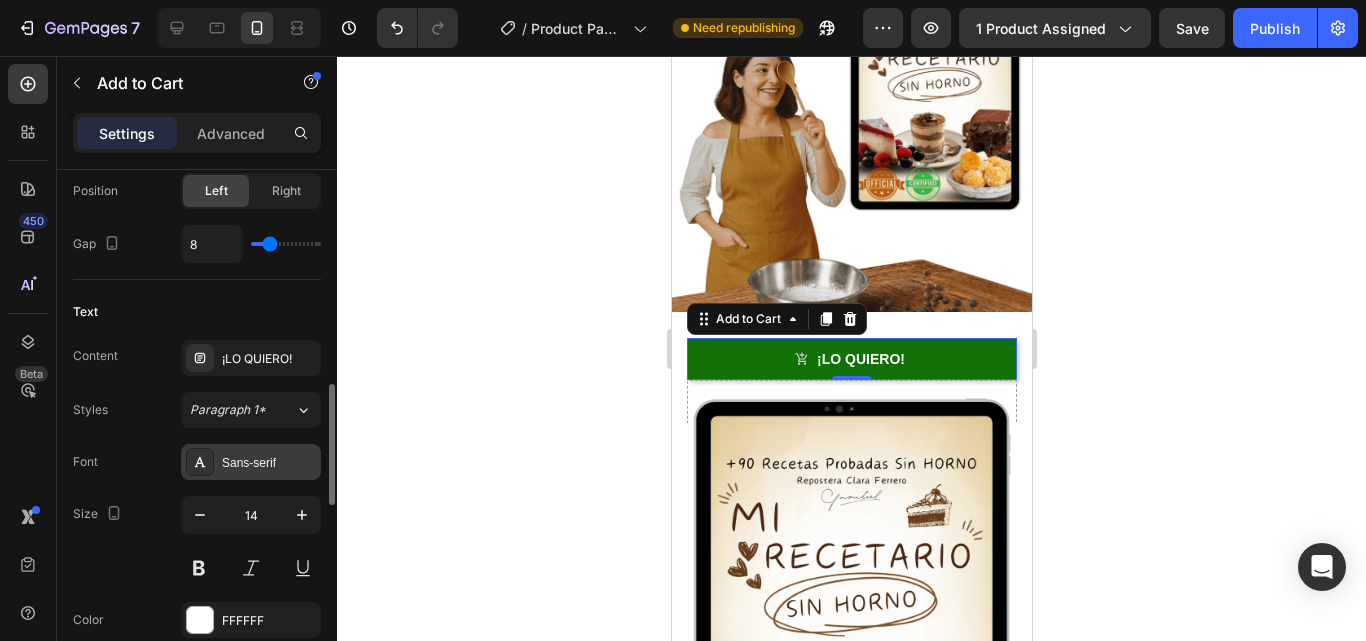click on "Sans-serif" at bounding box center [269, 463] 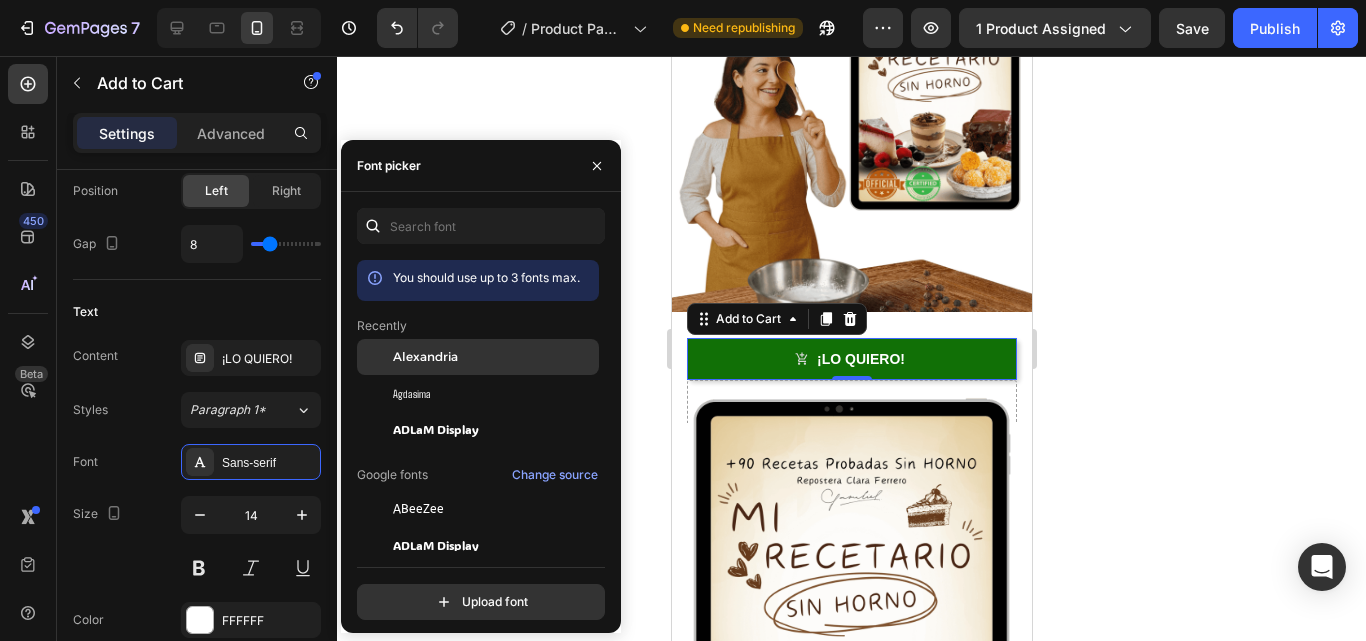 click on "Alexandria" at bounding box center [425, 357] 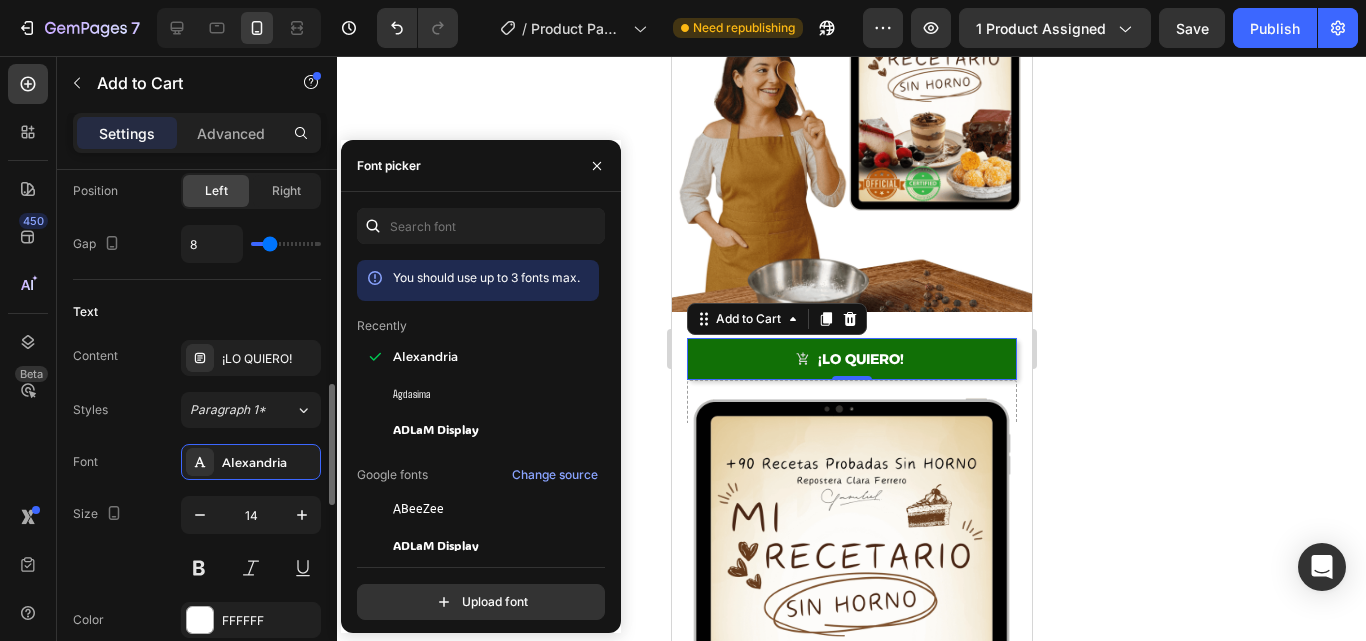 click on "Font Alexandria" at bounding box center (197, 462) 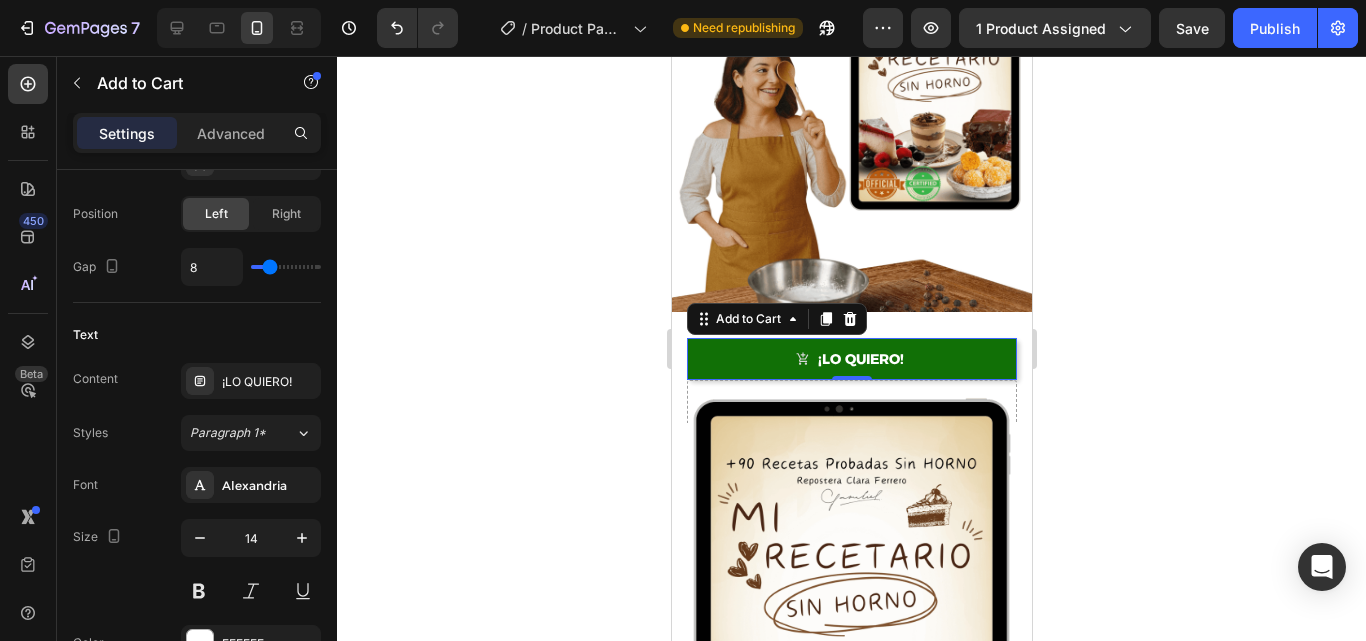 scroll, scrollTop: 379, scrollLeft: 0, axis: vertical 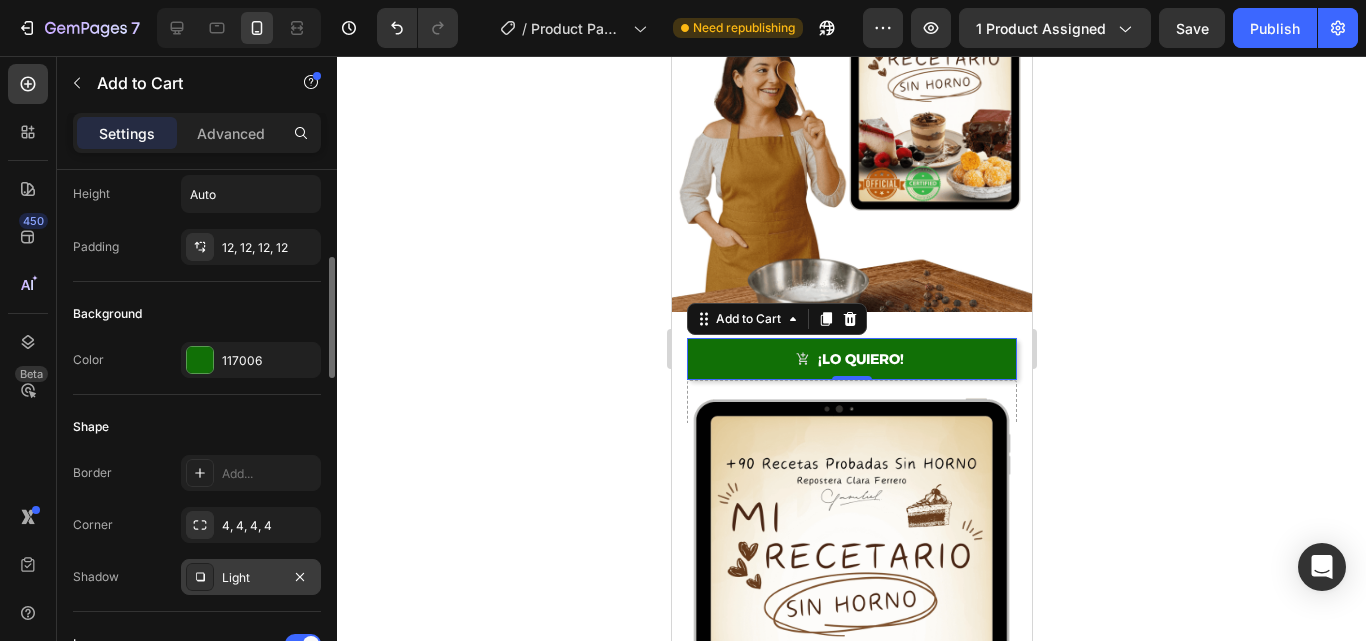 click on "Advanced" at bounding box center [231, 133] 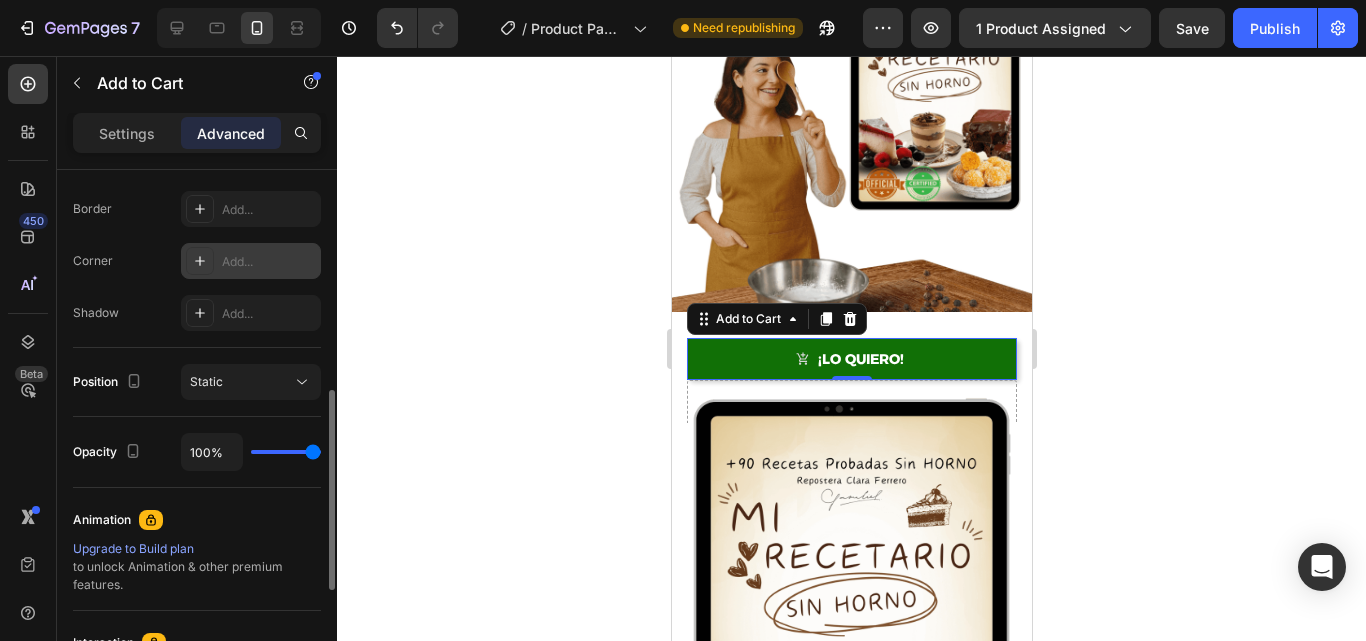 scroll, scrollTop: 489, scrollLeft: 0, axis: vertical 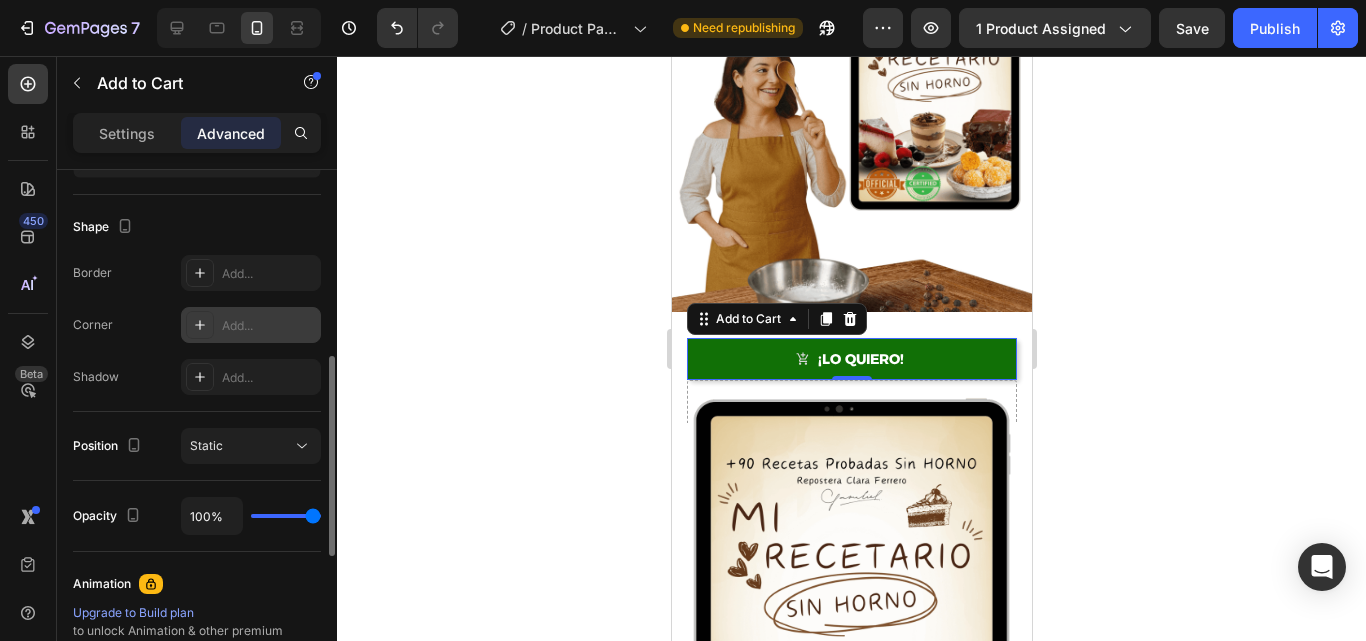 click on "Add..." at bounding box center (269, 326) 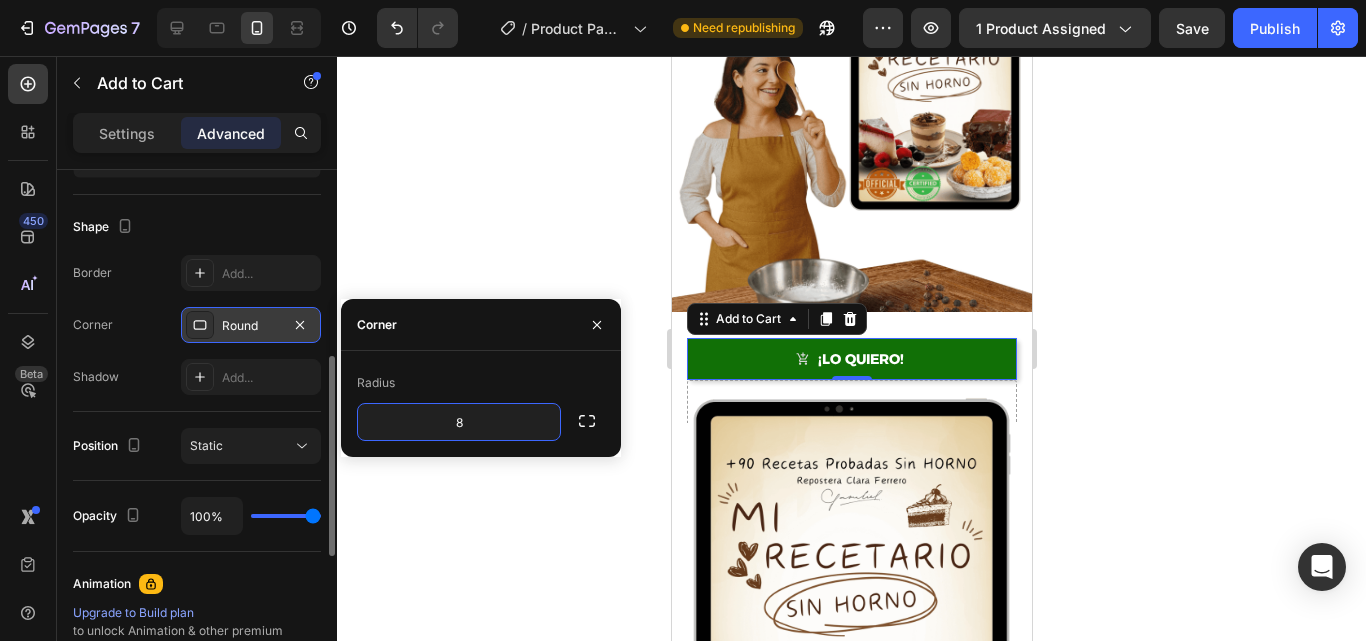 click on "Border Add... Corner Round Shadow Add..." at bounding box center [197, 325] 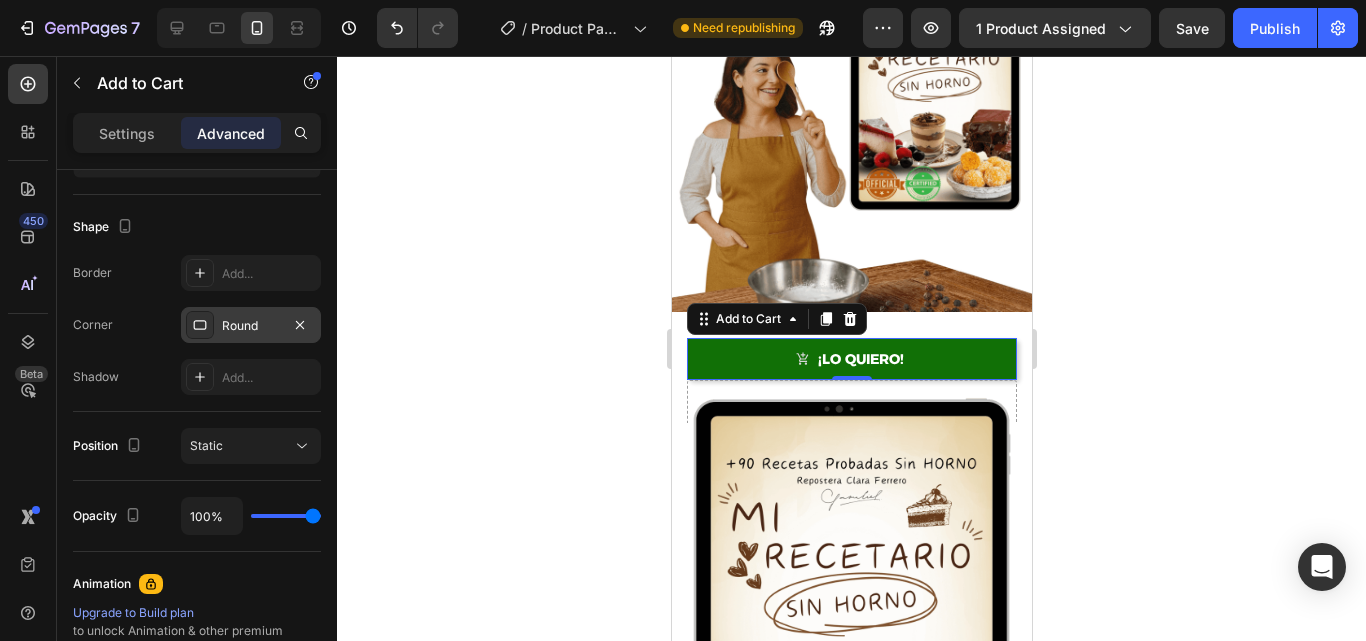 click on "Round" at bounding box center [251, 325] 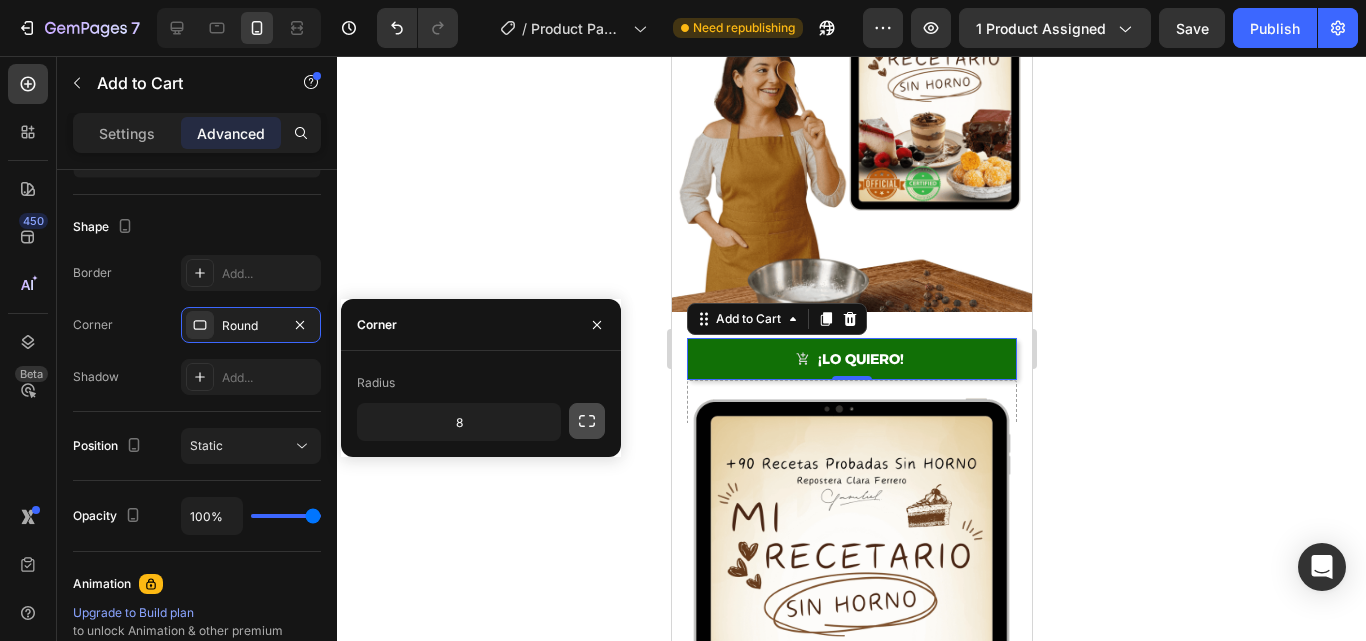 click 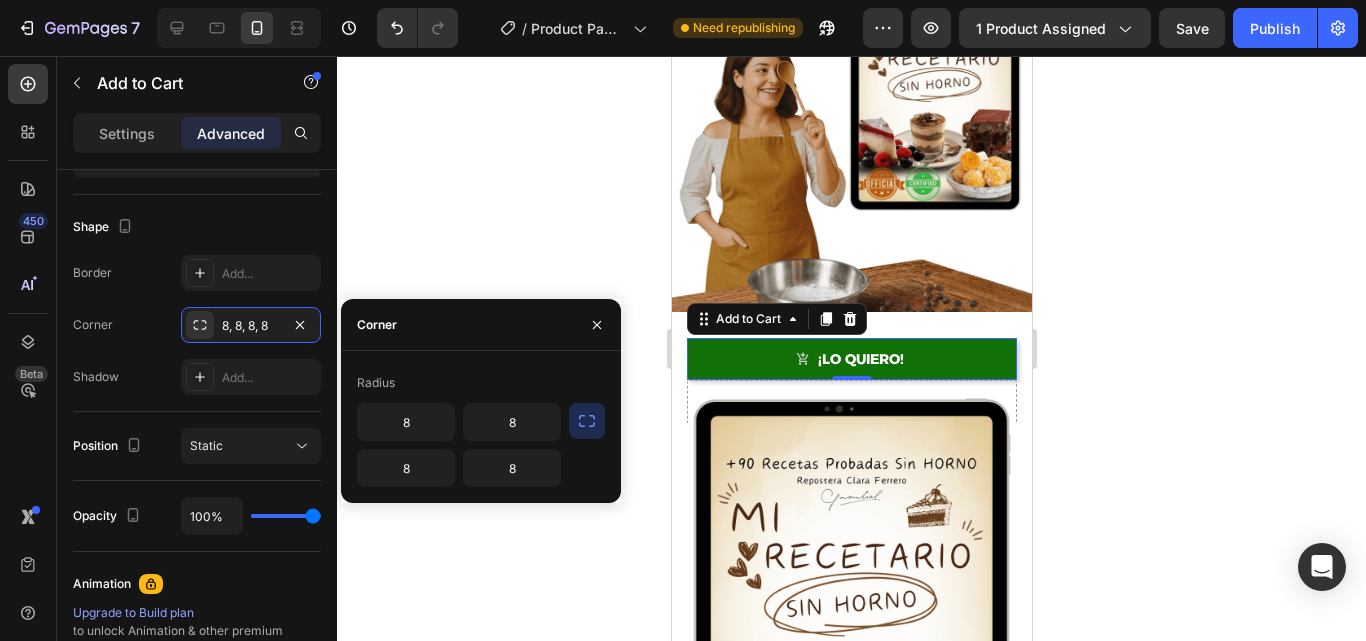 click 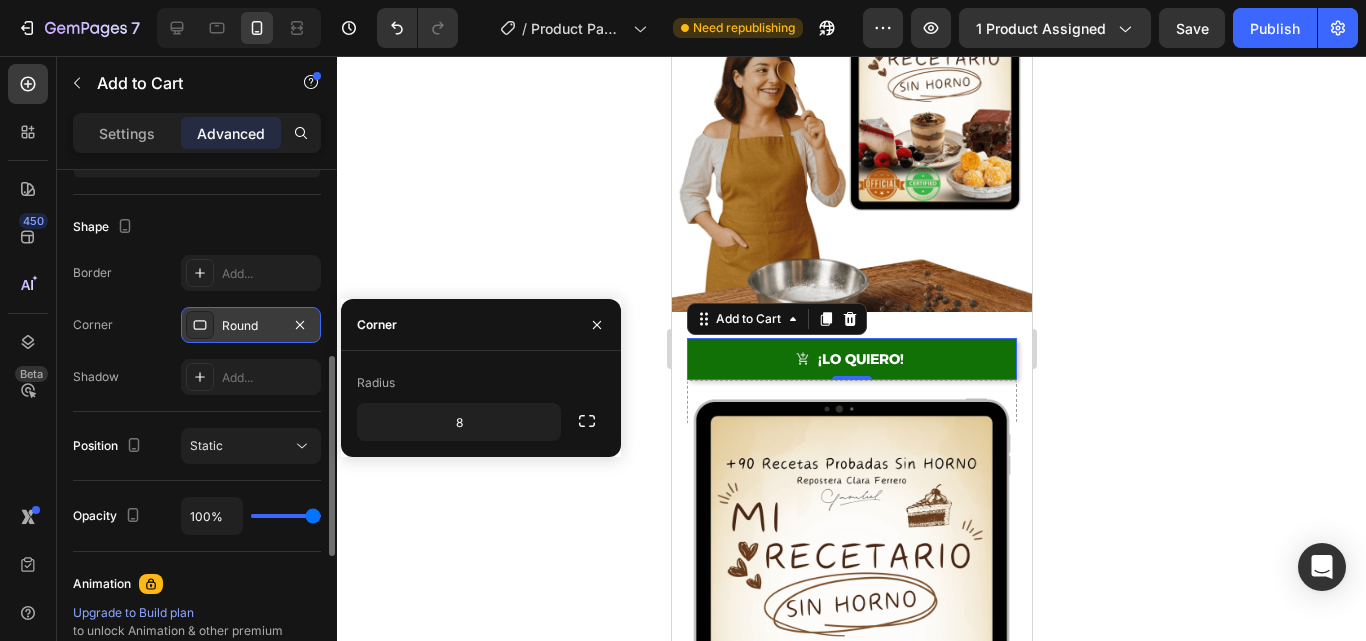 click at bounding box center (200, 325) 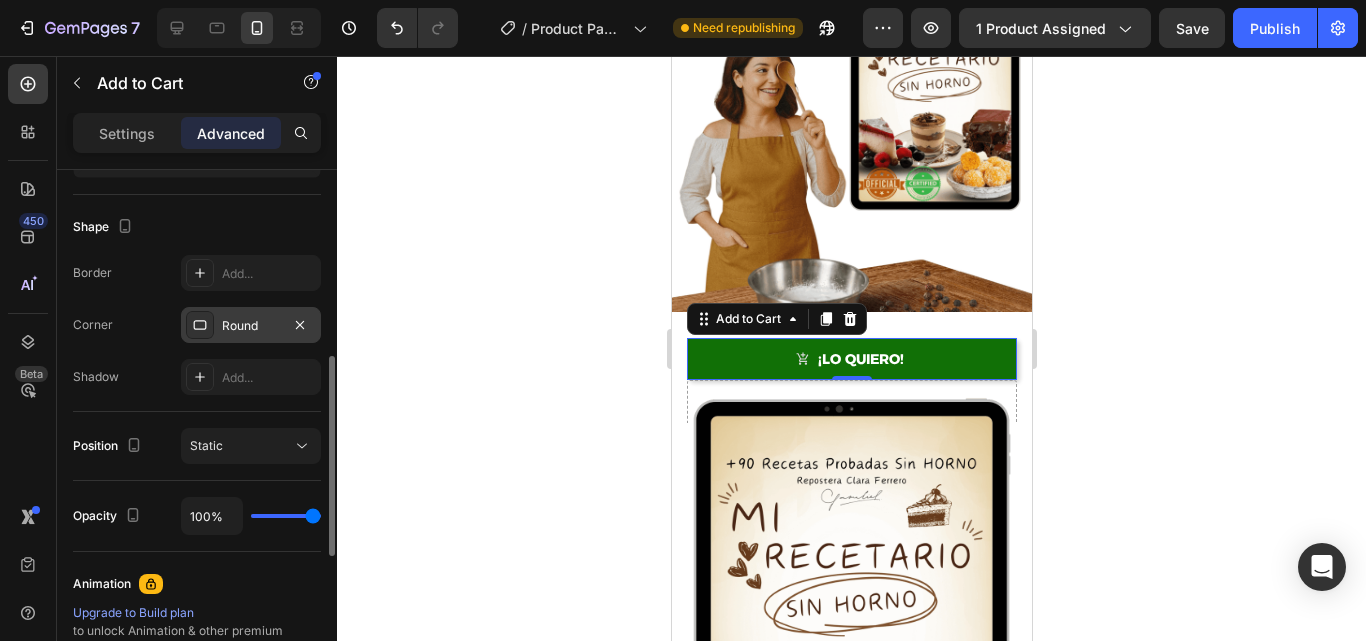 click at bounding box center [200, 325] 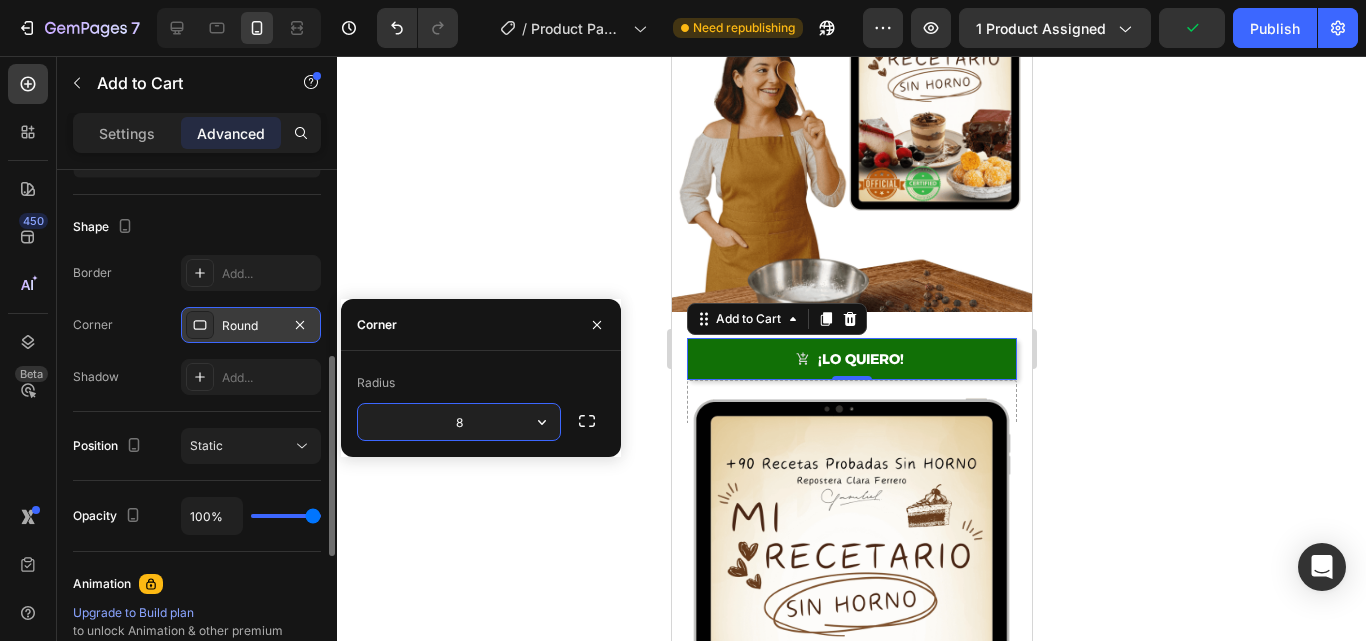 click at bounding box center [200, 325] 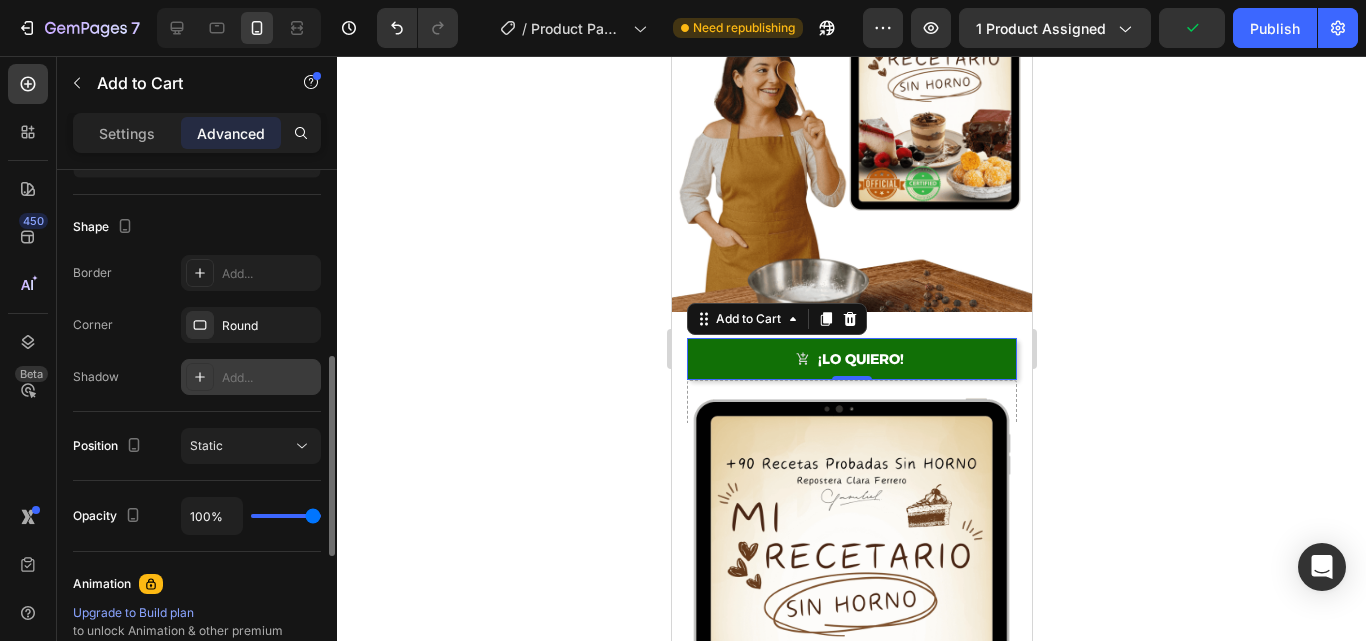 click on "Add..." at bounding box center (269, 378) 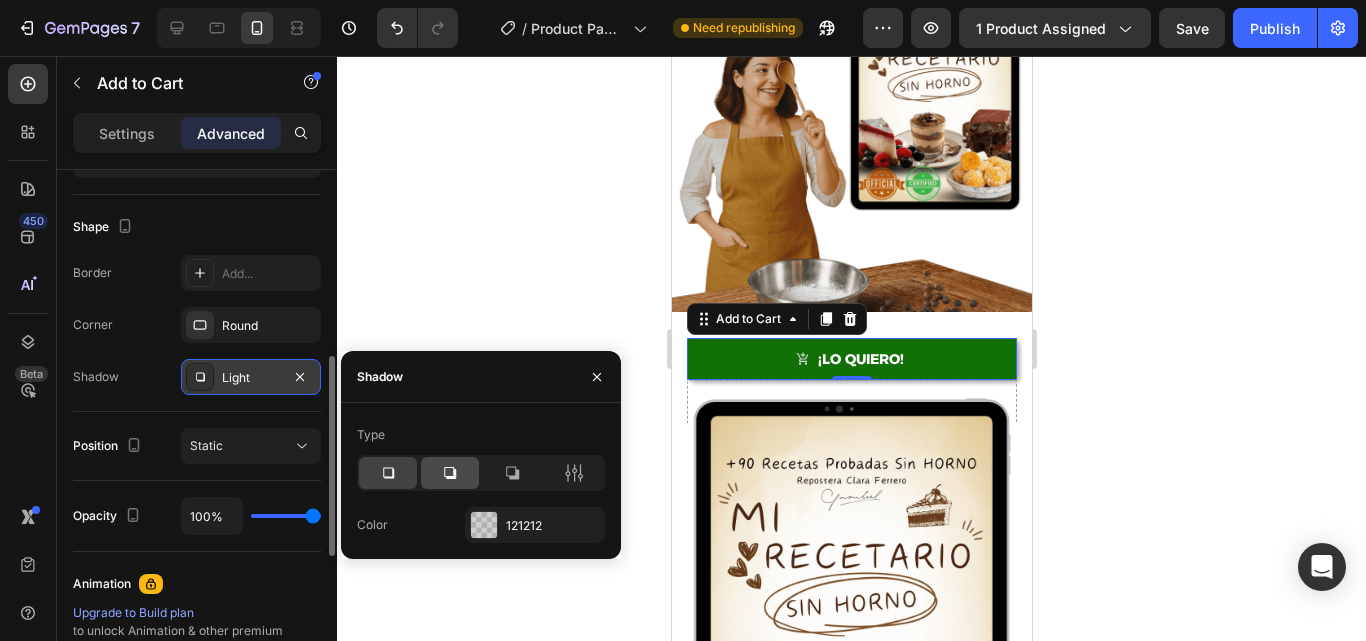 click 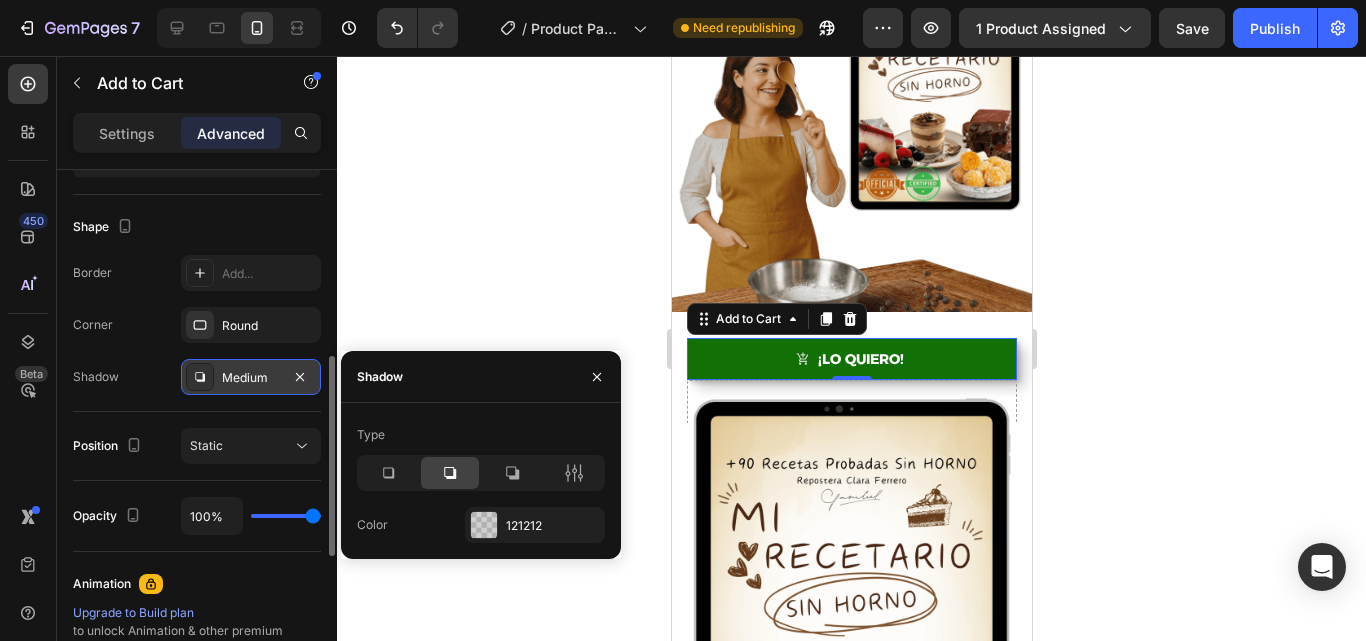 click on "Shadow Medium" at bounding box center (197, 377) 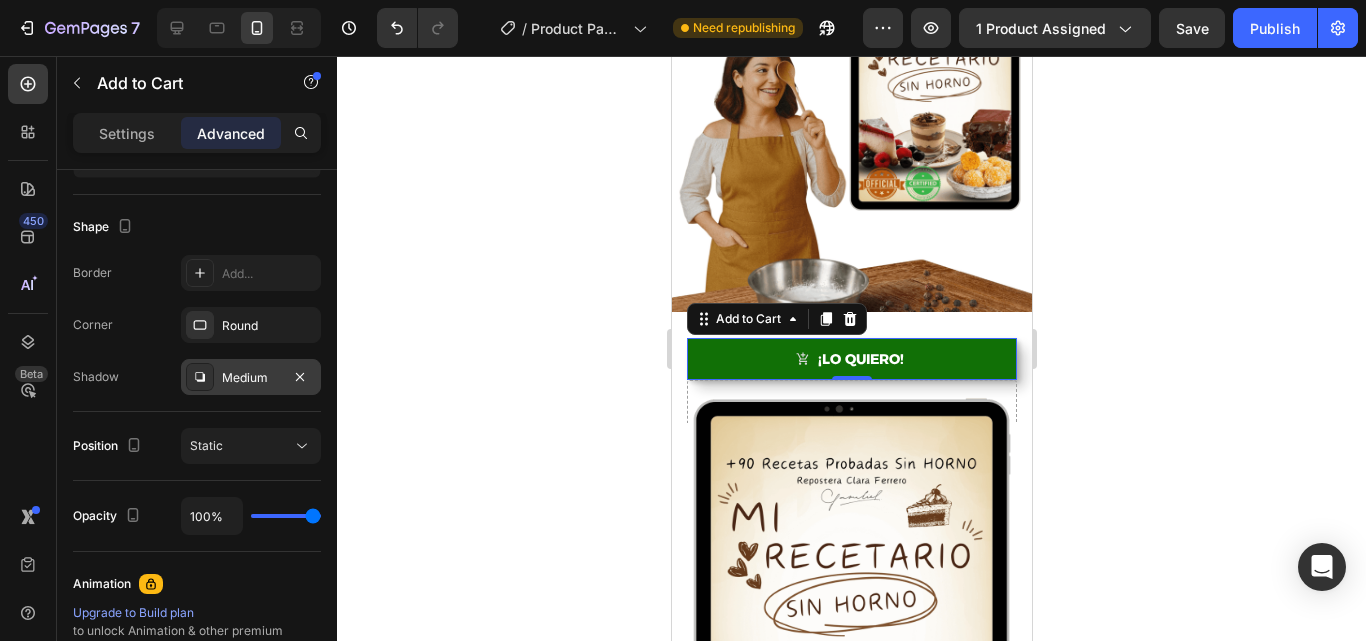 click 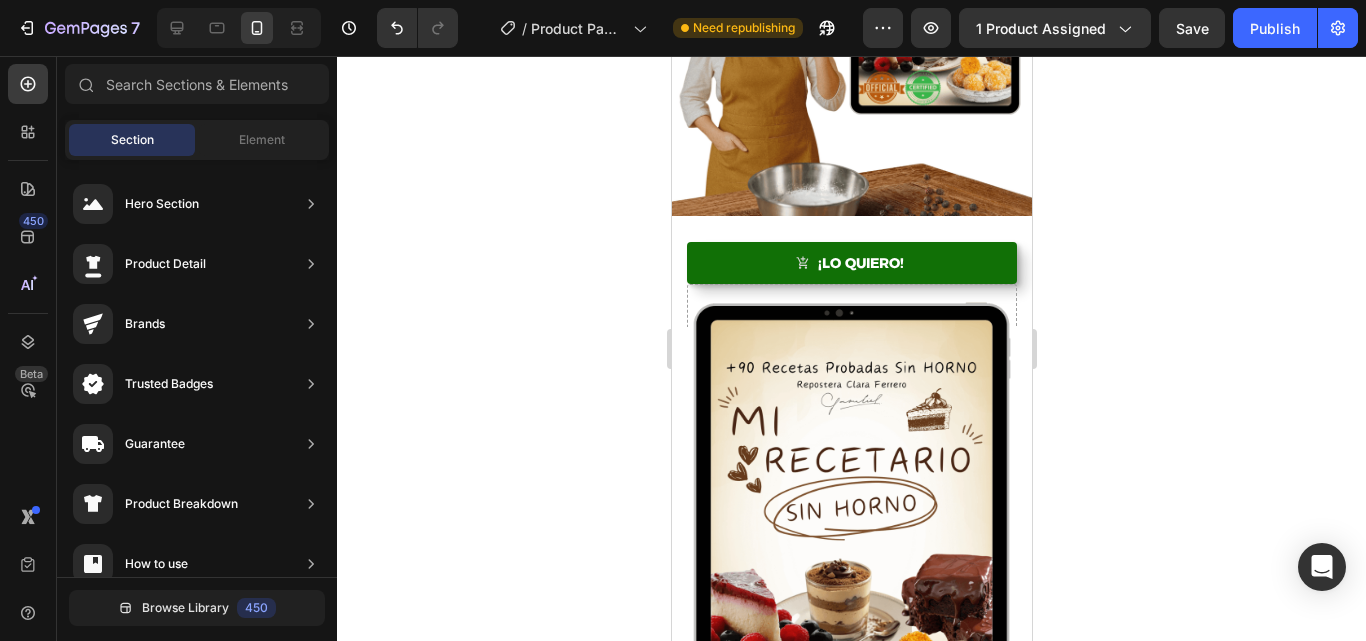 scroll, scrollTop: 650, scrollLeft: 0, axis: vertical 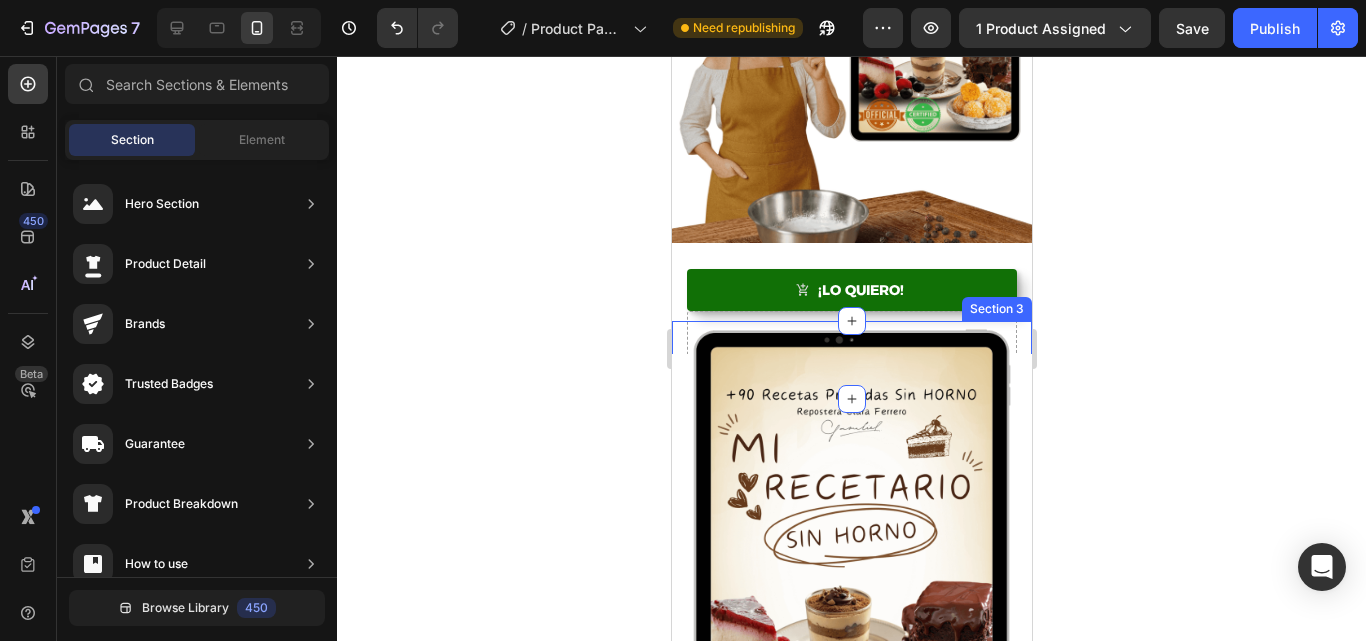 click on "¡LO QUIERO! Add to Cart Drop element here Product Section 3" at bounding box center [851, 360] 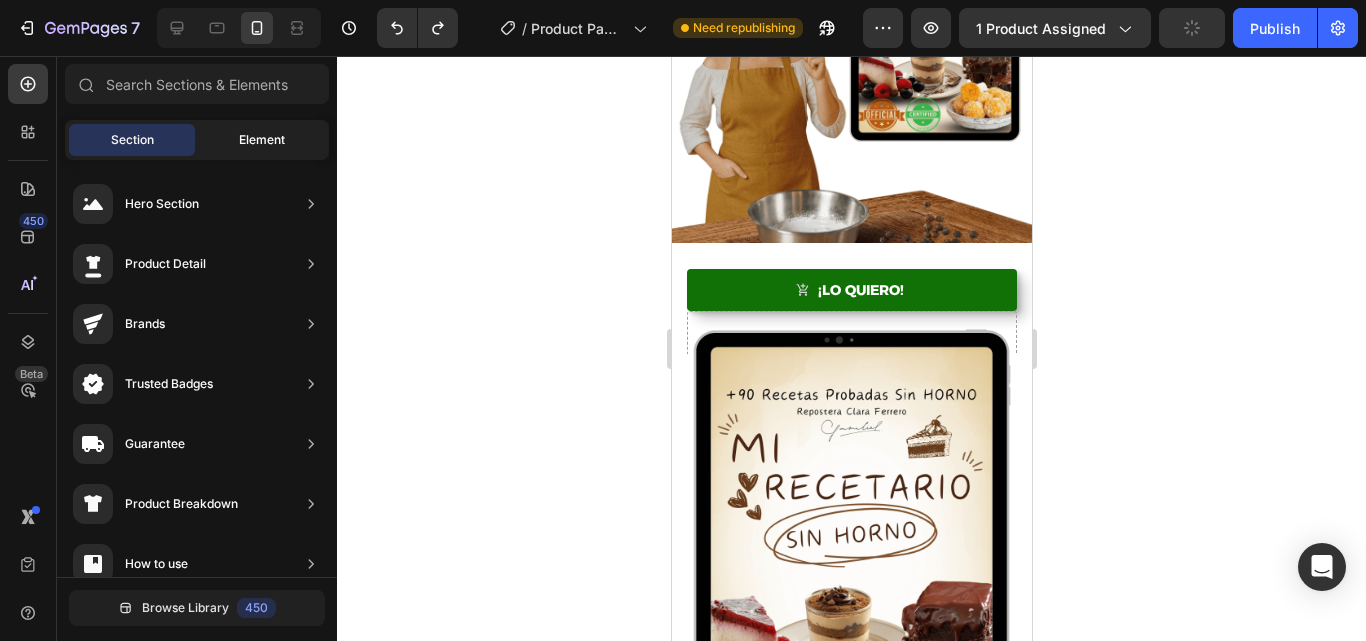 click on "Element" at bounding box center (262, 140) 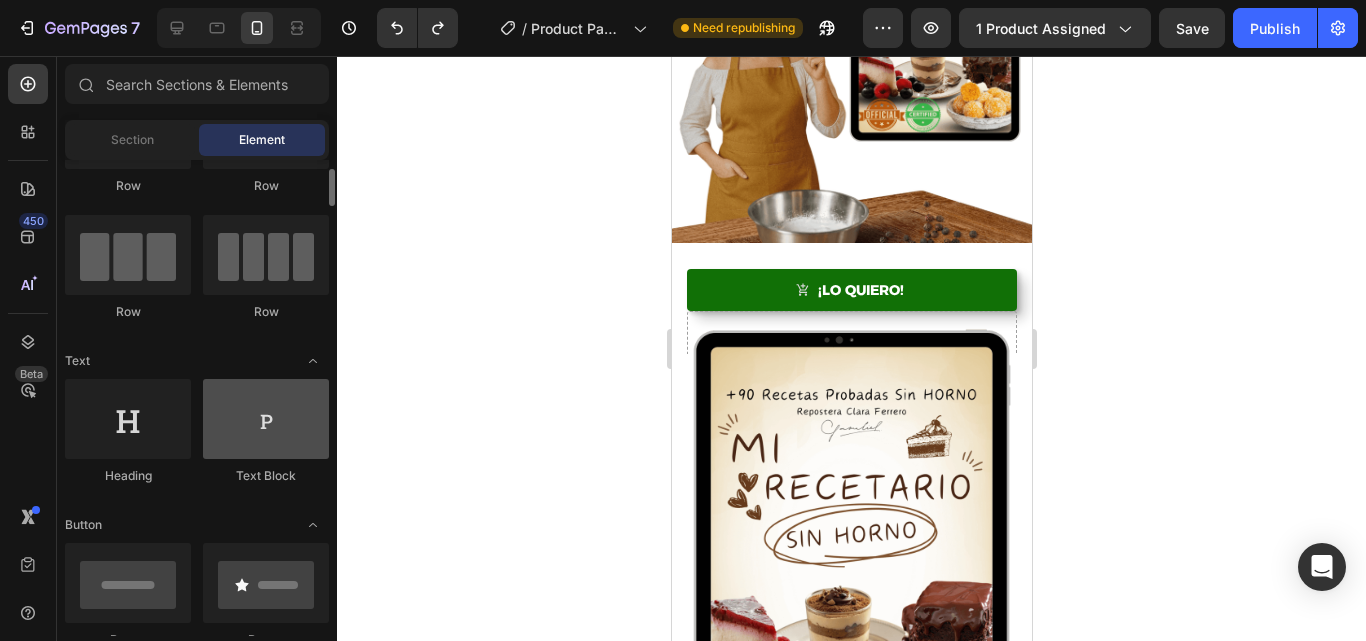 scroll, scrollTop: 5, scrollLeft: 0, axis: vertical 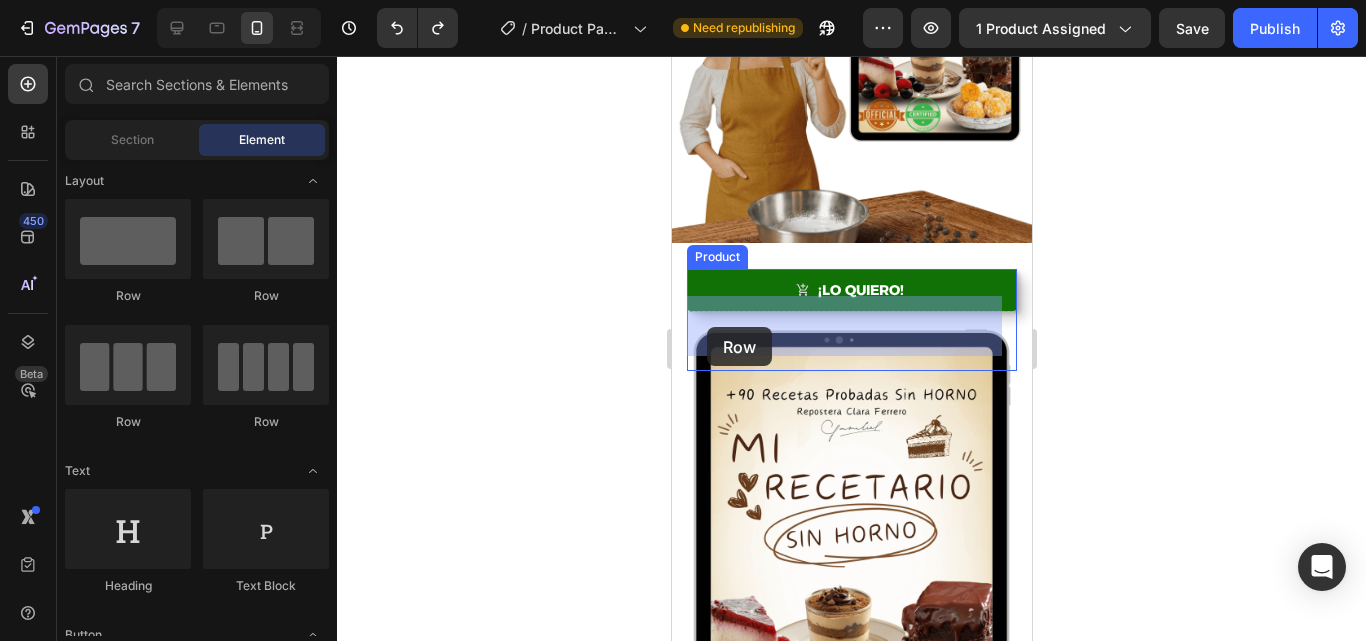 drag, startPoint x: 955, startPoint y: 317, endPoint x: 706, endPoint y: 327, distance: 249.20073 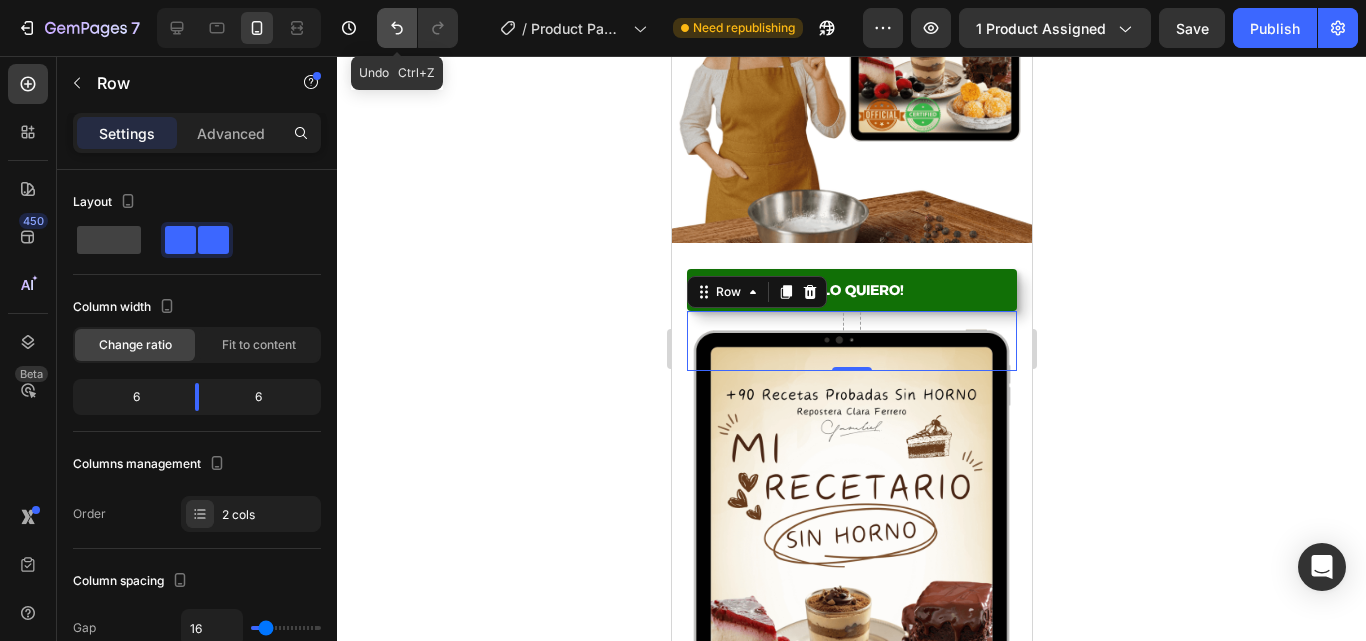 click 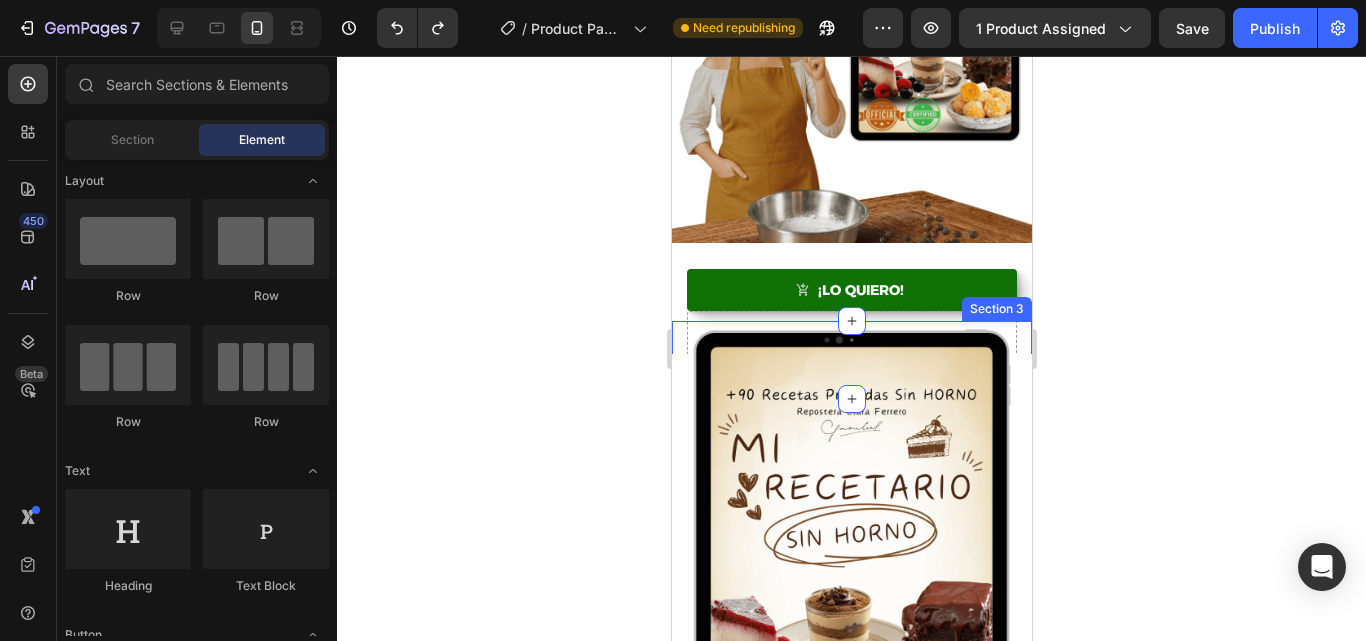 click on "Section 3" at bounding box center [996, 309] 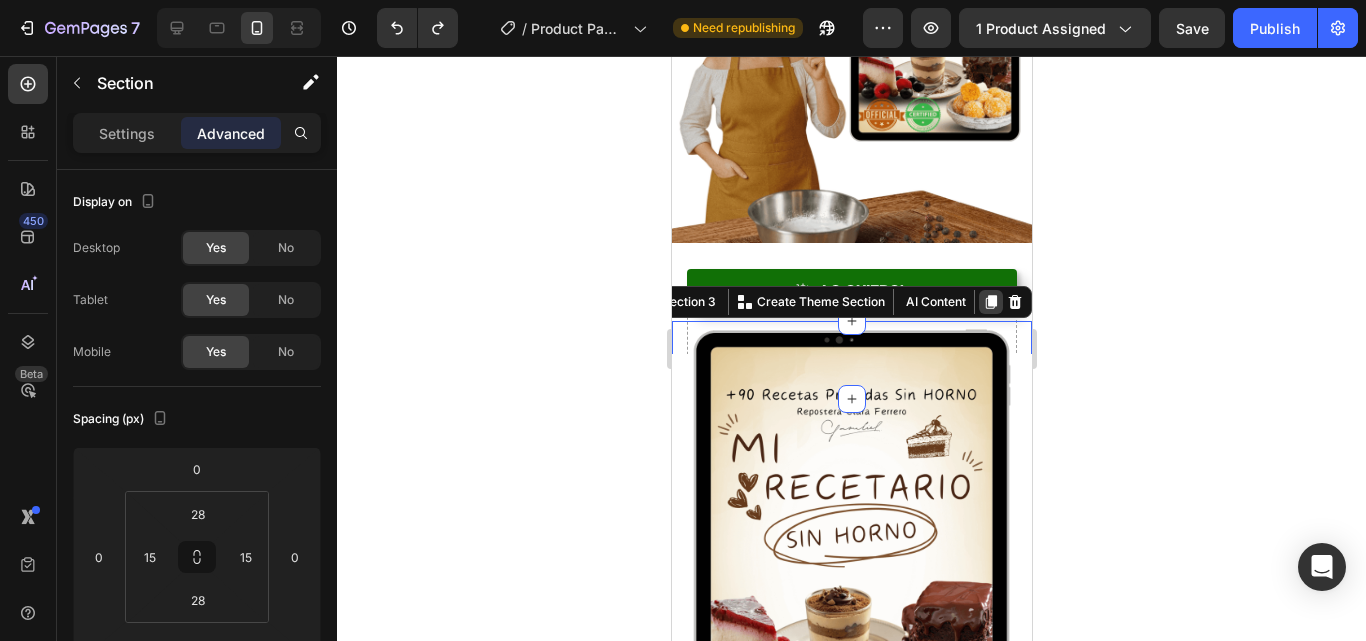 click 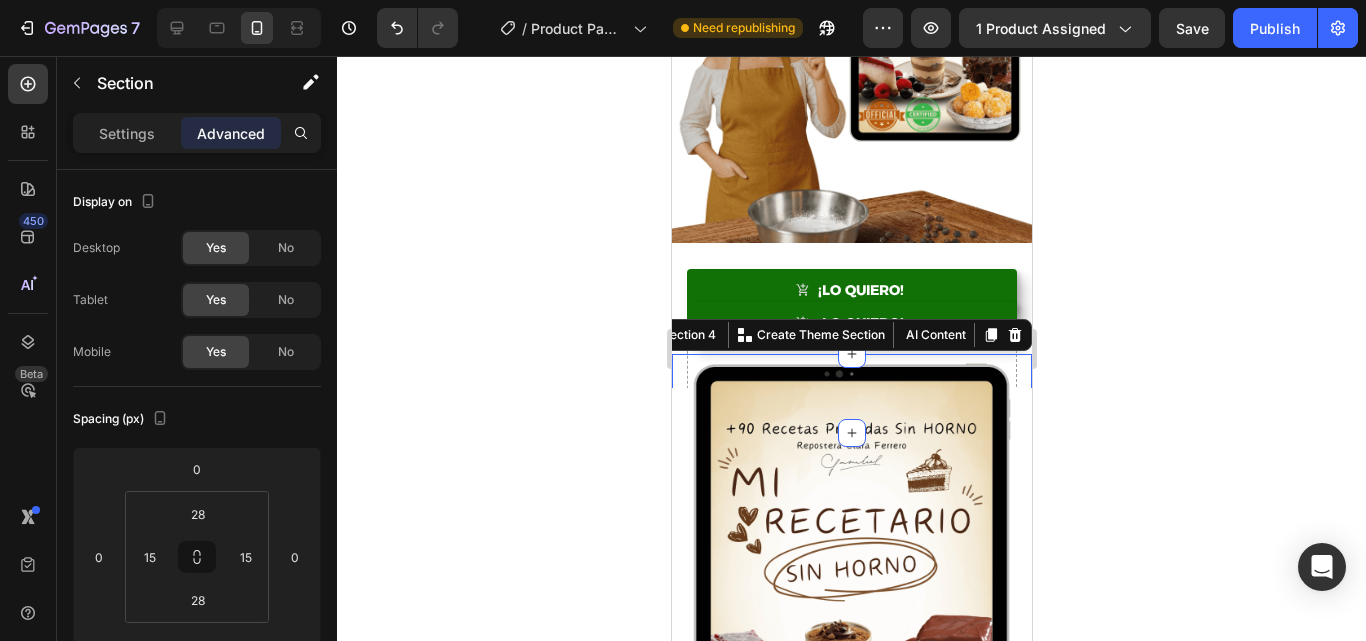 scroll, scrollTop: 489, scrollLeft: 0, axis: vertical 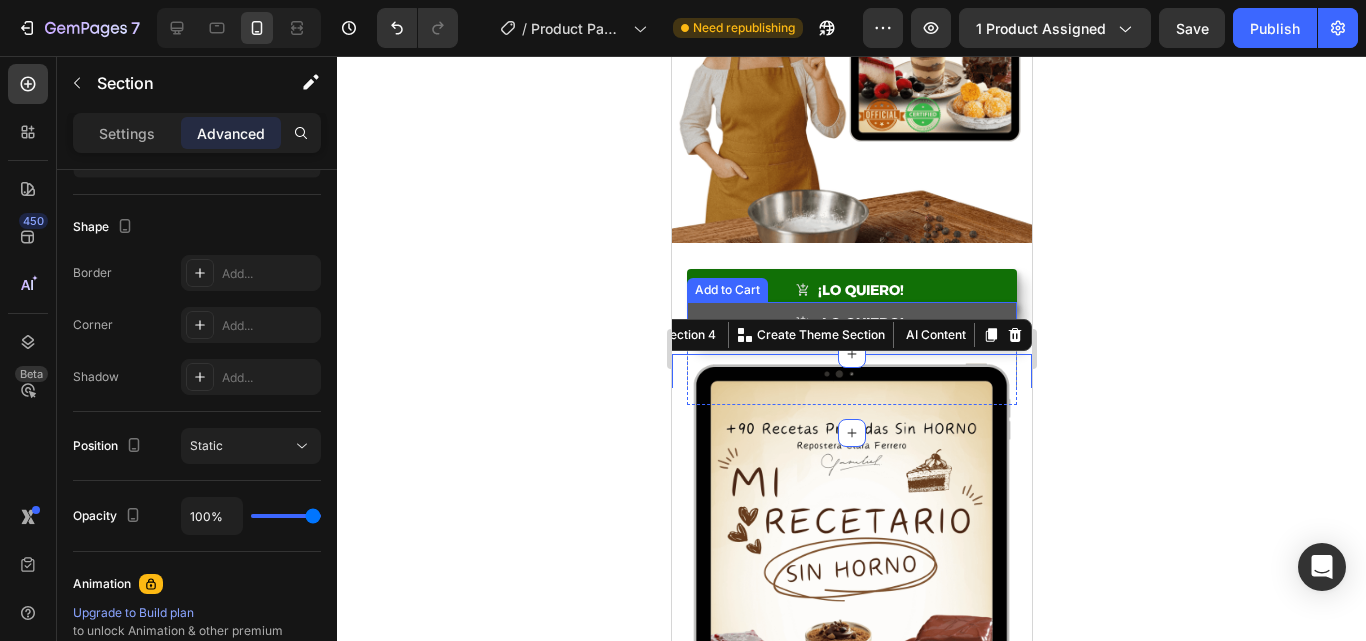 click on "¡LO QUIERO!" at bounding box center (851, 323) 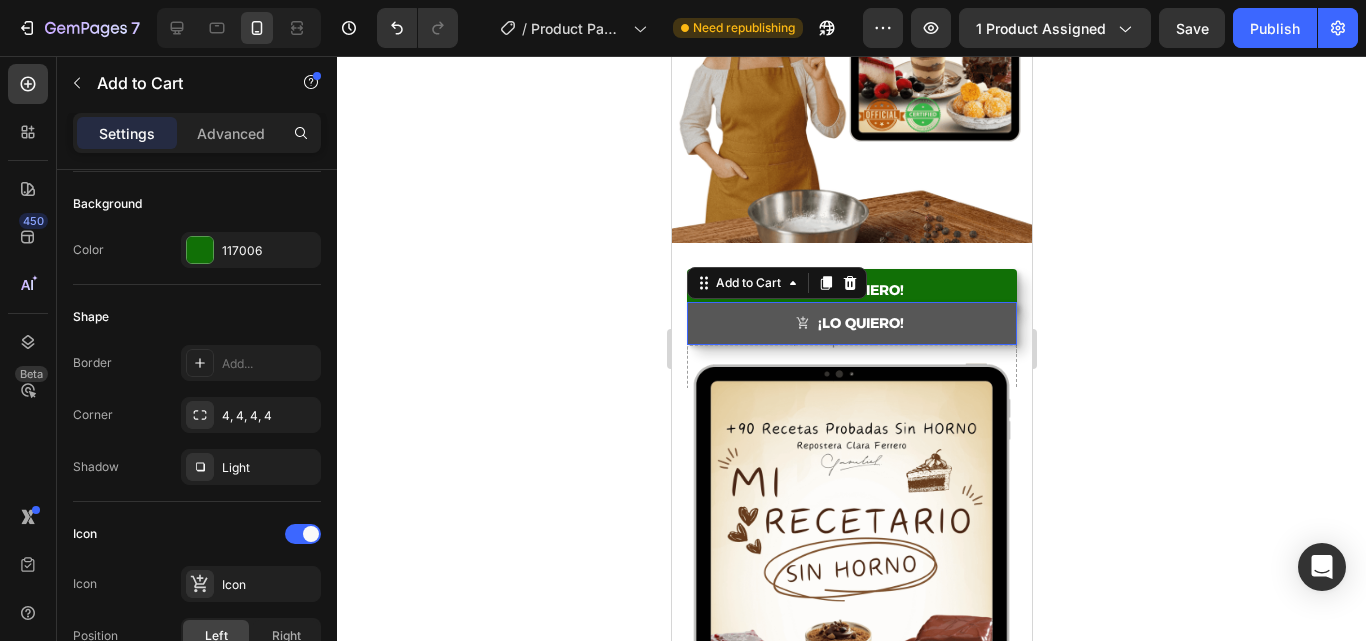 scroll, scrollTop: 0, scrollLeft: 0, axis: both 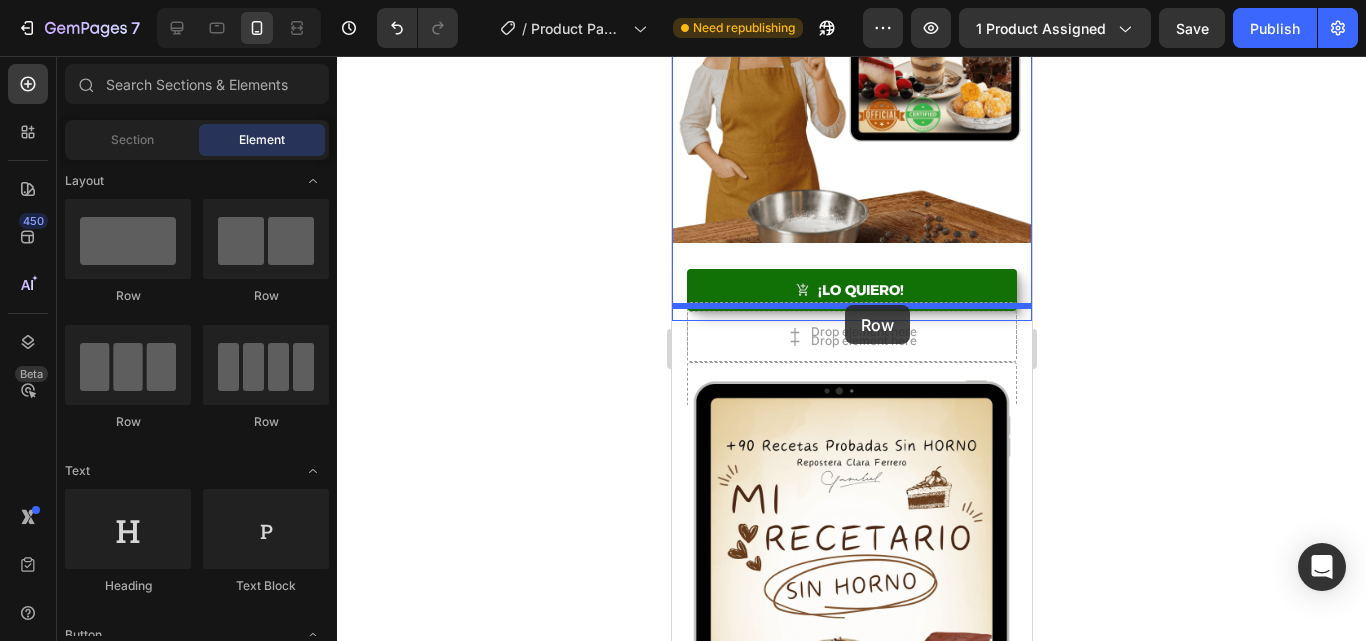 drag, startPoint x: 896, startPoint y: 302, endPoint x: 846, endPoint y: 305, distance: 50.08992 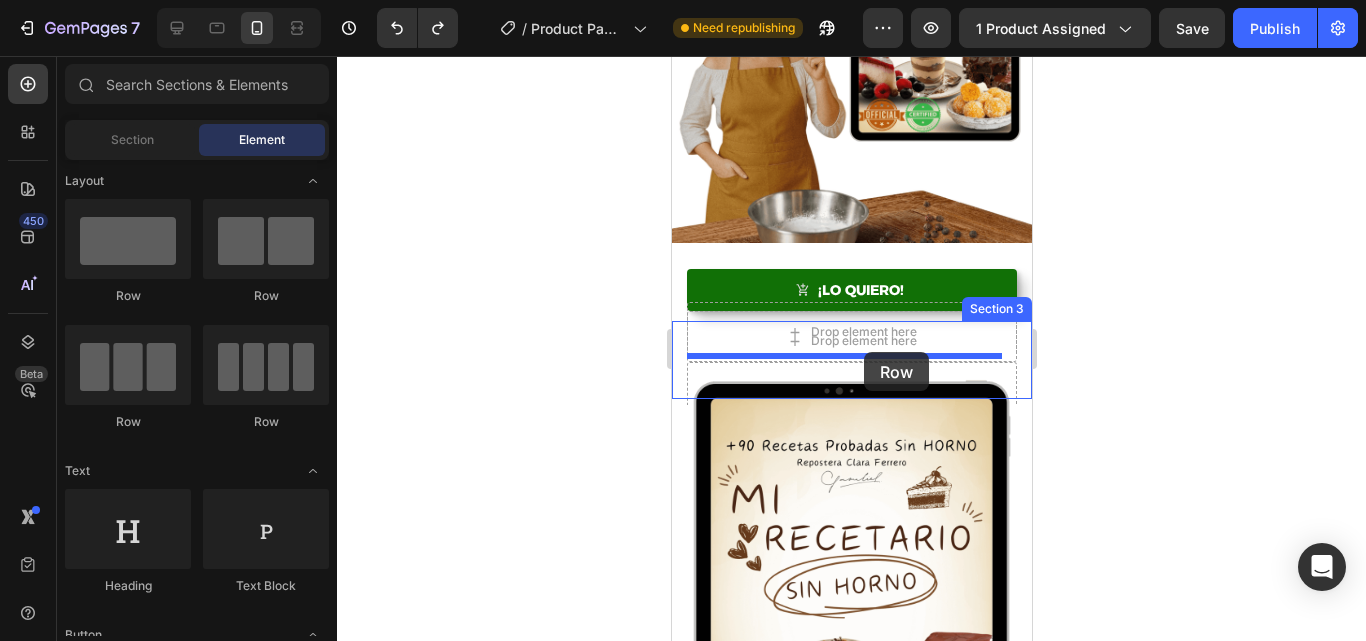 drag, startPoint x: 1308, startPoint y: 334, endPoint x: 863, endPoint y: 352, distance: 445.3639 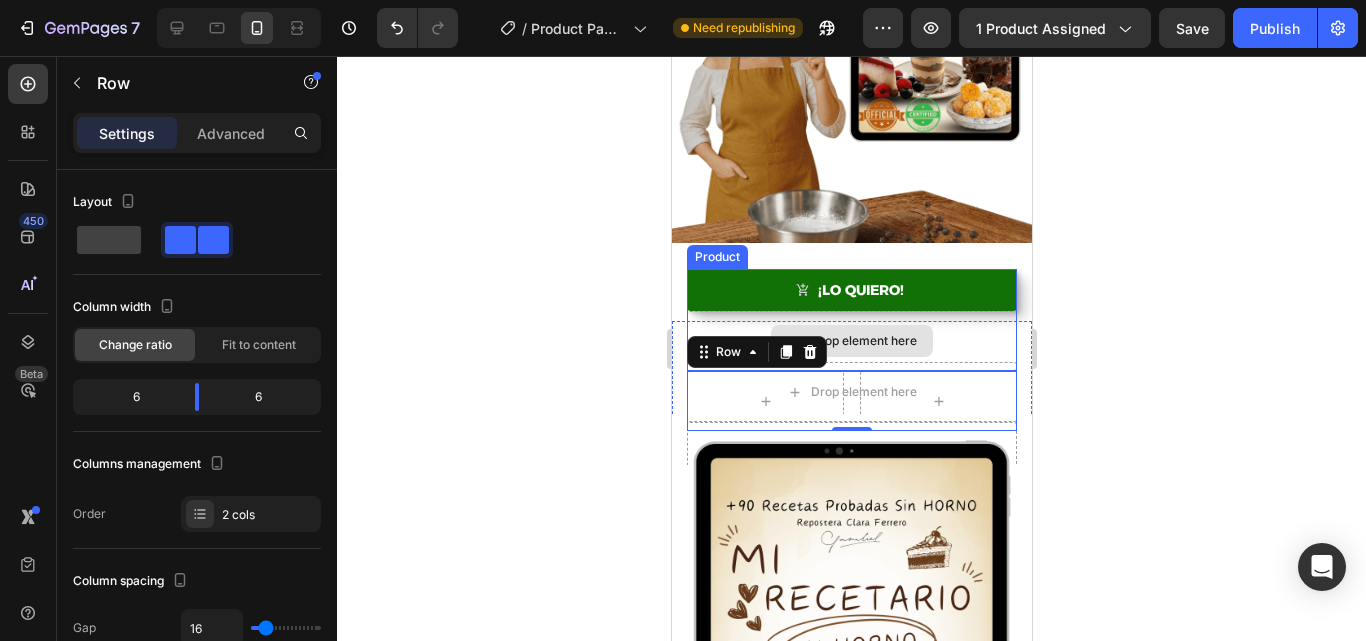 click on "Drop element here" at bounding box center [851, 341] 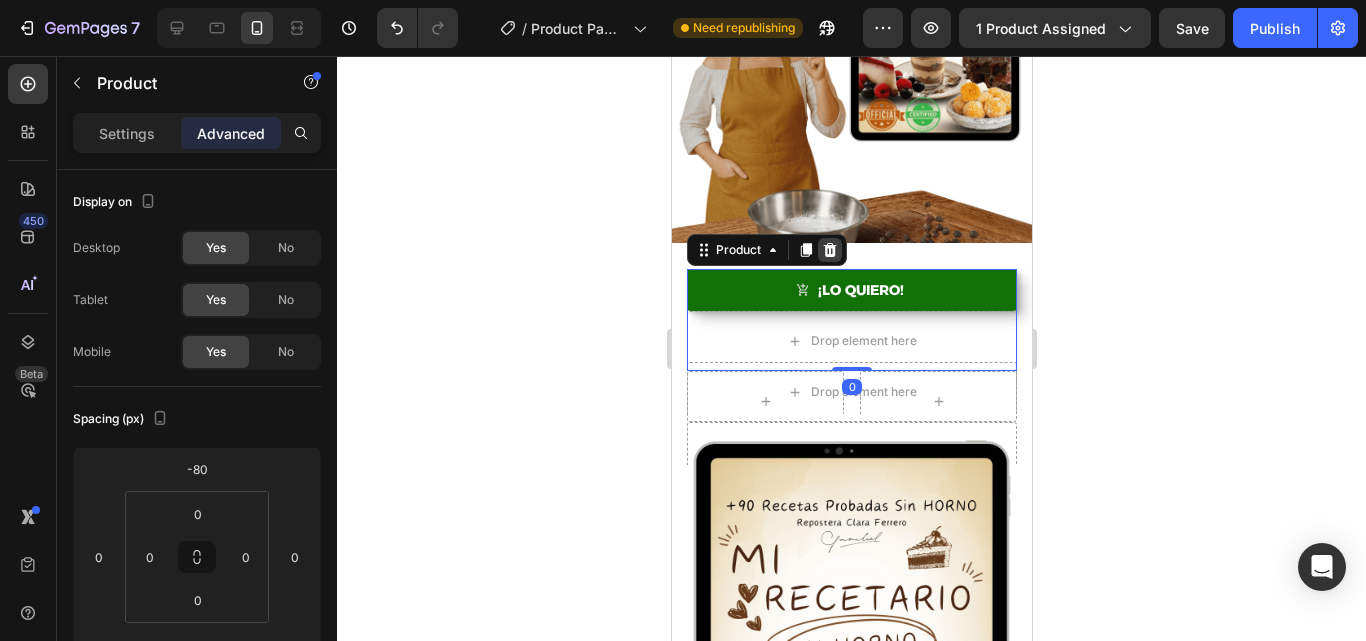 click 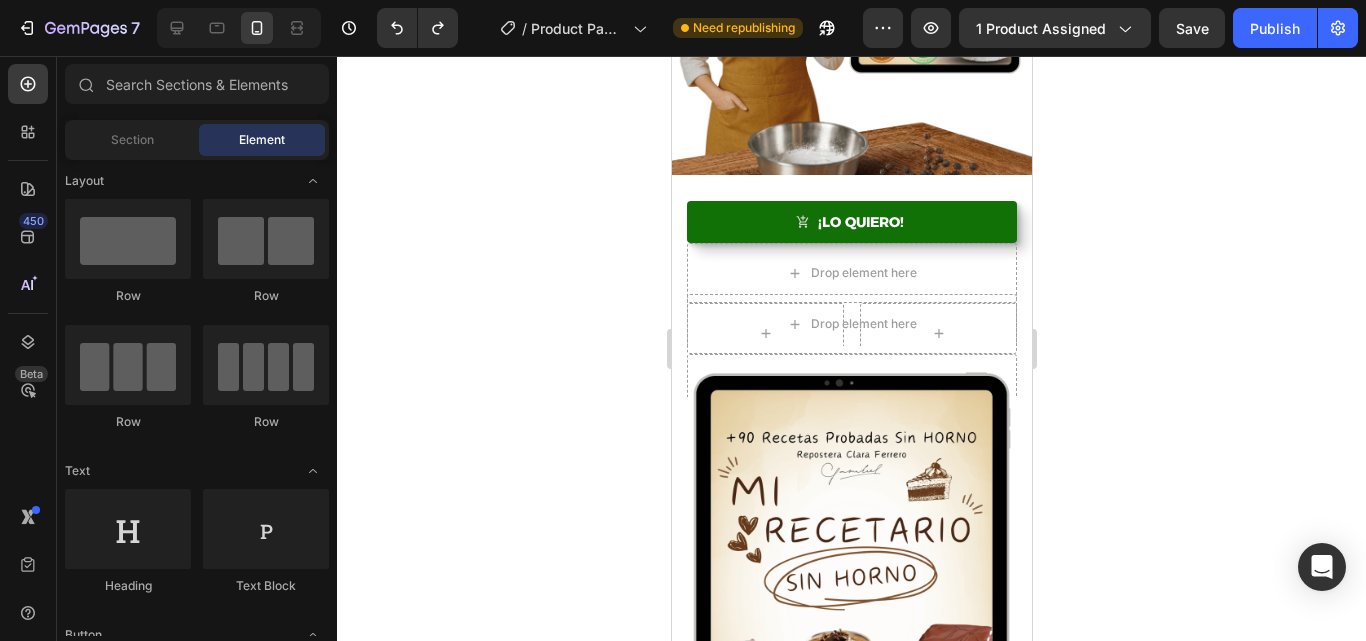 scroll, scrollTop: 765, scrollLeft: 0, axis: vertical 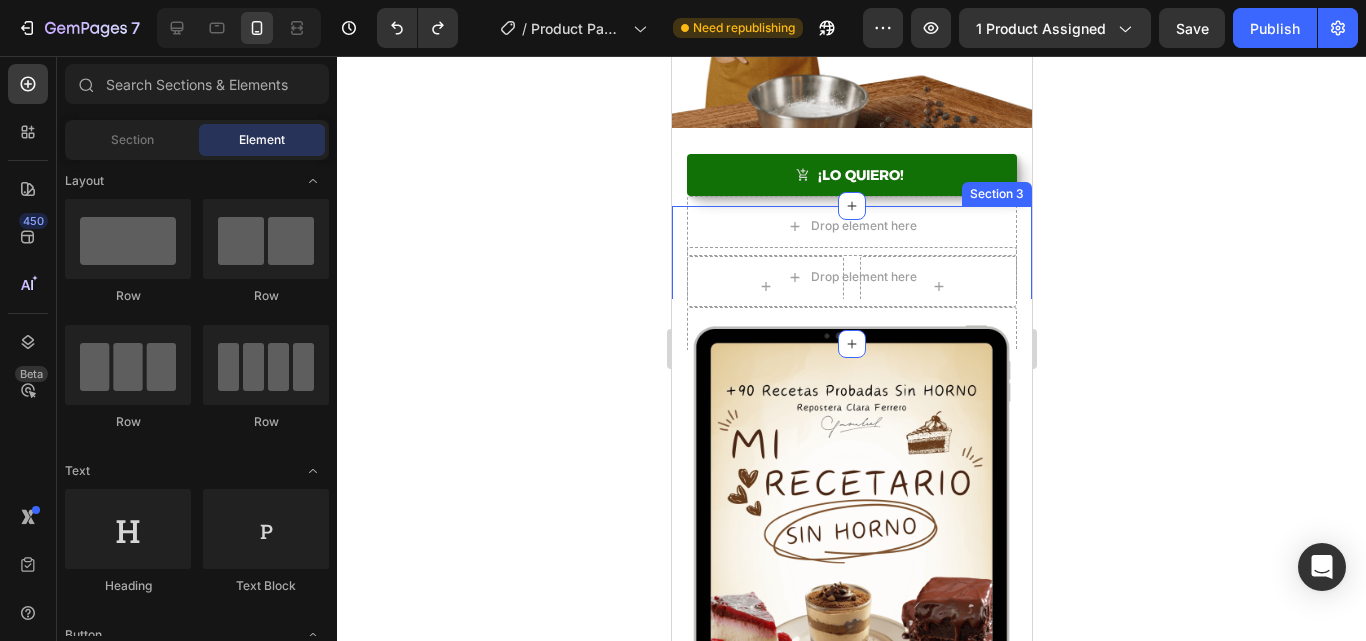 click on "¡LO QUIERO! Add to Cart Drop element here Product Row Section 3" at bounding box center (851, 275) 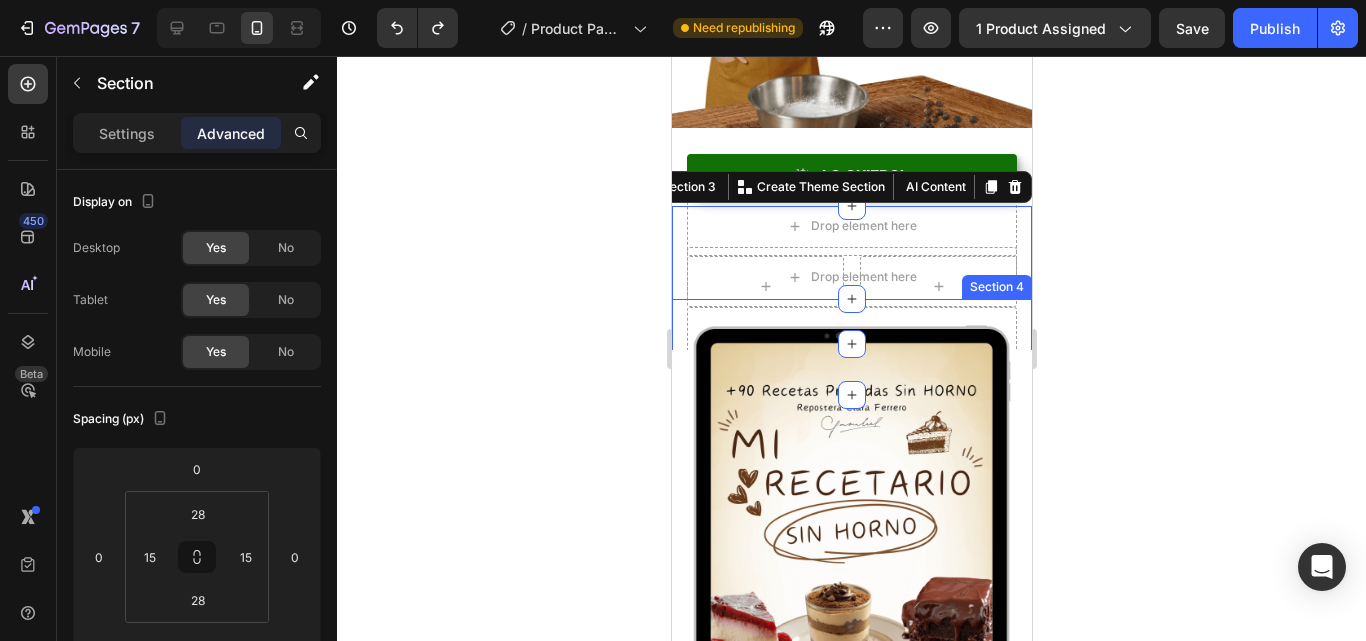 click on "Drop element here Drop element here Product Section 4" at bounding box center (851, 347) 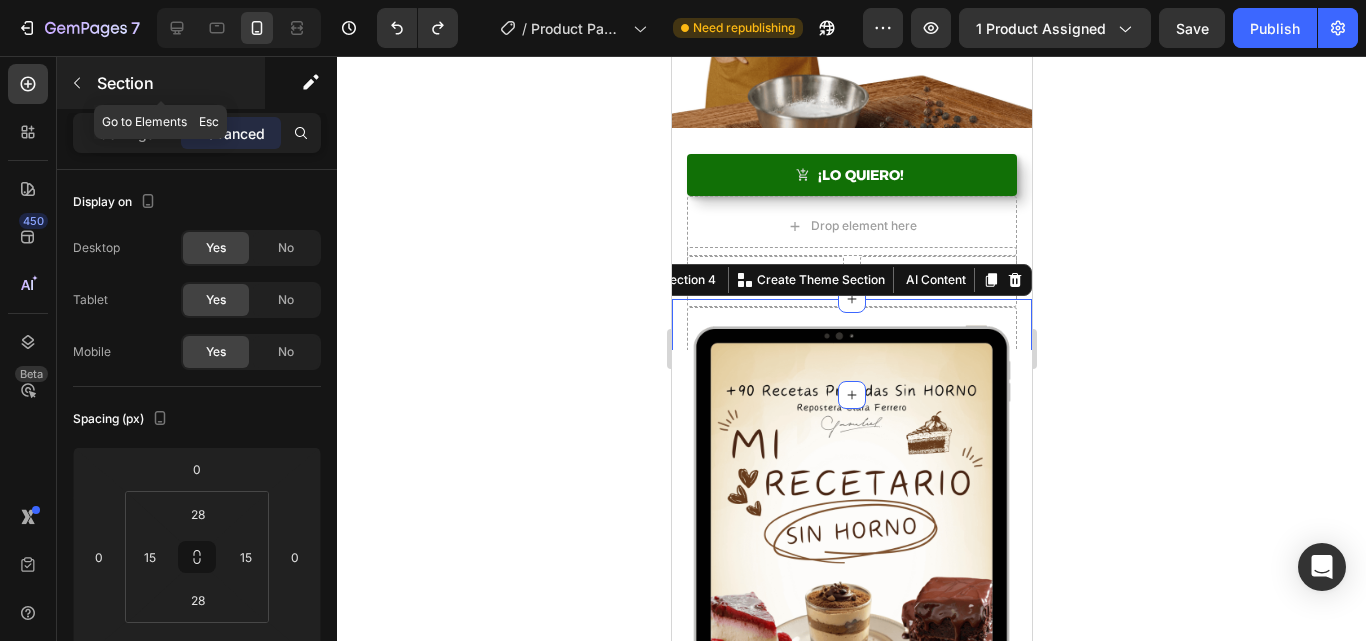 click 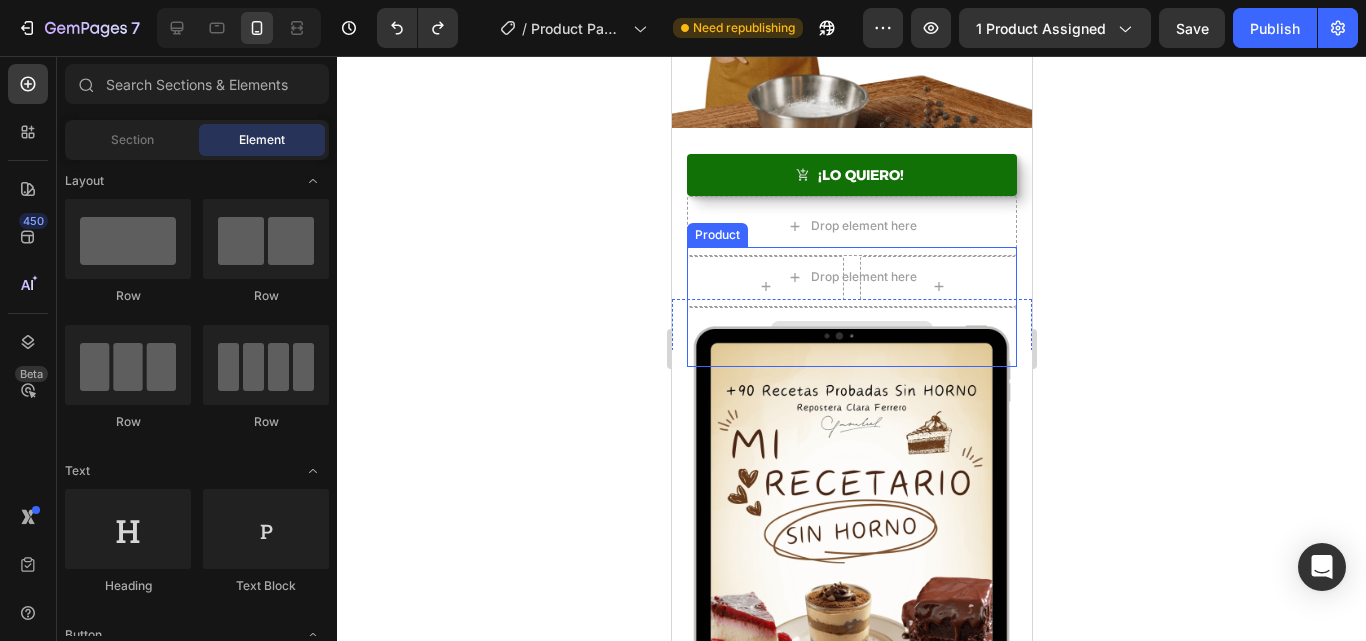 click on "Drop element here" at bounding box center (851, 337) 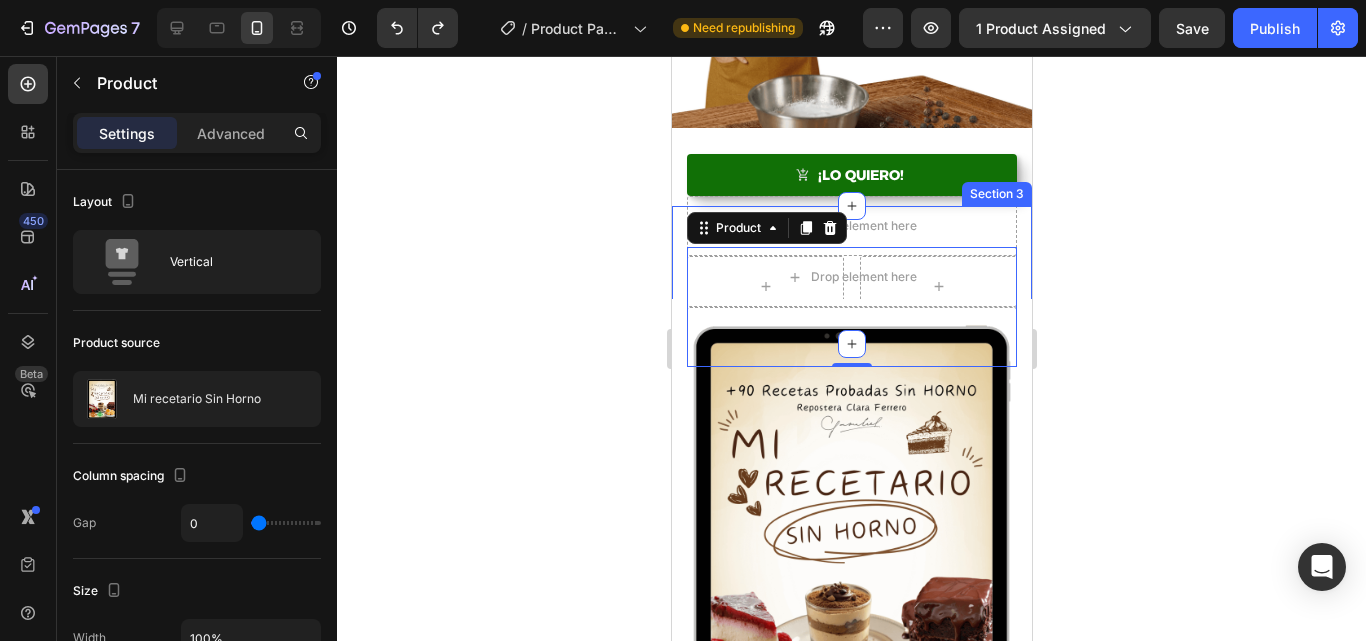 click on "¡LO QUIERO! Add to Cart Drop element here Product Row Section 3" at bounding box center (851, 275) 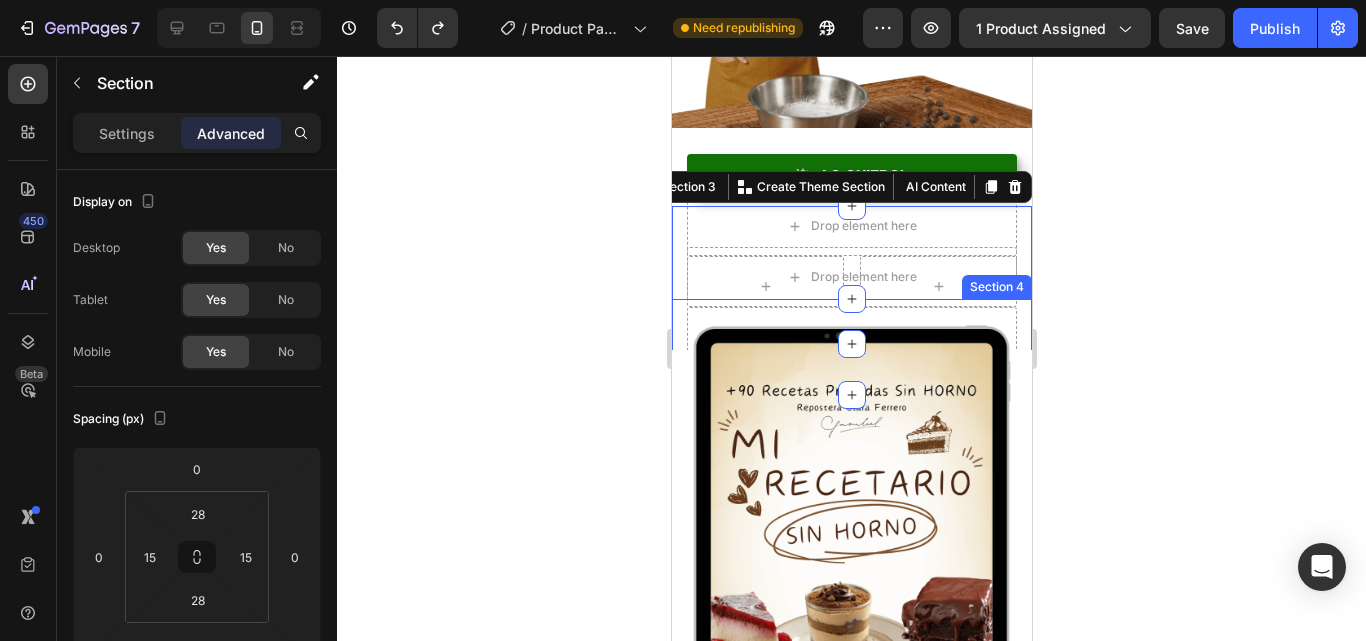 click on "Drop element here Drop element here Product Section 4" at bounding box center [851, 347] 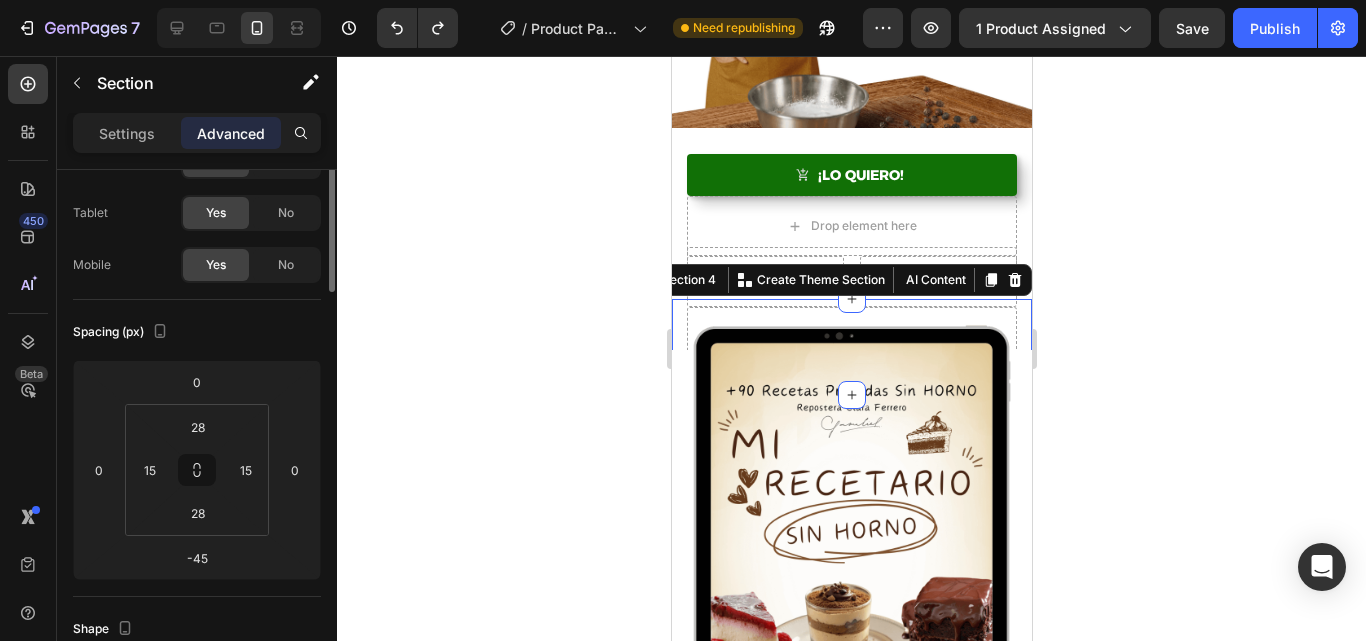 scroll, scrollTop: 0, scrollLeft: 0, axis: both 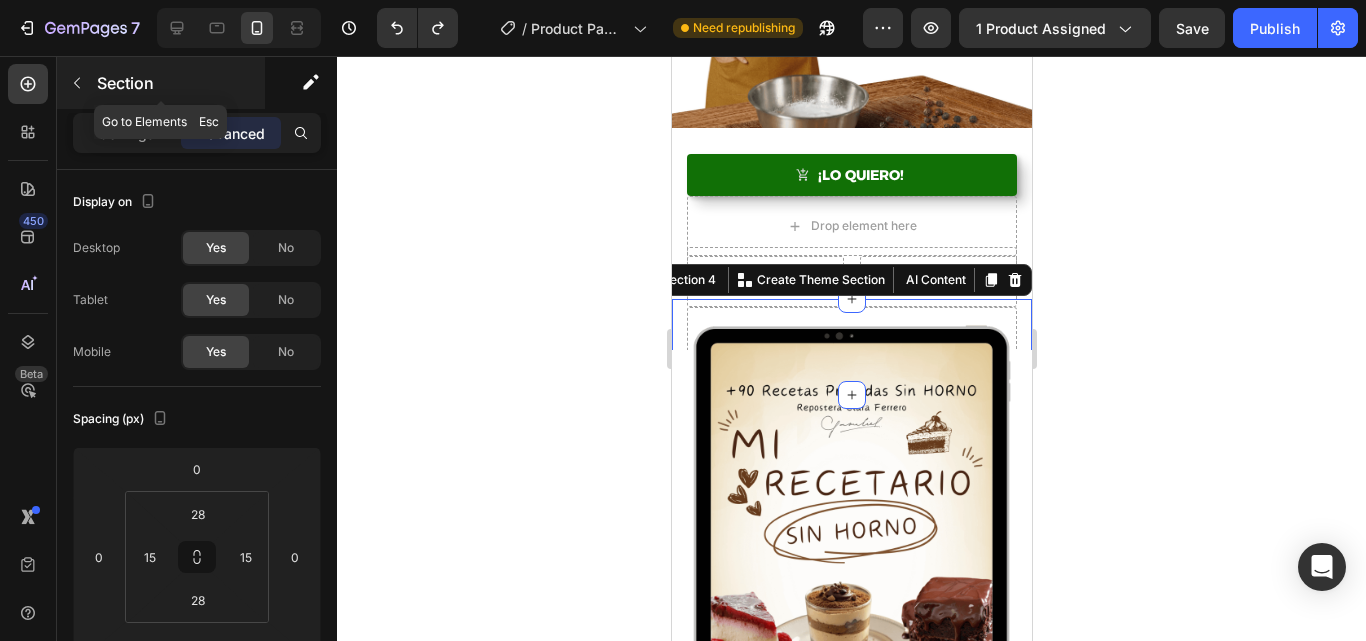 click 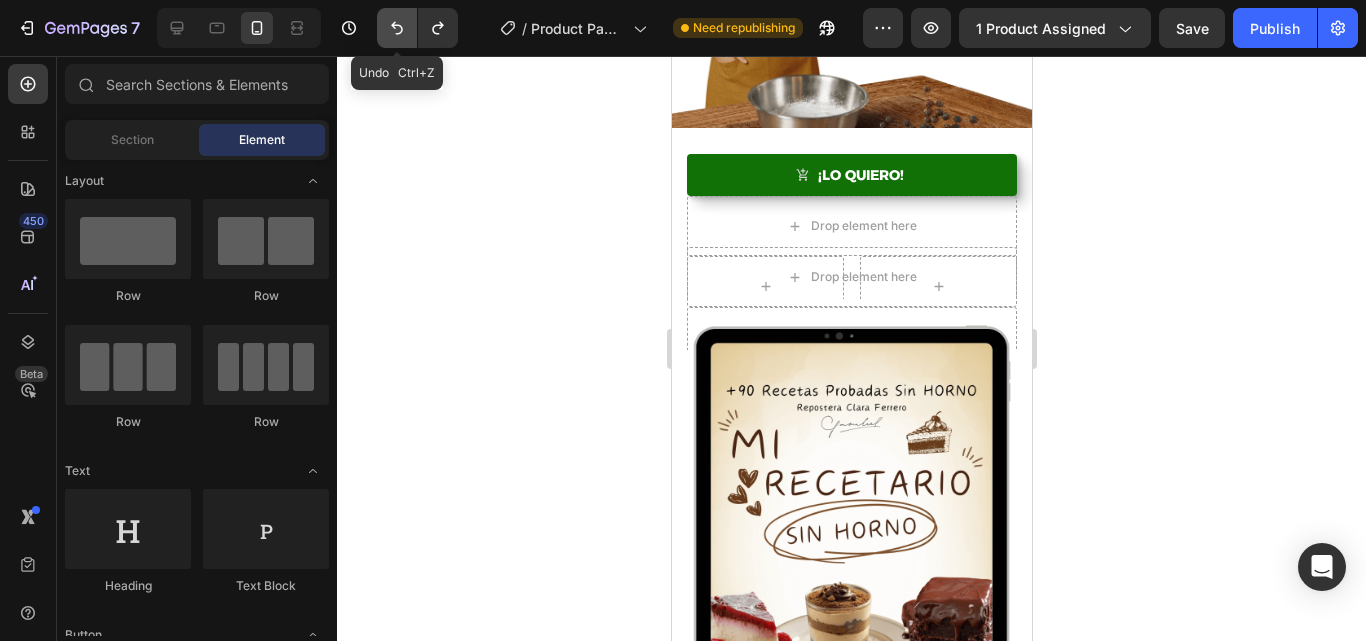 click 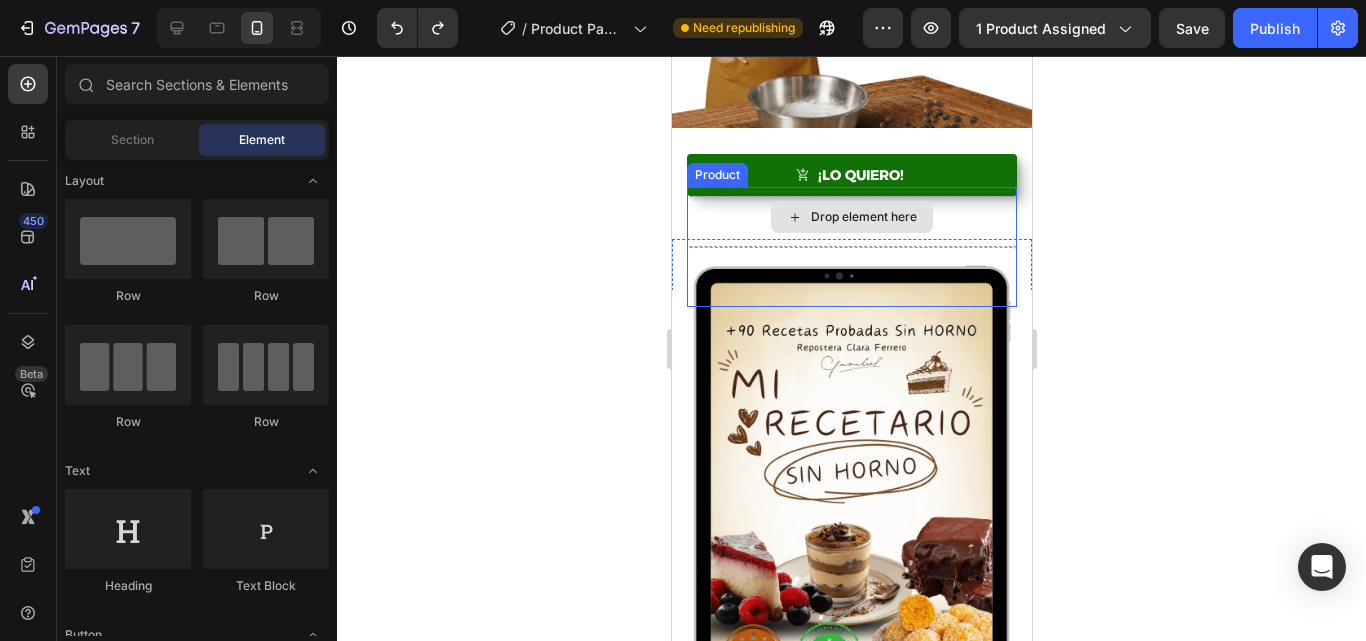 click on "Drop element here" at bounding box center (851, 217) 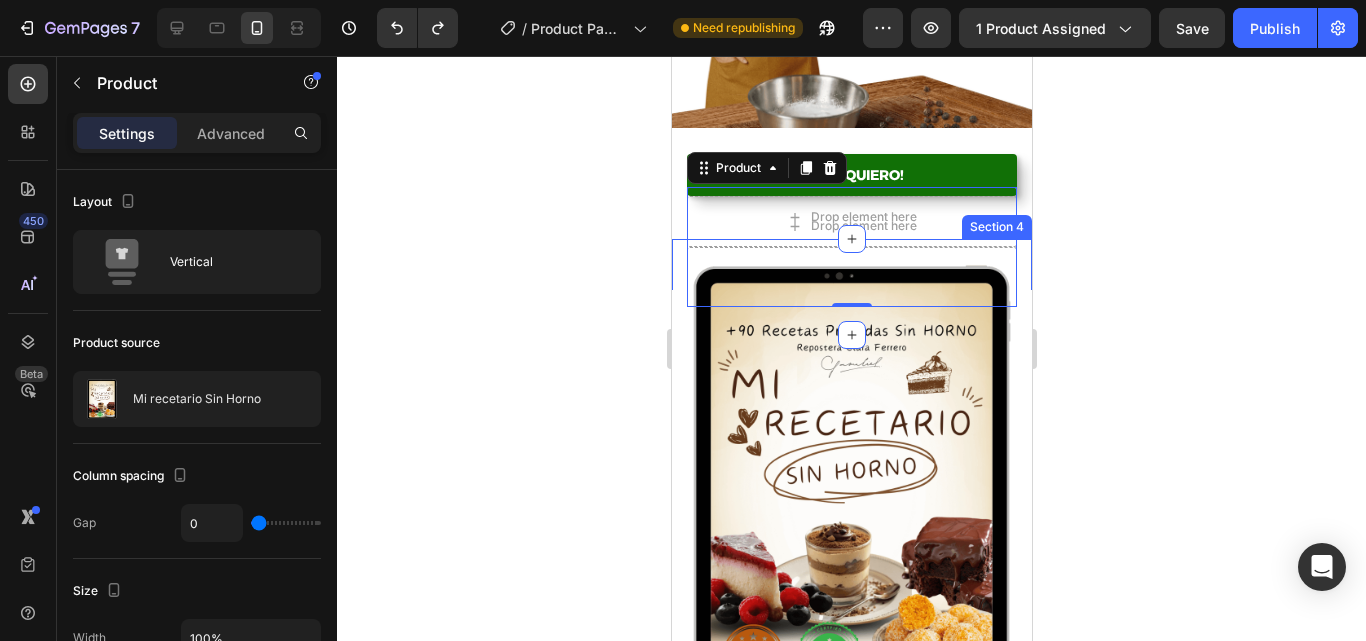 click on "Drop element here Drop element here Product 0 Section 4" at bounding box center [851, 287] 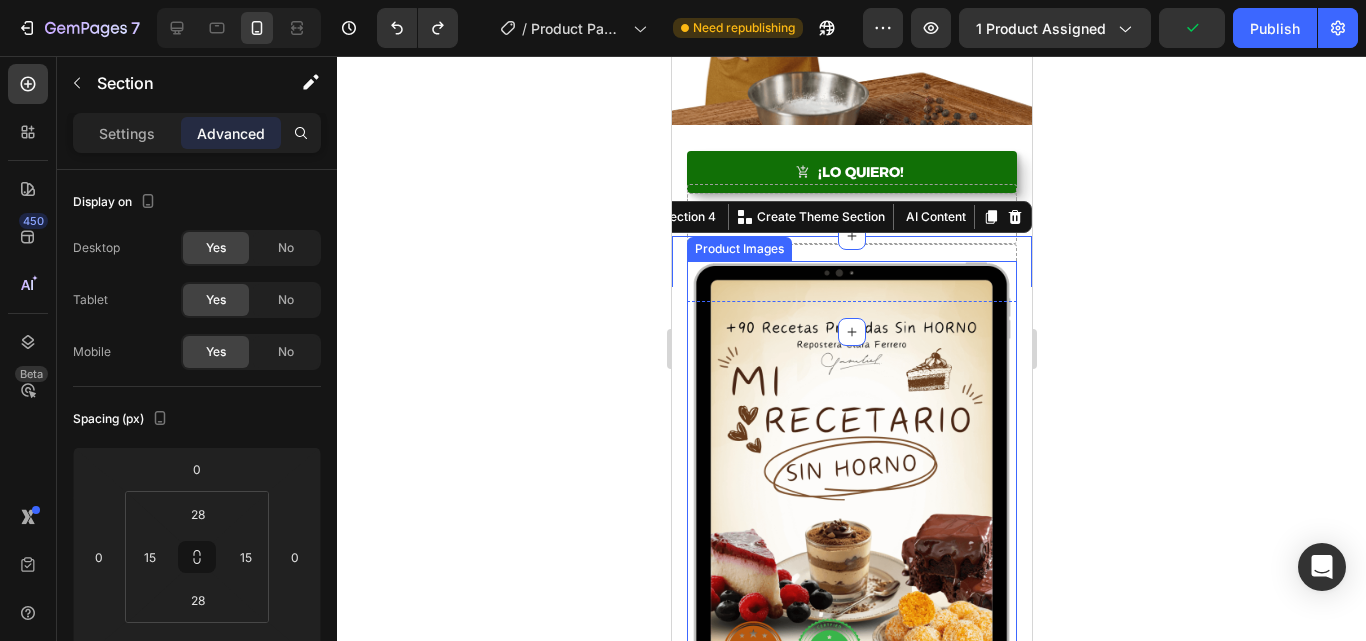 scroll, scrollTop: 766, scrollLeft: 0, axis: vertical 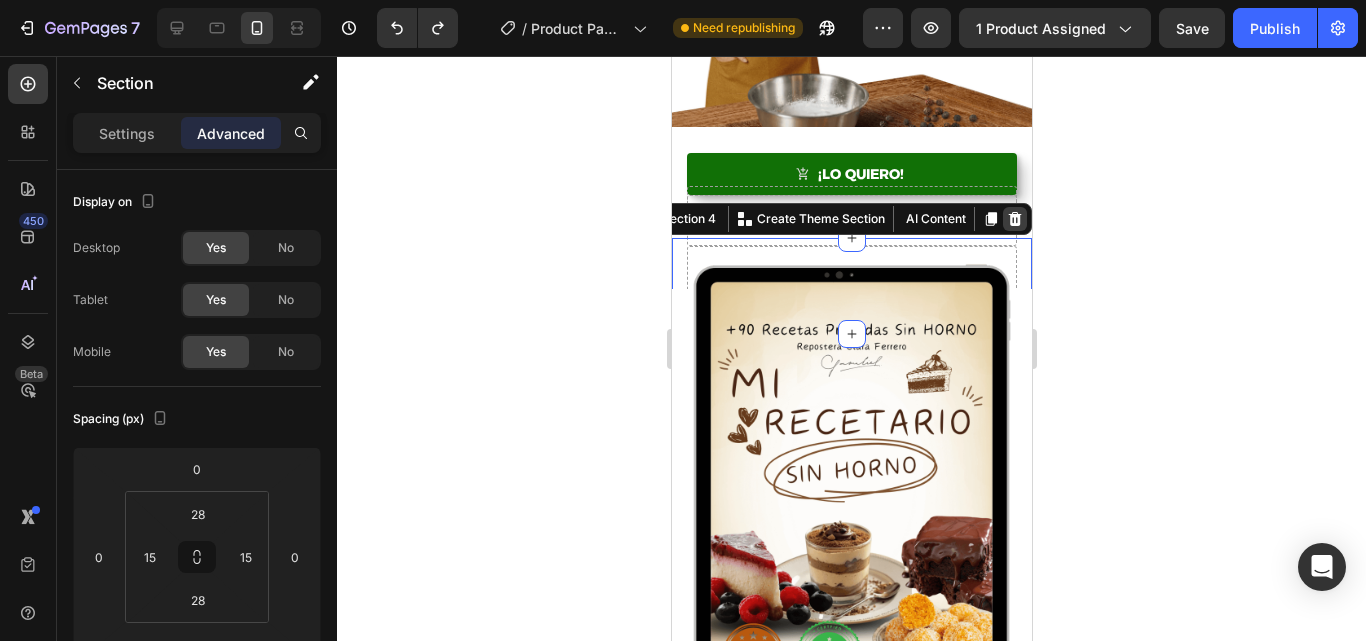click 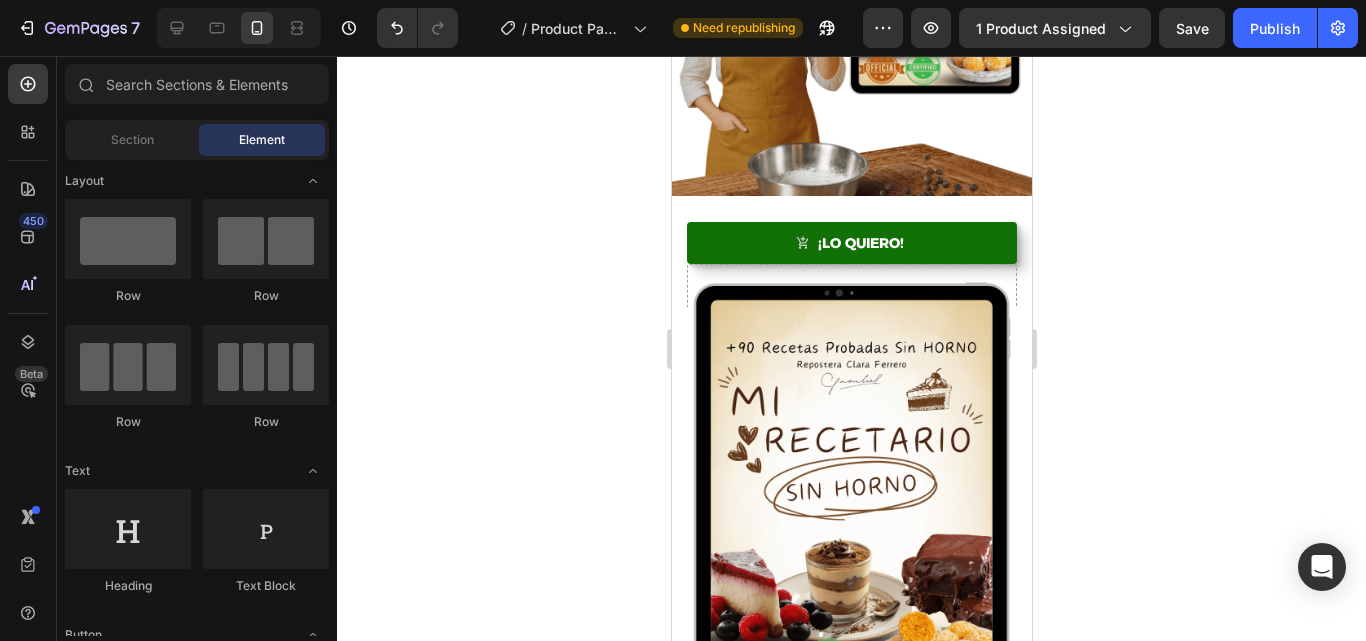 scroll, scrollTop: 640, scrollLeft: 0, axis: vertical 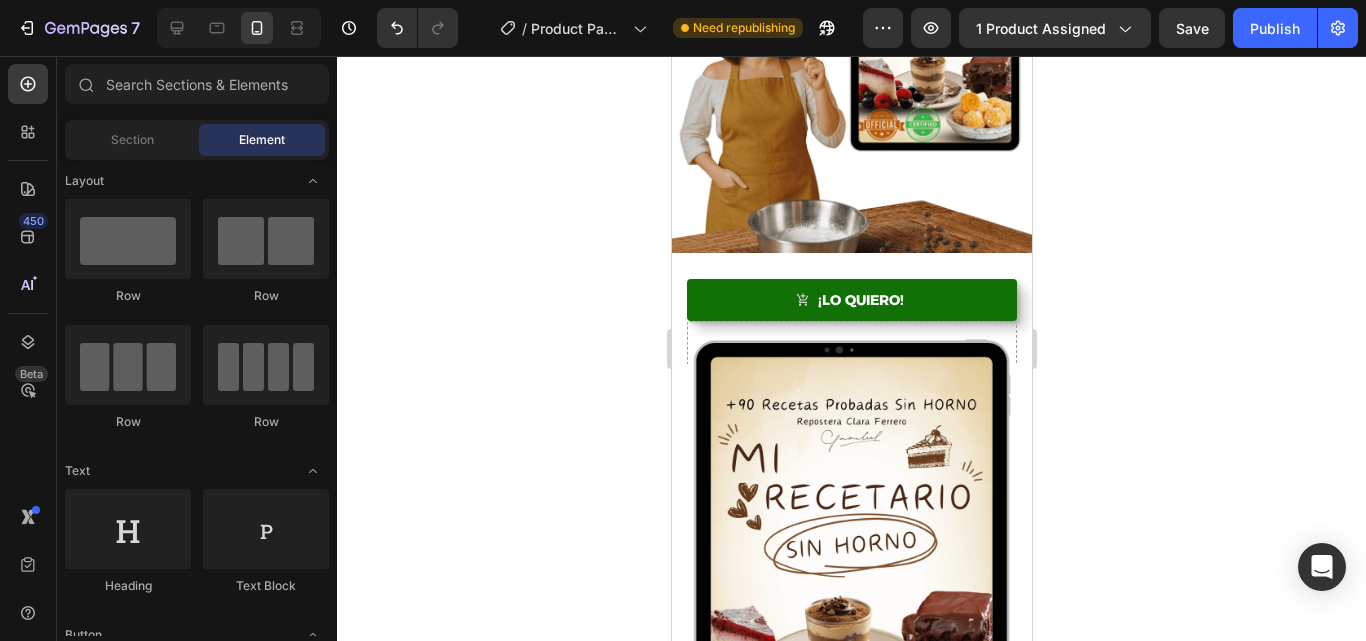 click 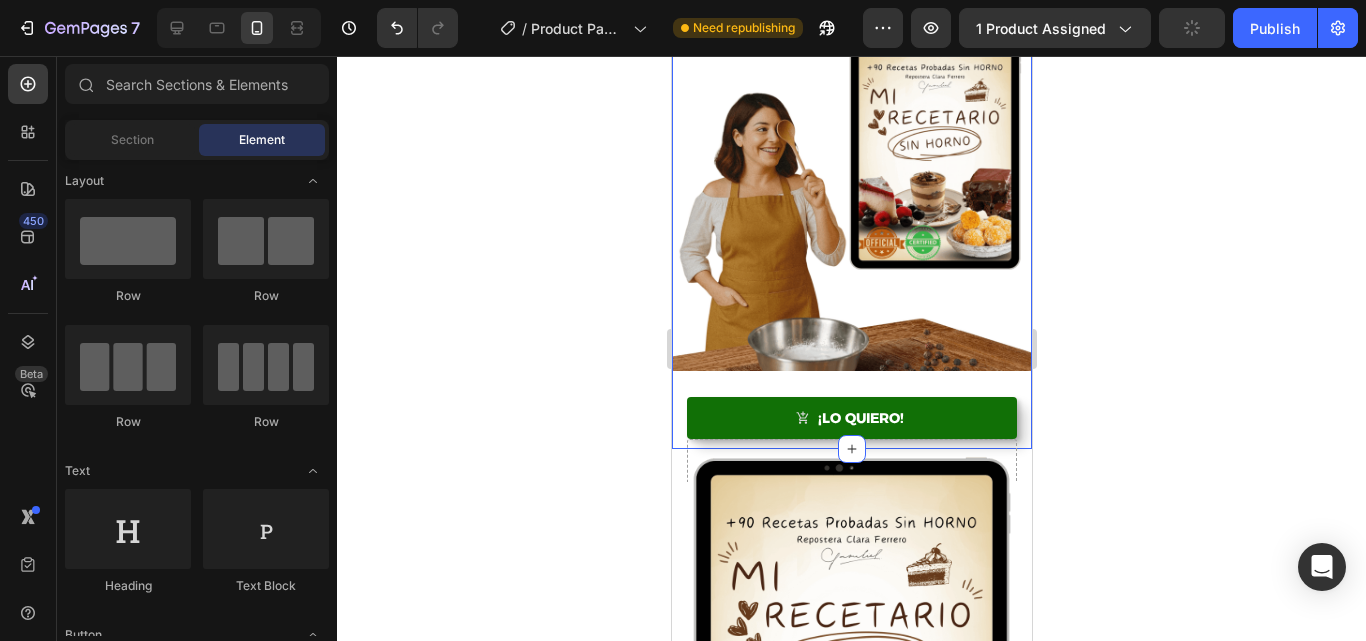 scroll, scrollTop: 525, scrollLeft: 0, axis: vertical 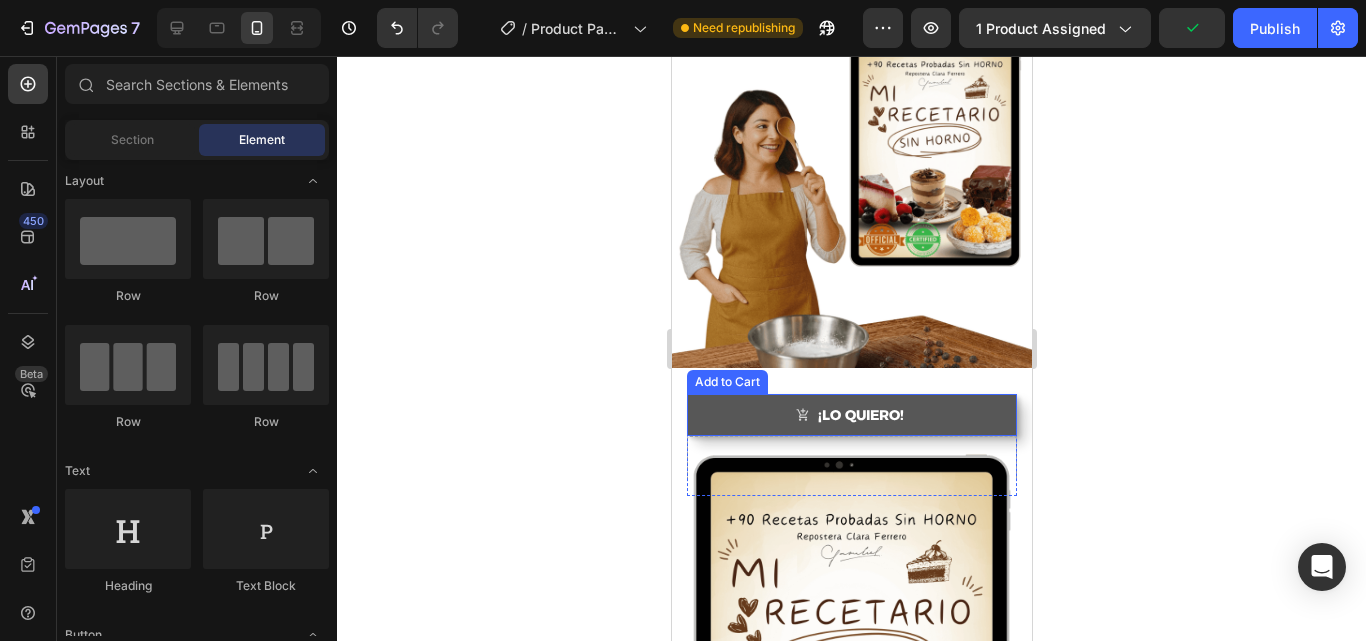 click on "¡LO QUIERO!" at bounding box center (851, 415) 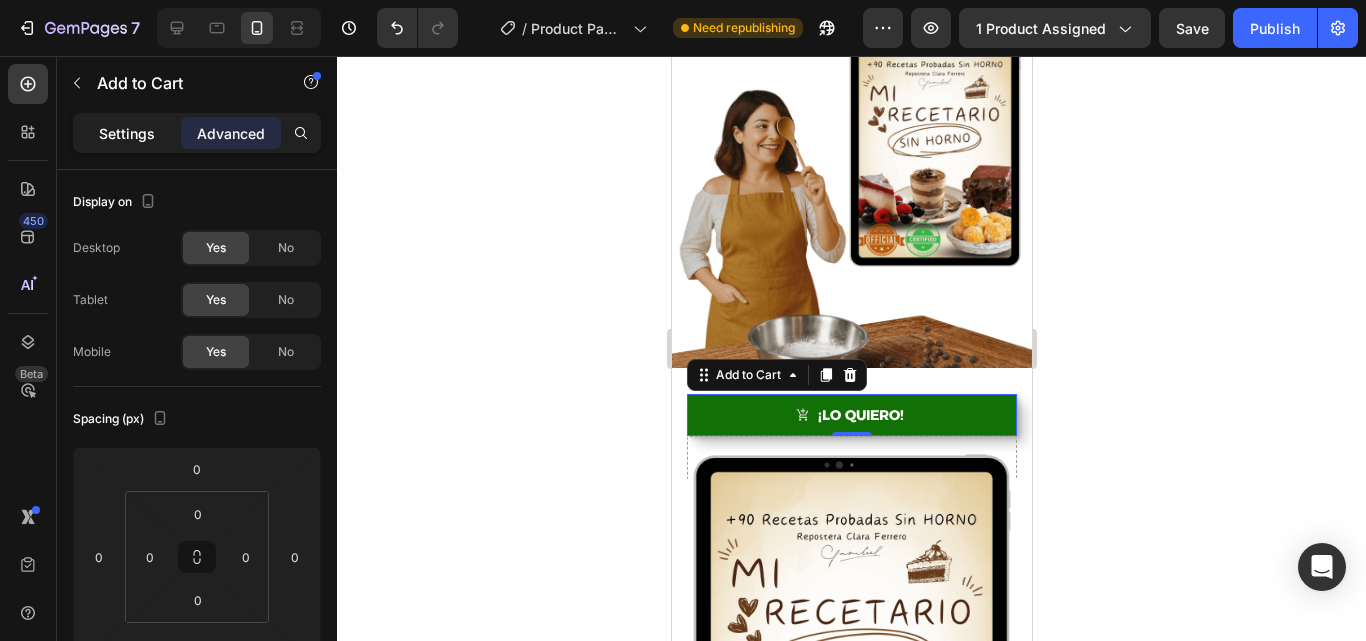 click on "Settings" at bounding box center [127, 133] 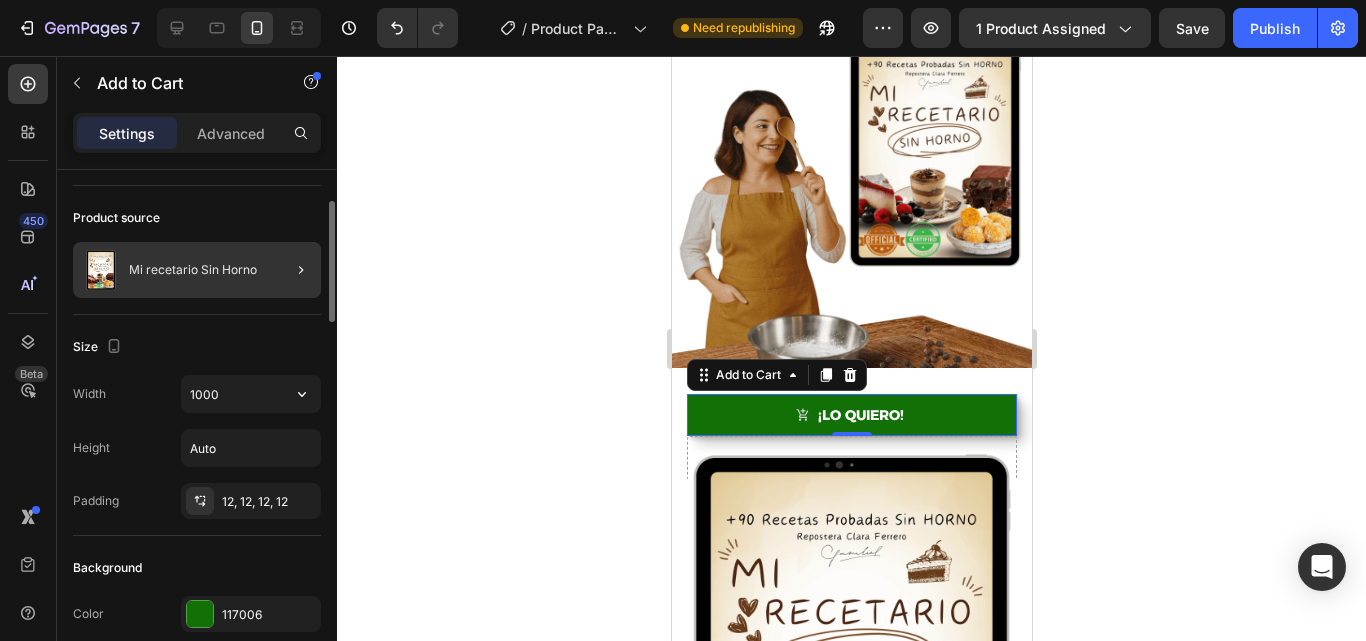 scroll, scrollTop: 127, scrollLeft: 0, axis: vertical 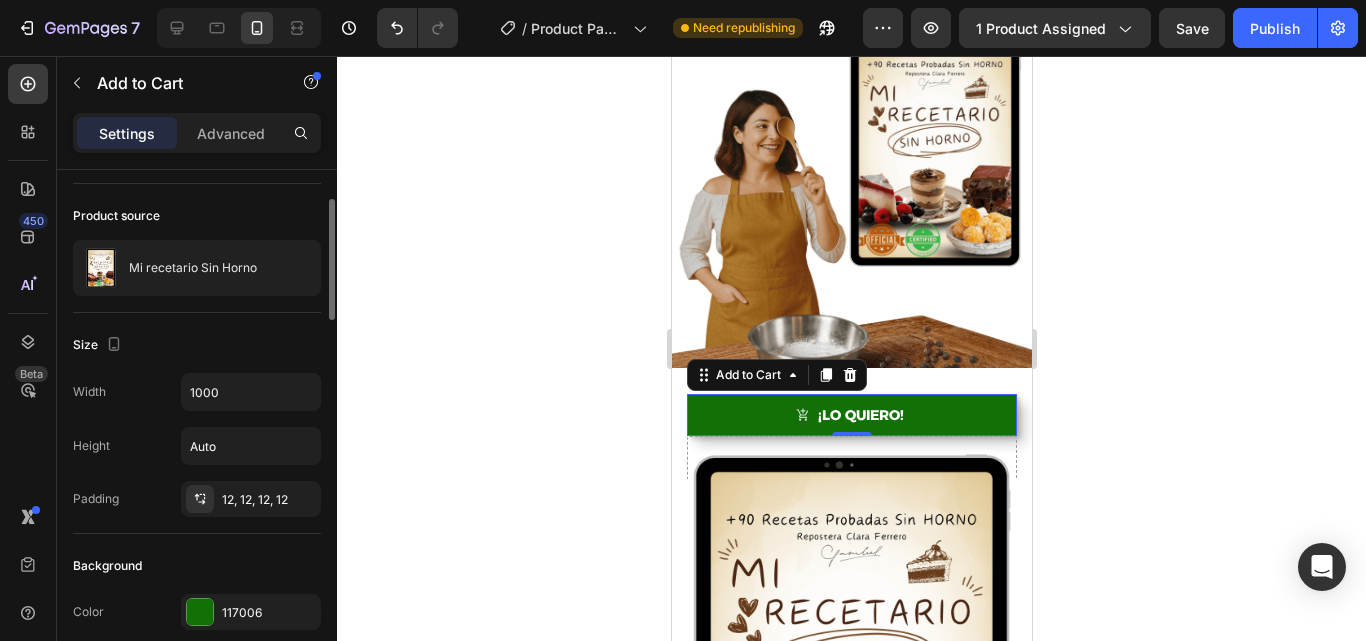 click 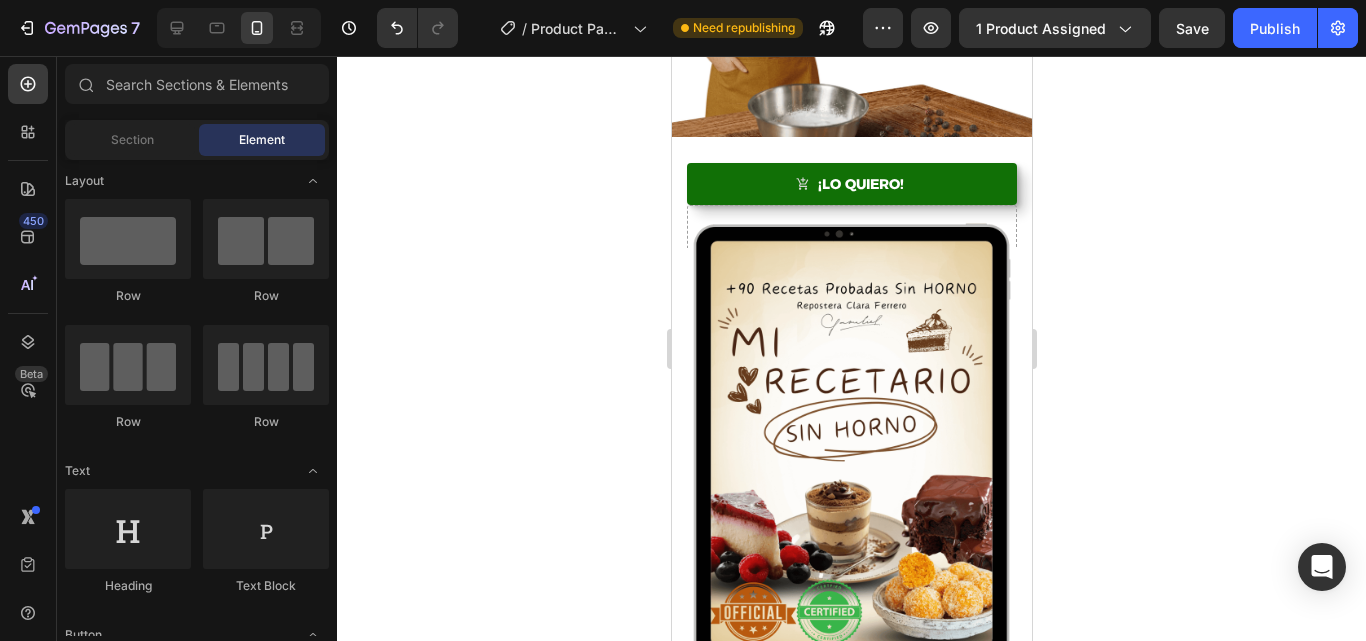 scroll, scrollTop: 781, scrollLeft: 0, axis: vertical 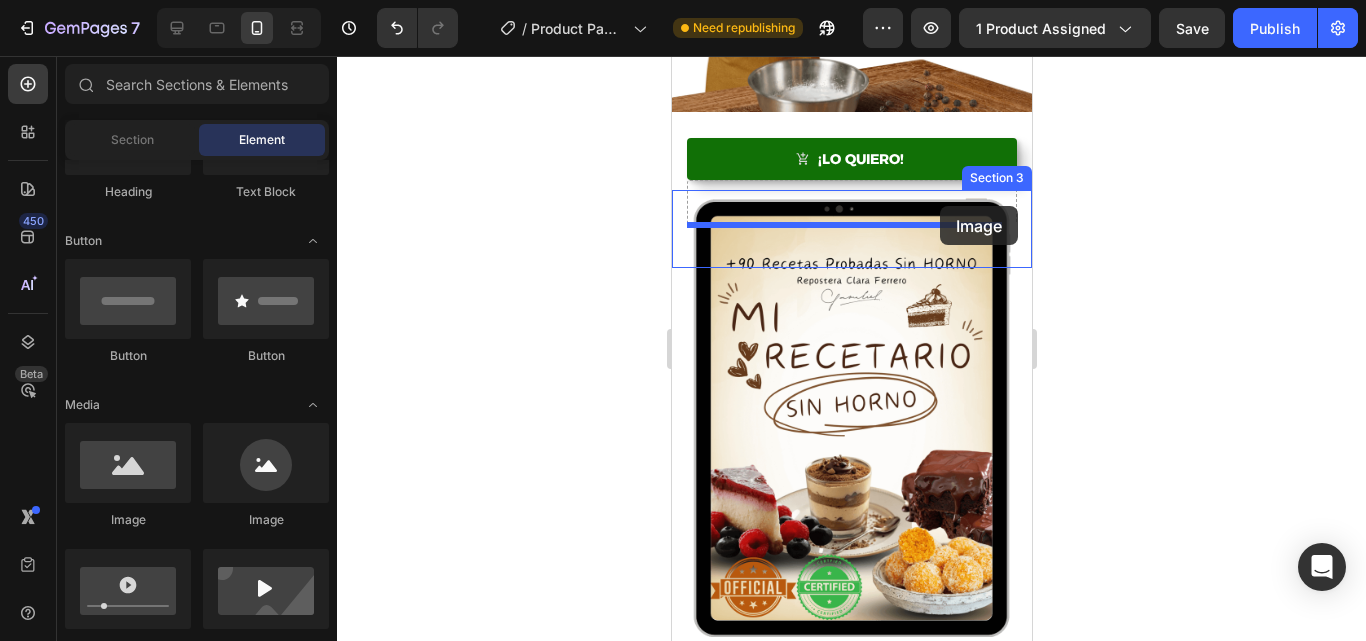 drag, startPoint x: 824, startPoint y: 522, endPoint x: 939, endPoint y: 206, distance: 336.27518 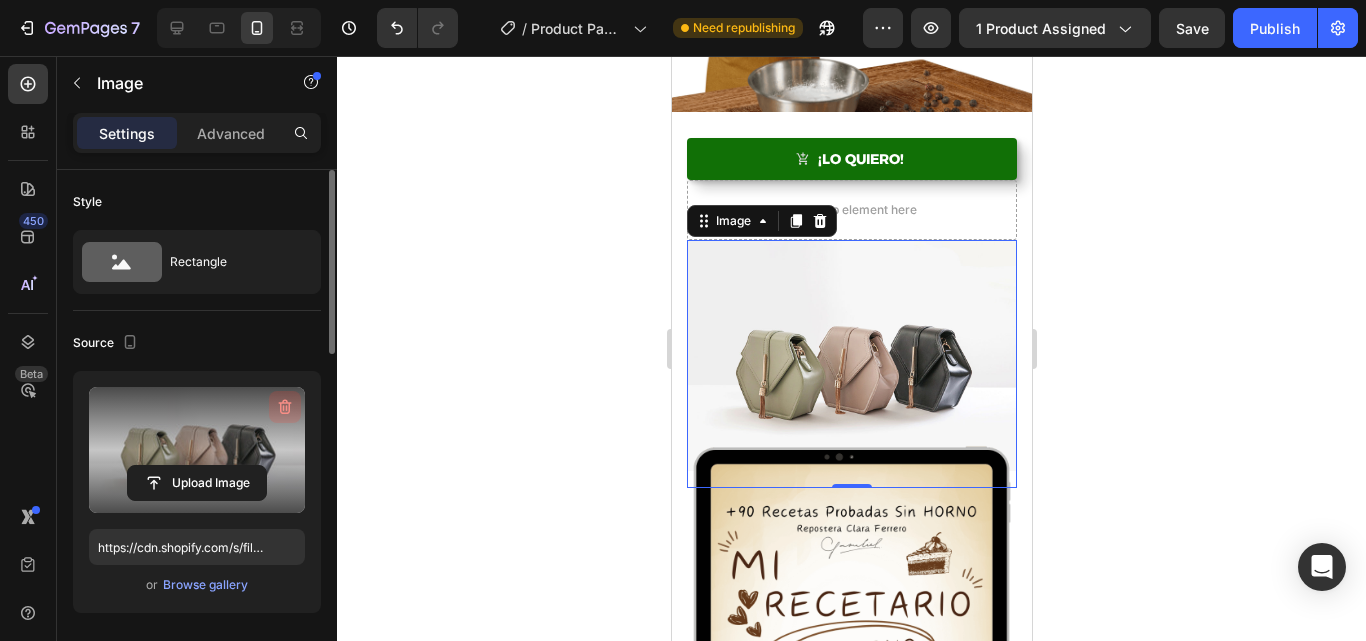 click 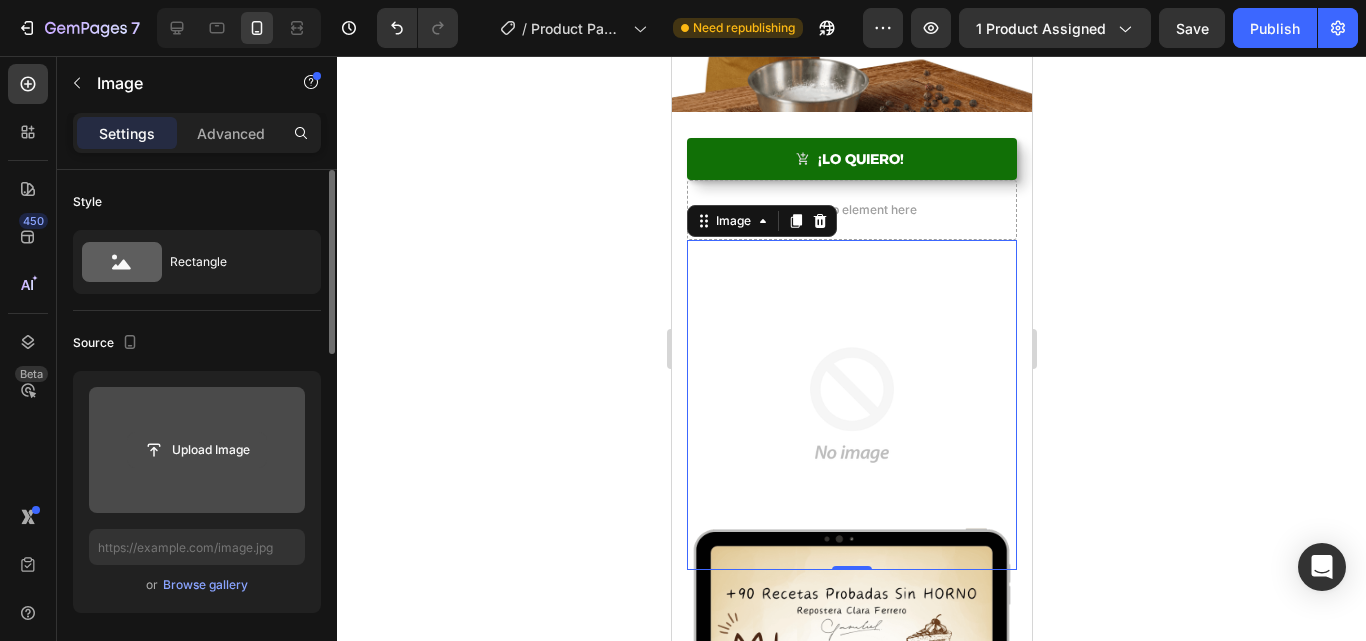 click 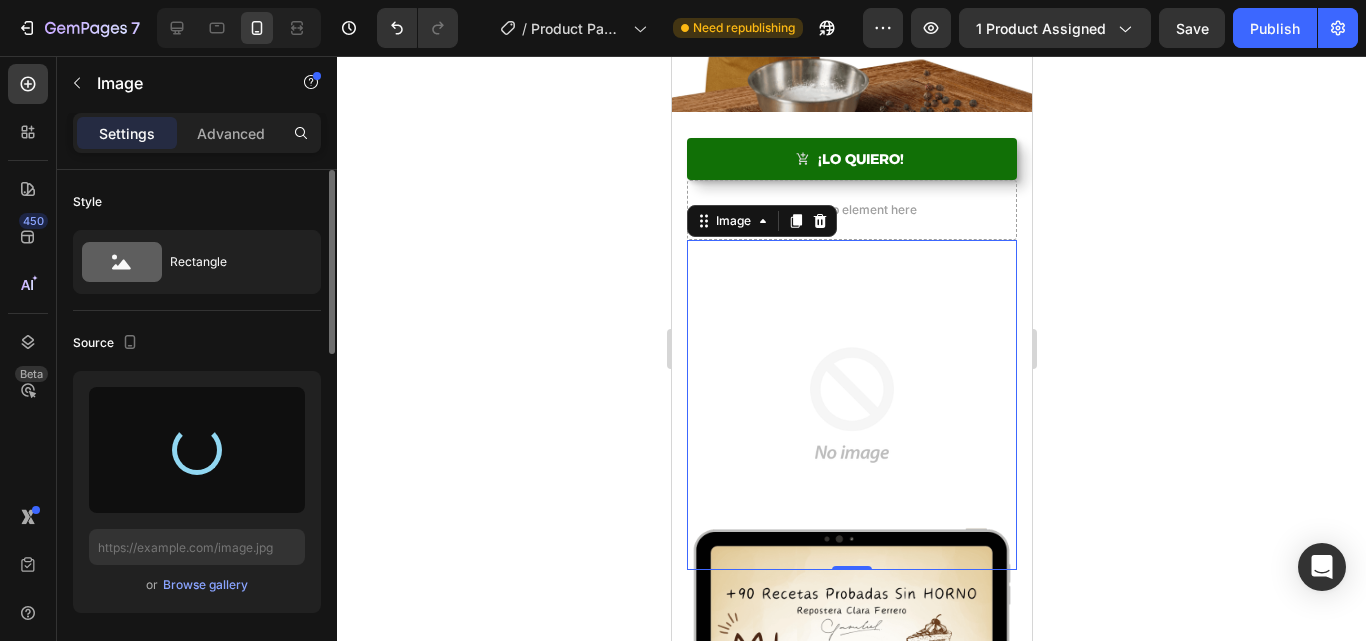 type on "https://cdn.shopify.com/s/files/1/0654/0512/4739/files/[FILENAME].png" 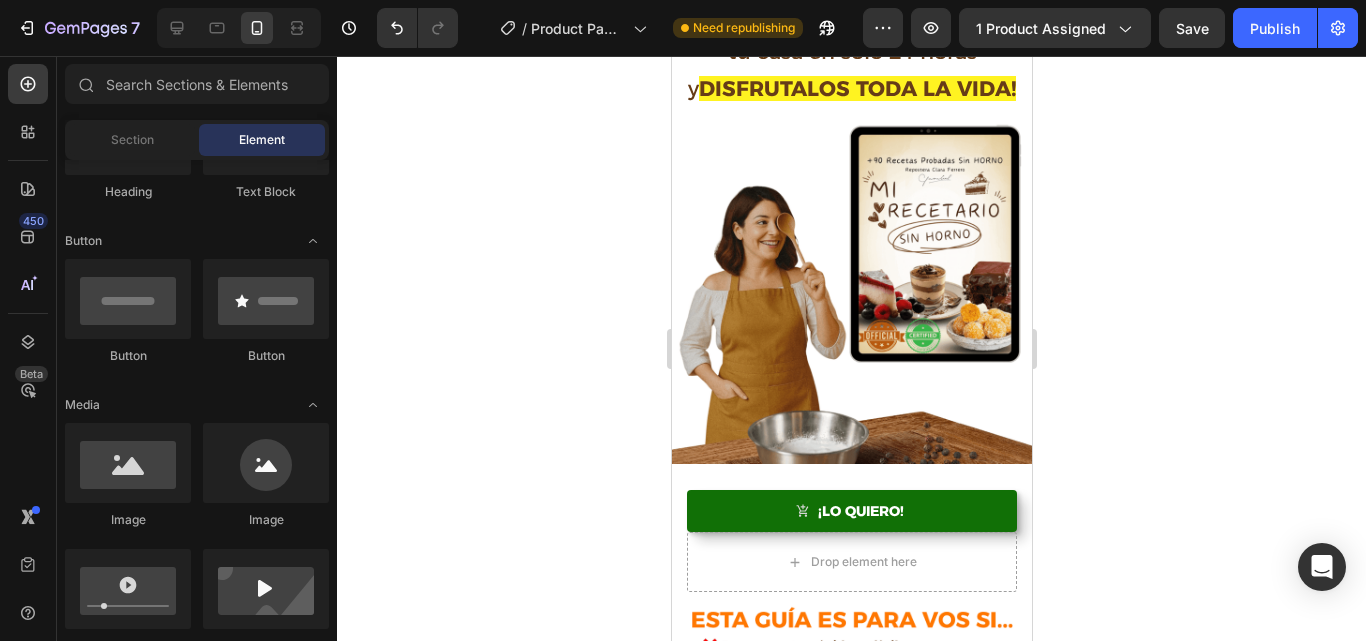 scroll, scrollTop: 362, scrollLeft: 0, axis: vertical 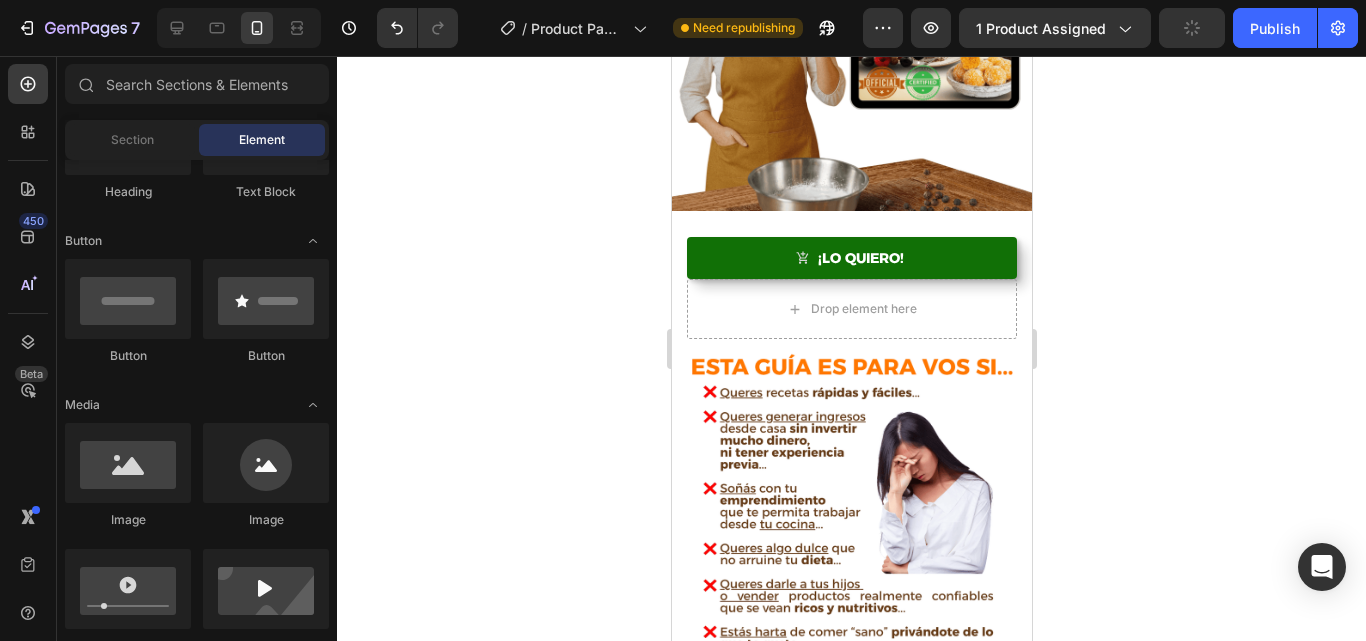 drag, startPoint x: 1020, startPoint y: 181, endPoint x: 1702, endPoint y: 297, distance: 691.79474 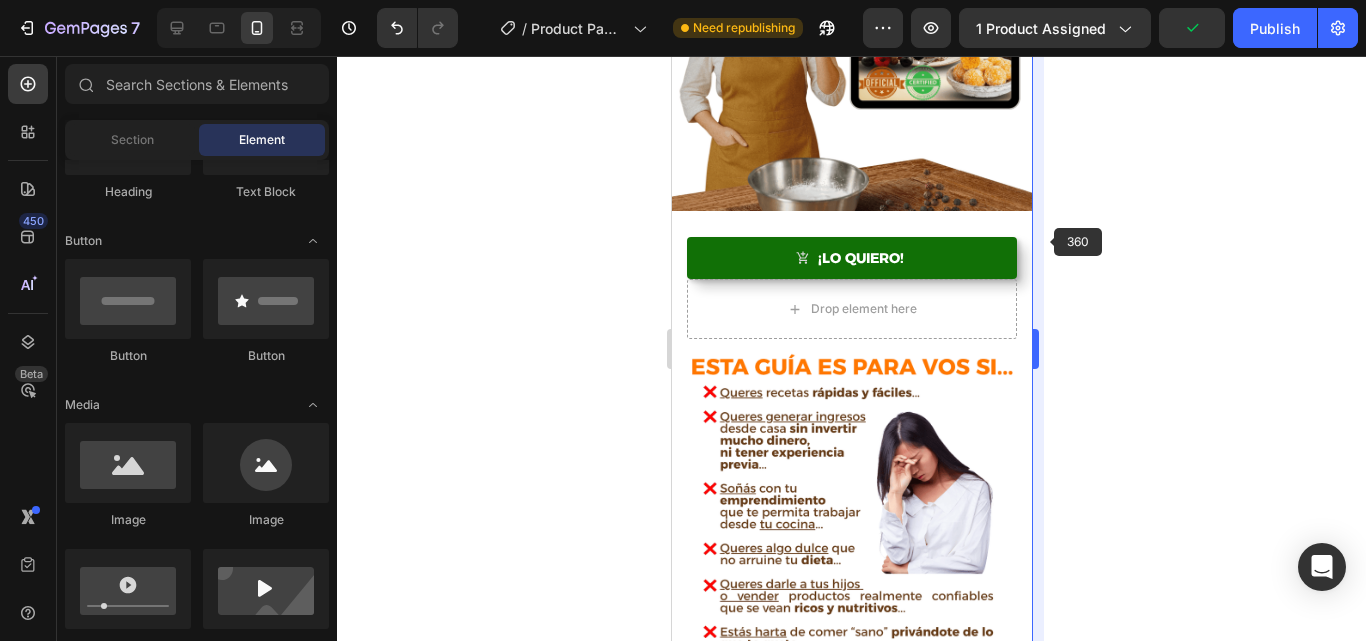 scroll, scrollTop: 719, scrollLeft: 0, axis: vertical 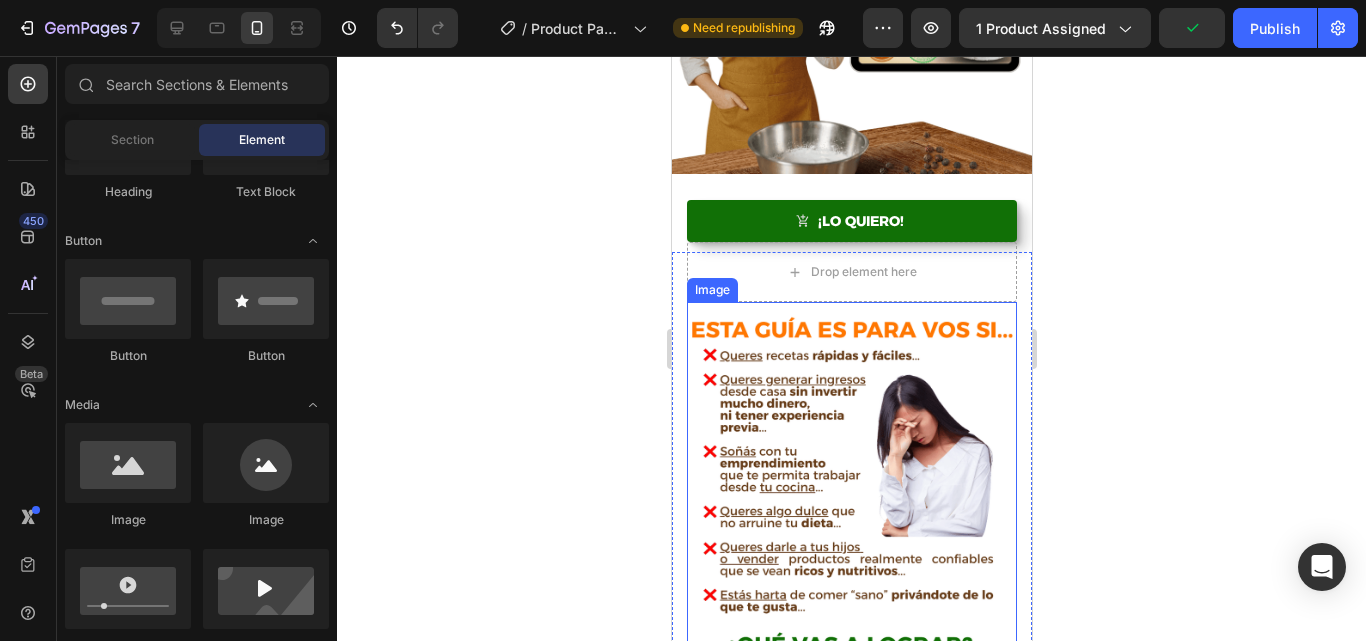 click at bounding box center [851, 632] 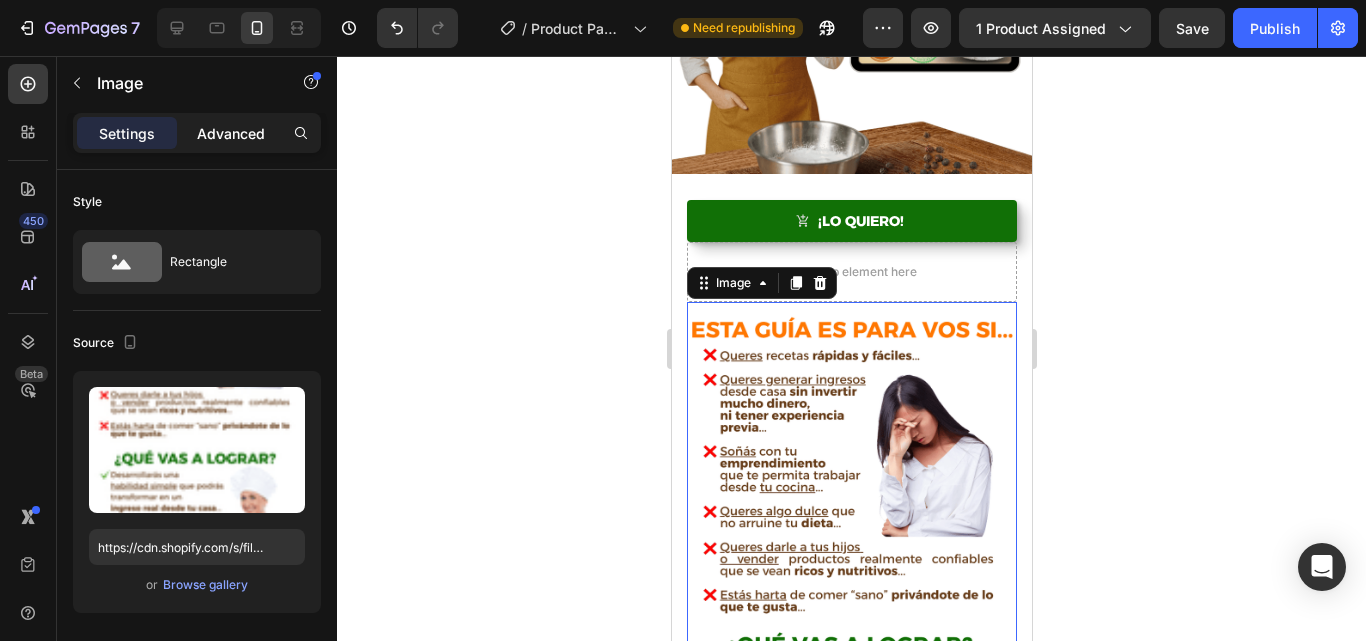 click on "Advanced" at bounding box center [231, 133] 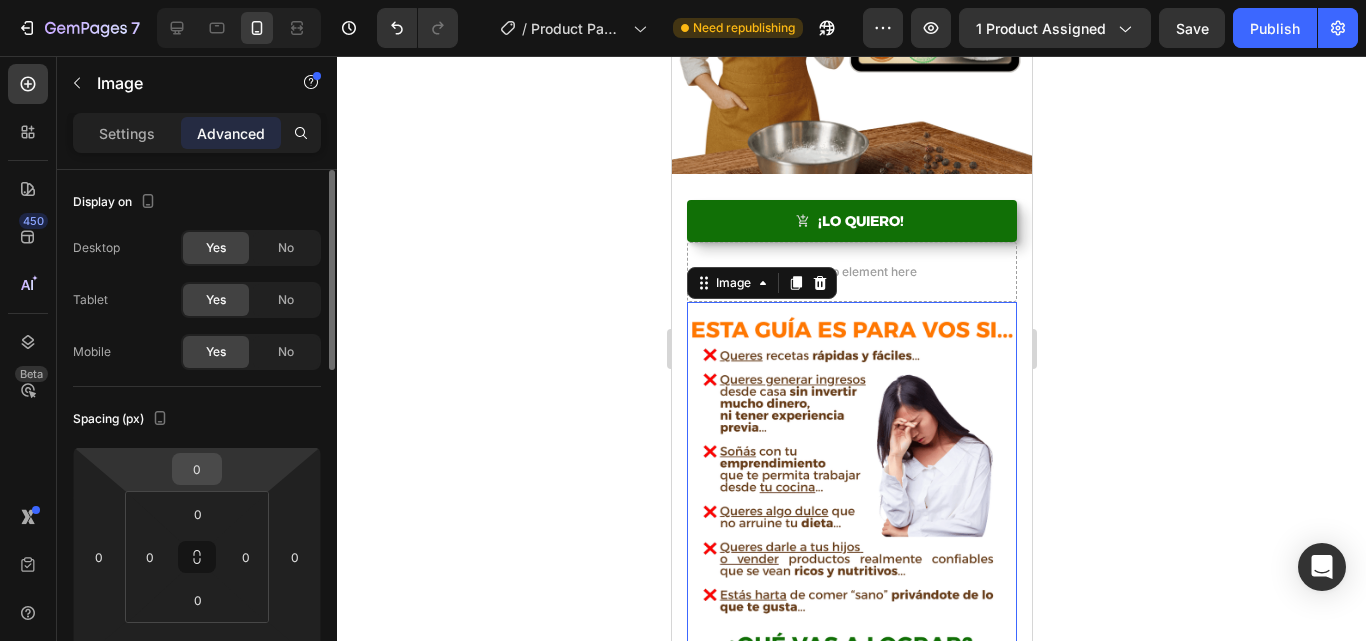 click on "0" at bounding box center (197, 469) 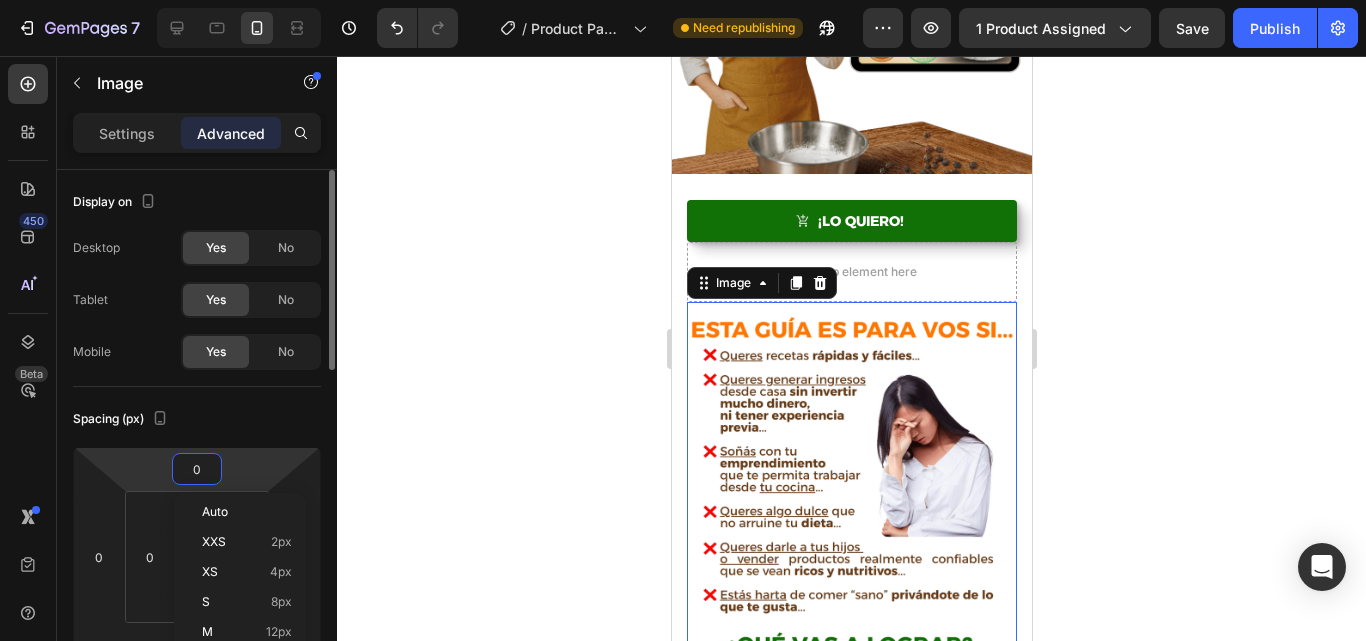 click on "0" at bounding box center (197, 469) 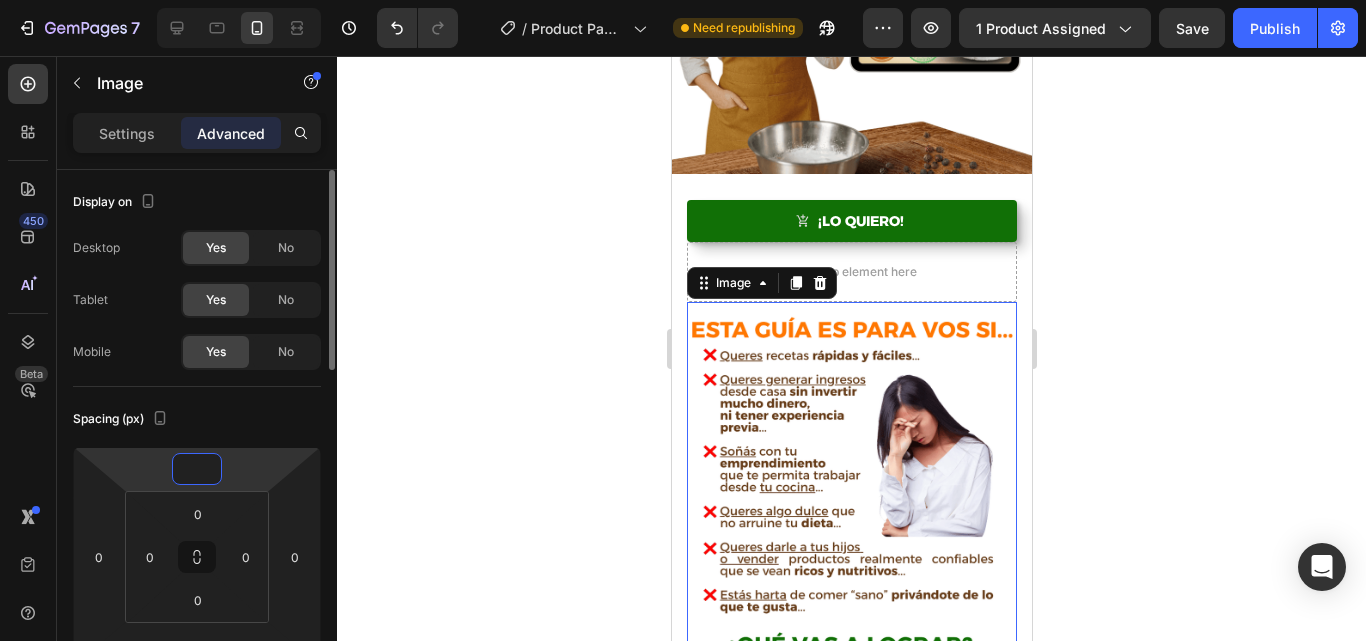 type on "0" 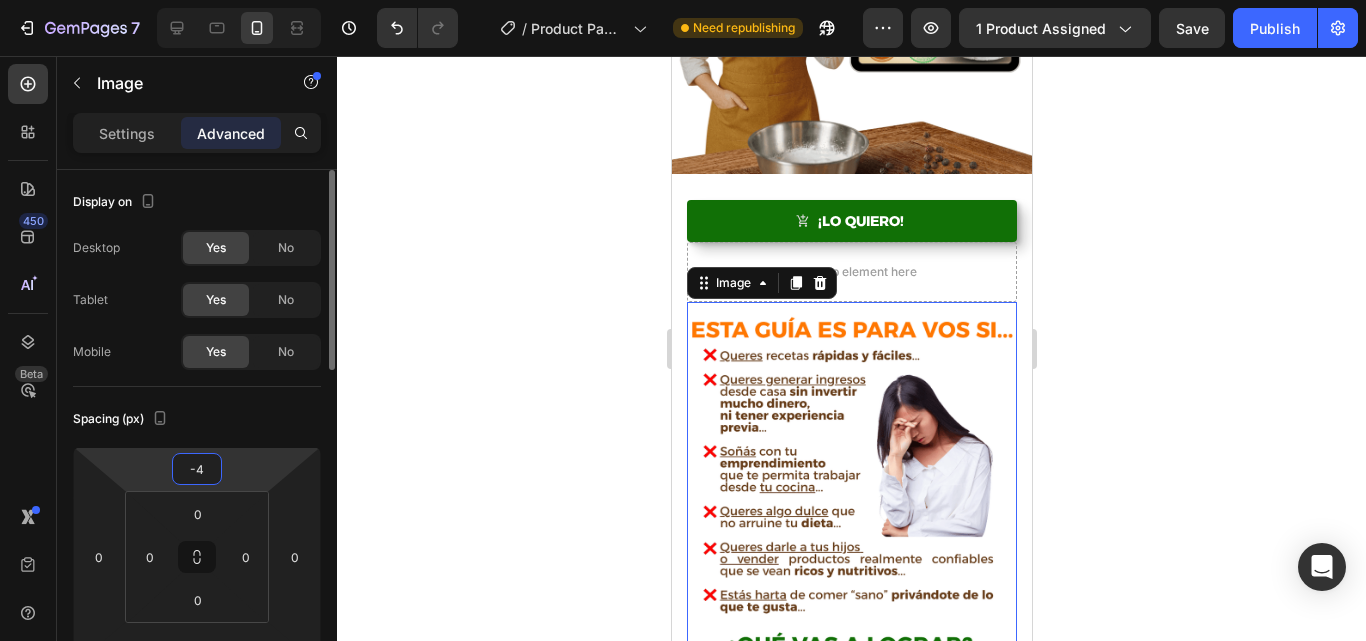 type on "-40" 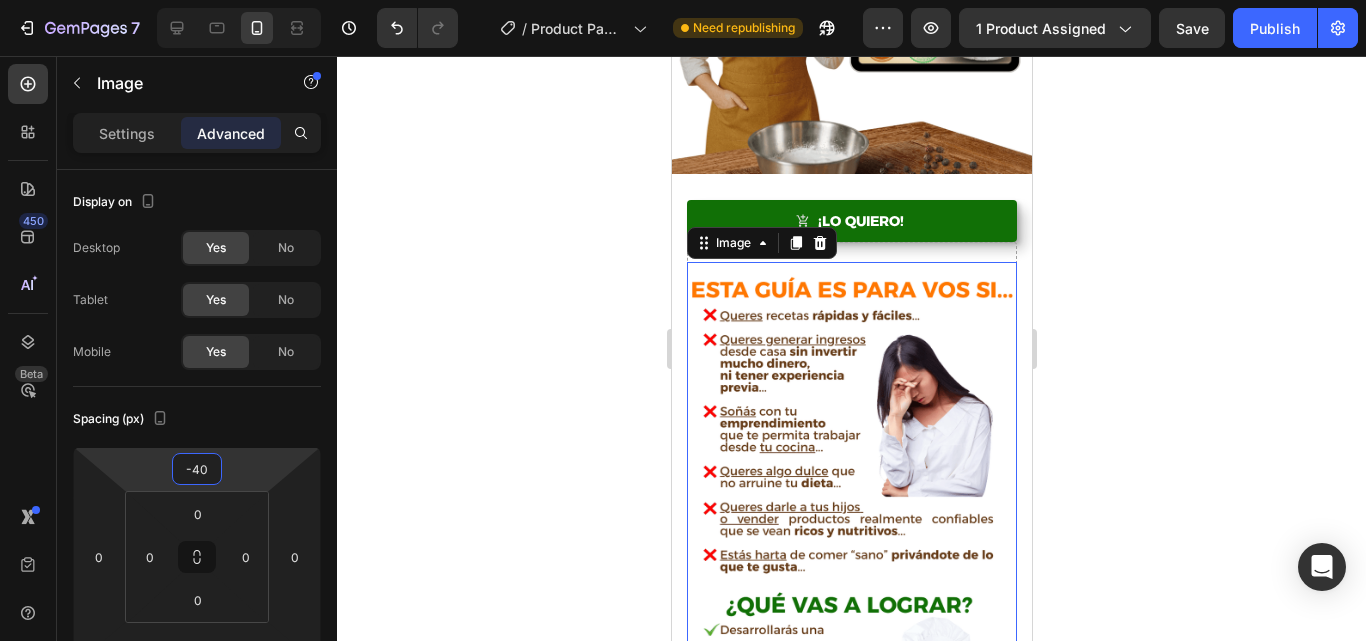 click 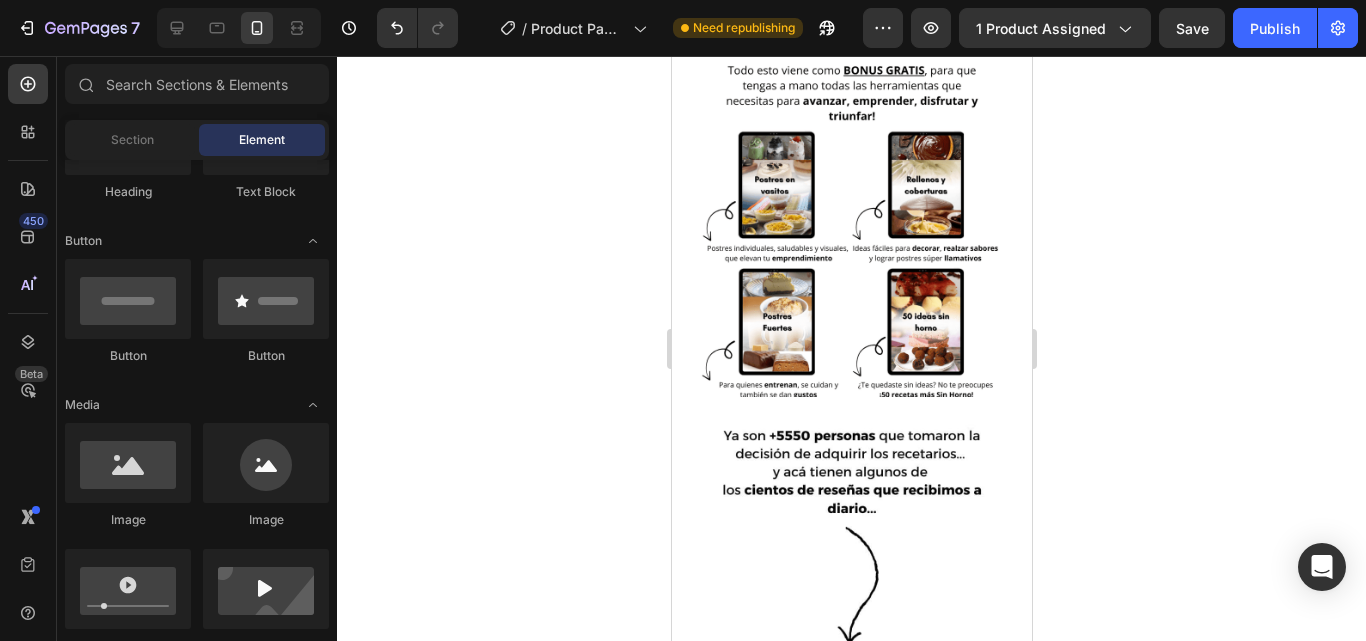 scroll, scrollTop: 2537, scrollLeft: 0, axis: vertical 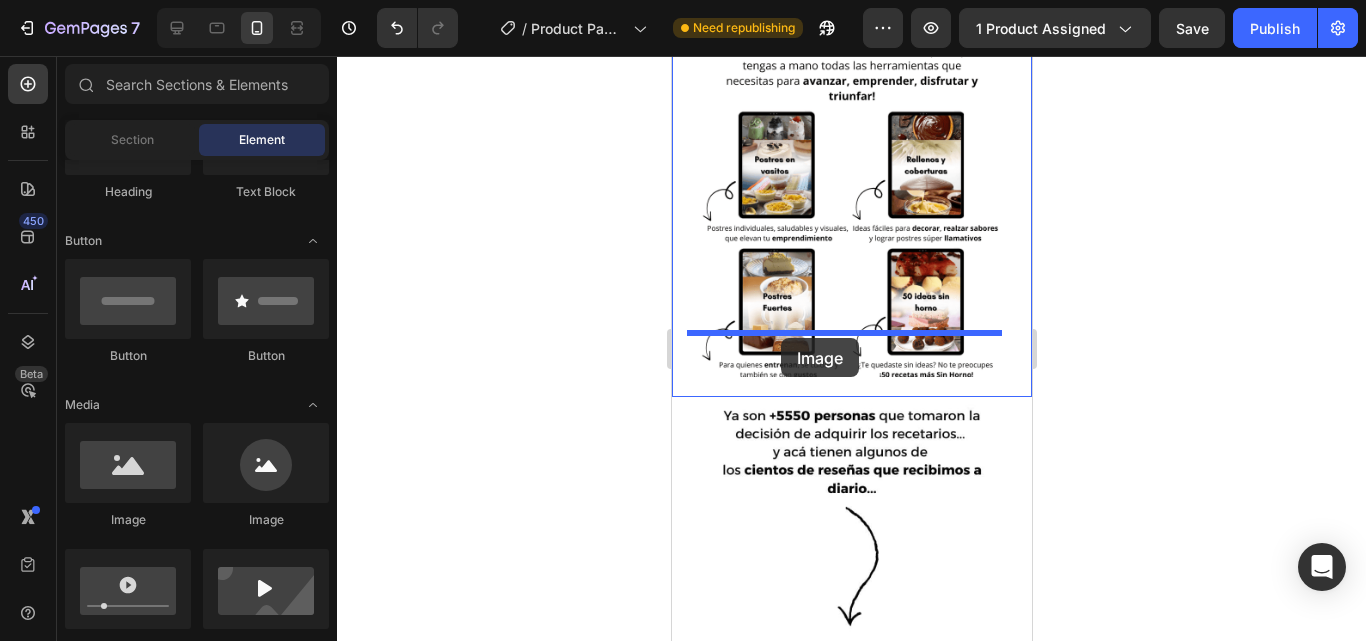 drag, startPoint x: 825, startPoint y: 529, endPoint x: 780, endPoint y: 338, distance: 196.22946 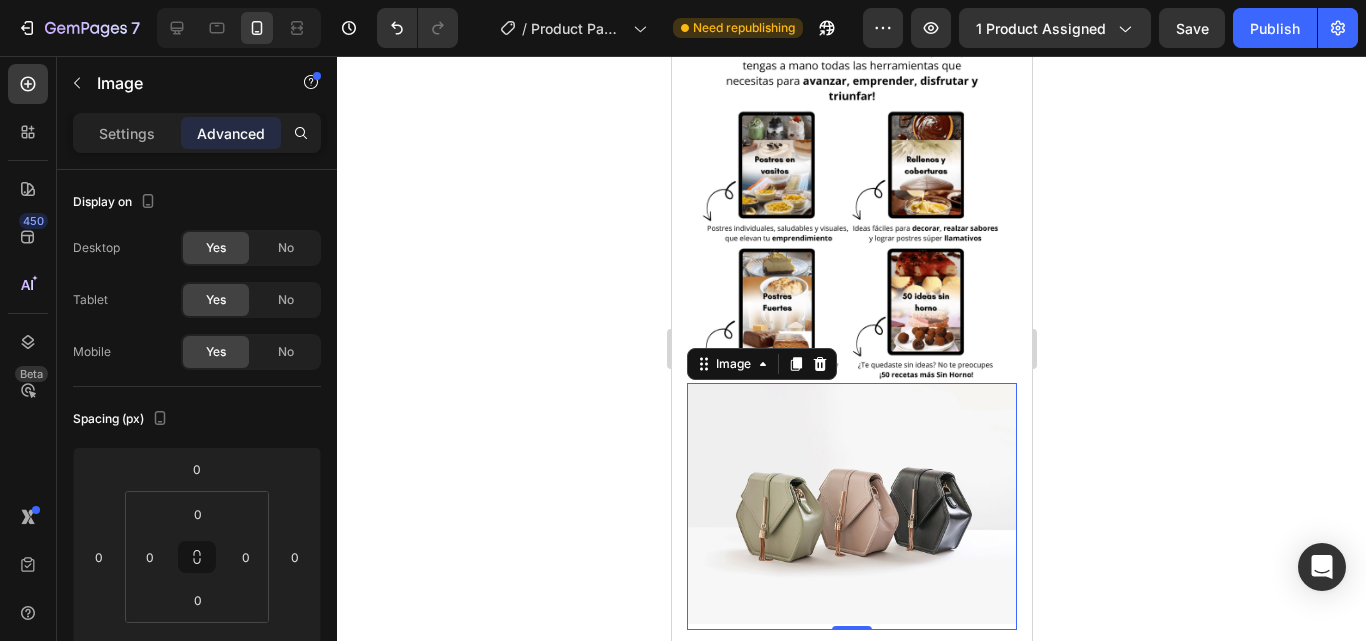 click at bounding box center [851, 507] 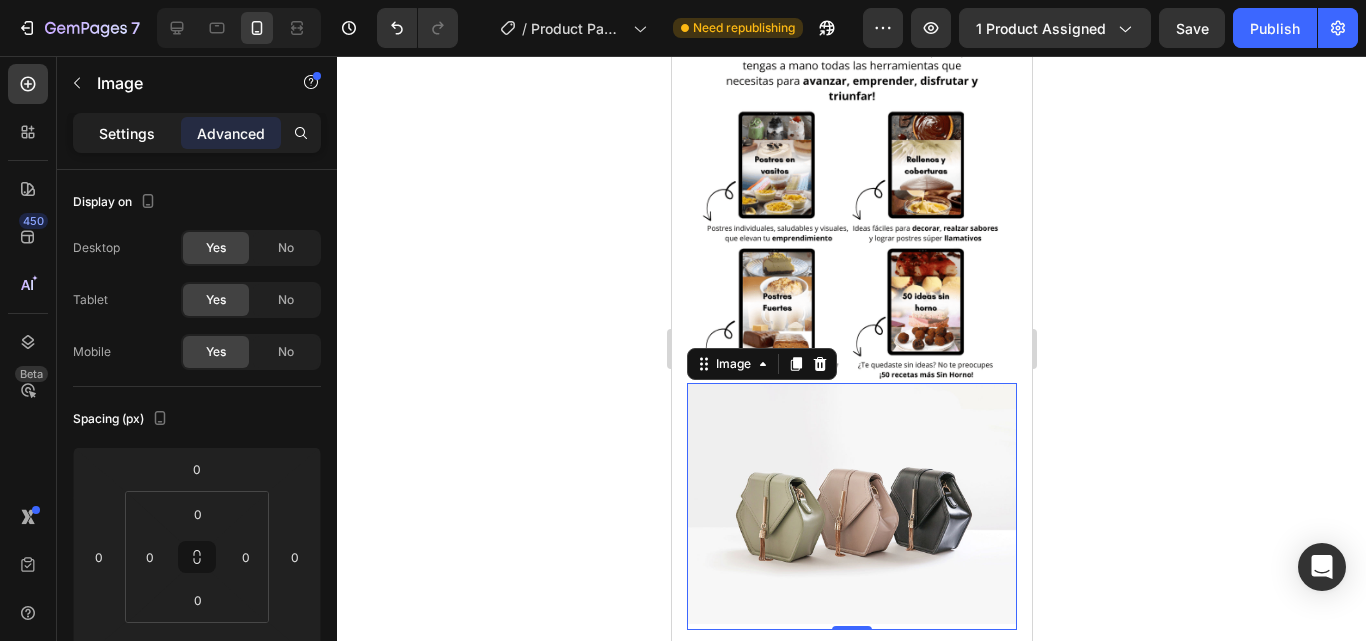 click on "Settings" 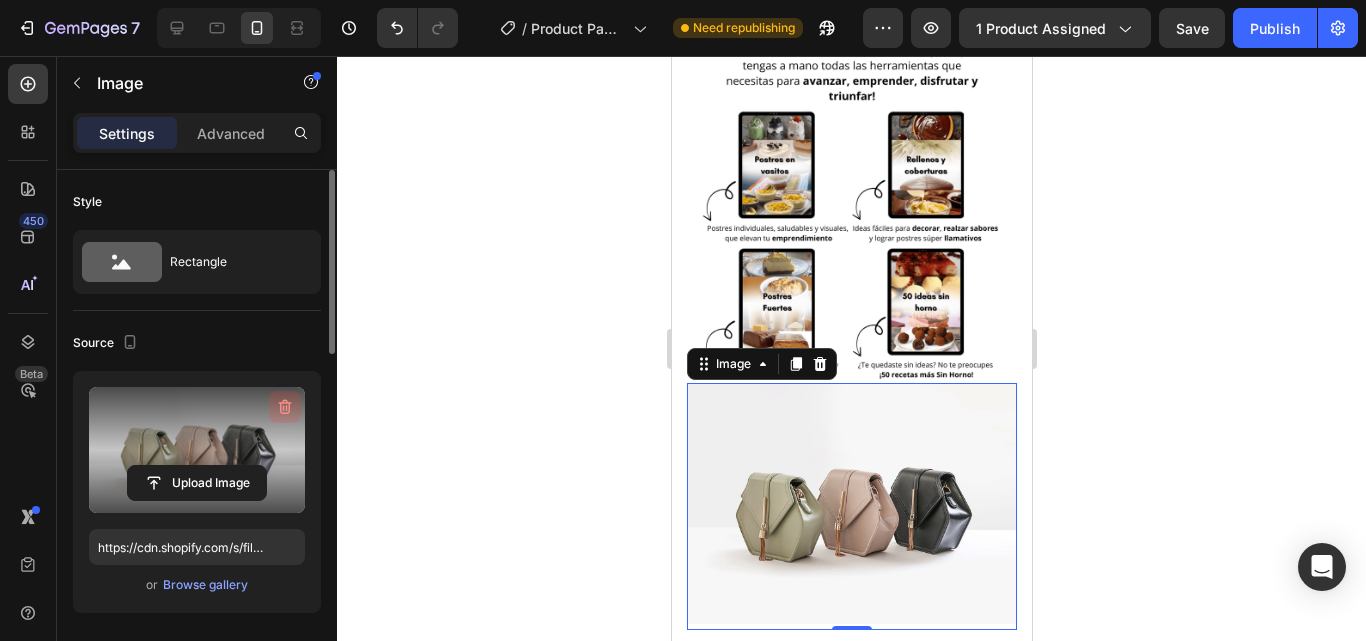 click 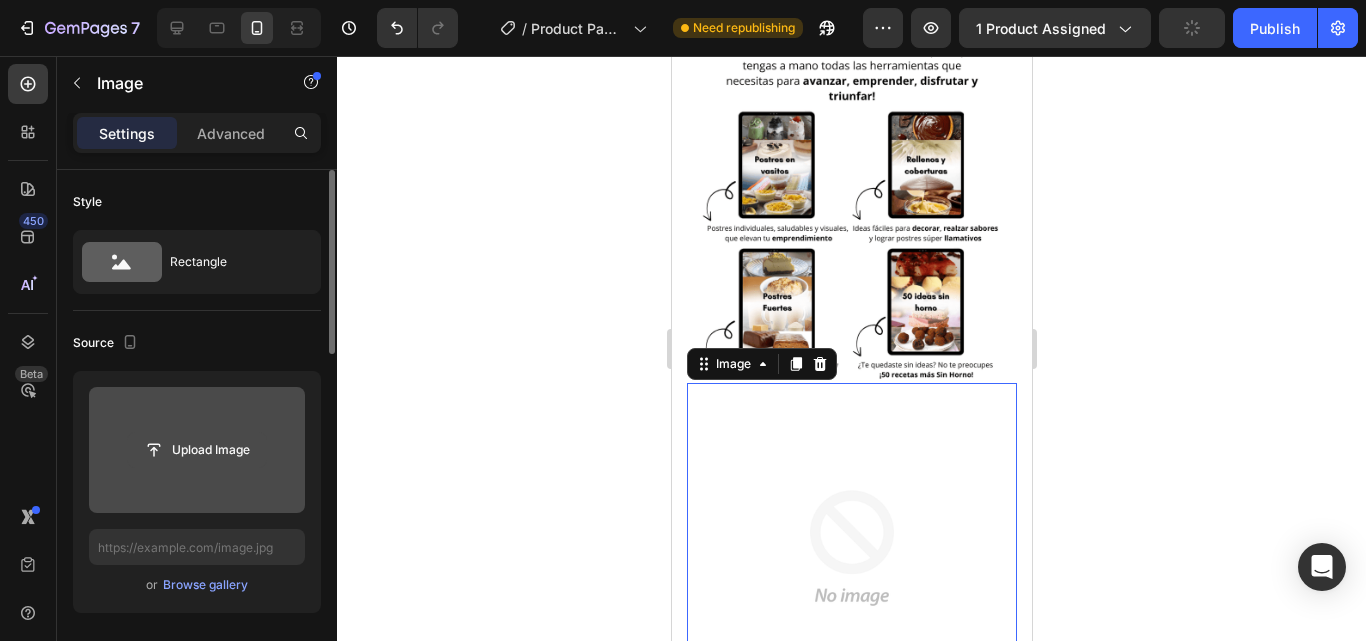 click 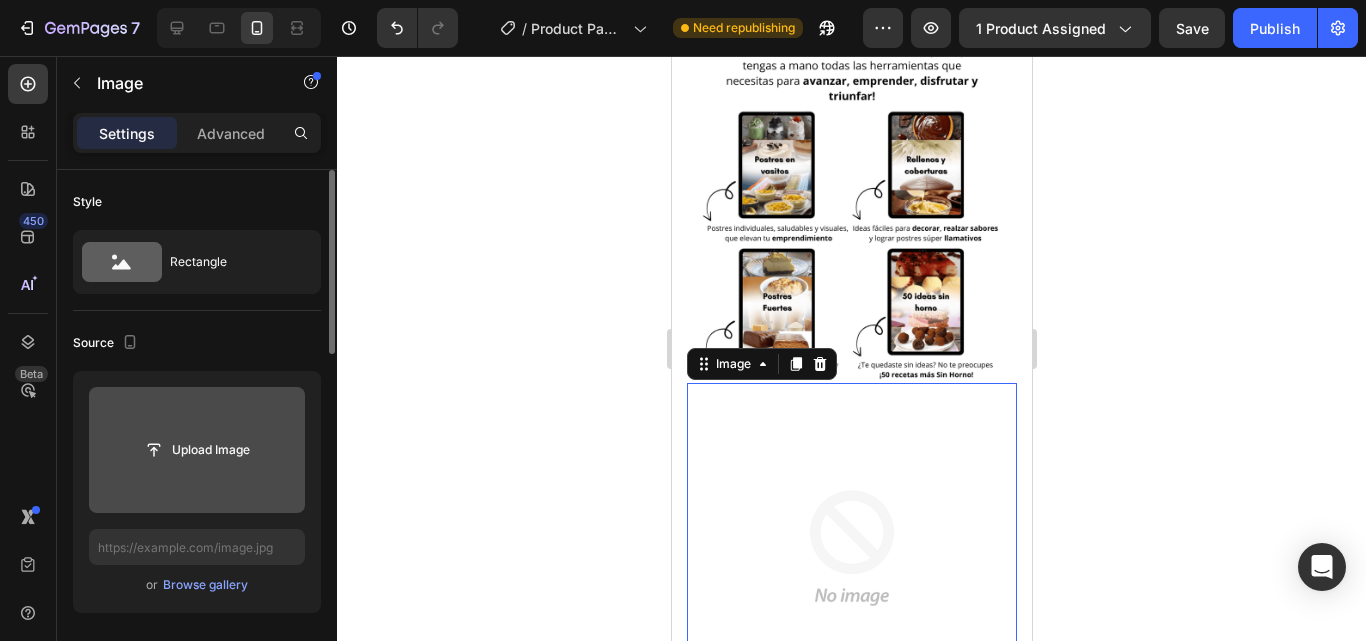 click 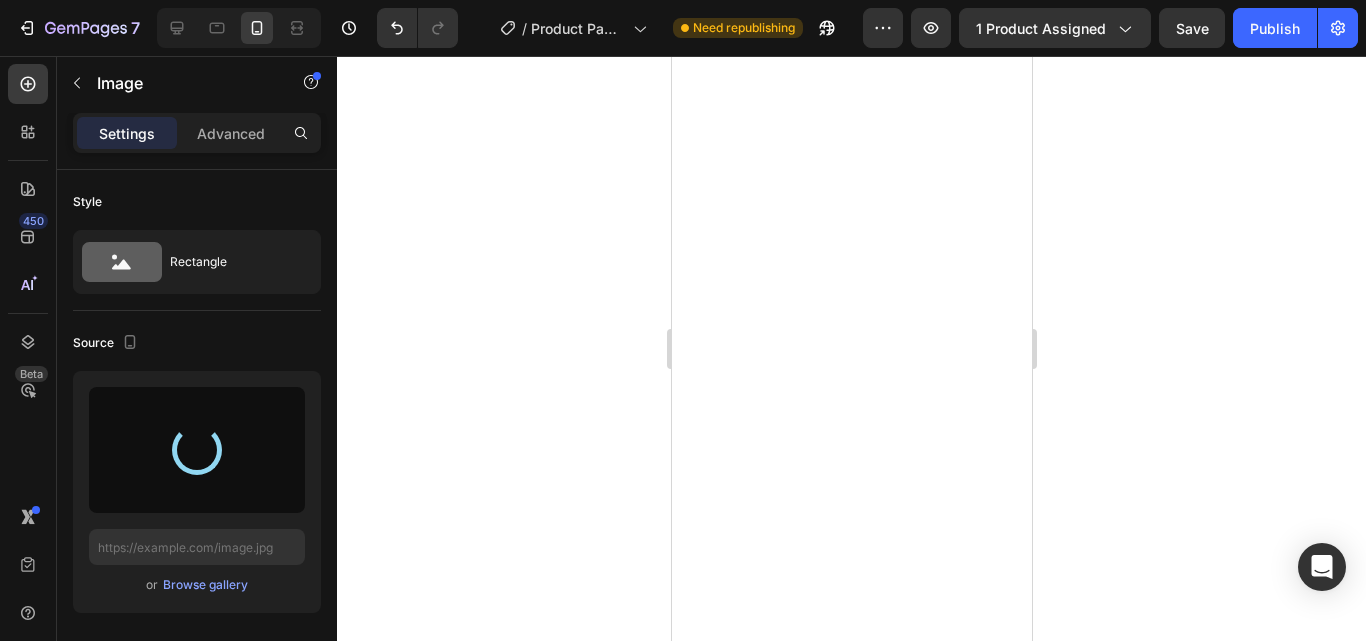 scroll, scrollTop: 0, scrollLeft: 0, axis: both 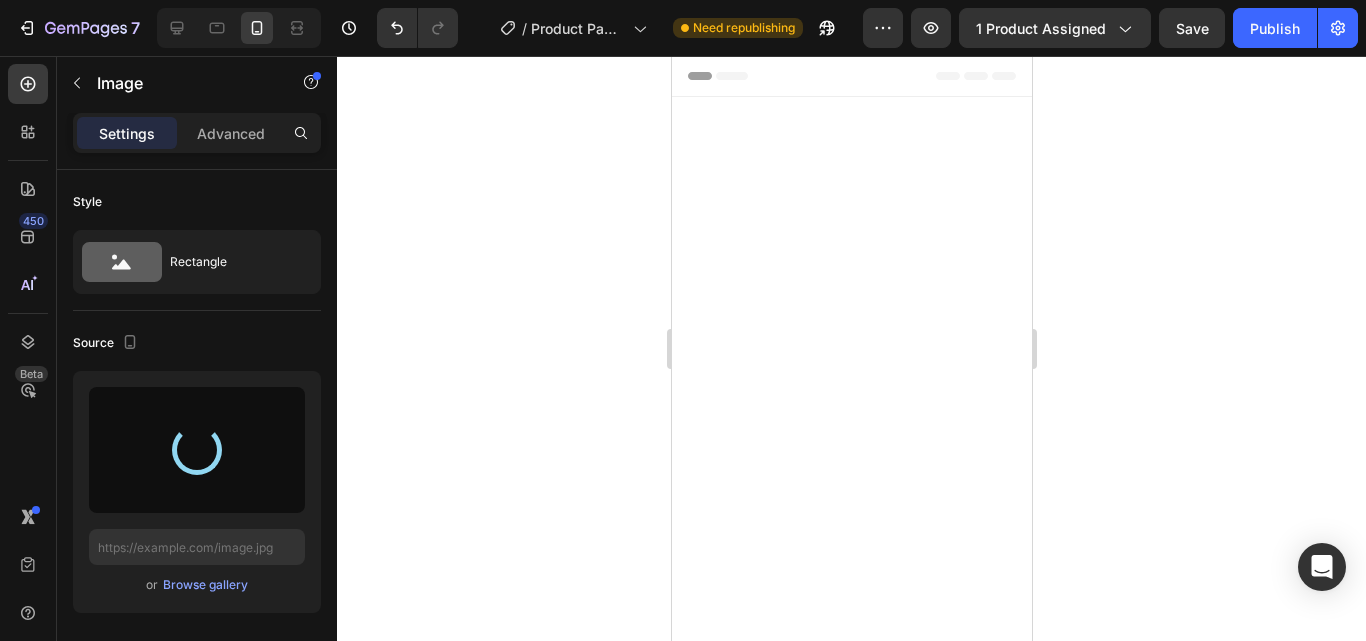 type on "https://cdn.shopify.com/s/files/1/0654/0512/4739/files/gempages_578022582096233148-6462e718-6548-4e43-a311-3b0ad75e2091.png" 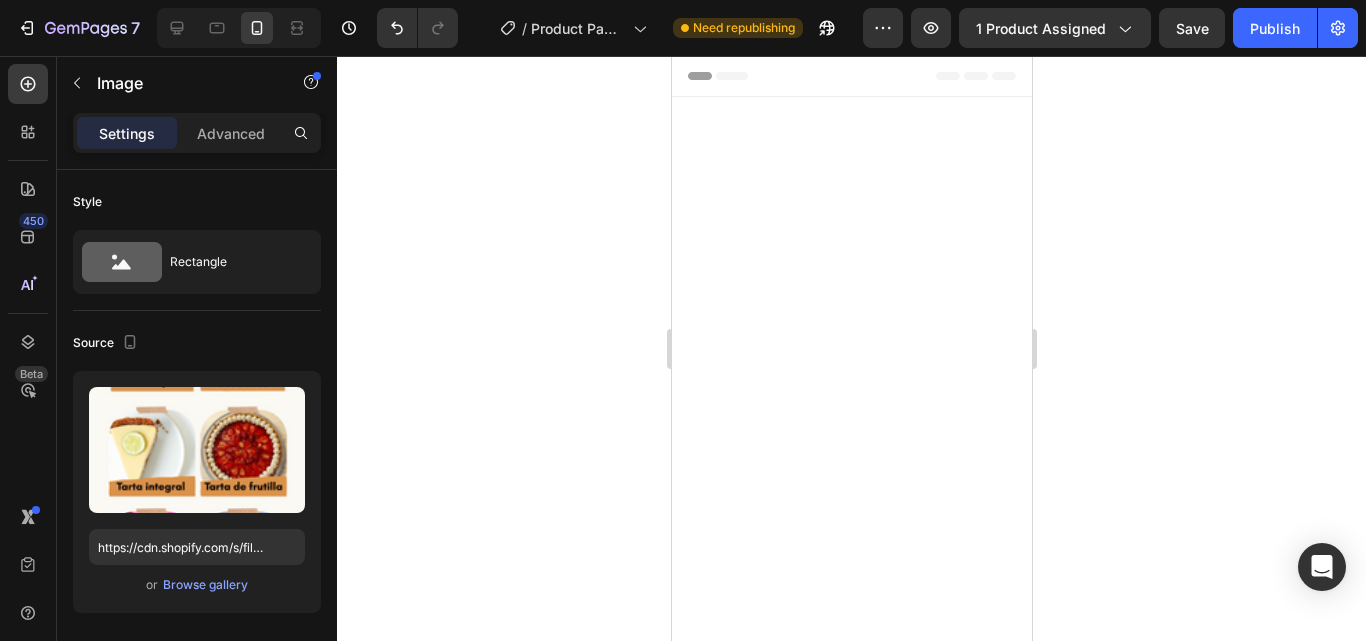 scroll, scrollTop: 0, scrollLeft: 0, axis: both 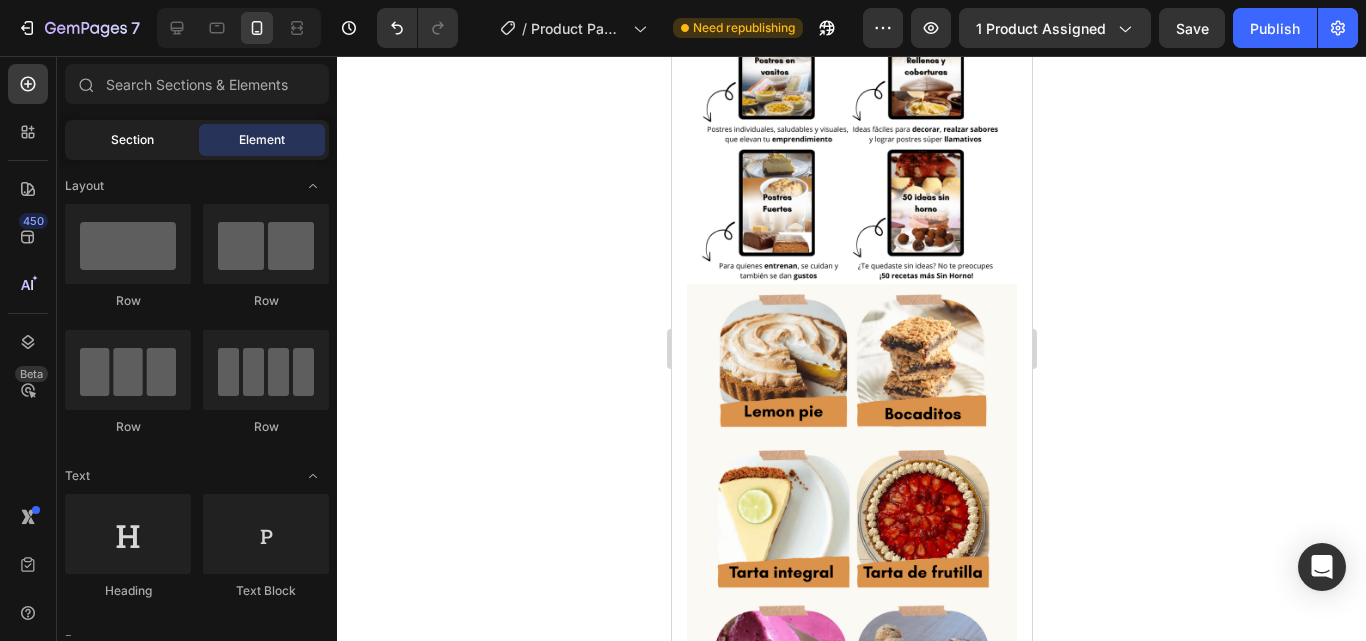 click on "Section" at bounding box center (132, 140) 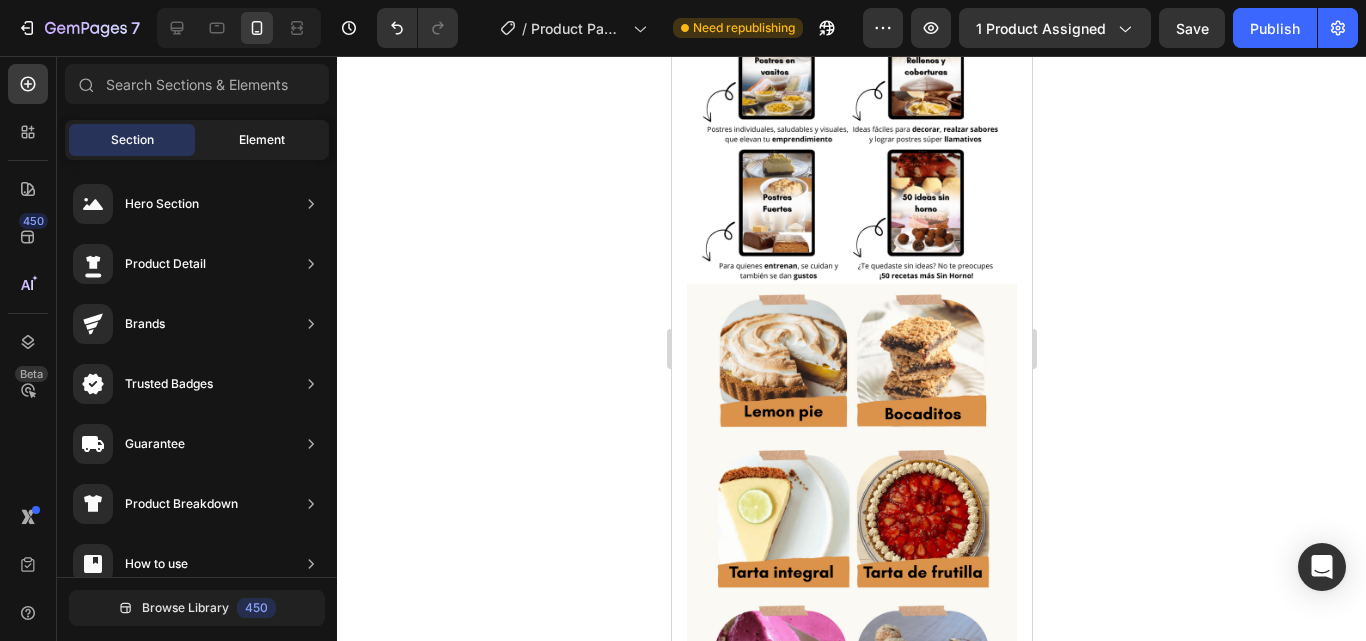 click on "Element" at bounding box center [262, 140] 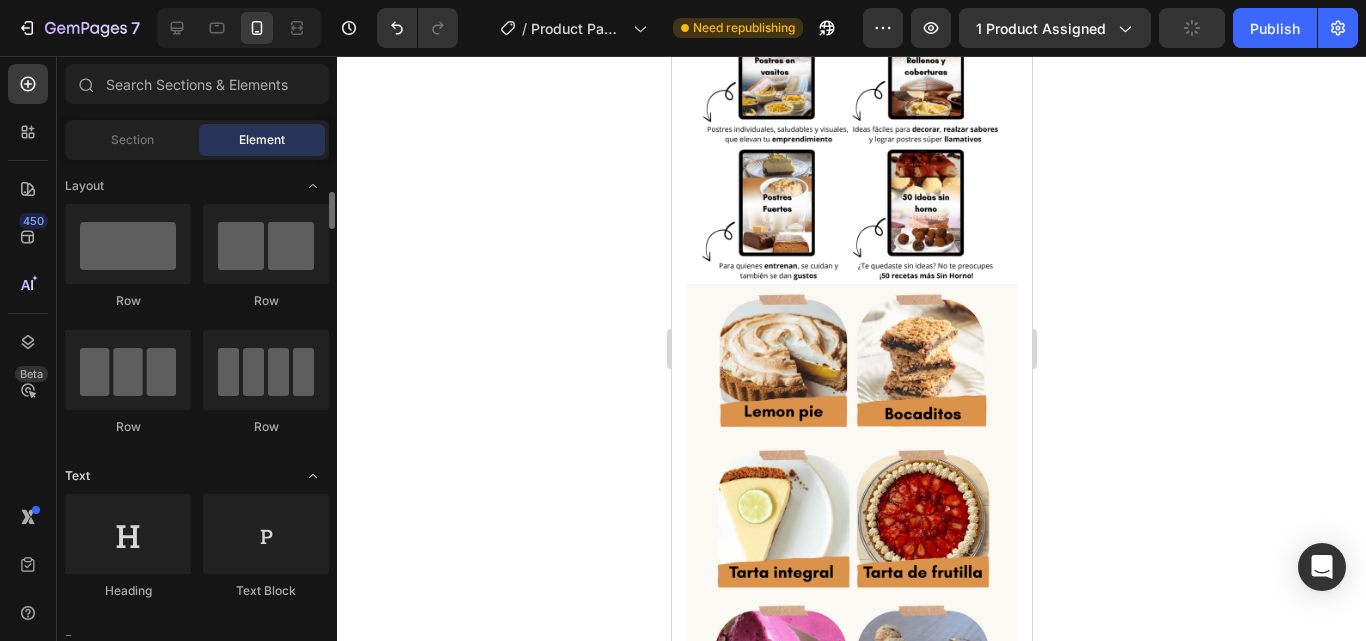 scroll, scrollTop: 79, scrollLeft: 0, axis: vertical 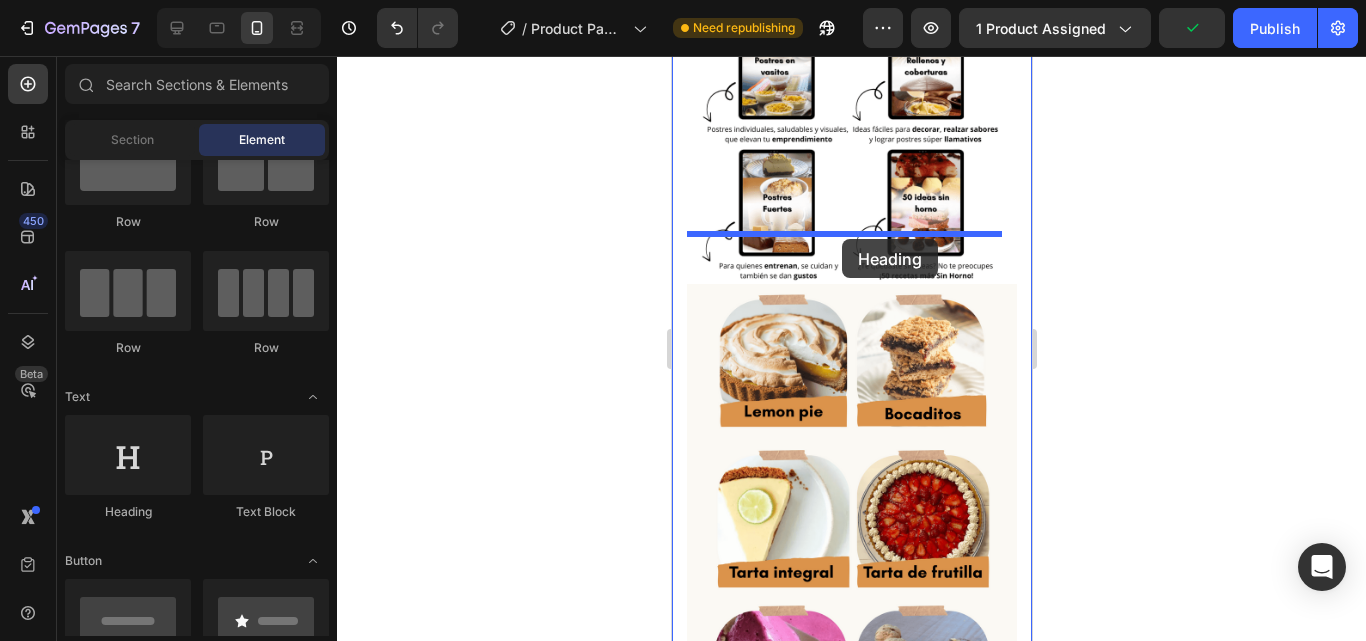 drag, startPoint x: 794, startPoint y: 550, endPoint x: 841, endPoint y: 239, distance: 314.5314 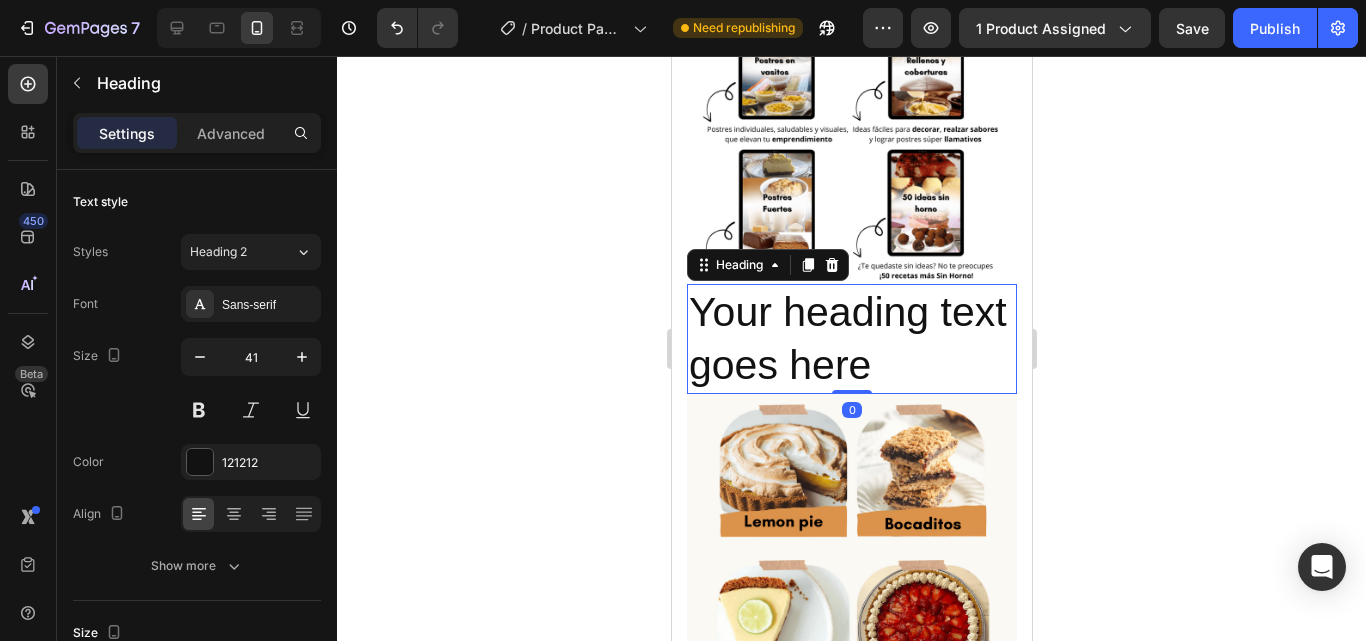 click on "Your heading text goes here" at bounding box center (851, 339) 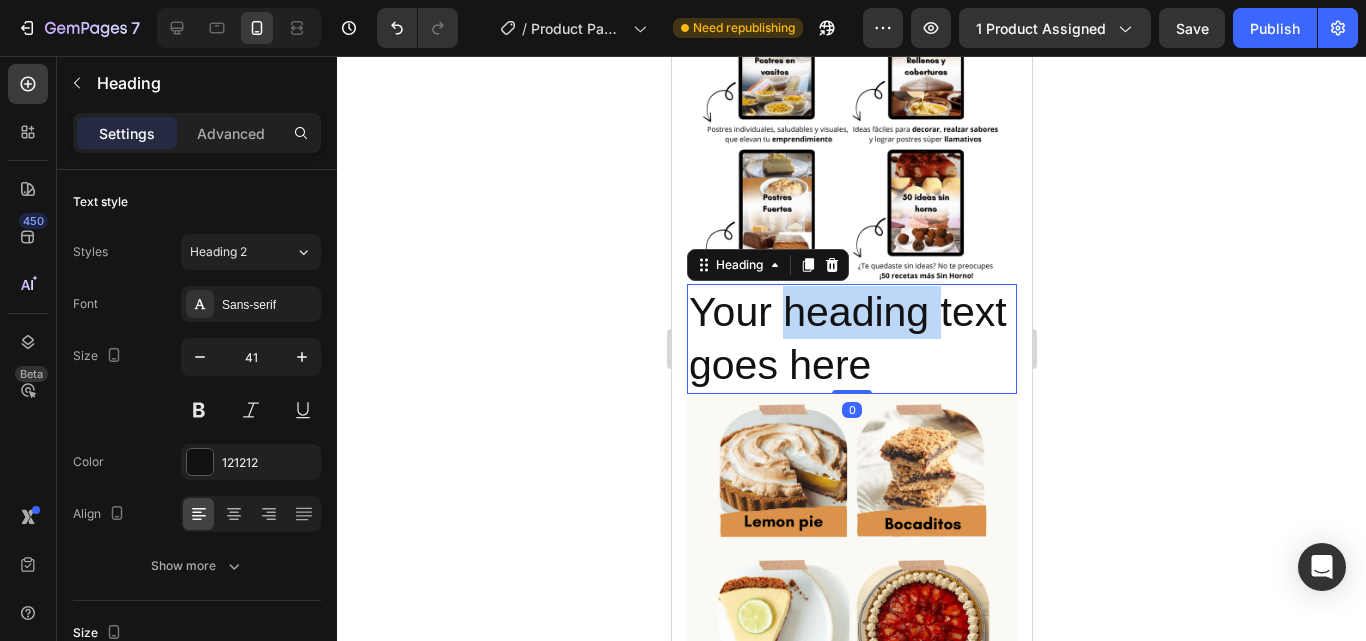 click on "Your heading text goes here" at bounding box center [851, 339] 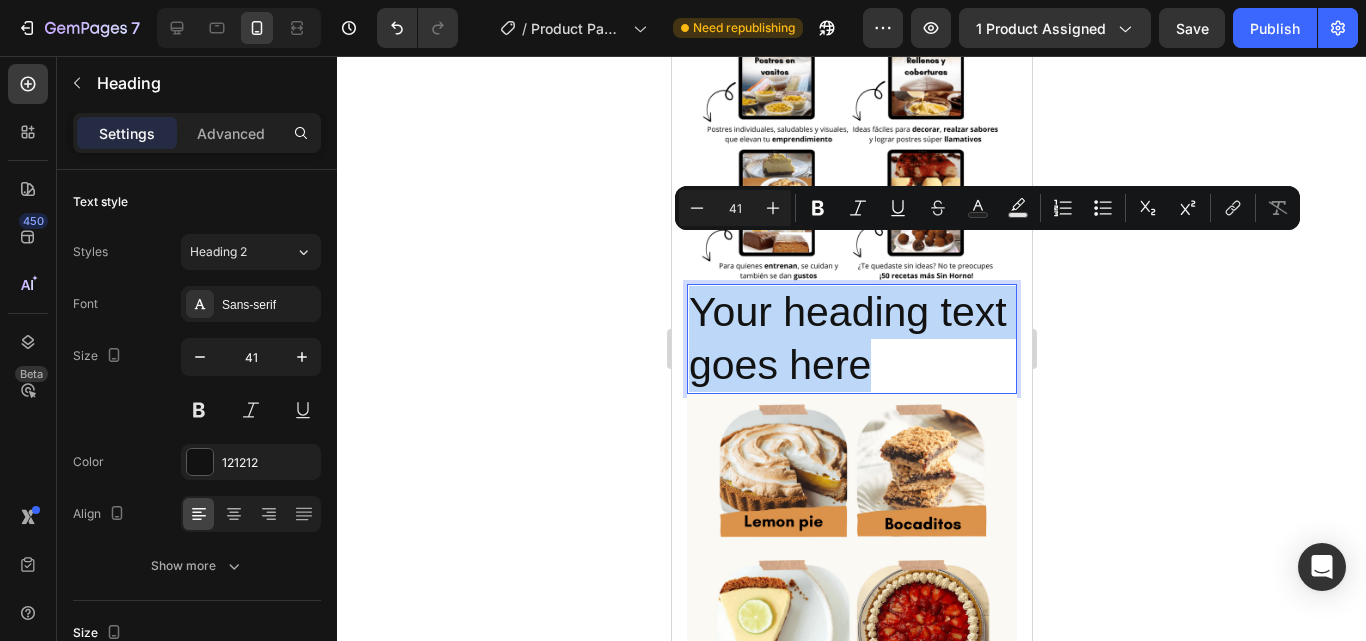 click on "Your heading text goes here" at bounding box center (851, 339) 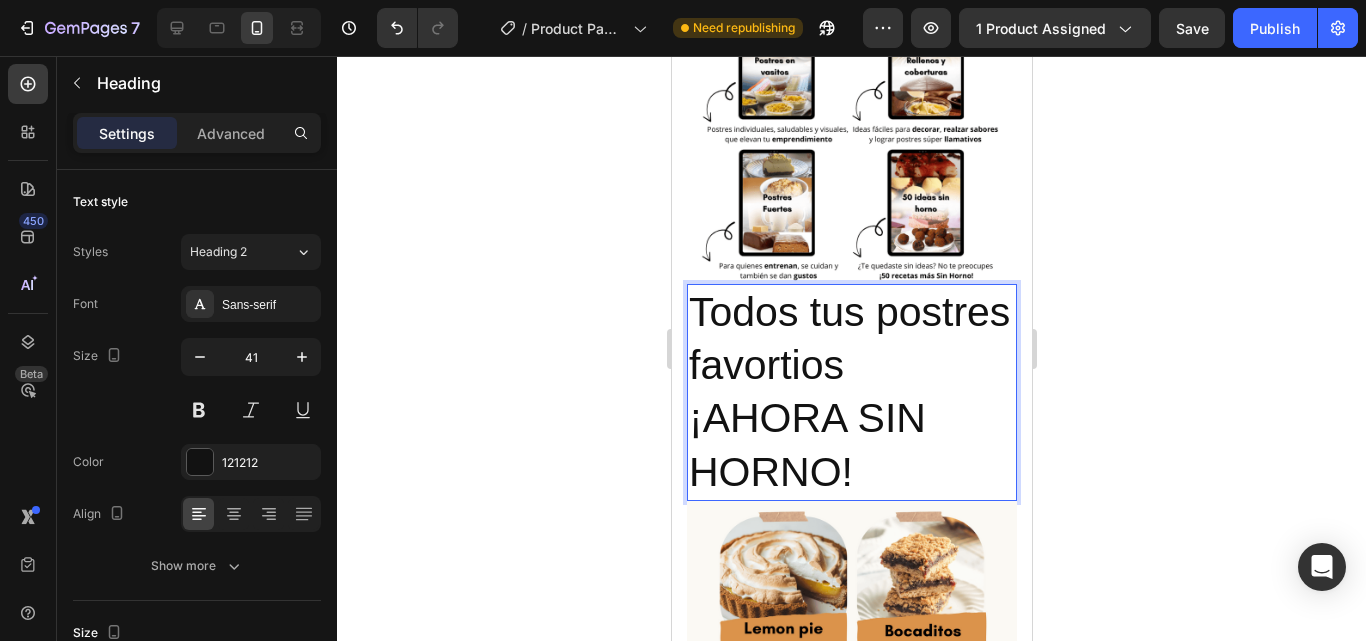 click on "Todos tus postres favortios ¡AHORA SIN HORNO!" at bounding box center (851, 392) 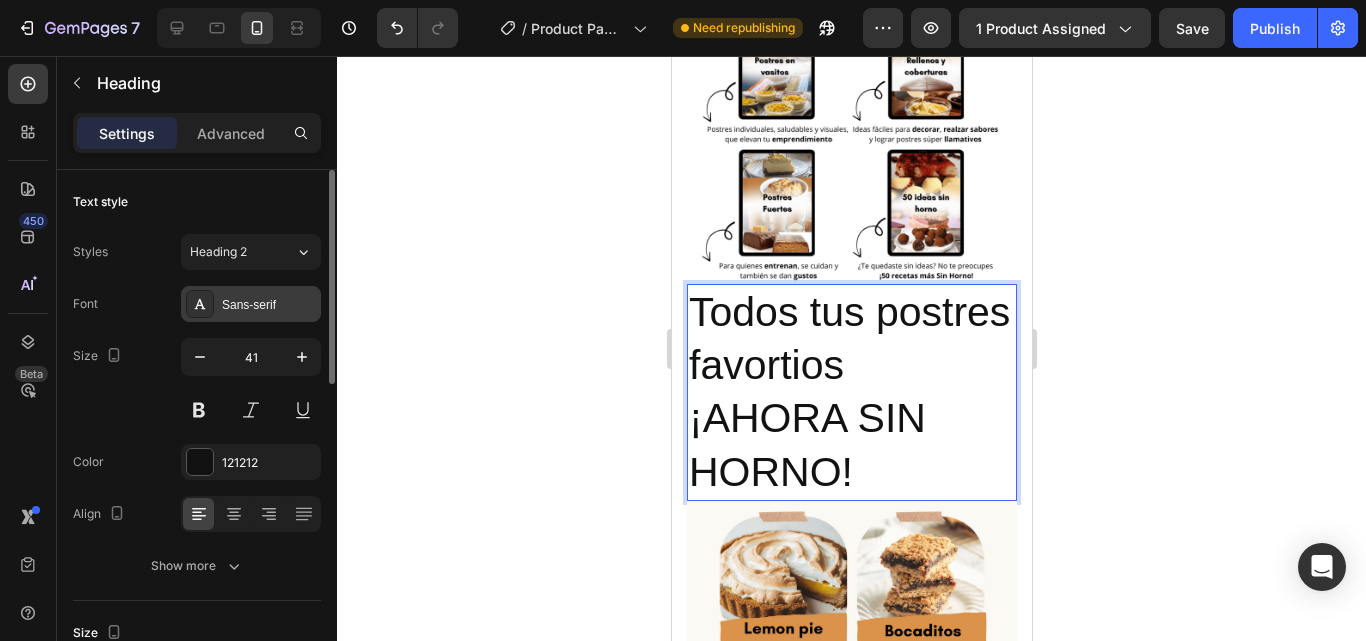 click on "Sans-serif" at bounding box center [251, 304] 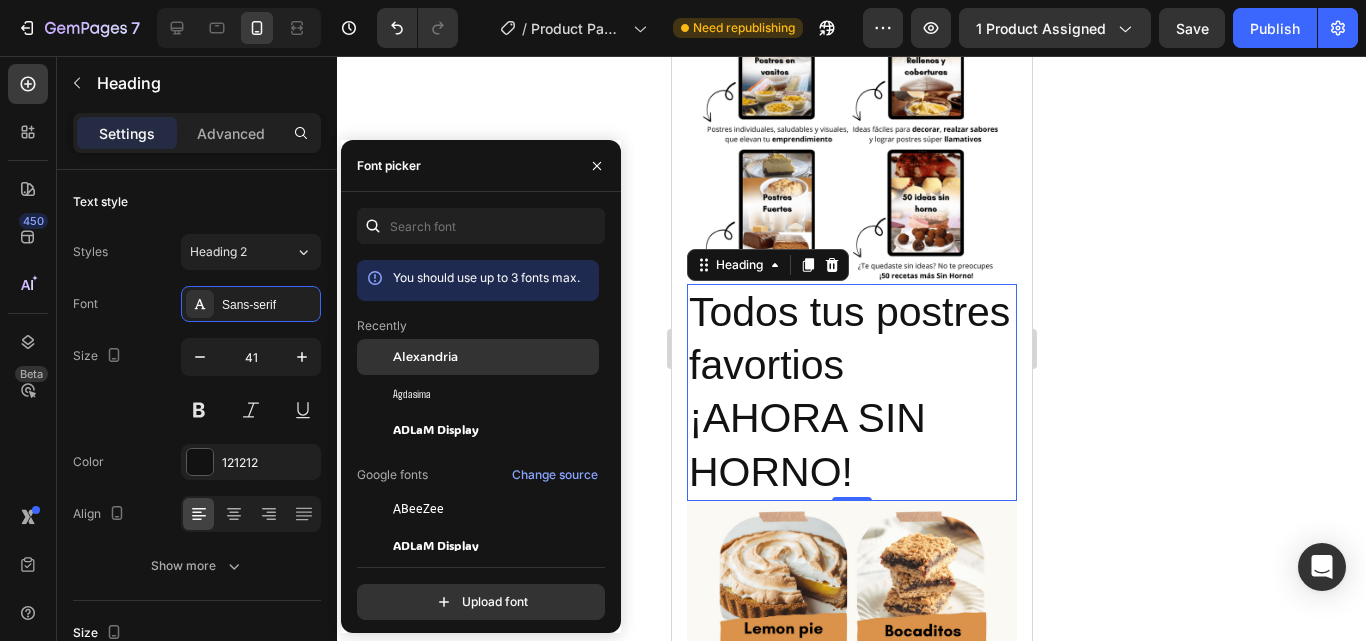 click at bounding box center [375, 357] 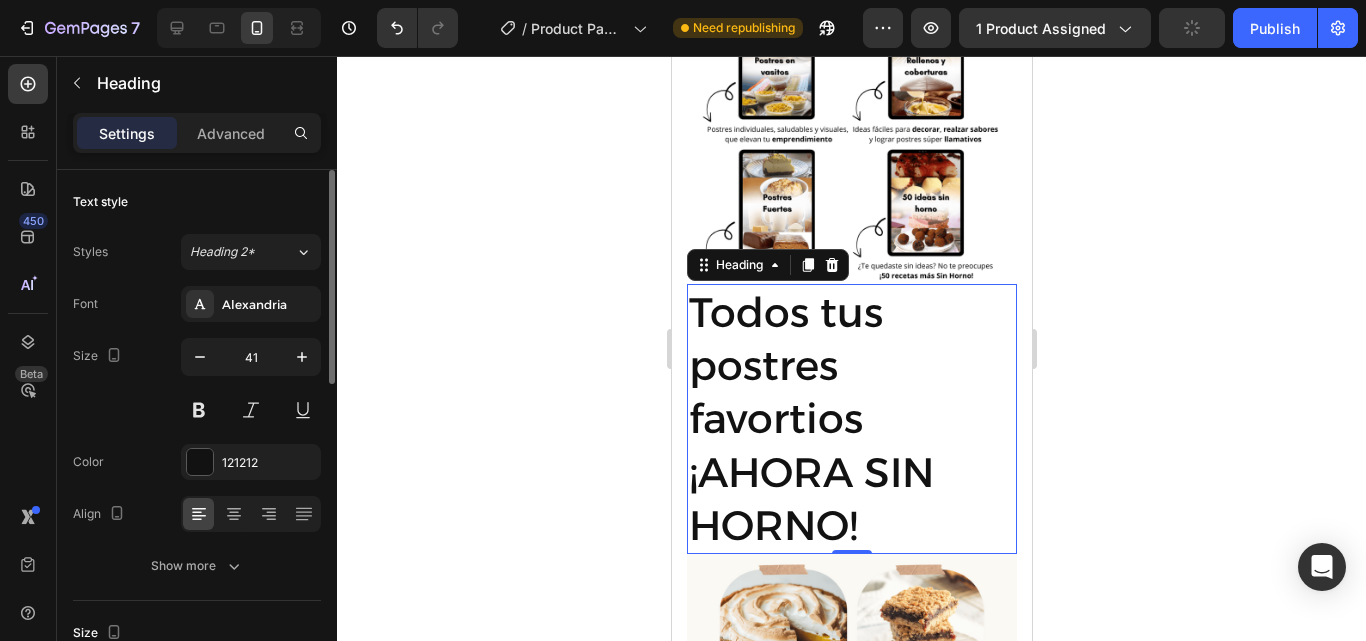 click on "Size 41" at bounding box center (197, 383) 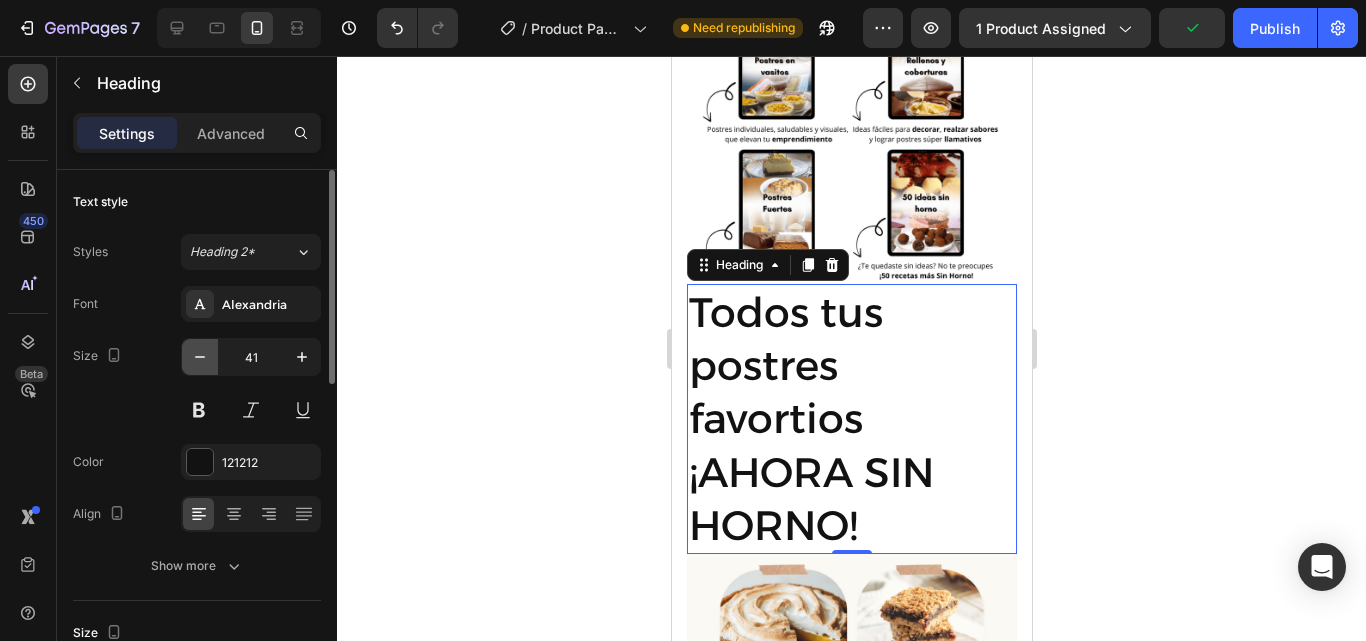 click 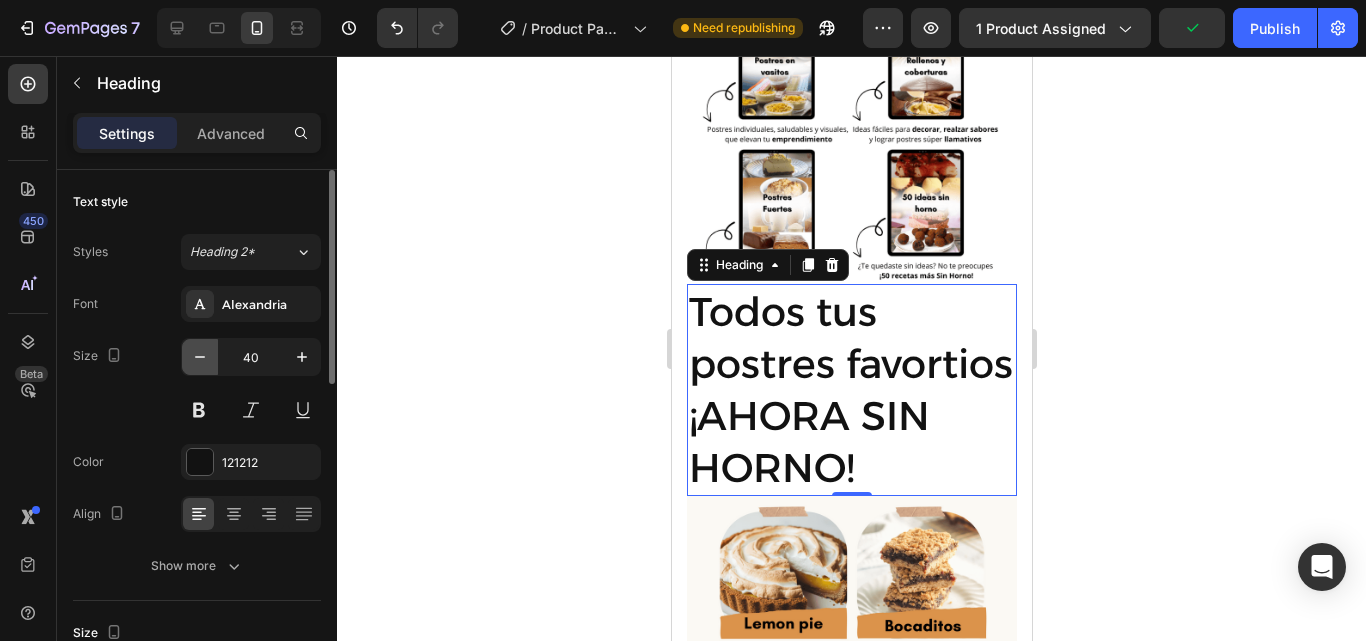 click 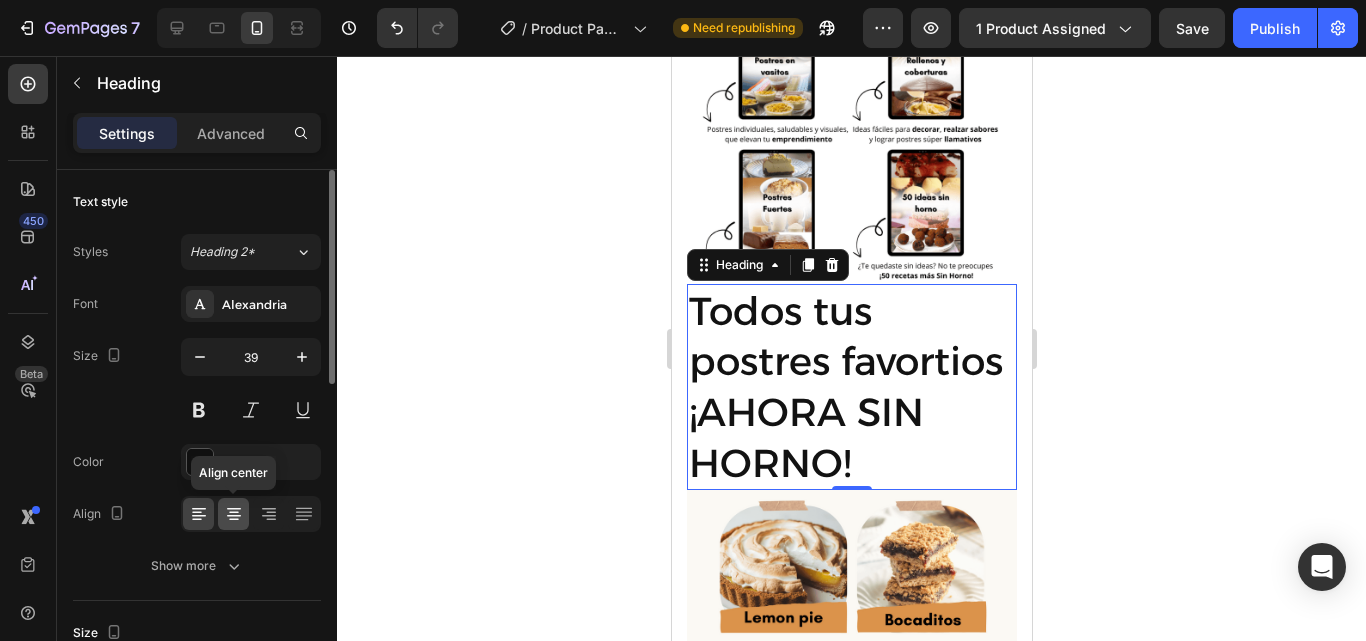 click 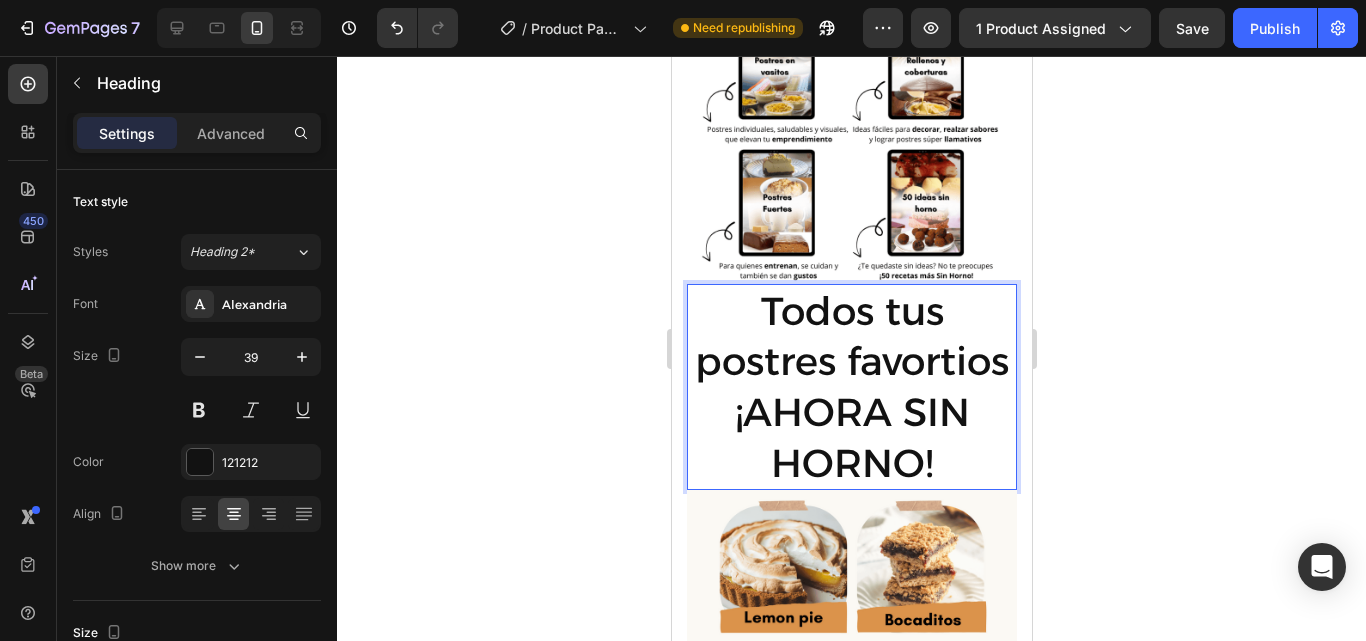click on "Todos tus postres favortios ¡AHORA SIN HORNO!" at bounding box center (851, 387) 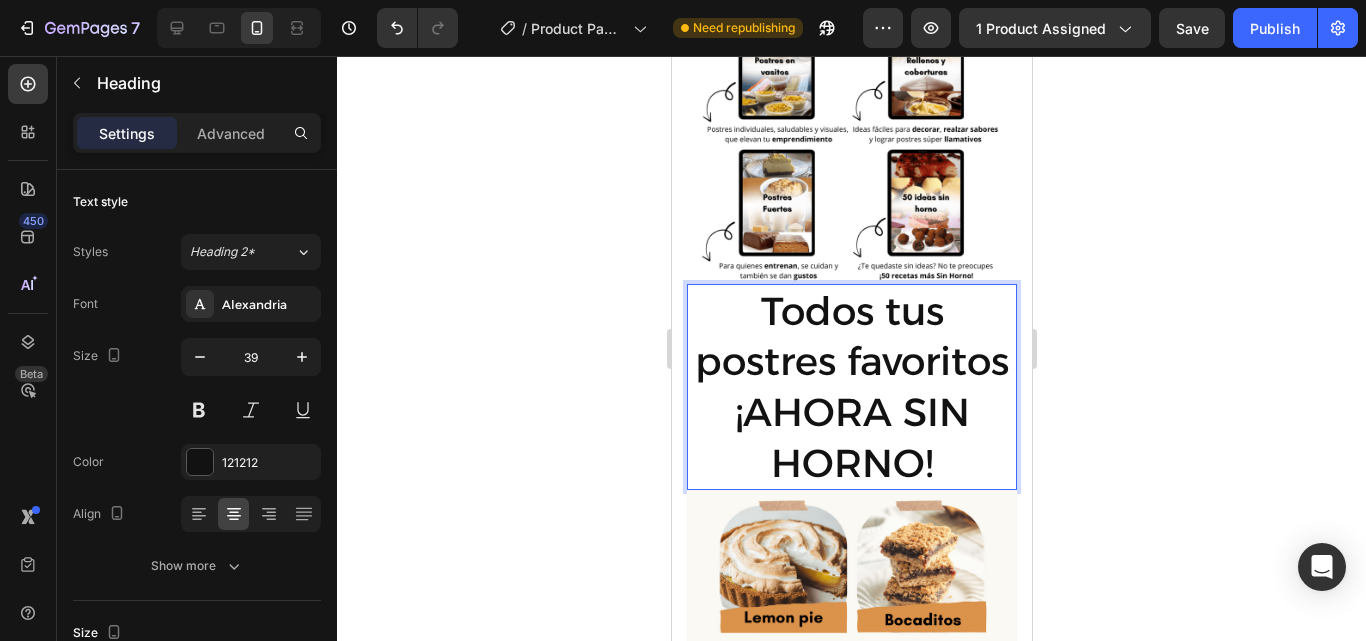 click on "Todos tus postres favoritos ¡AHORA SIN HORNO!" at bounding box center (851, 387) 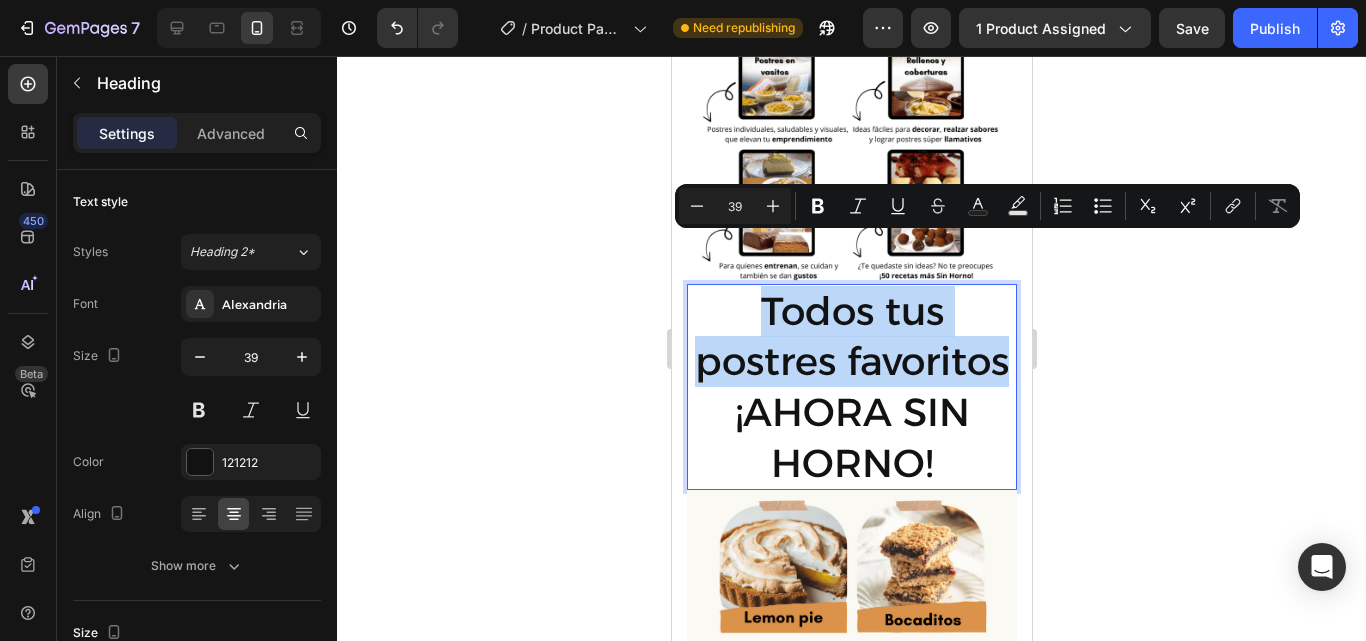 drag, startPoint x: 759, startPoint y: 258, endPoint x: 921, endPoint y: 367, distance: 195.25624 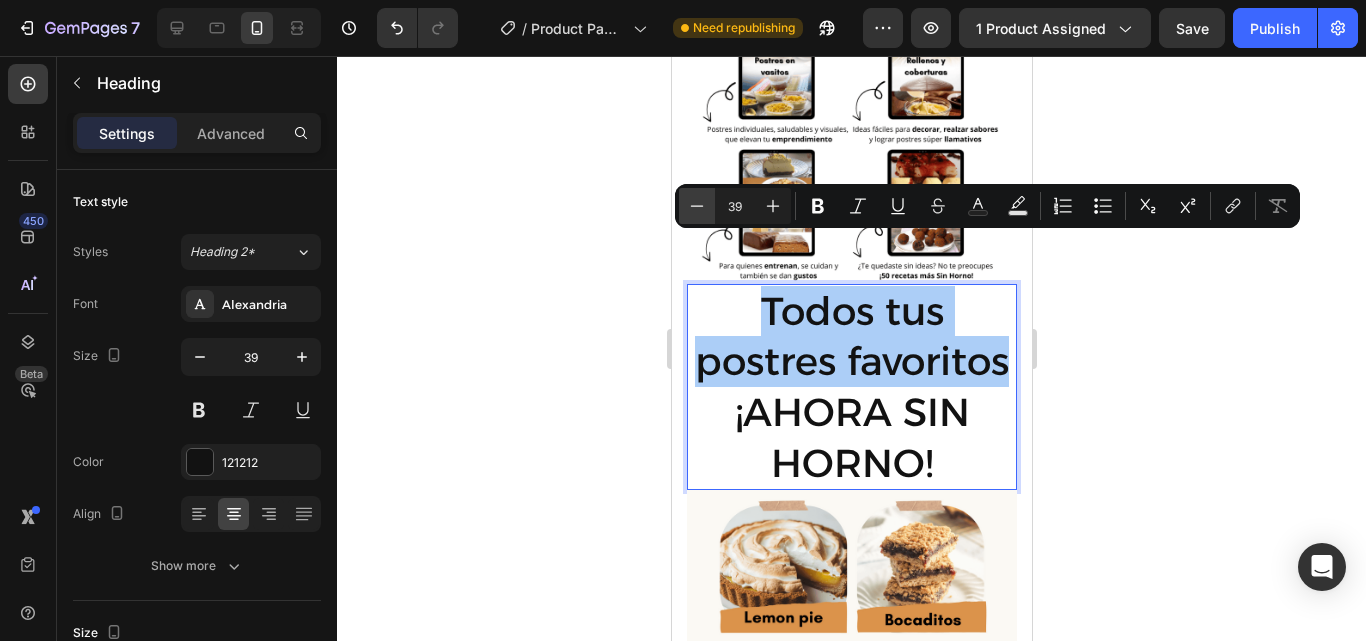 click 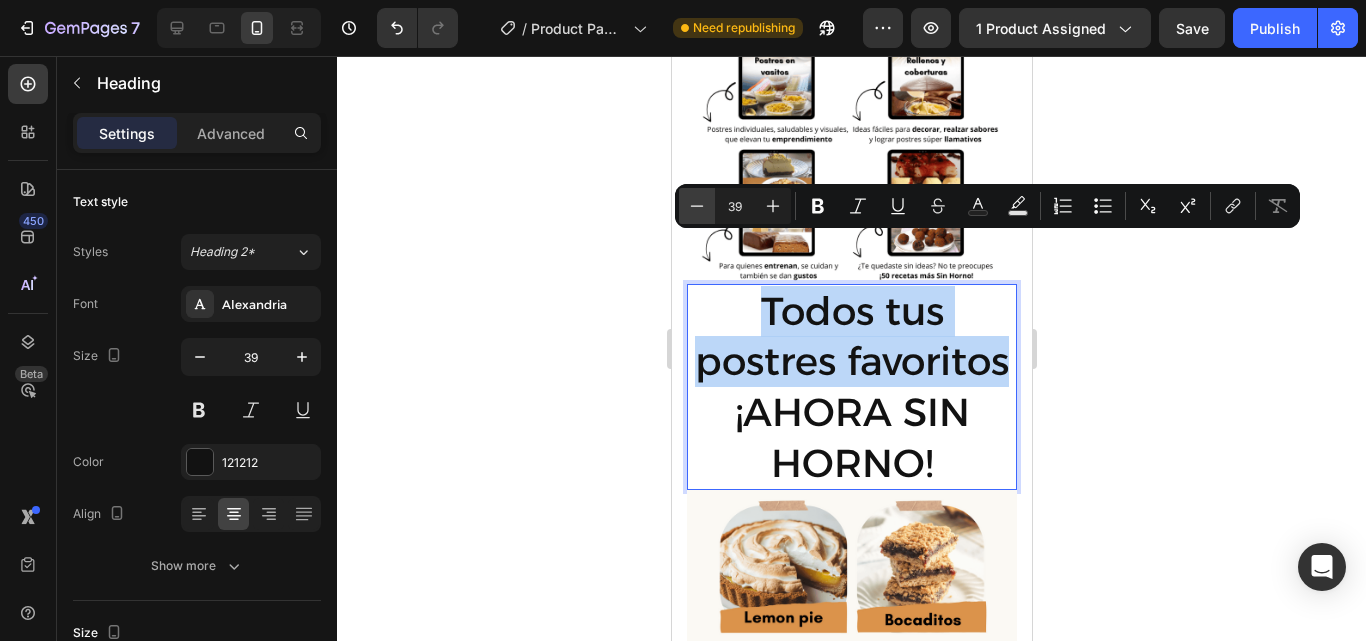 type on "38" 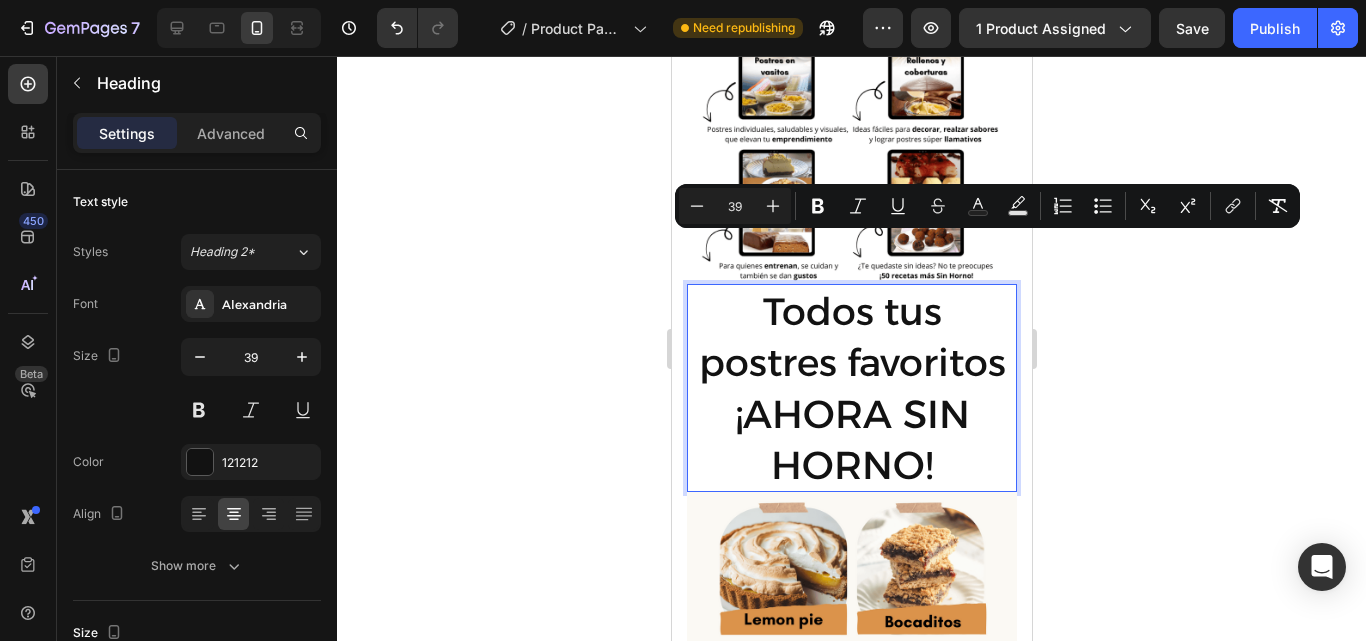 click on "Todos tus postres favoritos ¡AHORA SIN HORNO!" at bounding box center (851, 388) 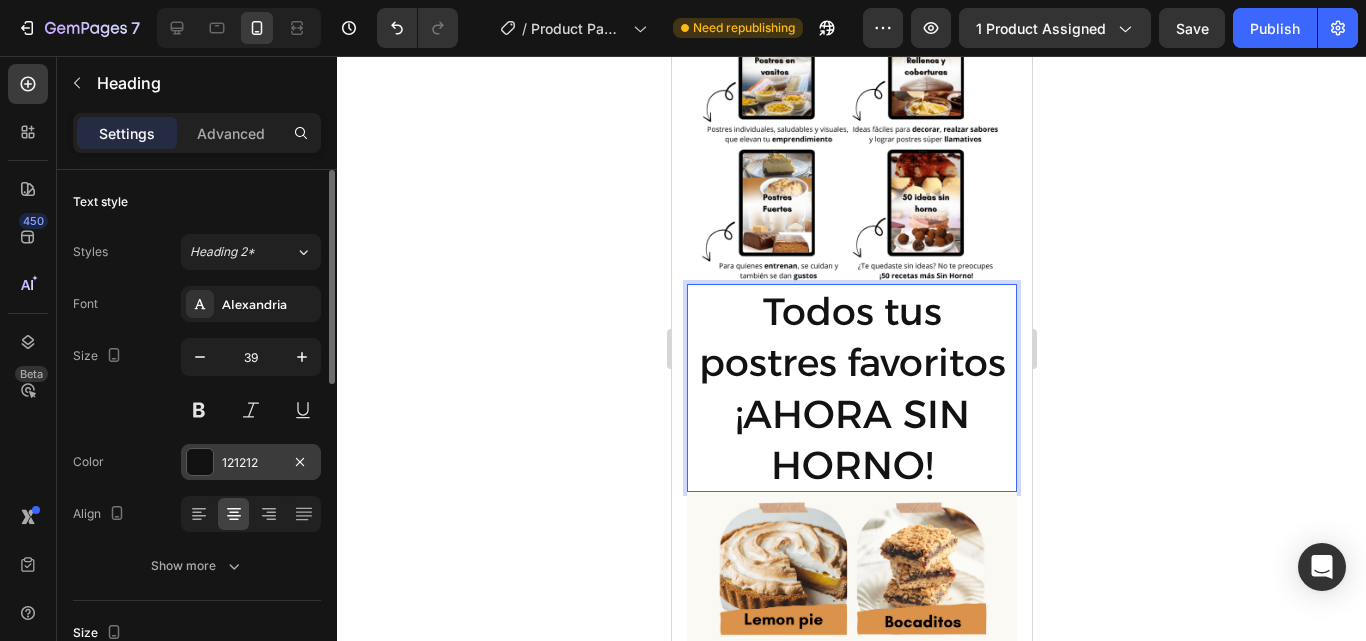 click on "121212" at bounding box center [251, 463] 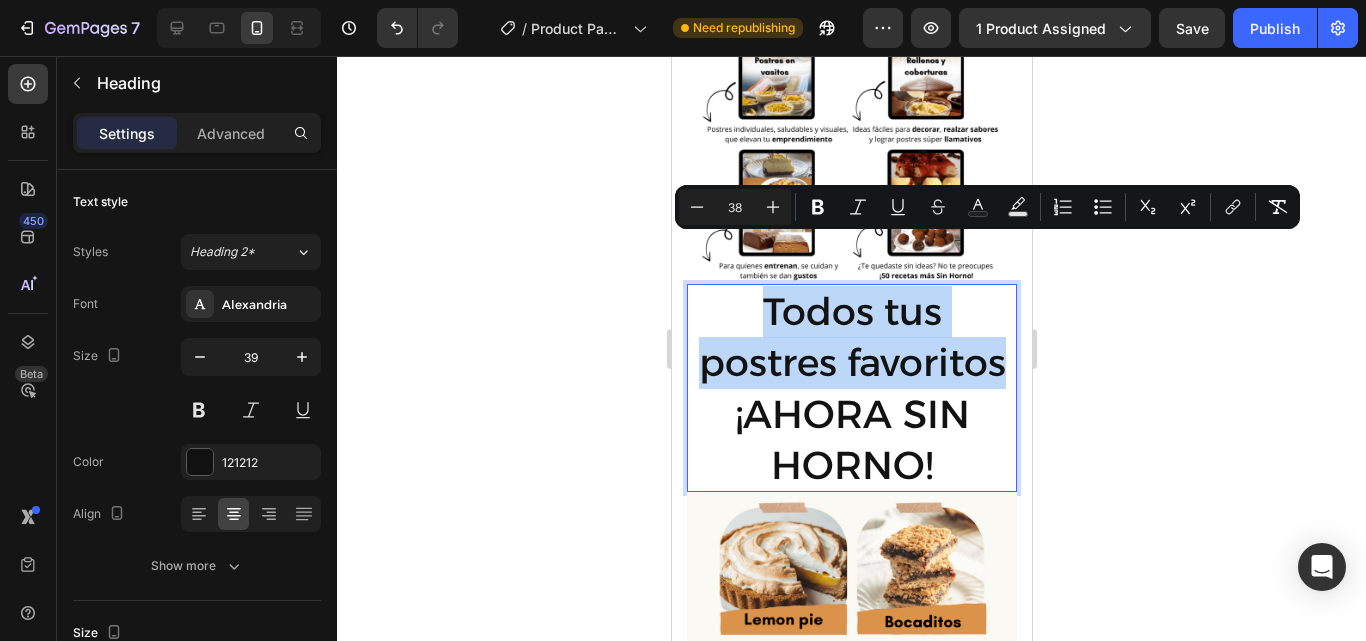 drag, startPoint x: 740, startPoint y: 260, endPoint x: 990, endPoint y: 321, distance: 257.3344 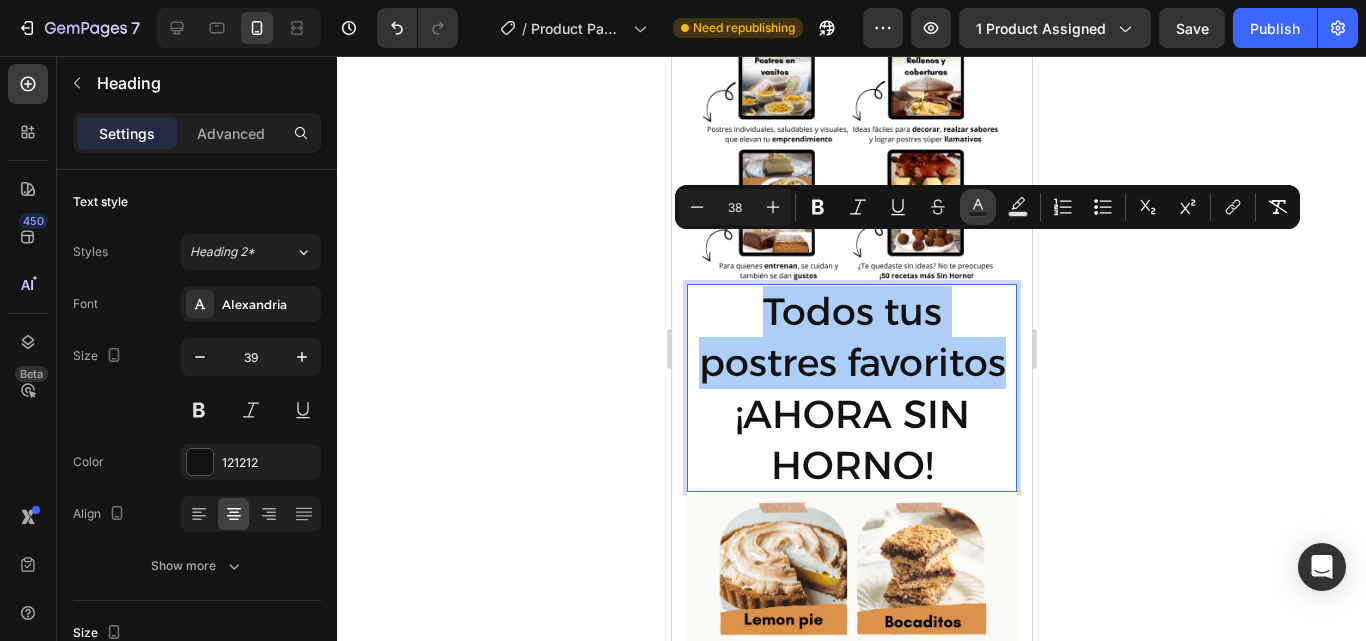 click on "Text Color" at bounding box center [978, 207] 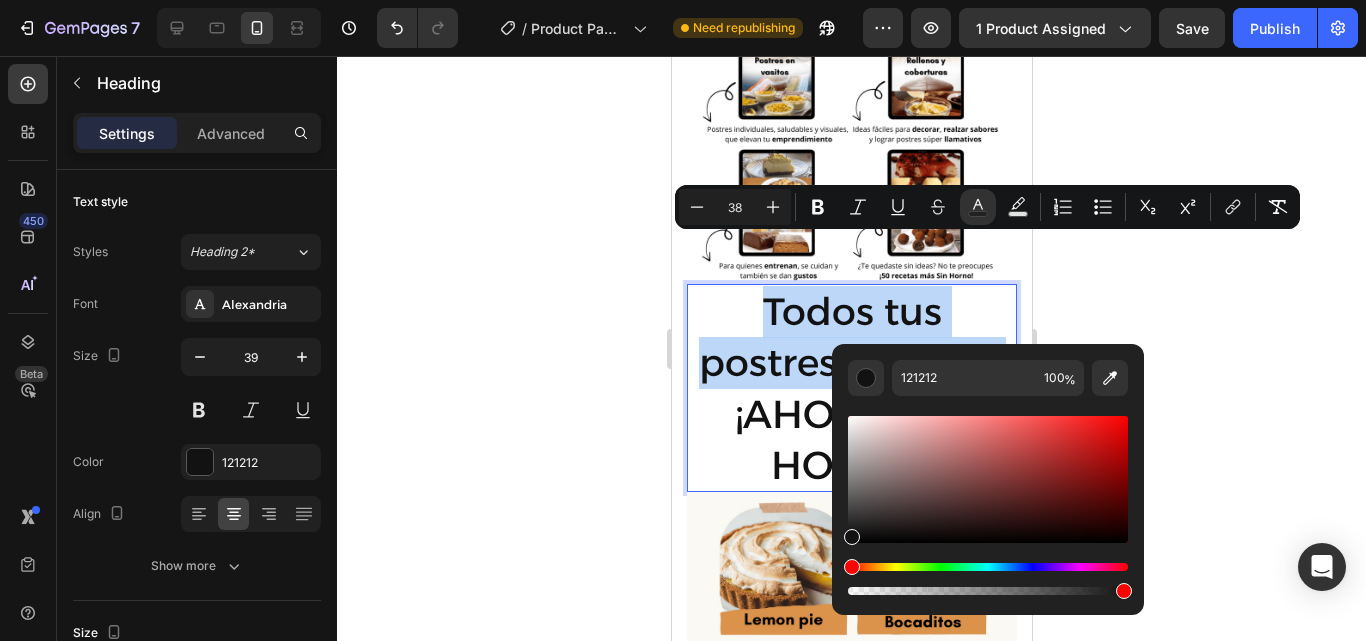 click on "Todos tus postres favoritos" at bounding box center [851, 337] 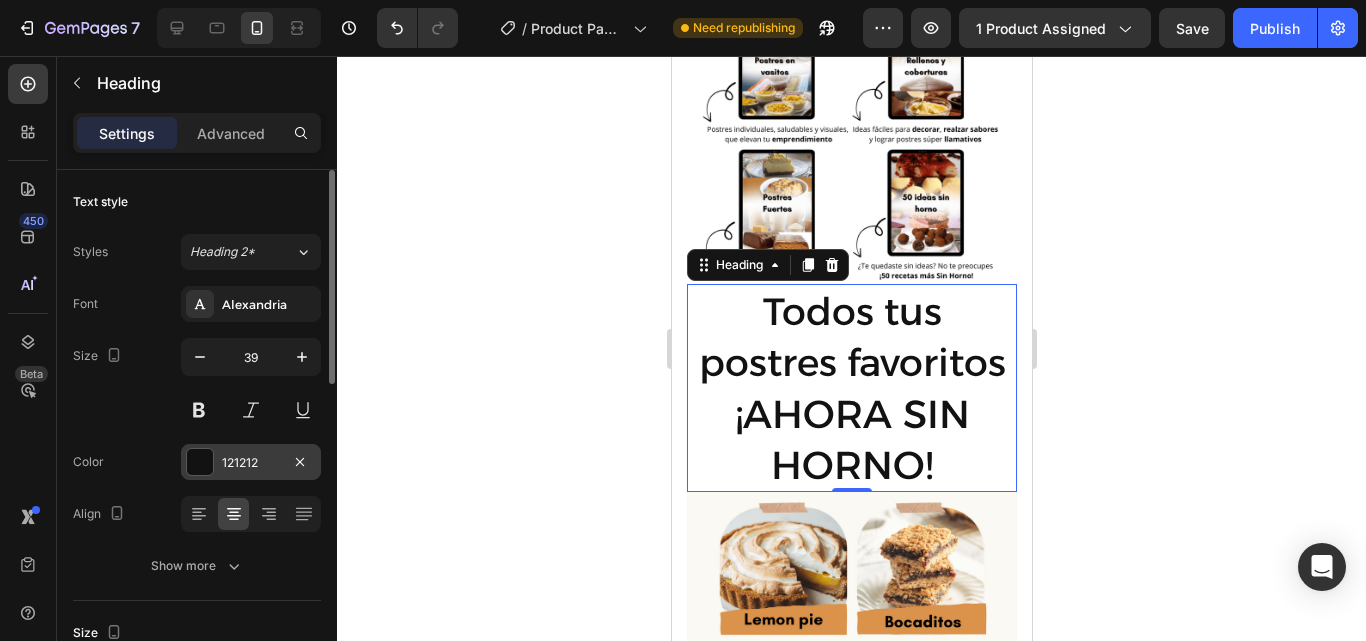click on "121212" at bounding box center [251, 462] 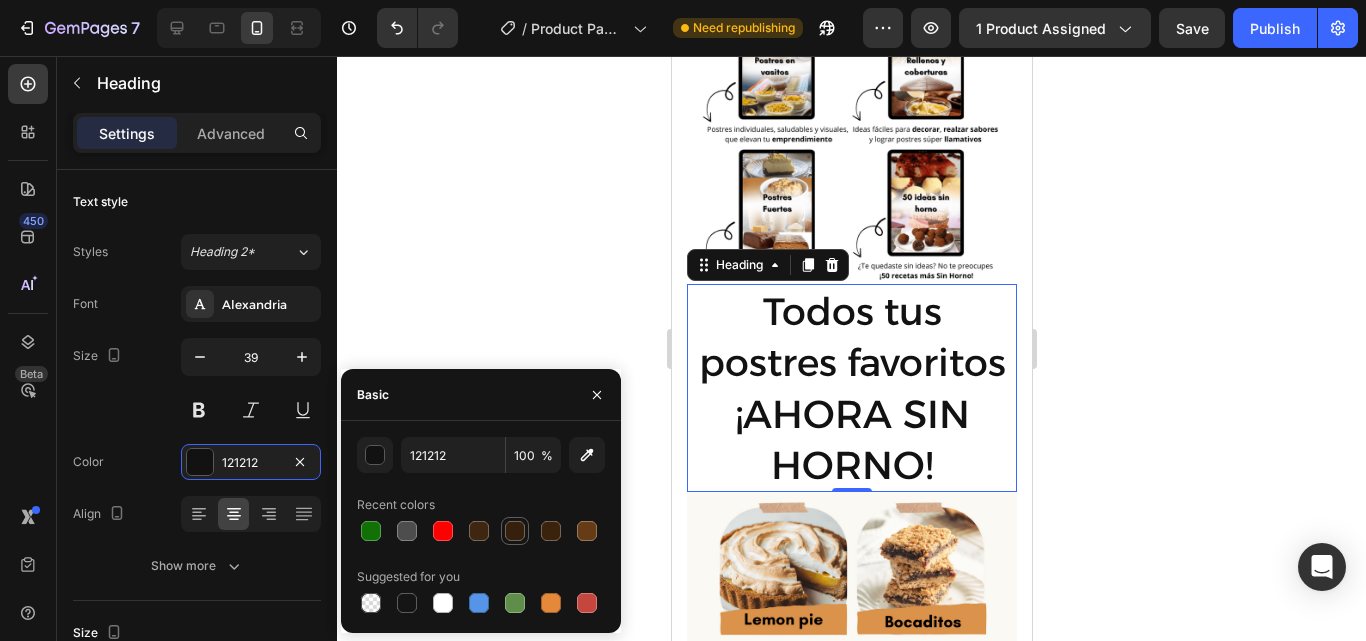 click at bounding box center [515, 531] 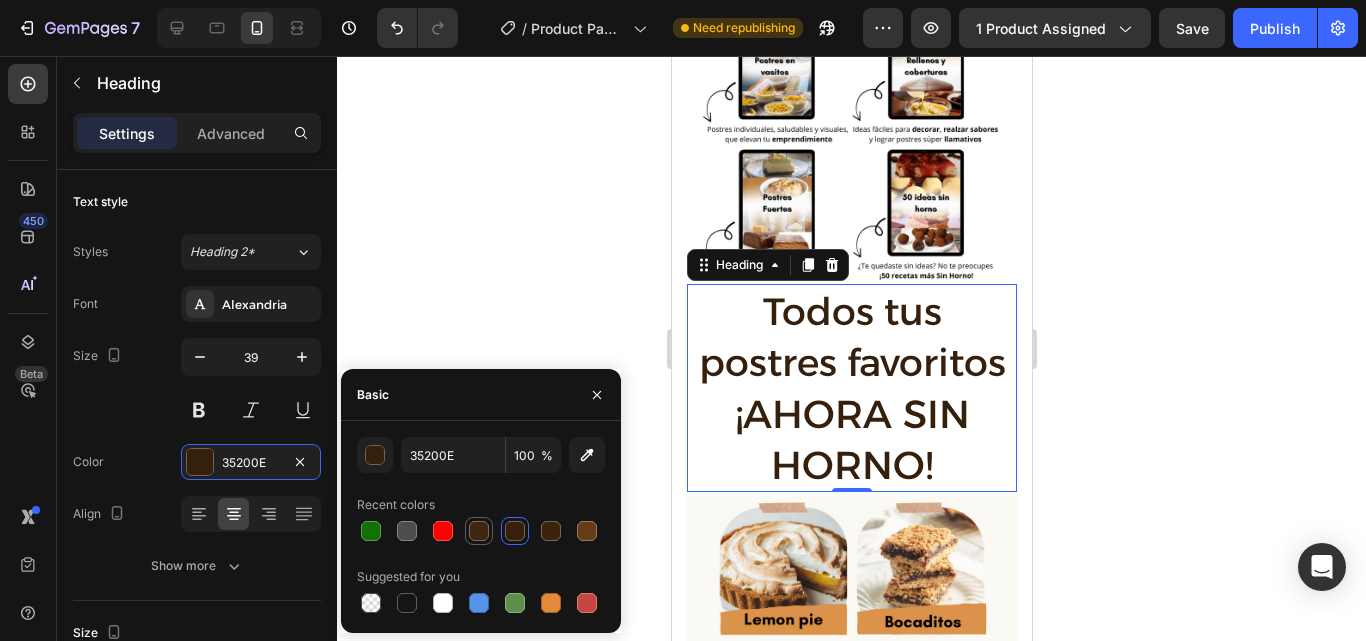 click at bounding box center (479, 531) 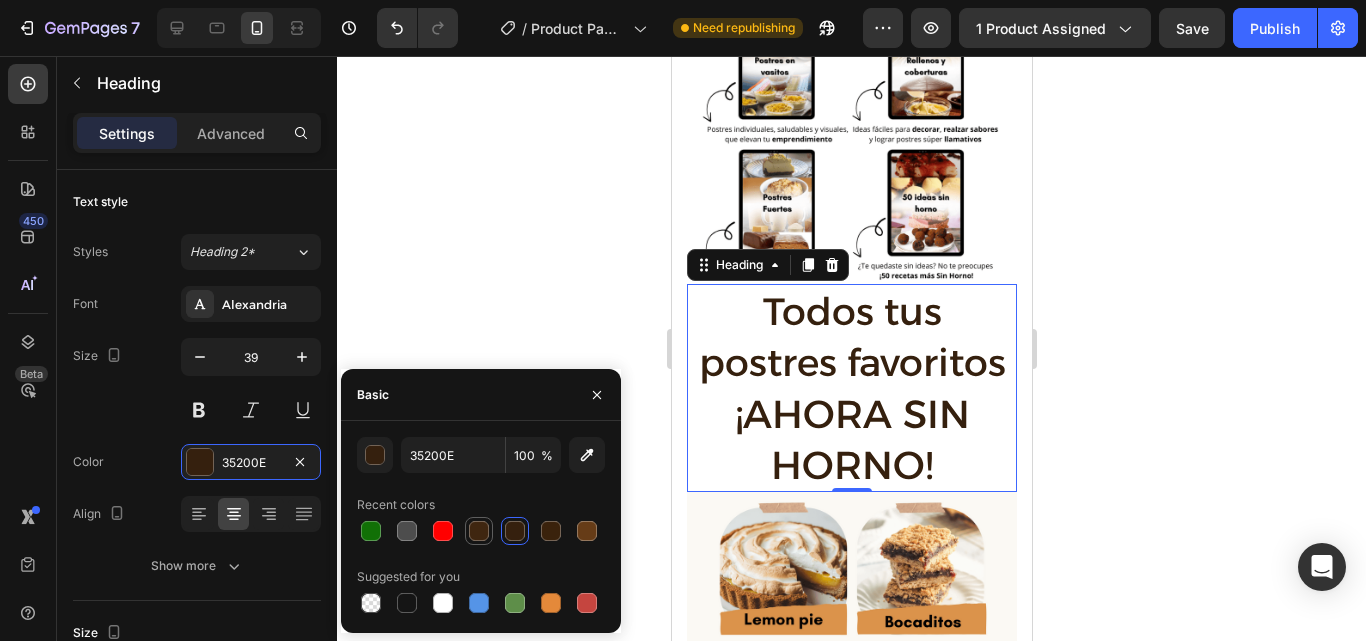 type on "3F2610" 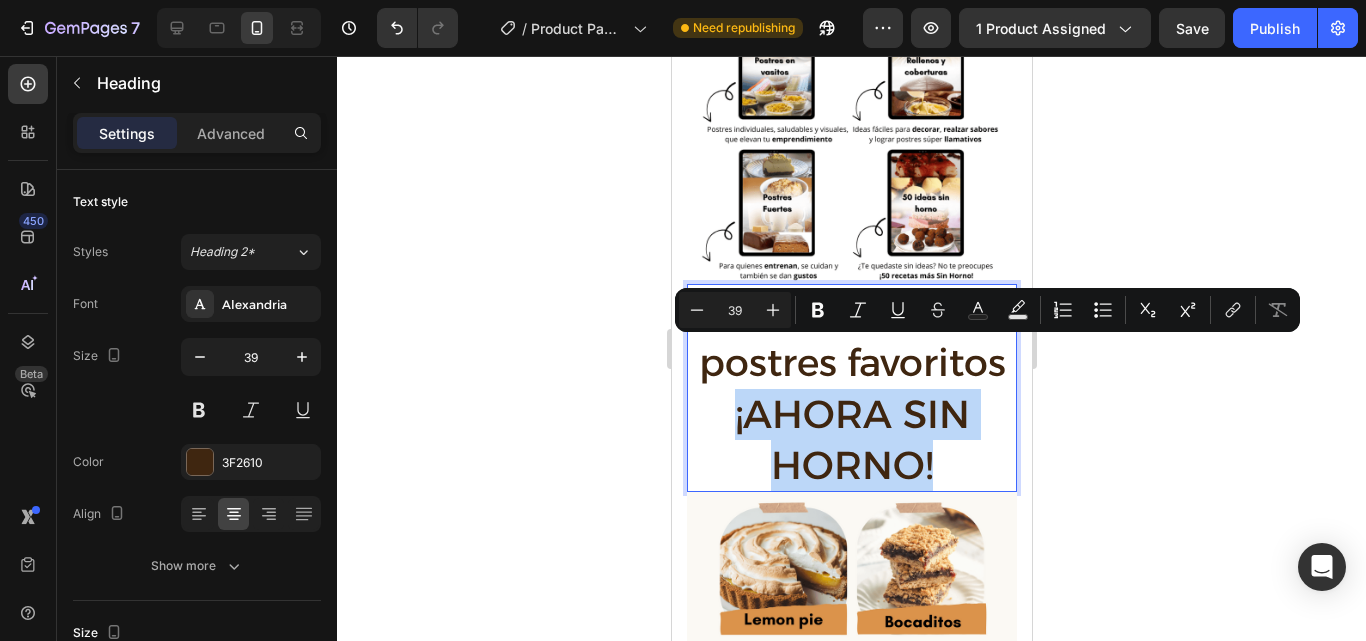 drag, startPoint x: 846, startPoint y: 396, endPoint x: 728, endPoint y: 364, distance: 122.26202 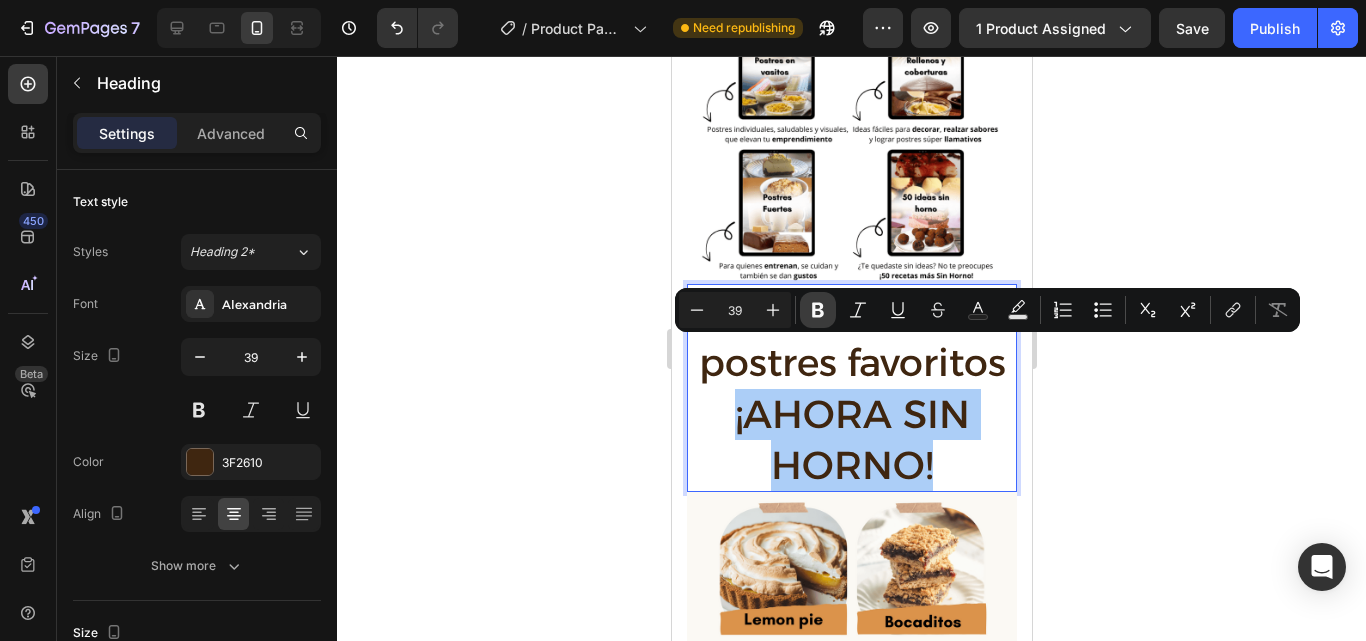 click 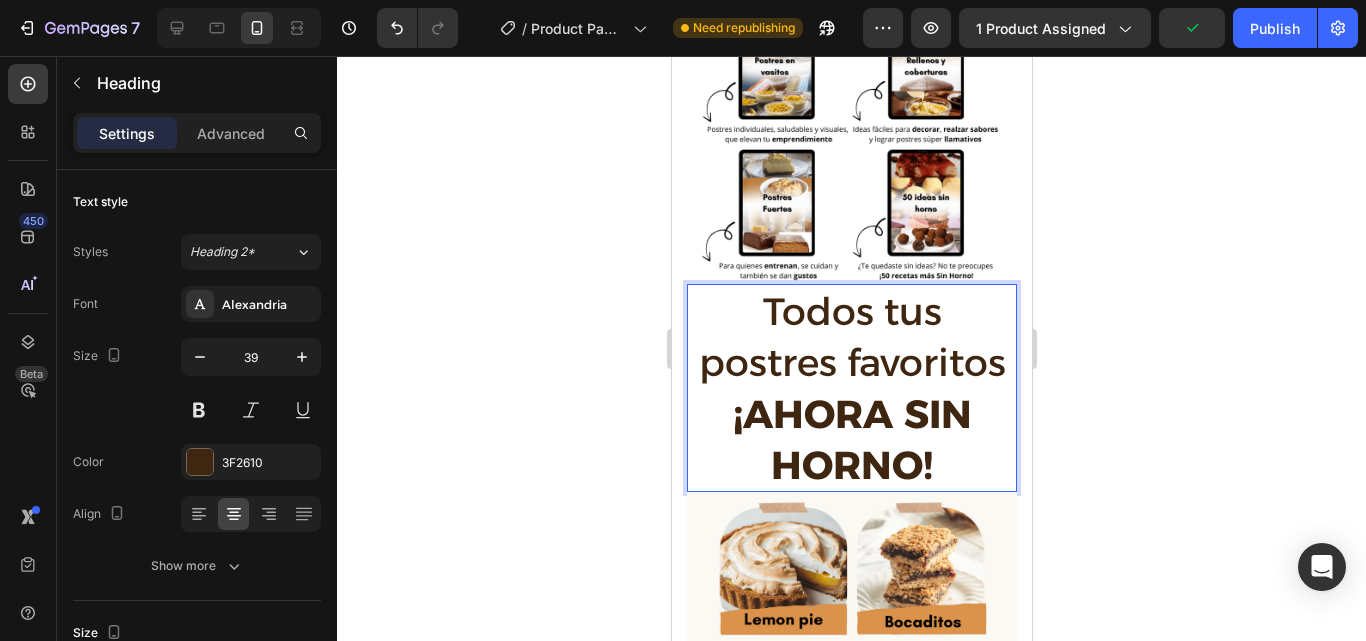 click 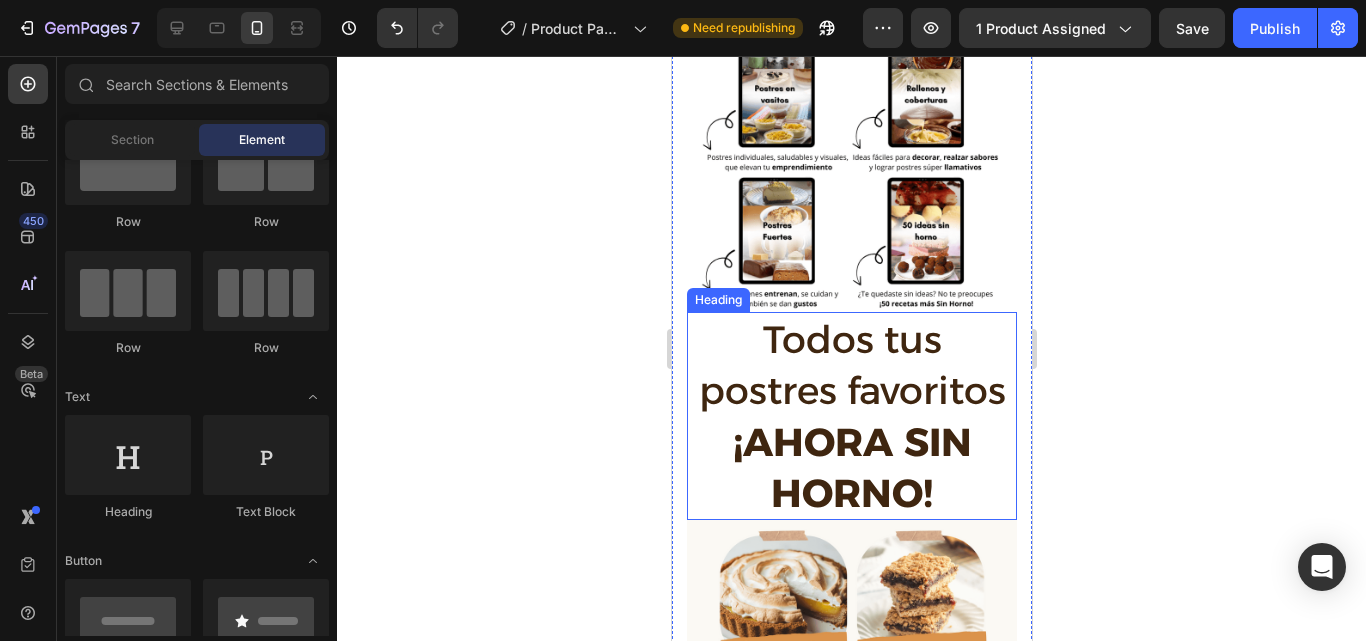 scroll, scrollTop: 2613, scrollLeft: 0, axis: vertical 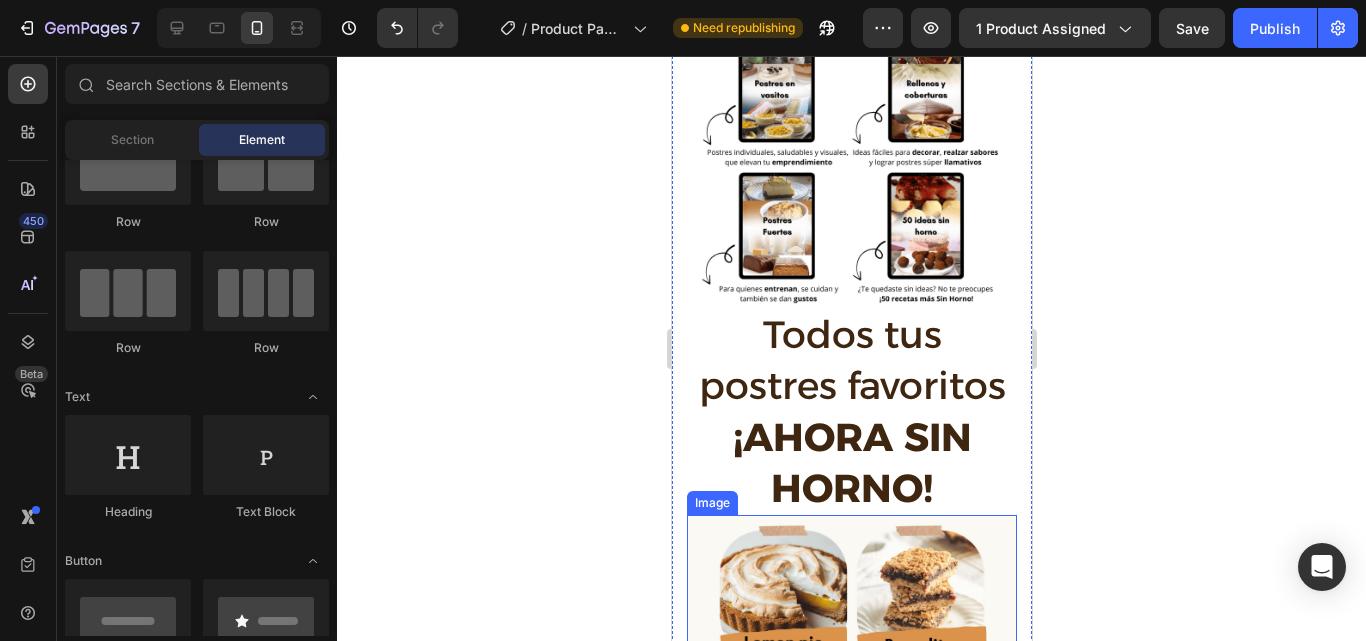 click at bounding box center [851, 747] 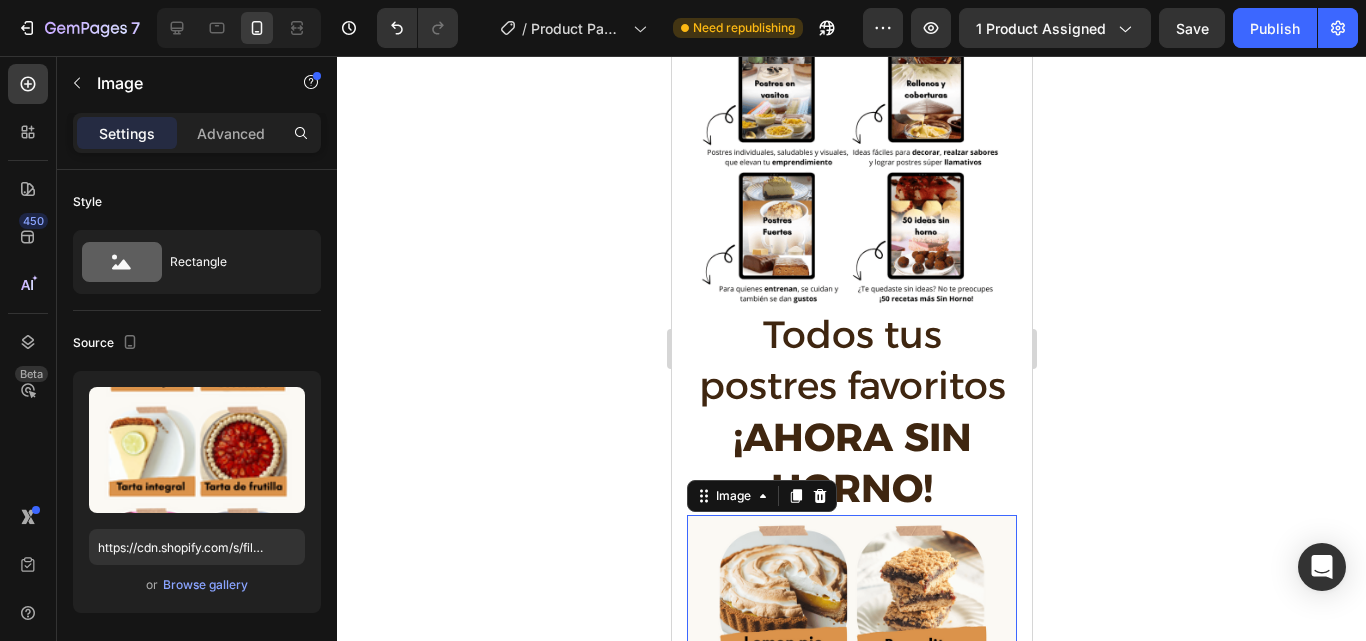 click 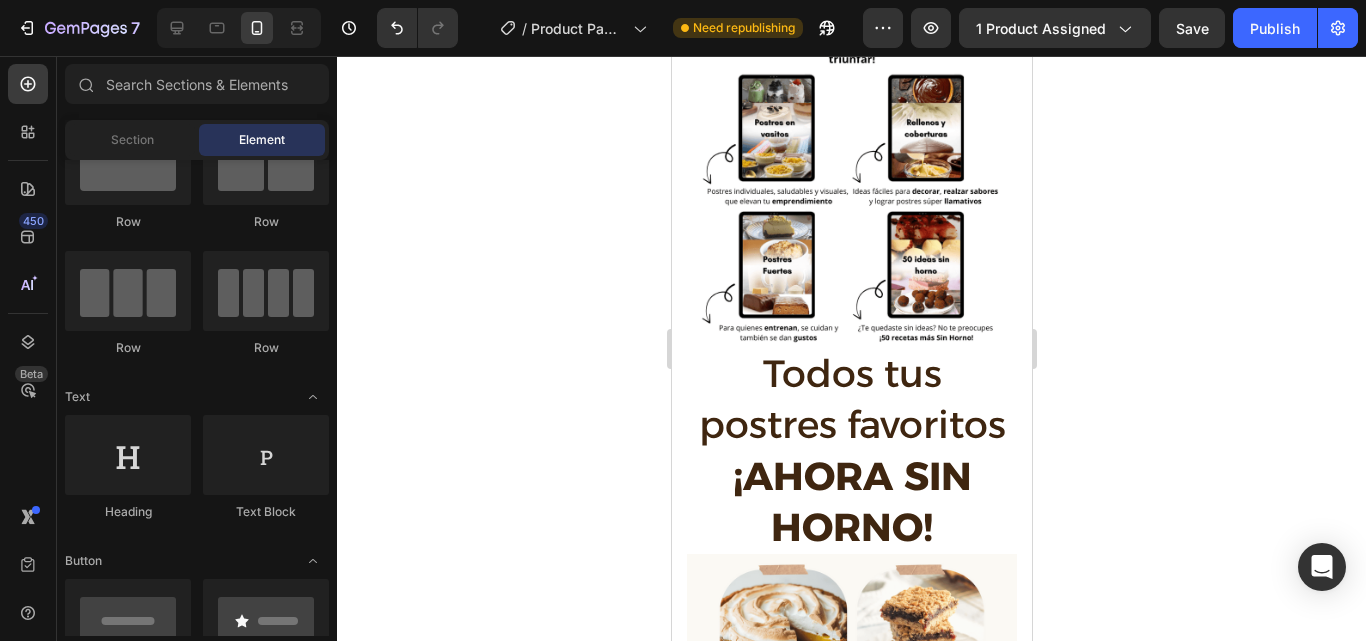 scroll, scrollTop: 2581, scrollLeft: 0, axis: vertical 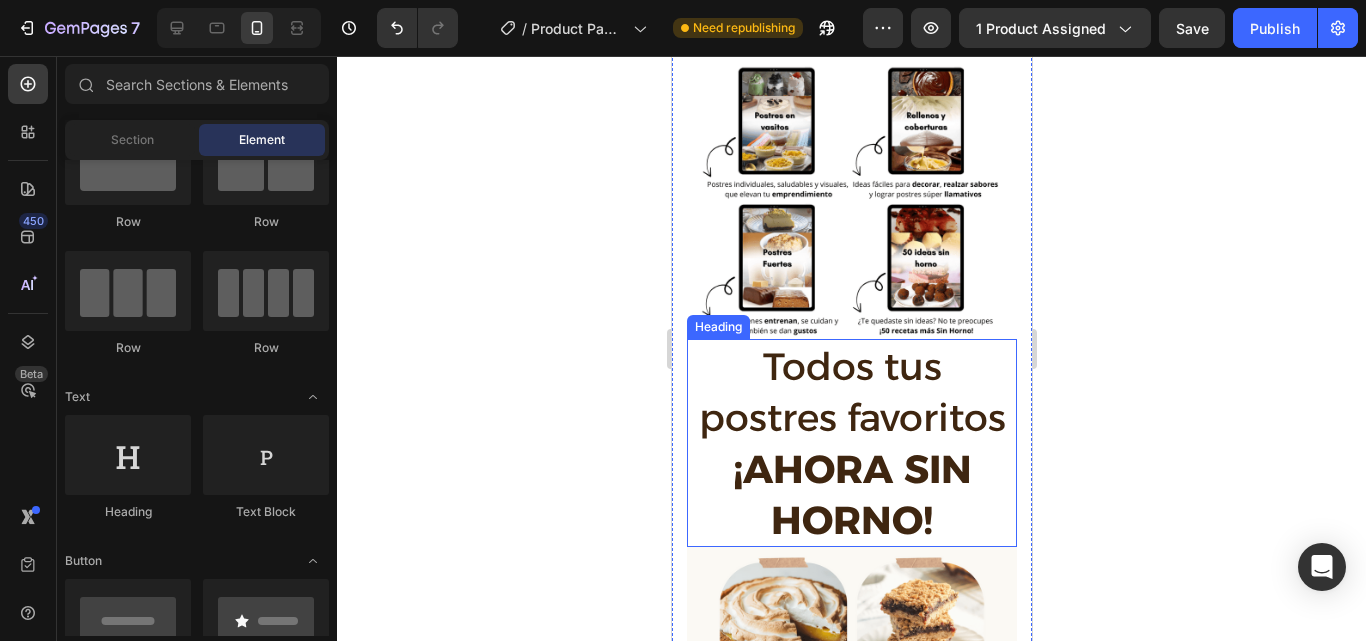 click on "Todos tus postres favoritos" at bounding box center [851, 392] 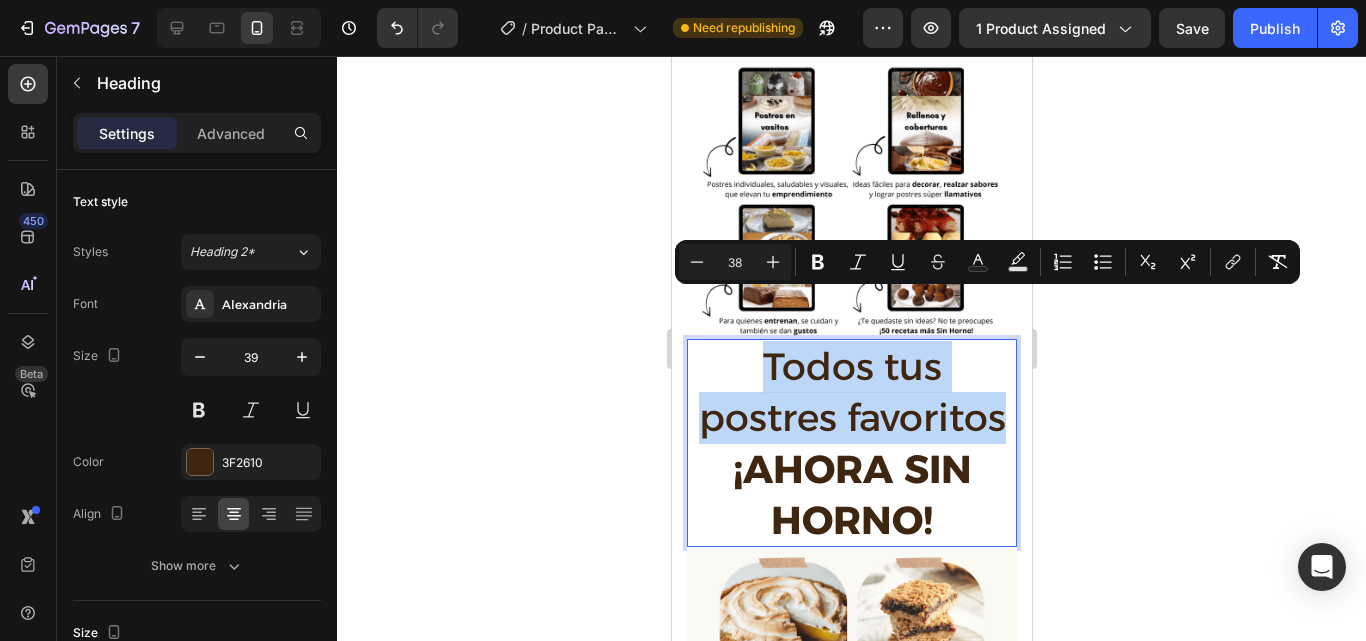 drag, startPoint x: 994, startPoint y: 382, endPoint x: 749, endPoint y: 328, distance: 250.88045 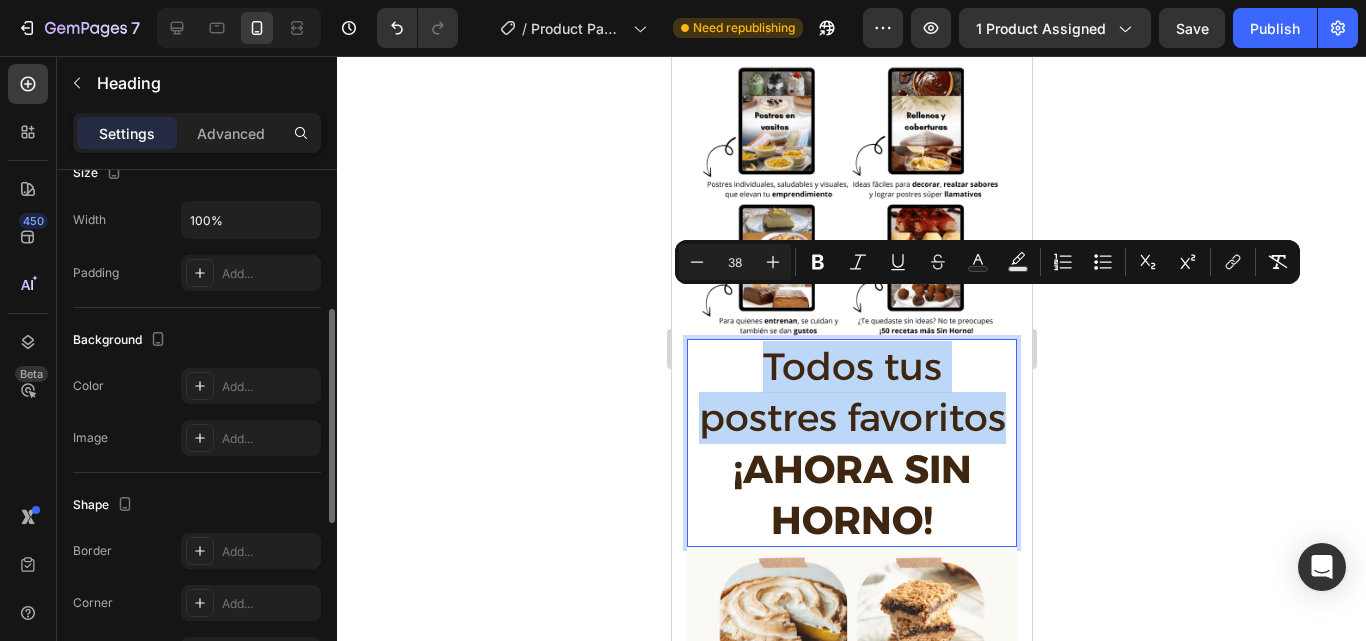 scroll, scrollTop: 349, scrollLeft: 0, axis: vertical 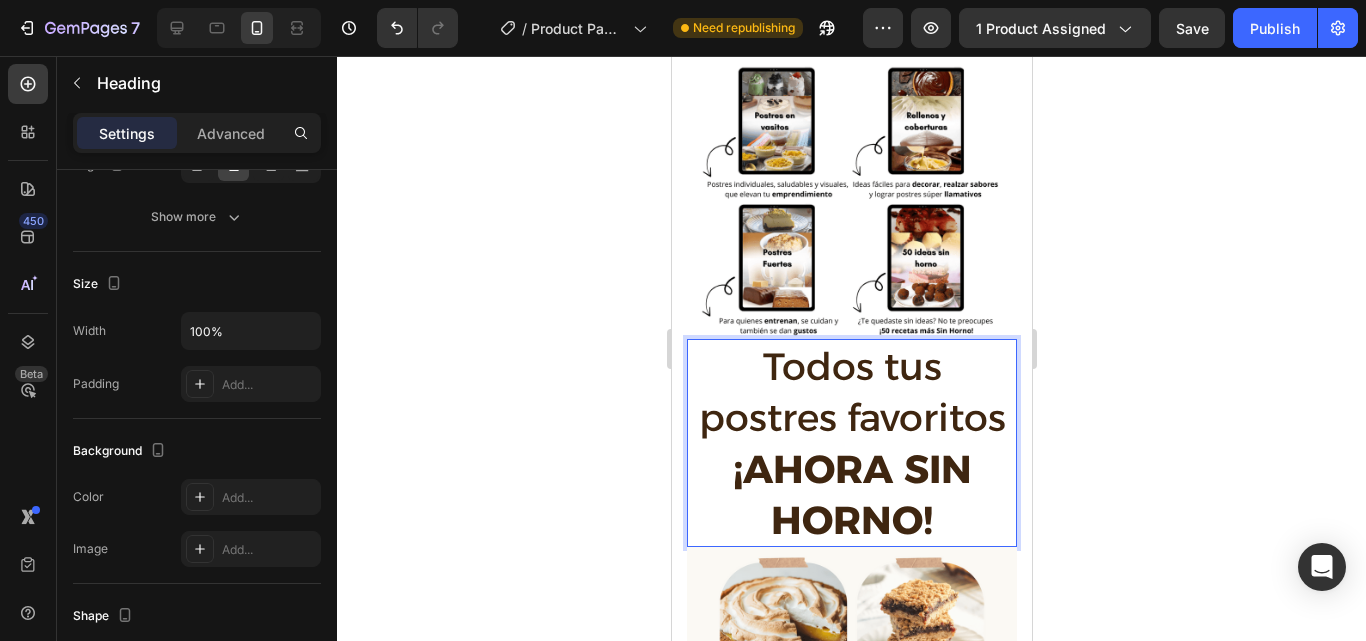 click on "¡AHORA SIN HORNO!" at bounding box center (851, 494) 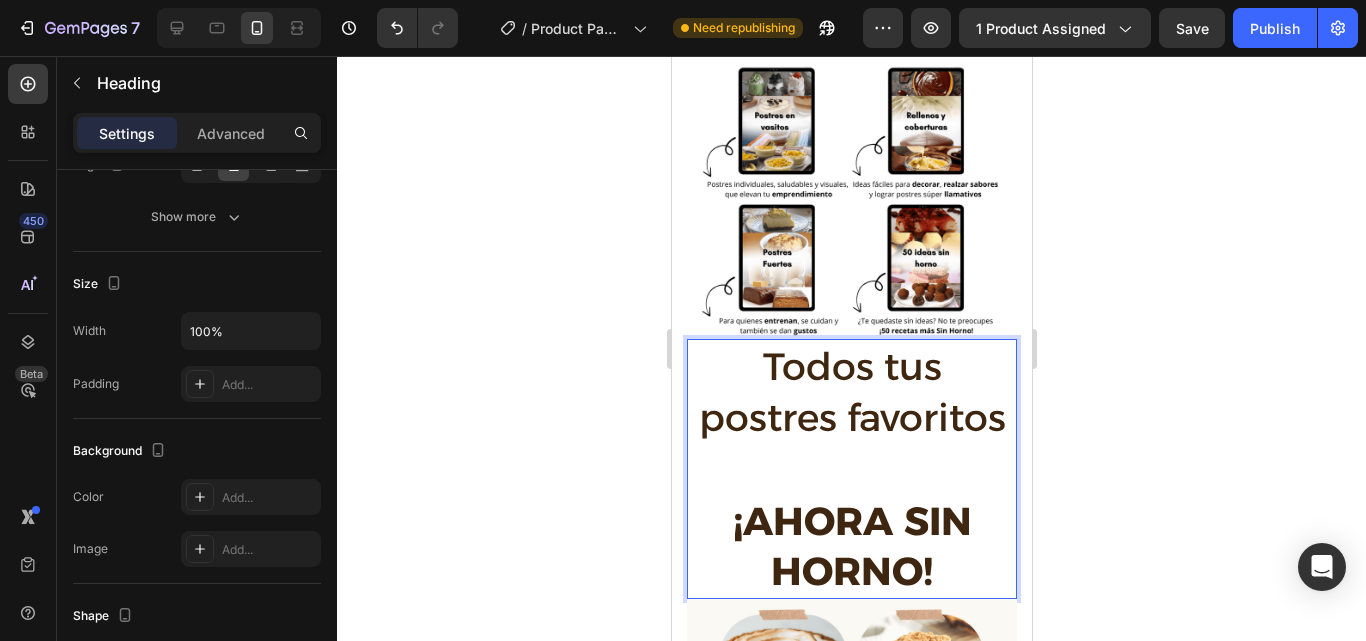 drag, startPoint x: 811, startPoint y: 427, endPoint x: 777, endPoint y: 428, distance: 34.0147 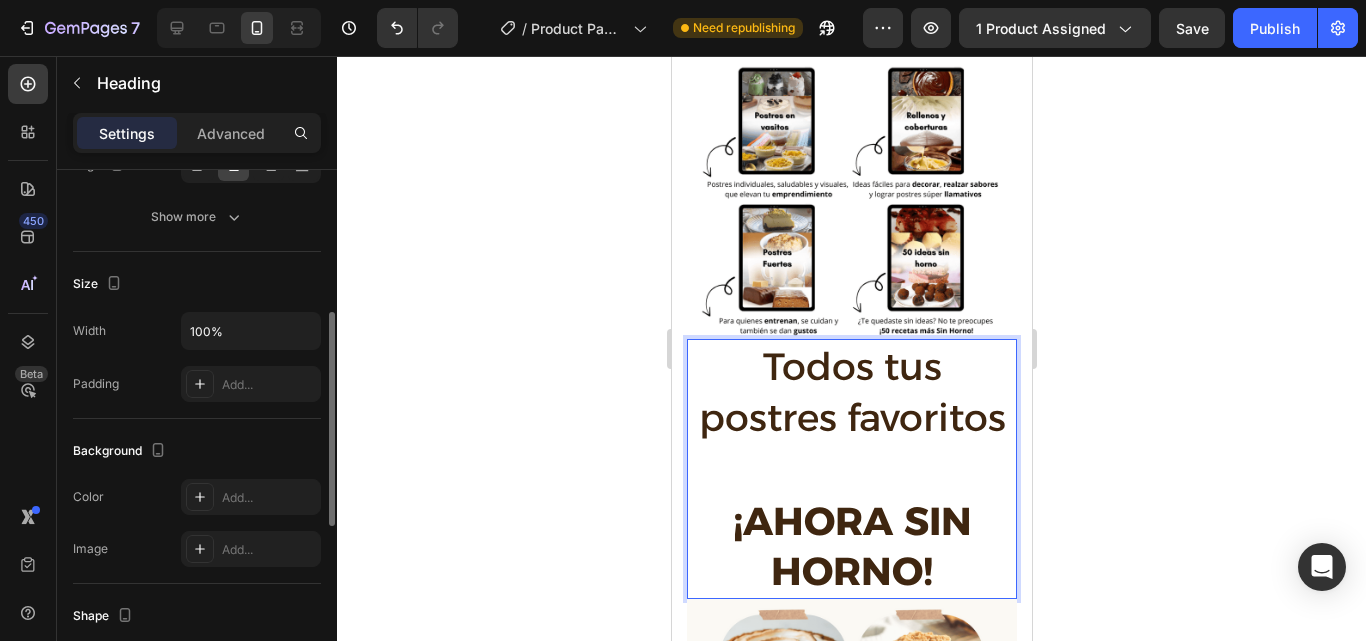 scroll, scrollTop: 484, scrollLeft: 0, axis: vertical 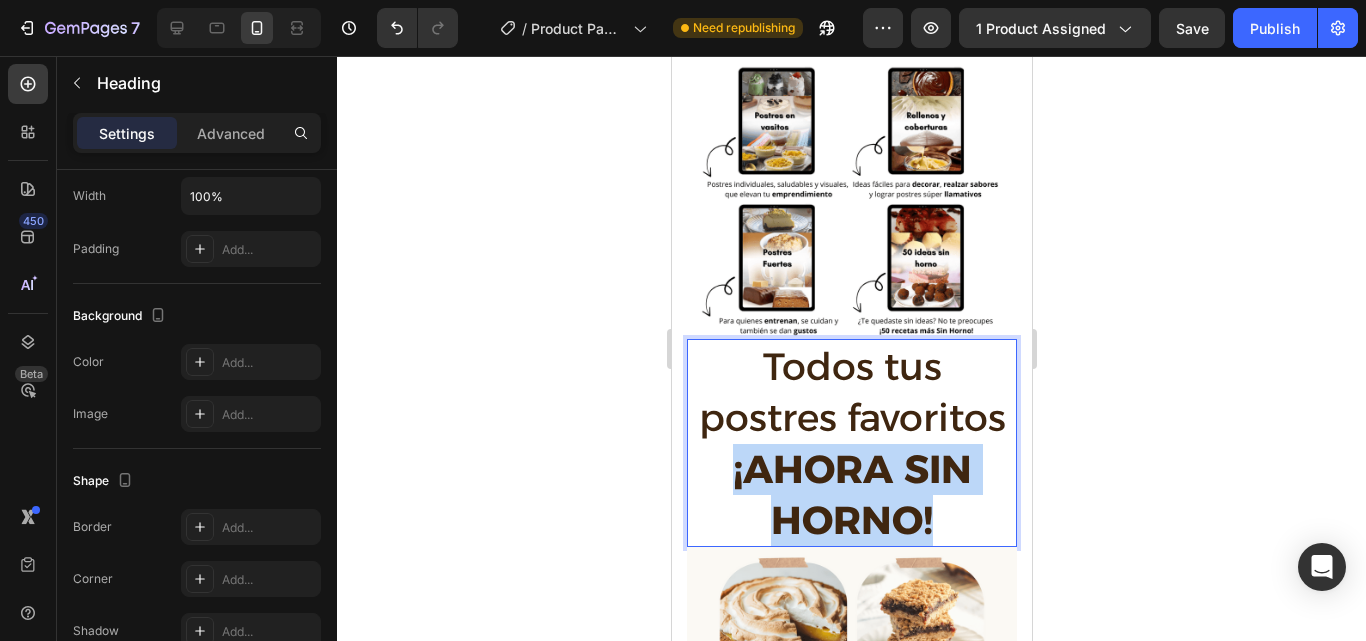 drag, startPoint x: 720, startPoint y: 424, endPoint x: 940, endPoint y: 462, distance: 223.2577 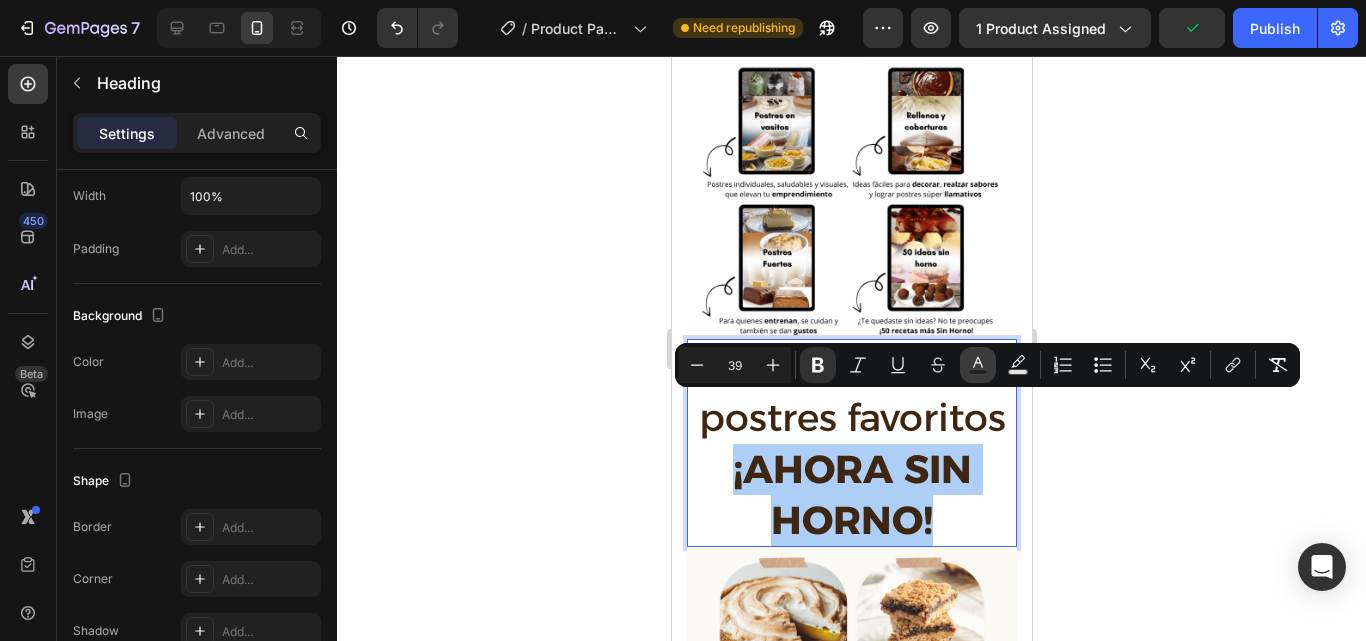 click 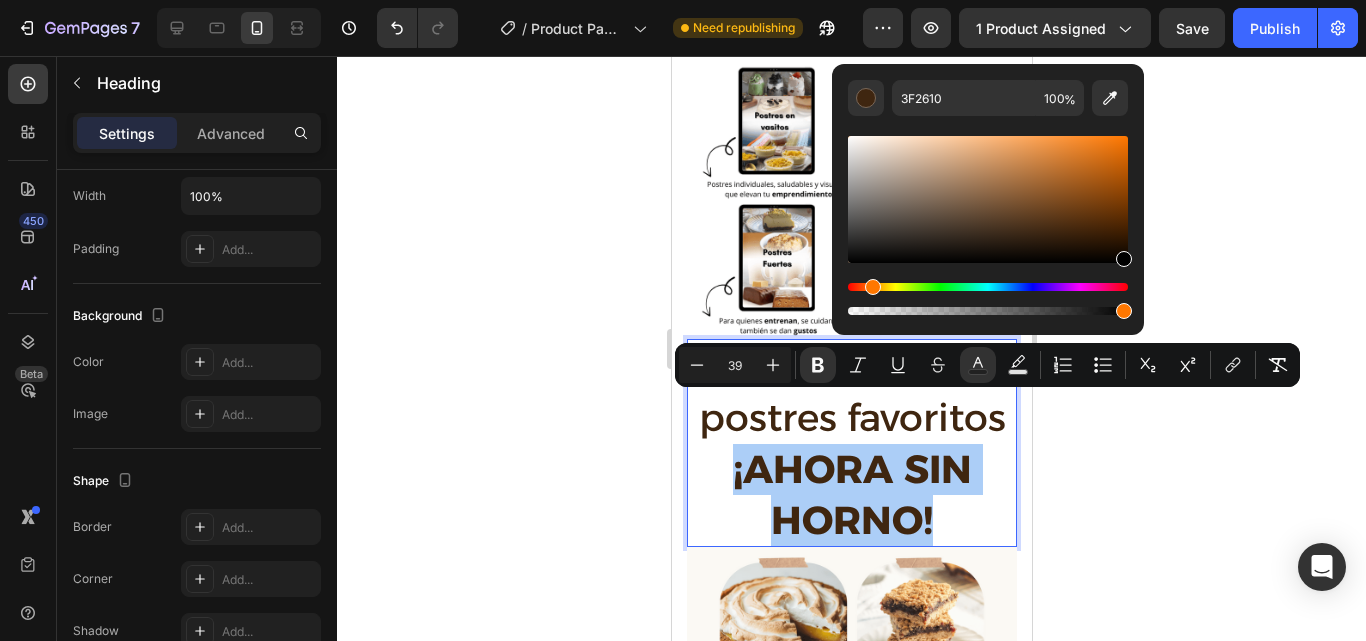 drag, startPoint x: 1063, startPoint y: 237, endPoint x: 1146, endPoint y: 272, distance: 90.07774 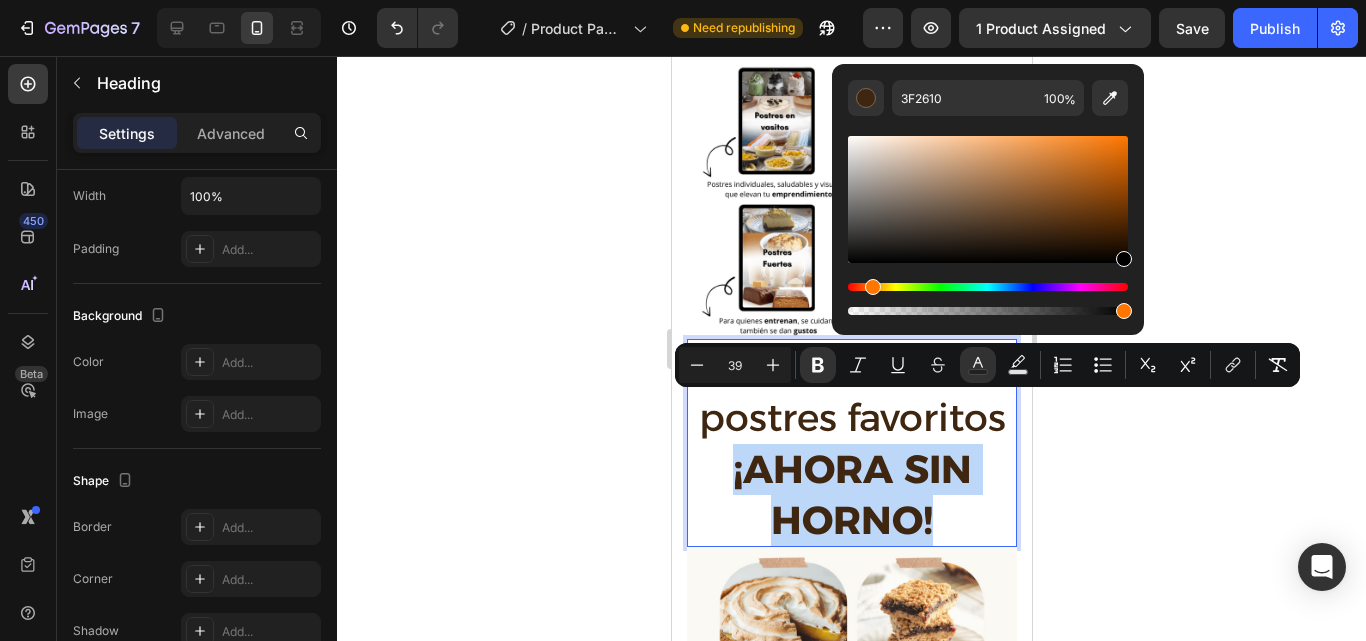 type on "000000" 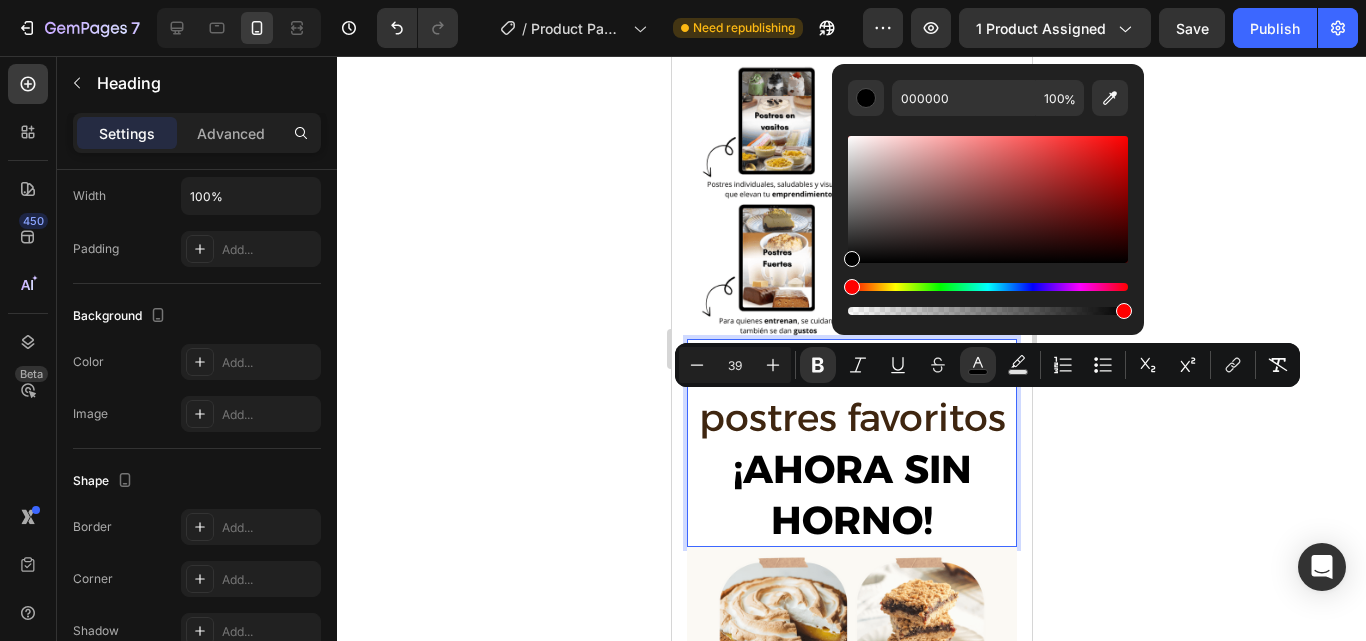 click on "¡AHORA SIN HORNO!" at bounding box center [851, 494] 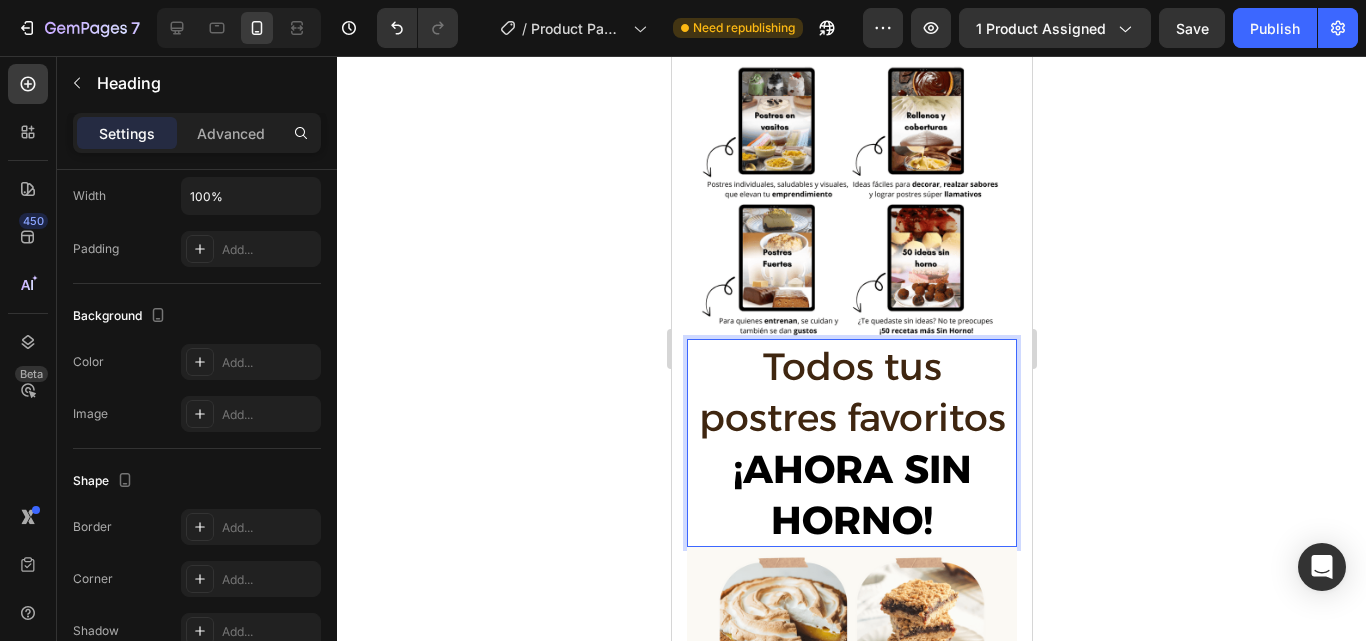 click on "Todos tus postres favoritos ¡AHORA SIN HORNO!" at bounding box center [851, 443] 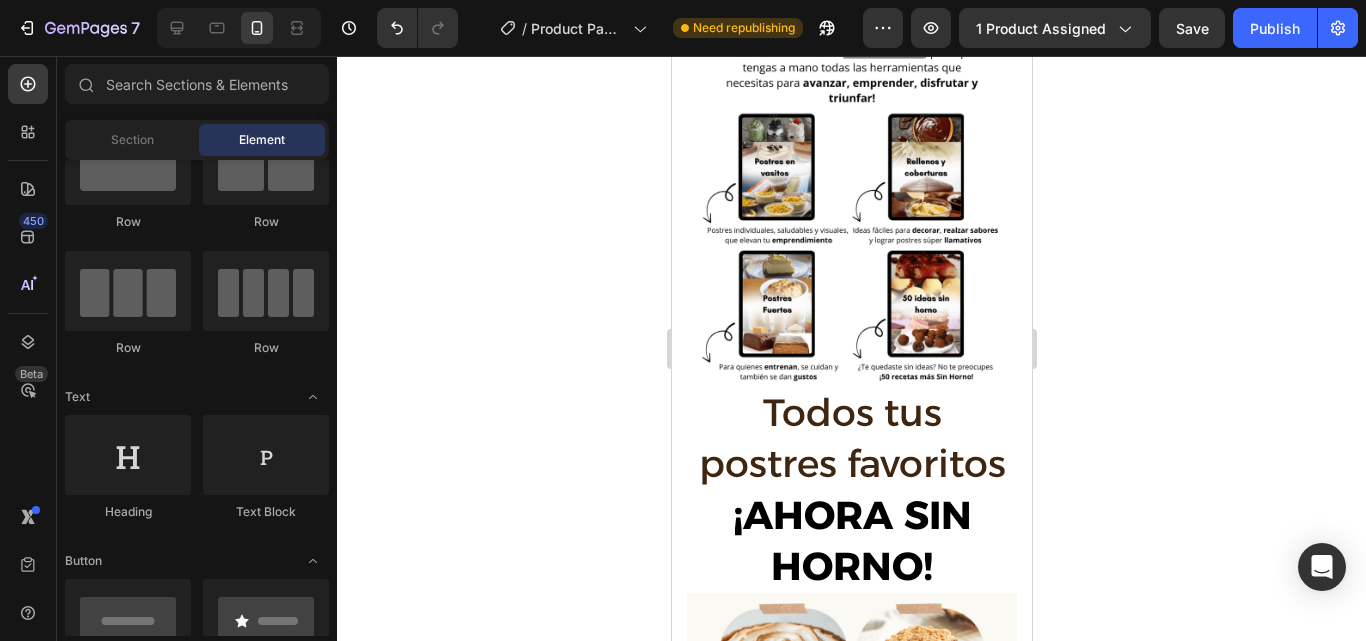scroll, scrollTop: 2566, scrollLeft: 0, axis: vertical 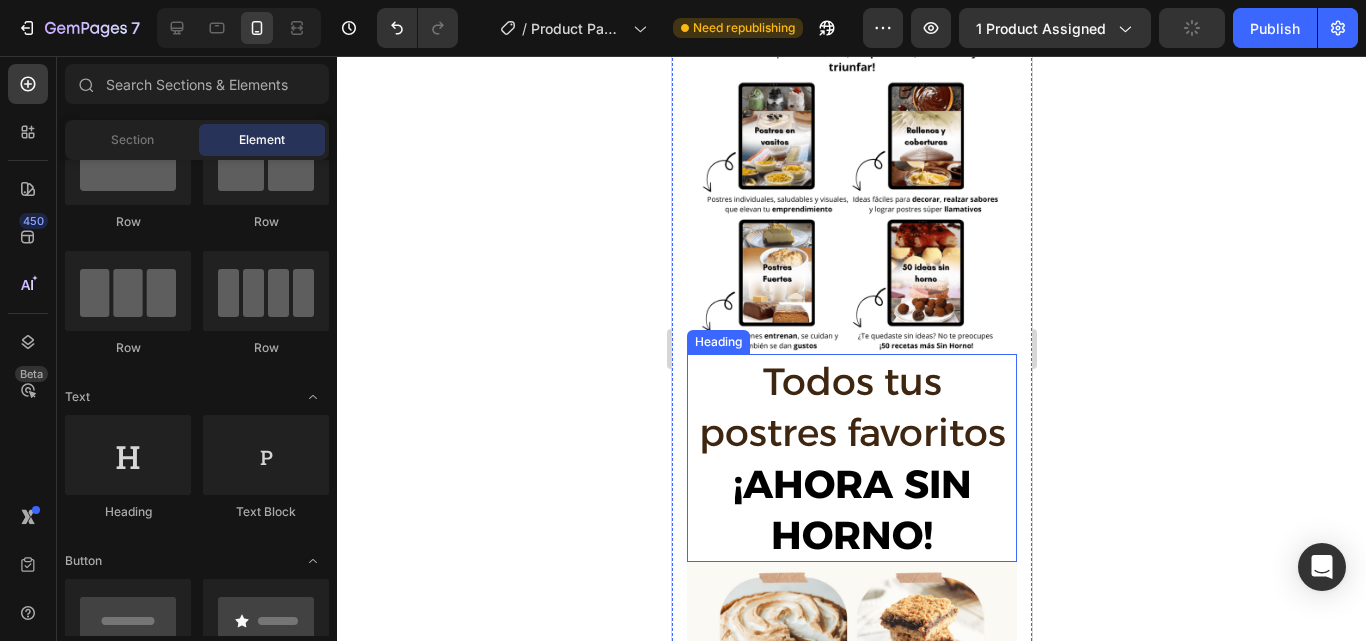 click on "Todos tus postres favoritos" at bounding box center (851, 407) 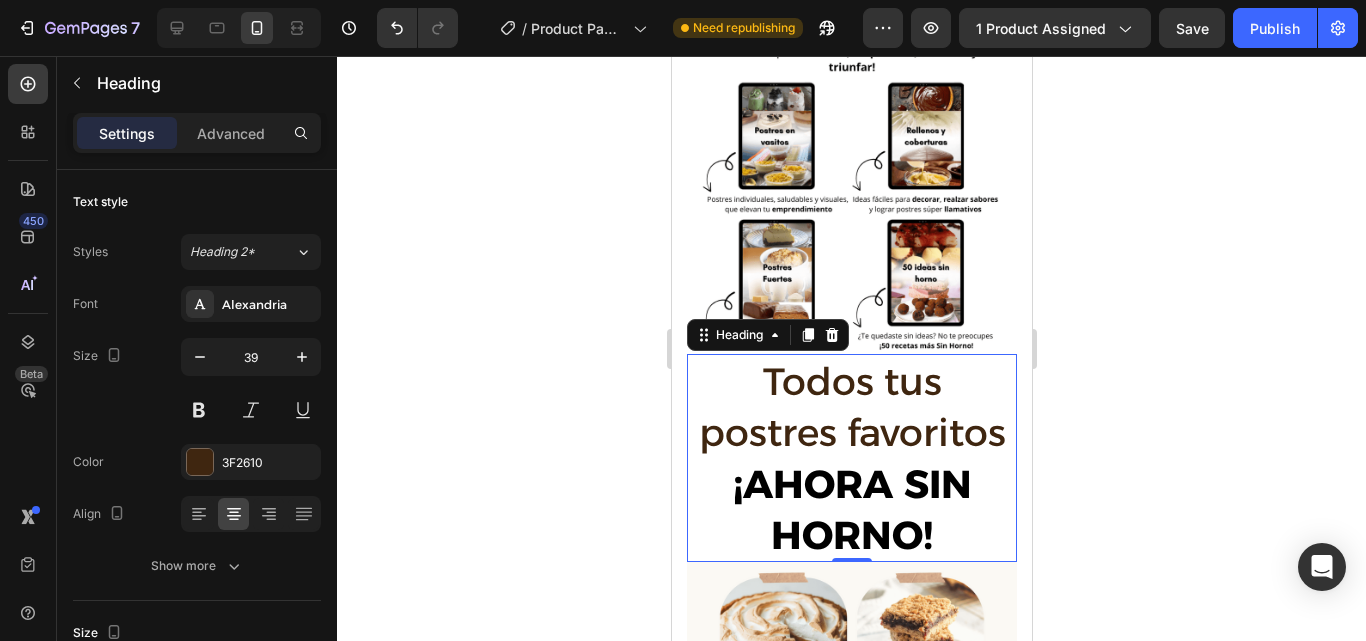 click 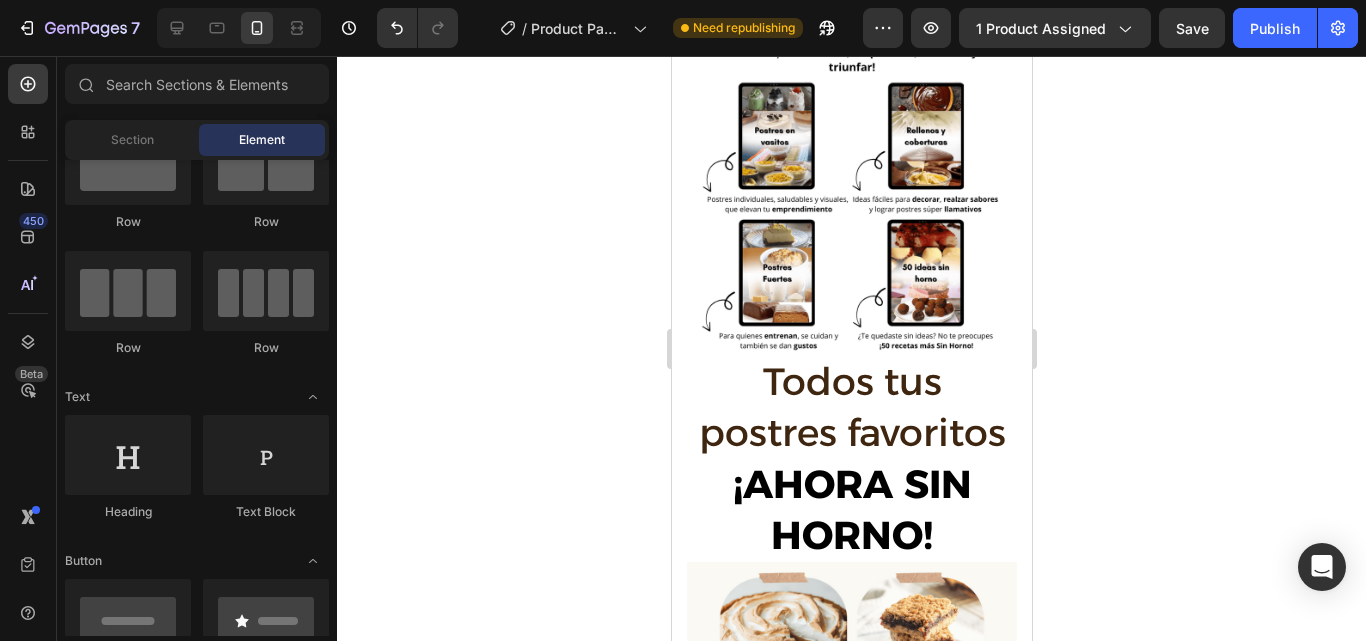 scroll, scrollTop: 2612, scrollLeft: 0, axis: vertical 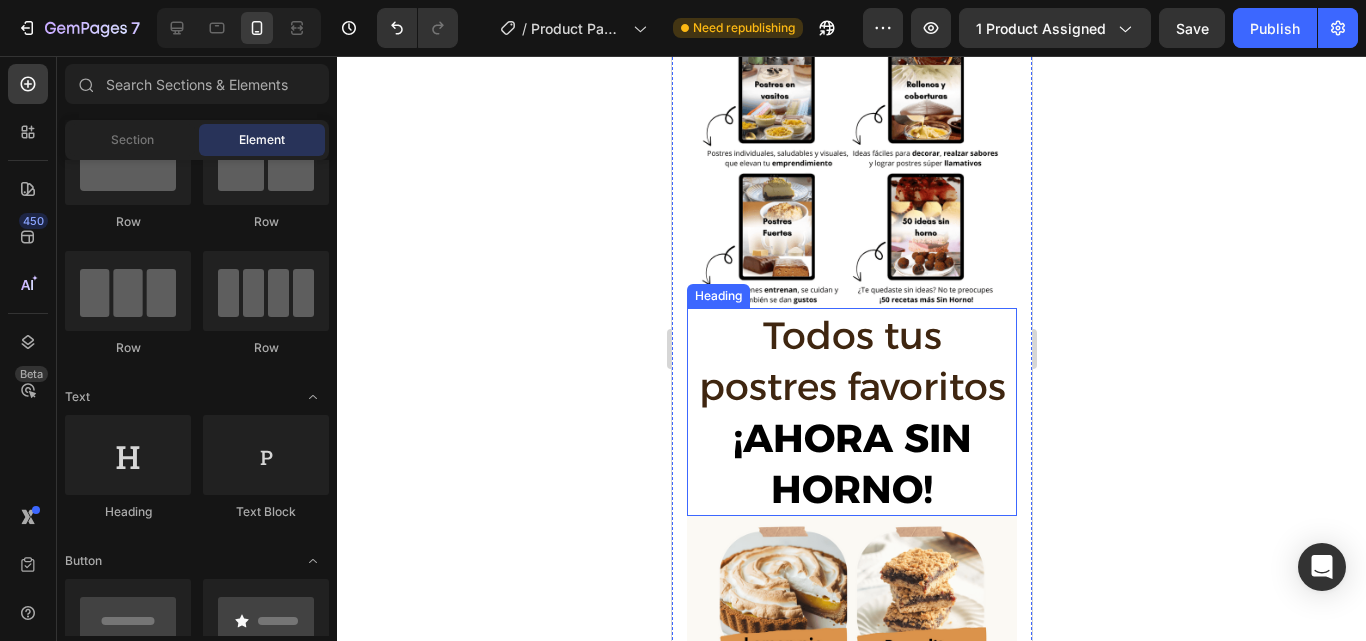 click on "Todos tus postres favoritos" at bounding box center (851, 361) 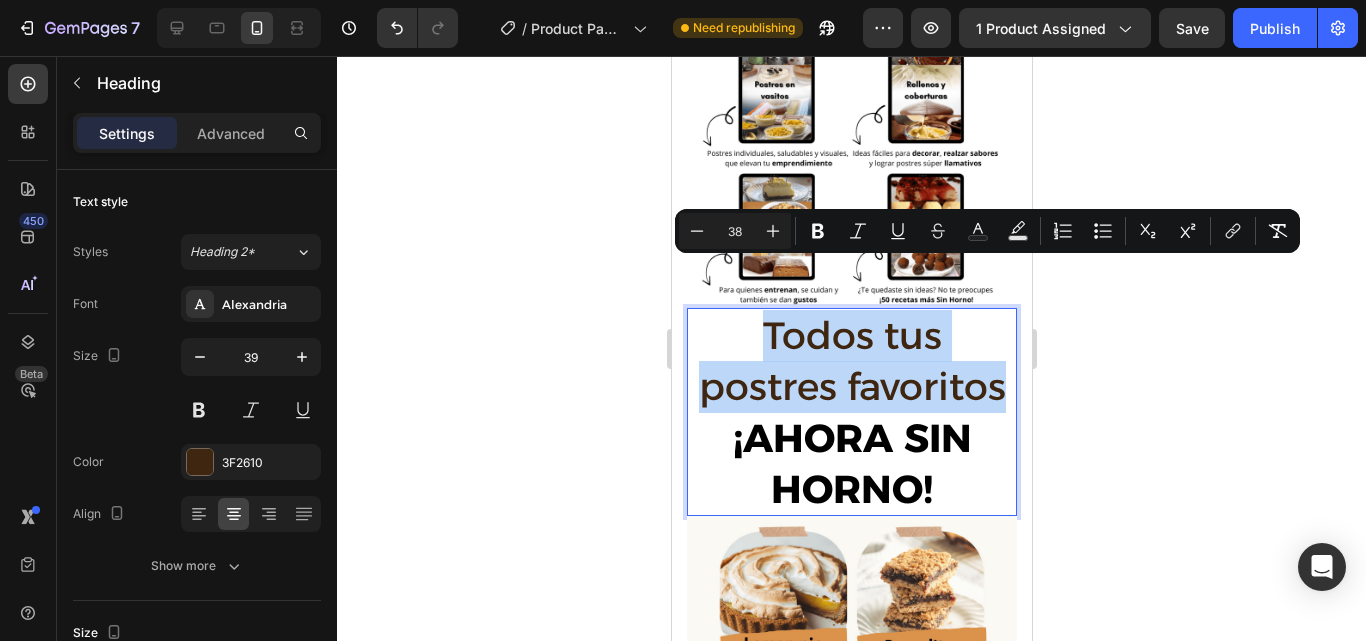 drag, startPoint x: 993, startPoint y: 345, endPoint x: 762, endPoint y: 286, distance: 238.4156 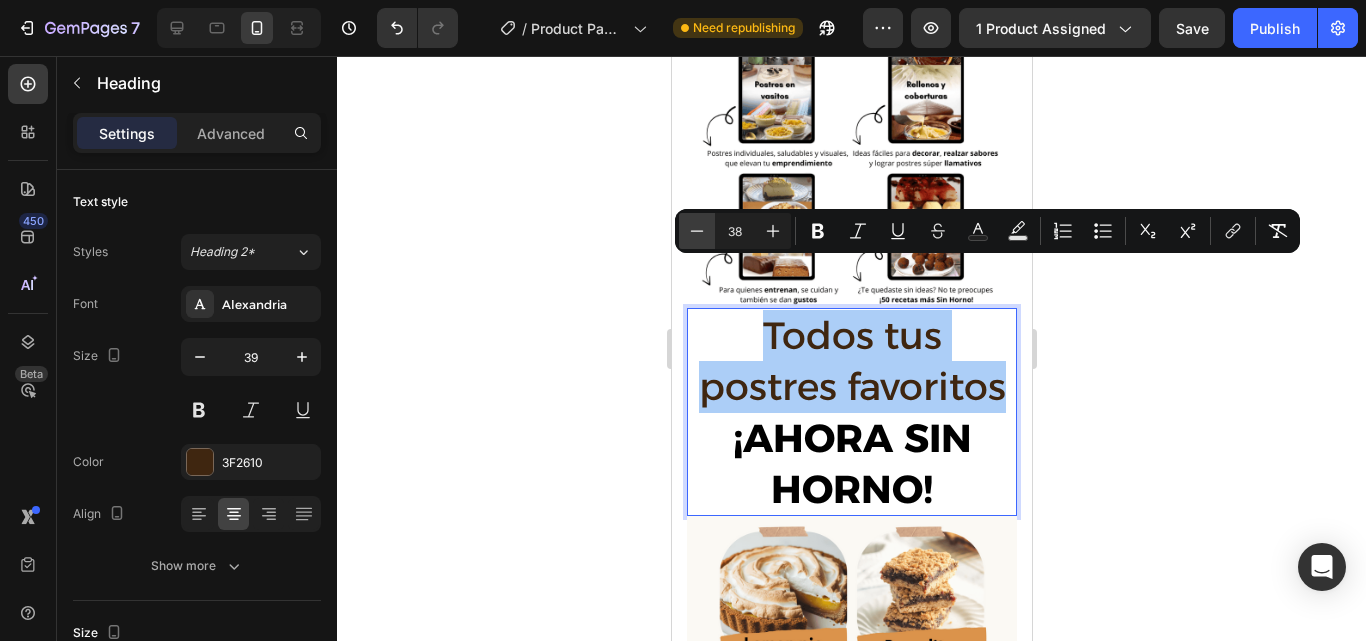 click 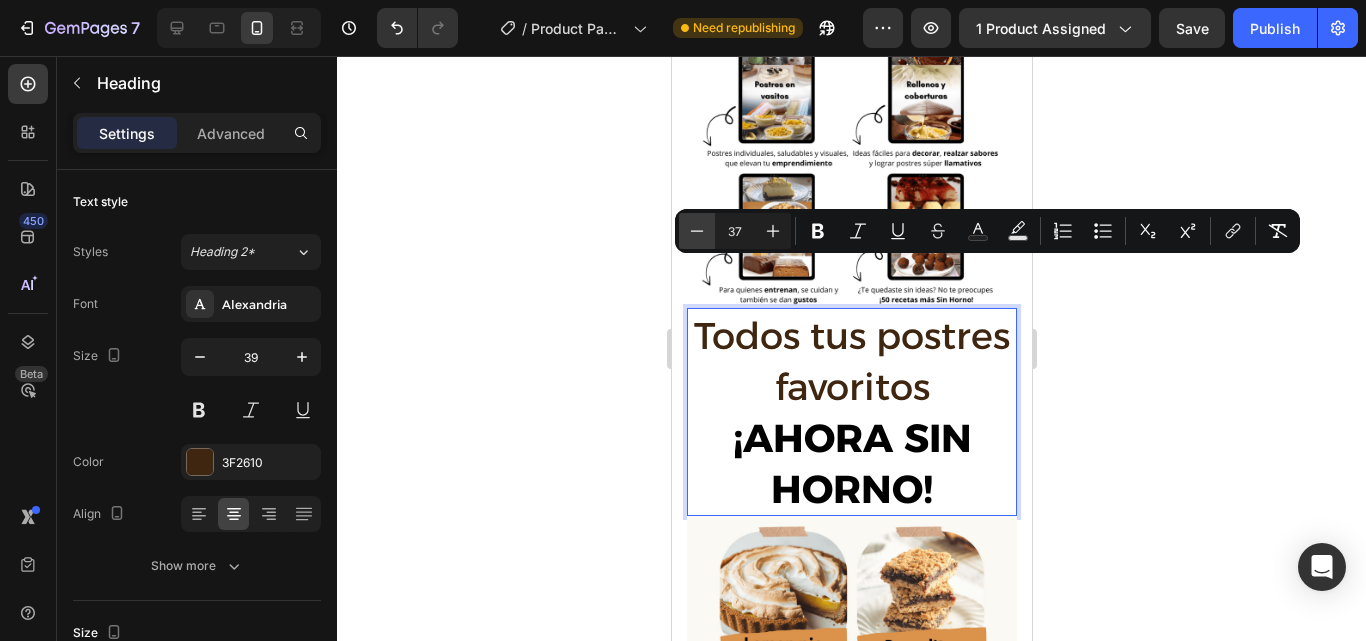 click 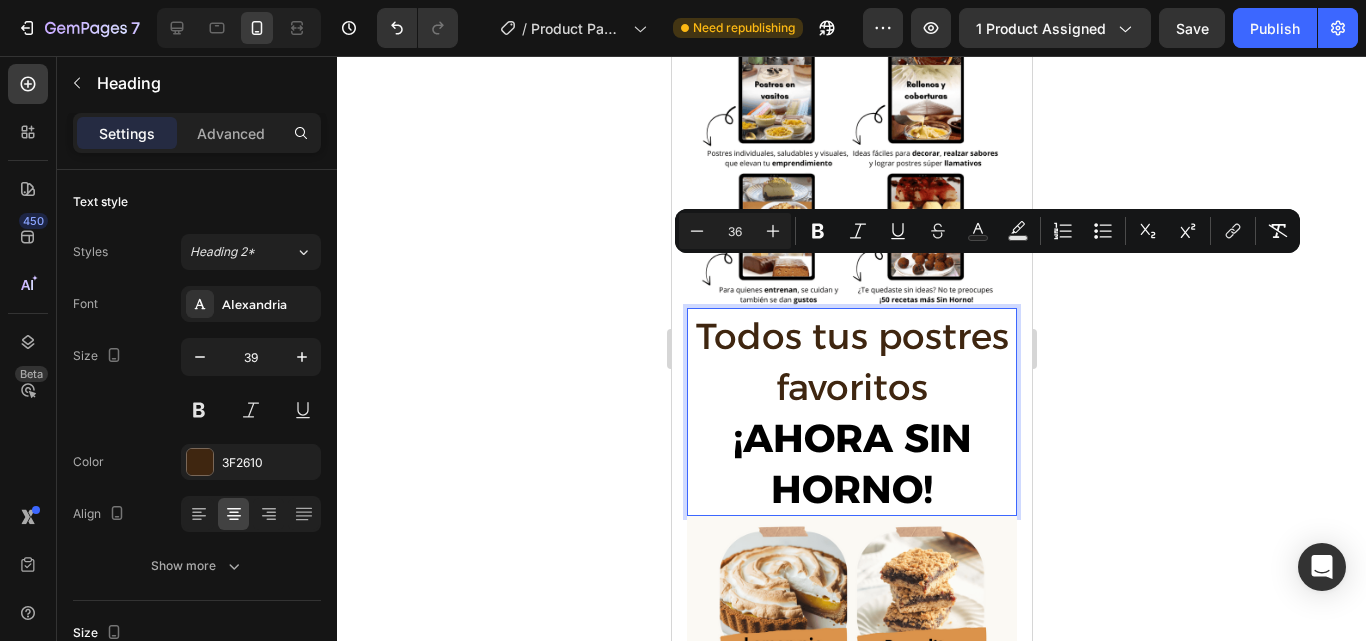 click 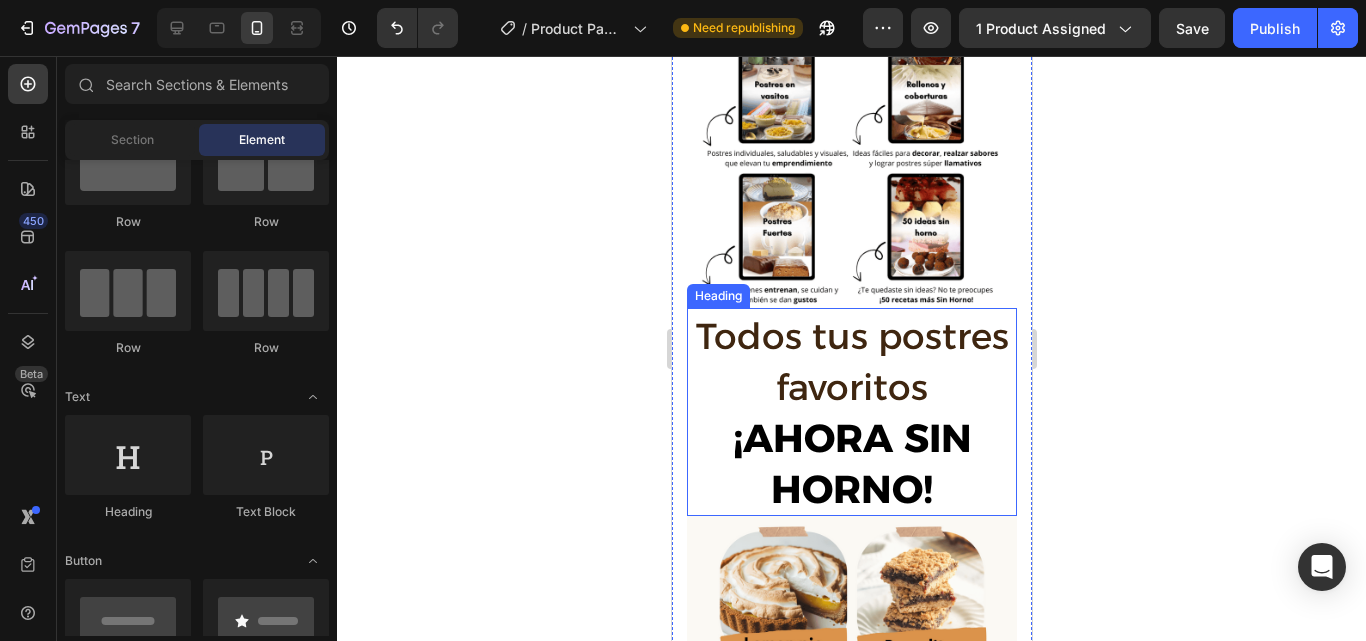 click on "⁠⁠⁠⁠⁠⁠⁠ Todos tus postres favoritos ¡AHORA SIN HORNO!" at bounding box center (851, 412) 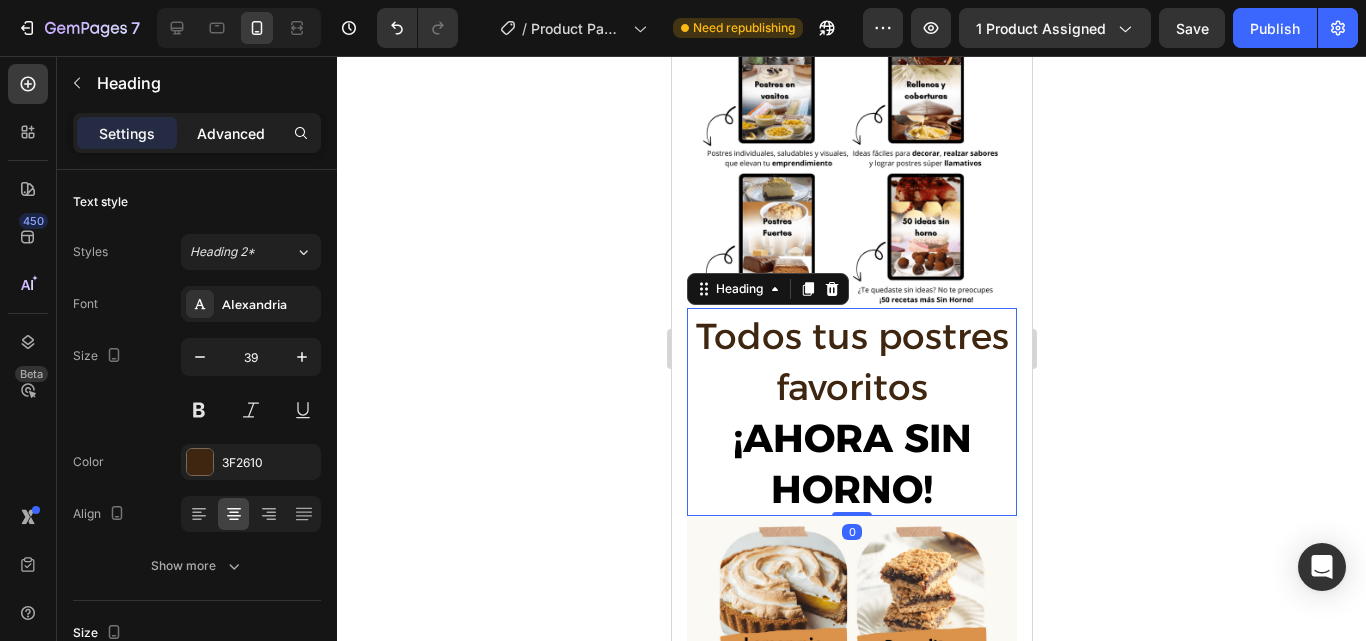 click on "Advanced" 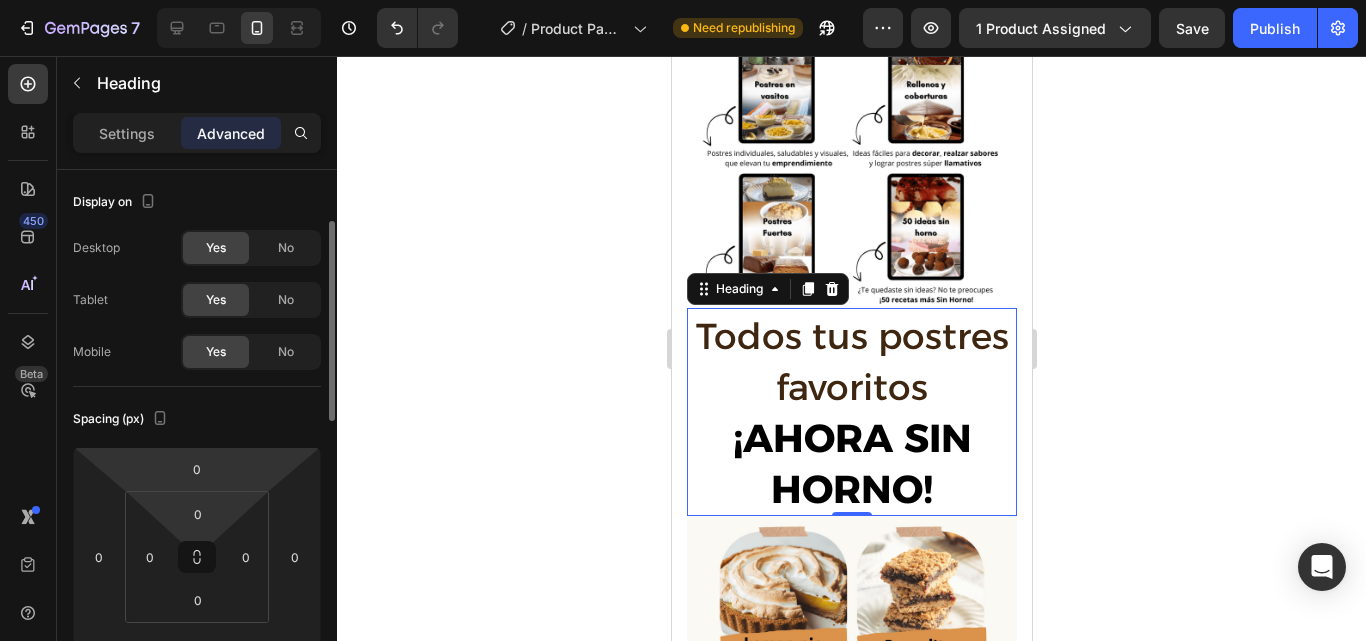 scroll, scrollTop: 37, scrollLeft: 0, axis: vertical 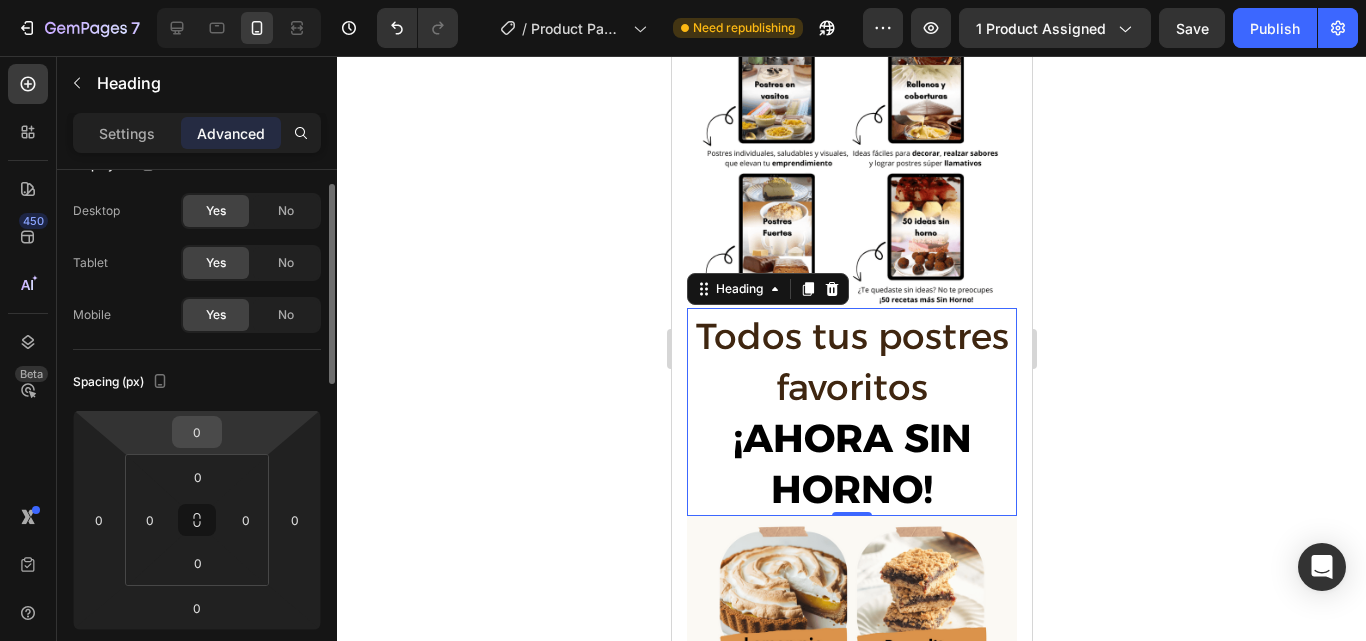 click on "0" at bounding box center (197, 432) 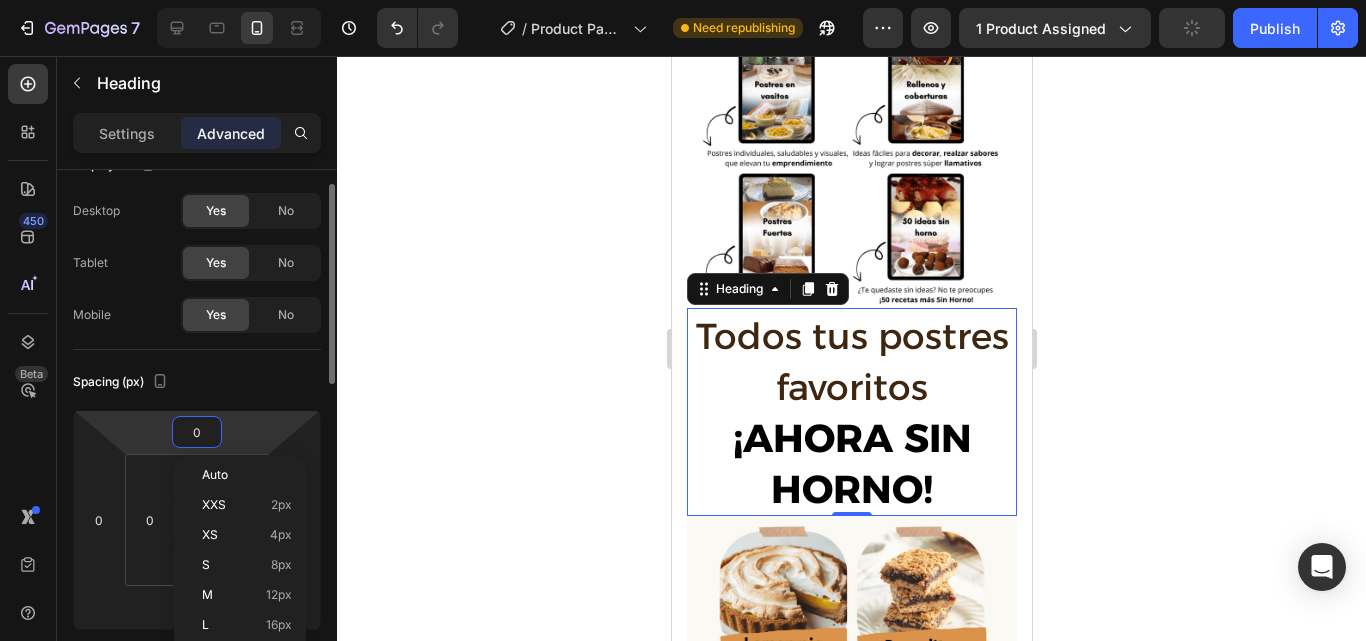 click on "0" at bounding box center [197, 432] 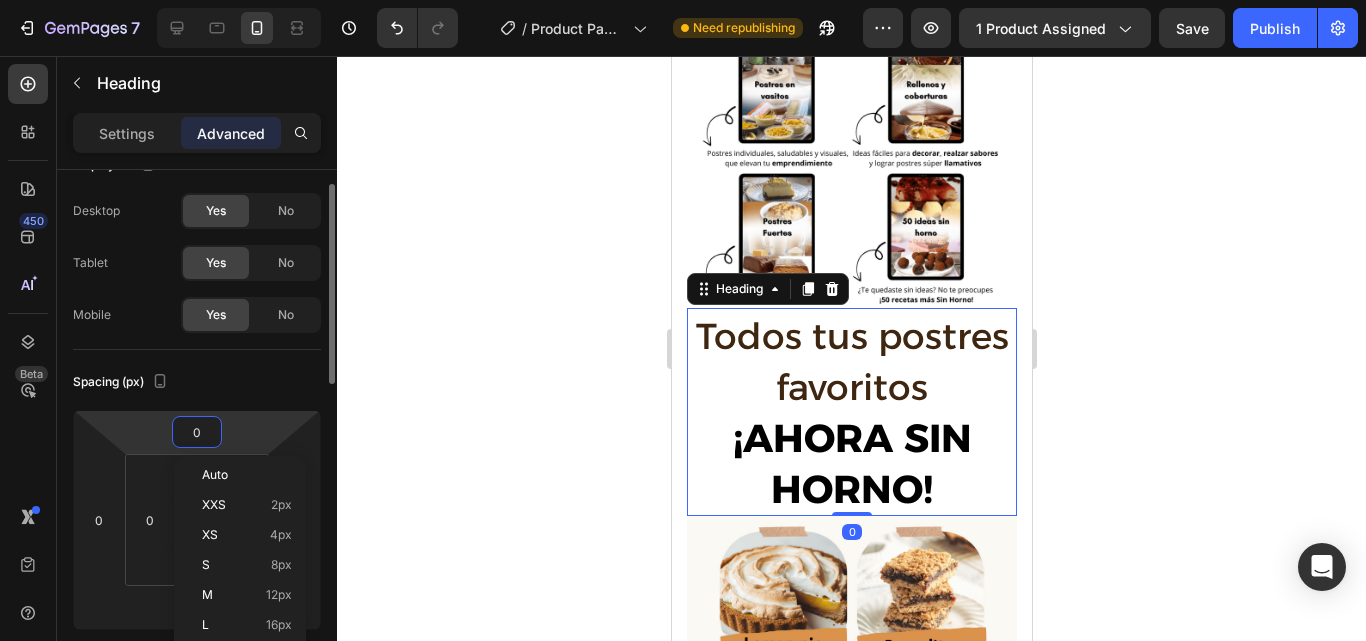 click on "0" at bounding box center (197, 432) 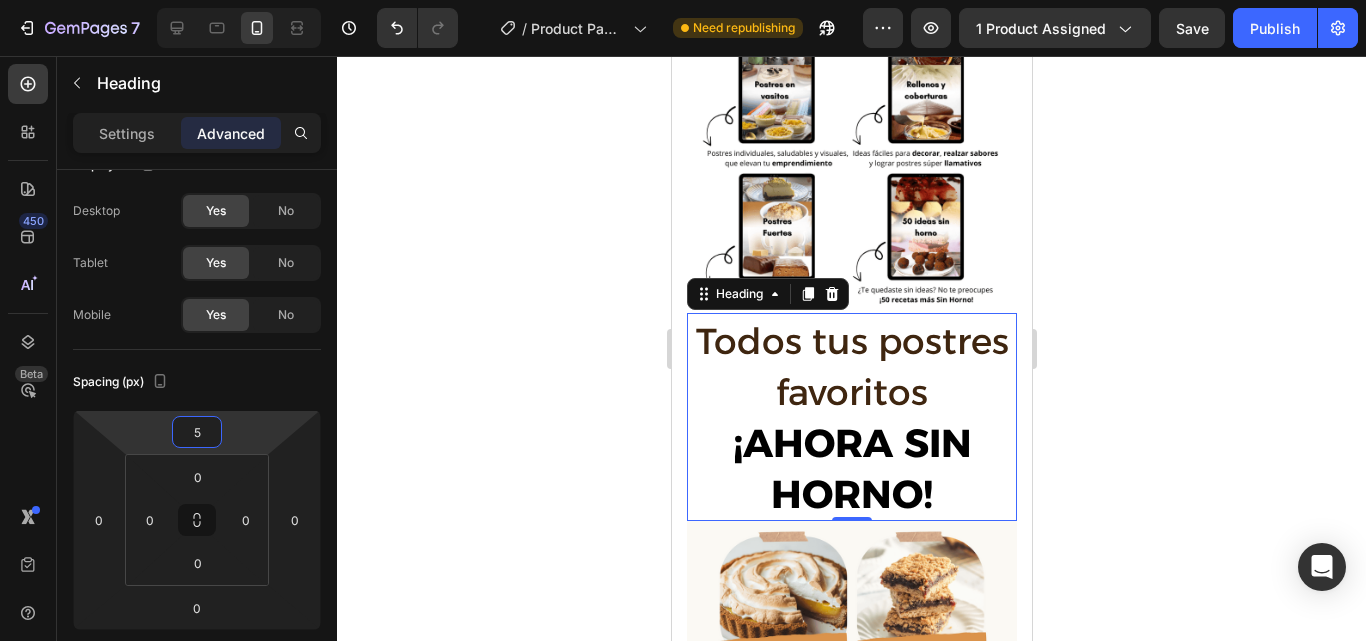 click 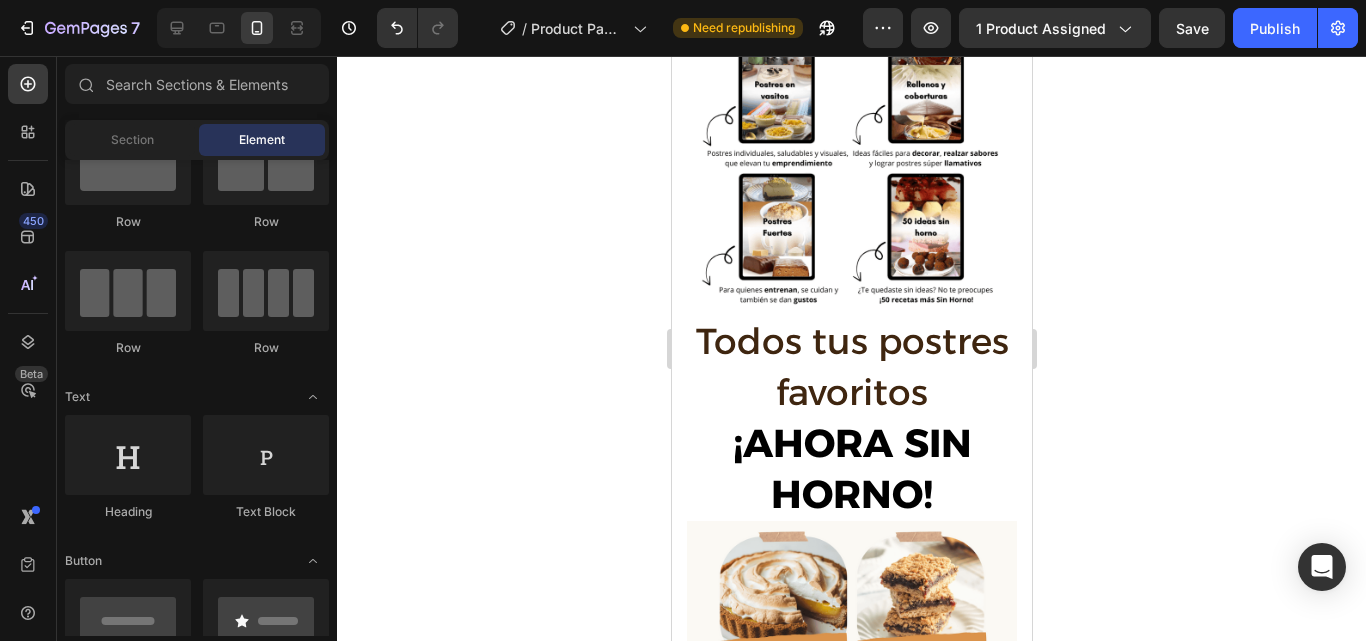 click 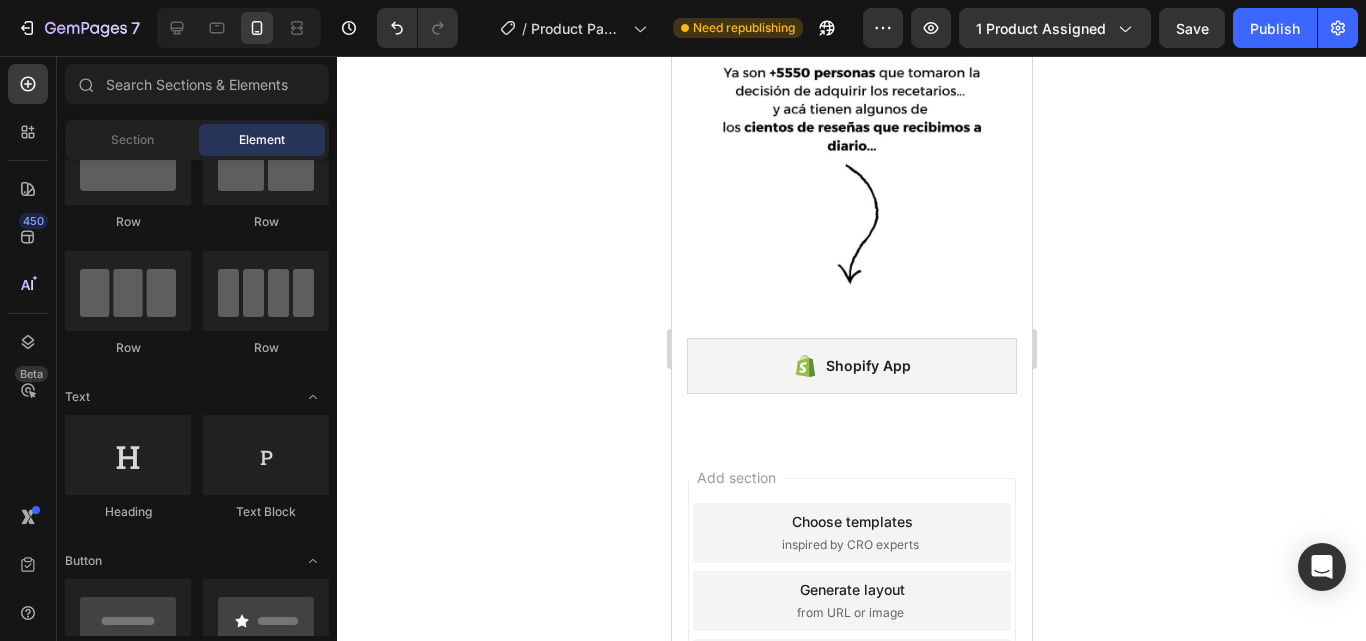 scroll, scrollTop: 3518, scrollLeft: 0, axis: vertical 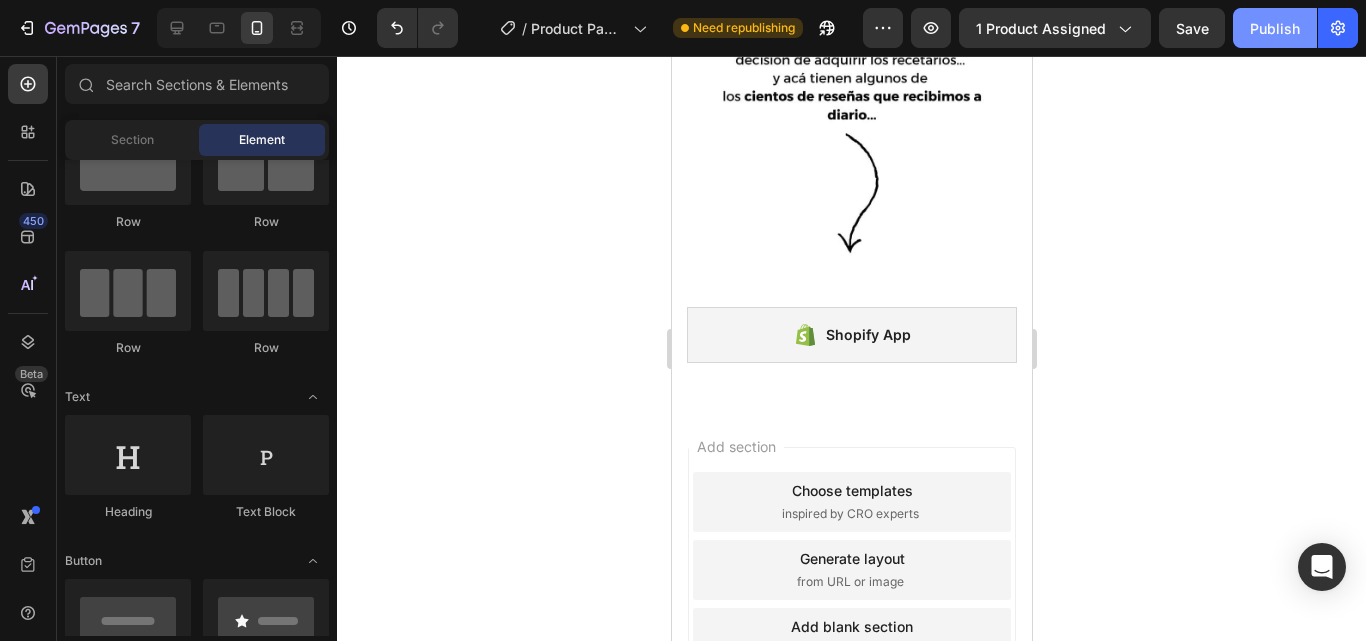 click on "Publish" at bounding box center [1275, 28] 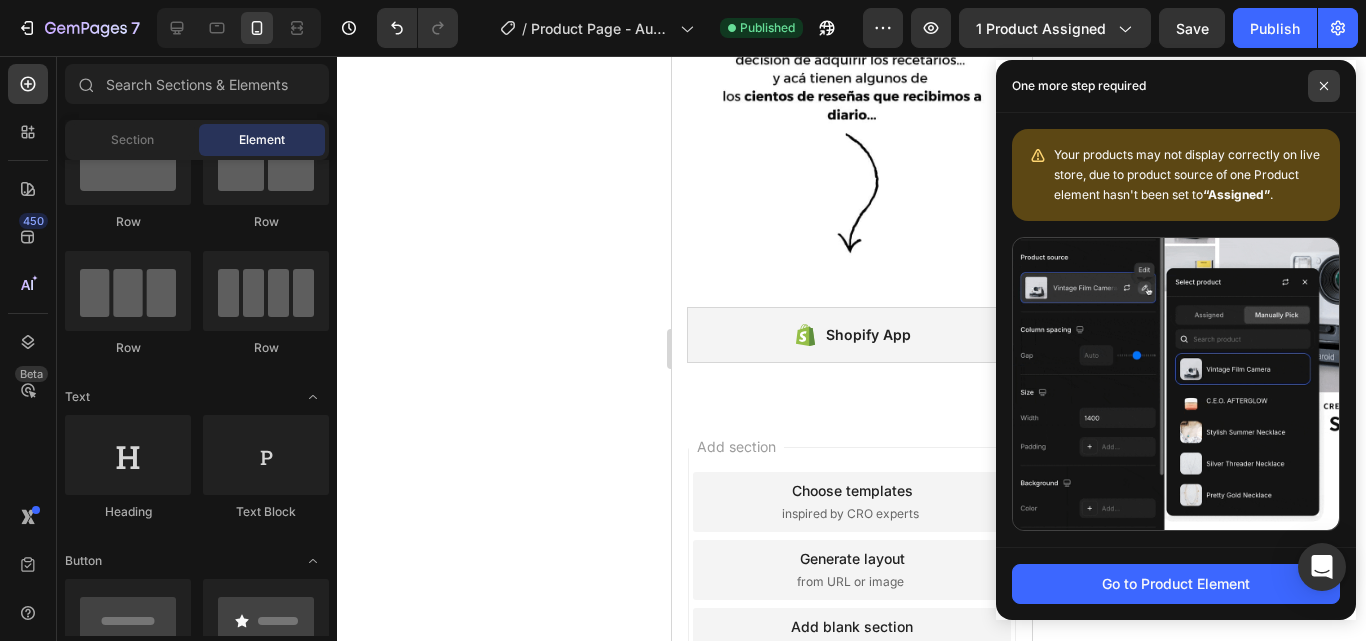 click 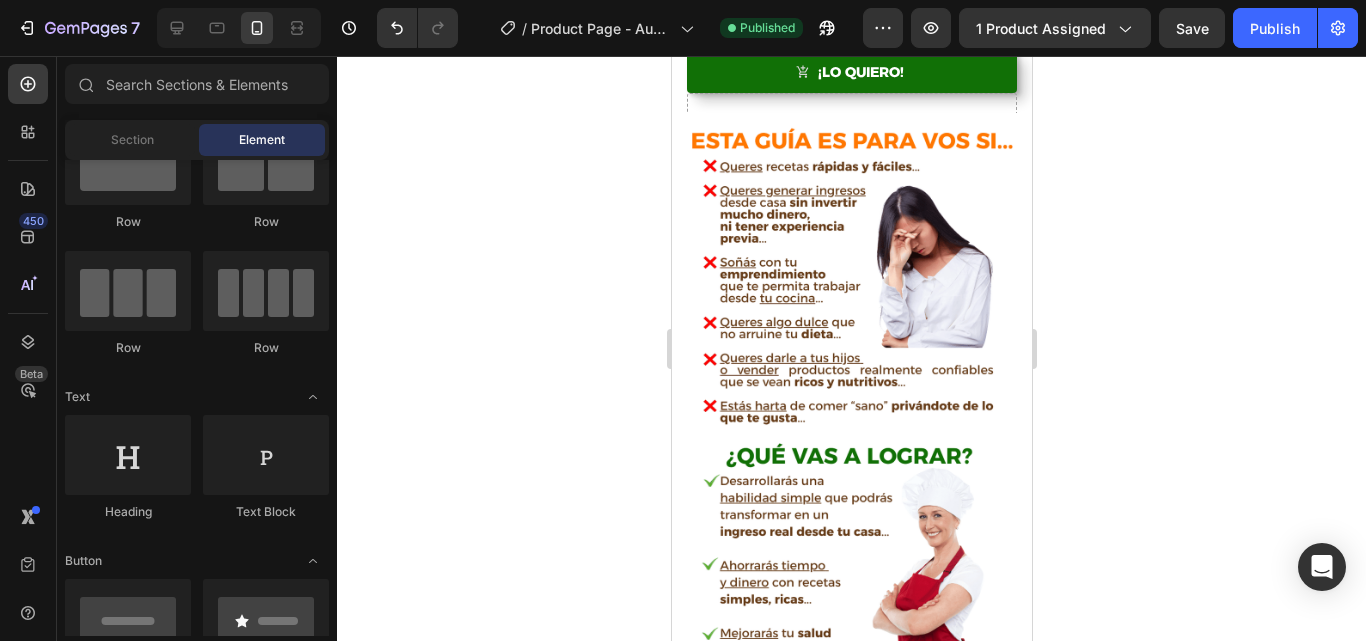 scroll, scrollTop: 485, scrollLeft: 0, axis: vertical 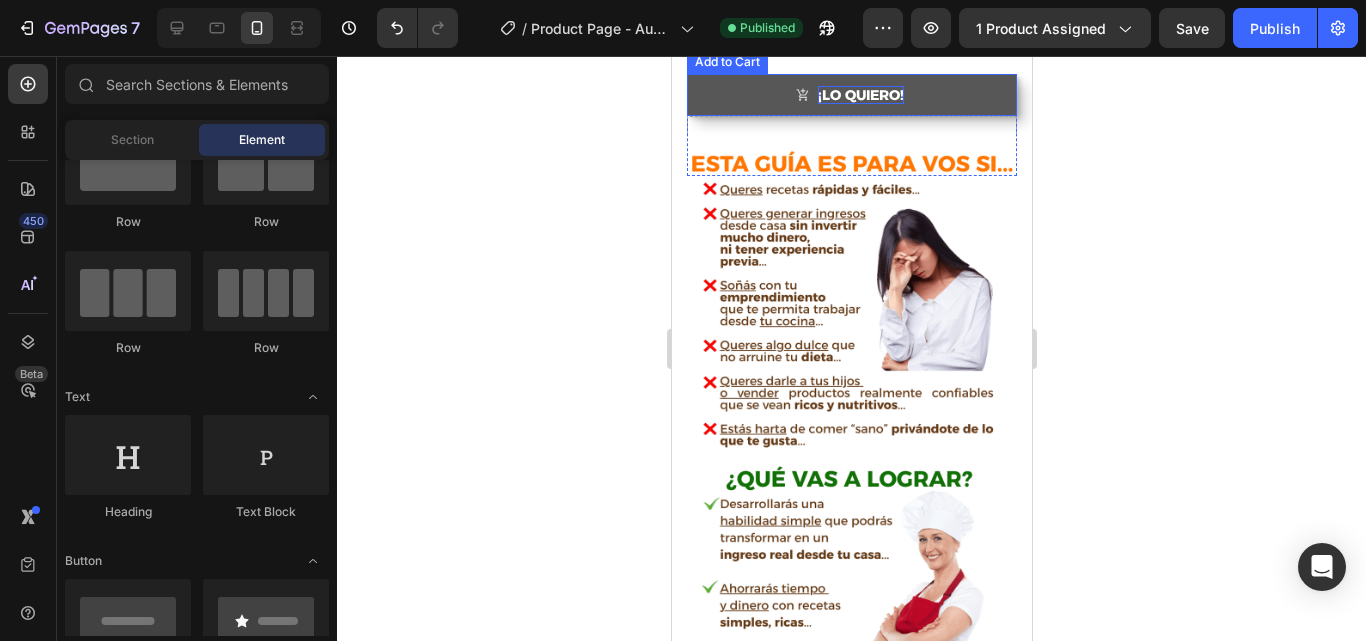 click on "¡LO QUIERO!" at bounding box center (860, 95) 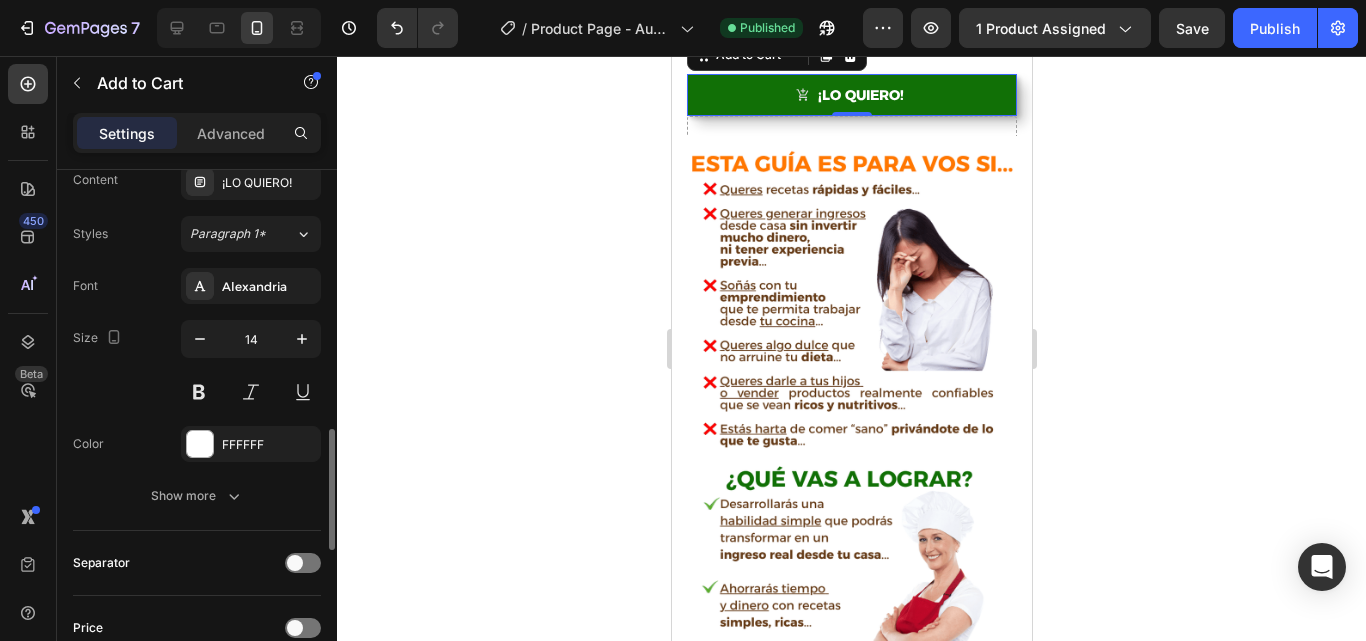 scroll, scrollTop: 1114, scrollLeft: 0, axis: vertical 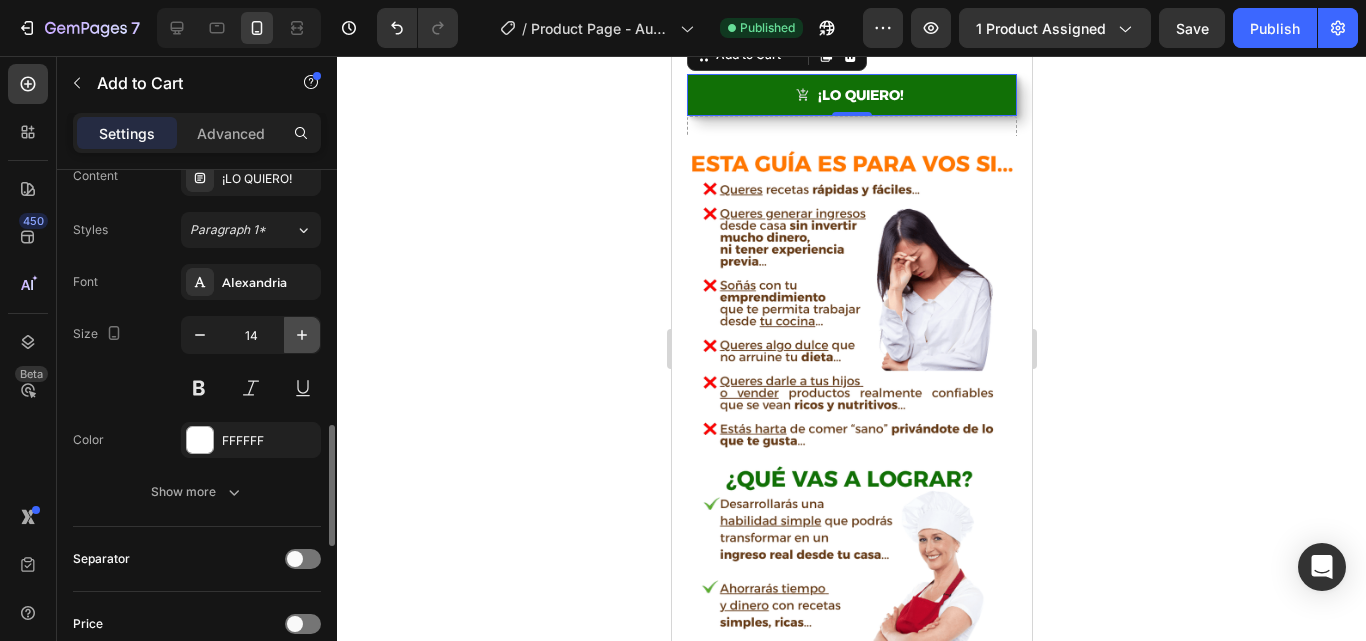 click 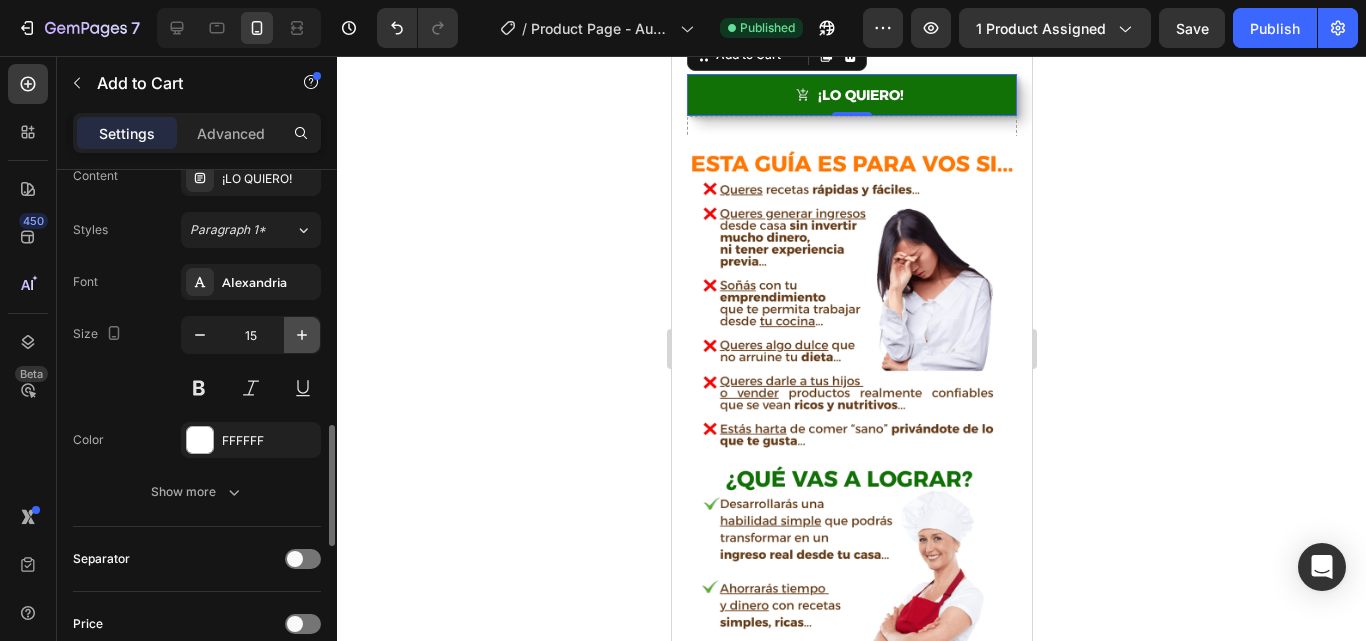 click 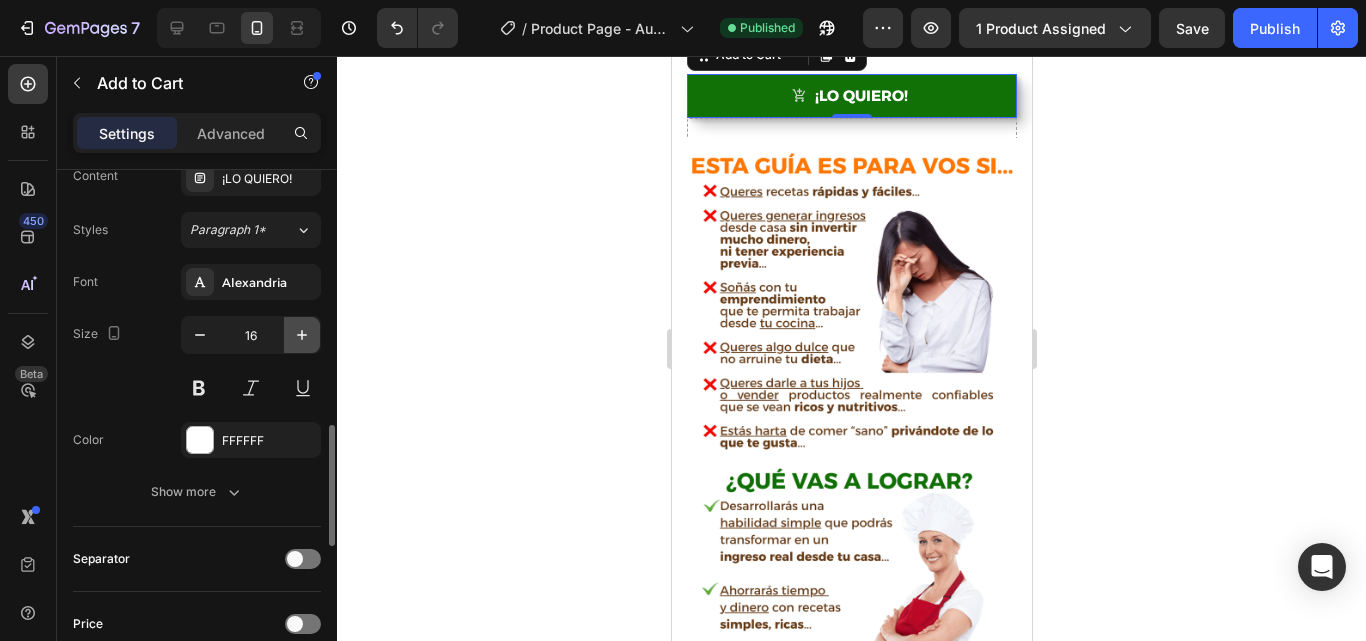 click 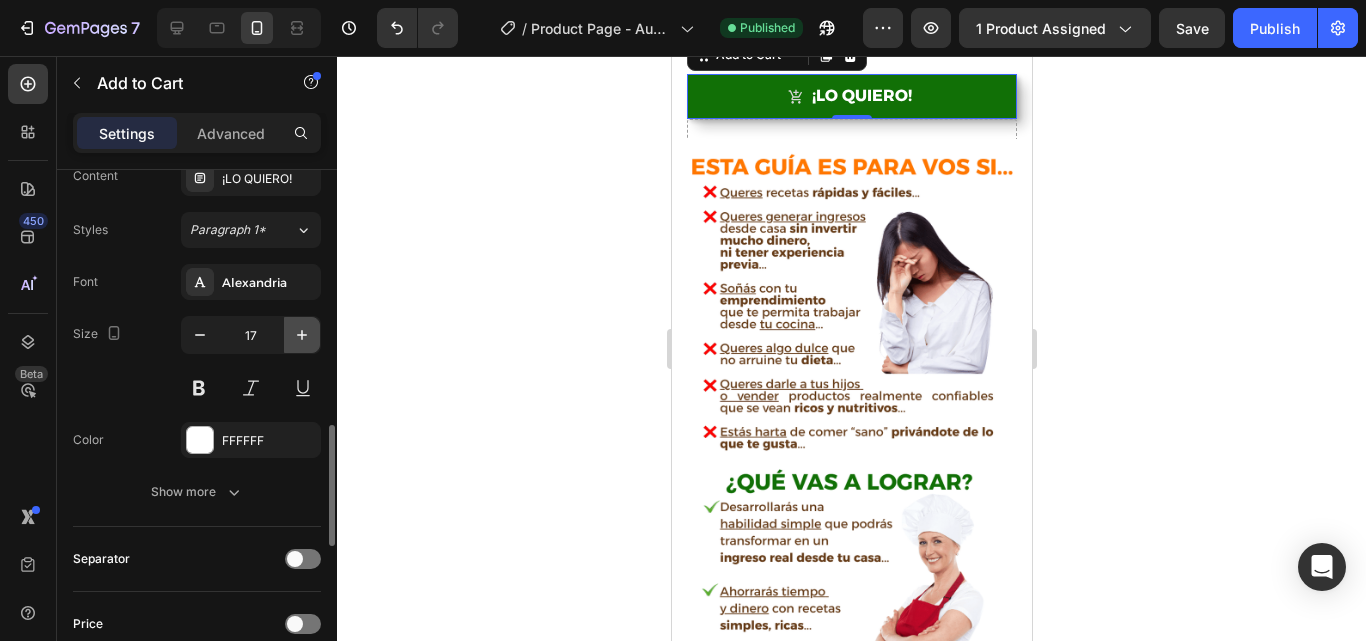 click 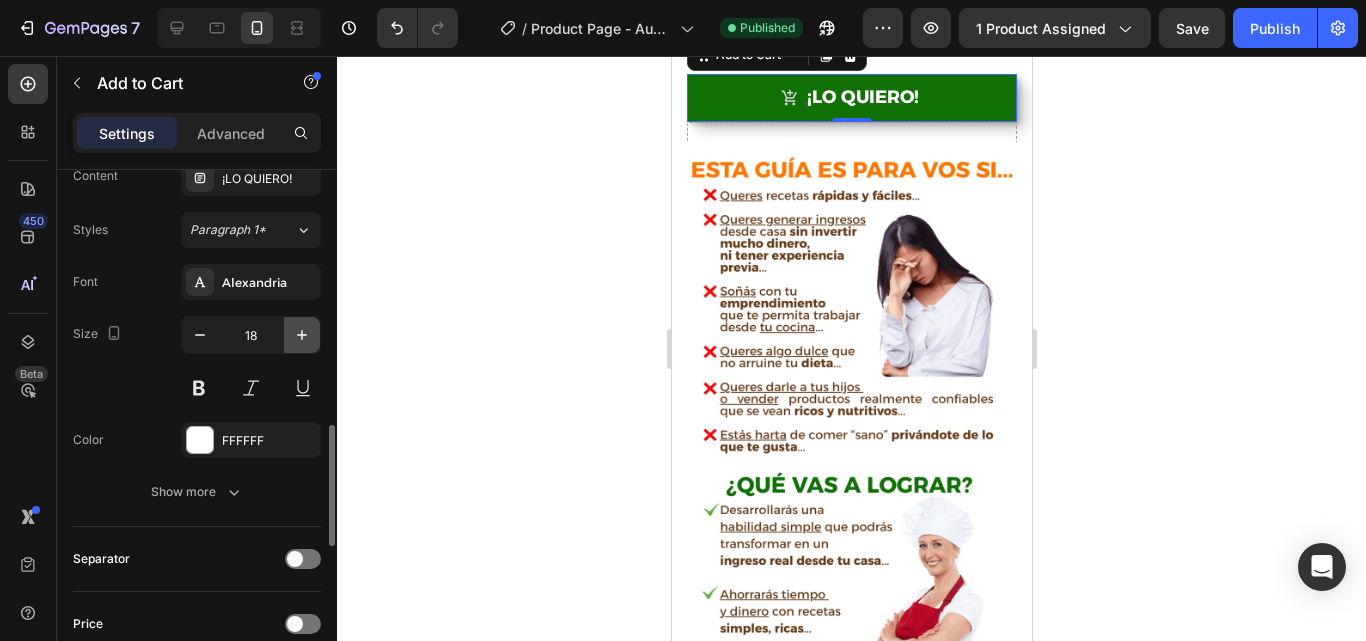 click 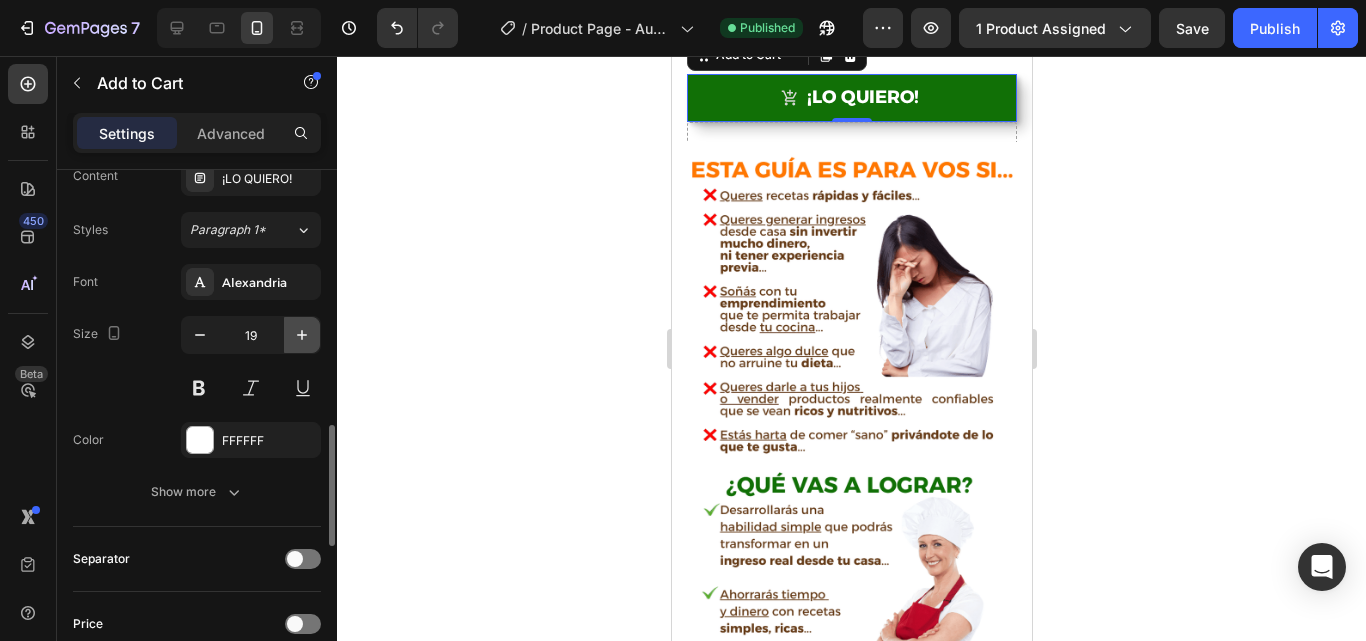 click 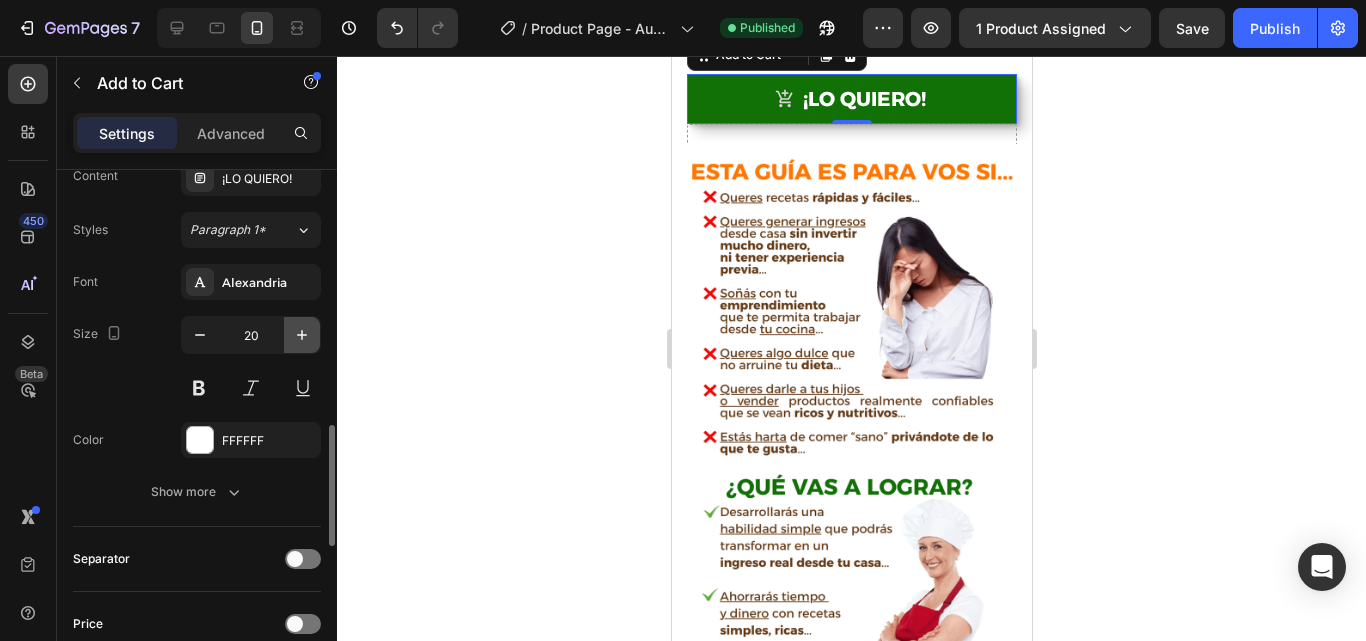 click 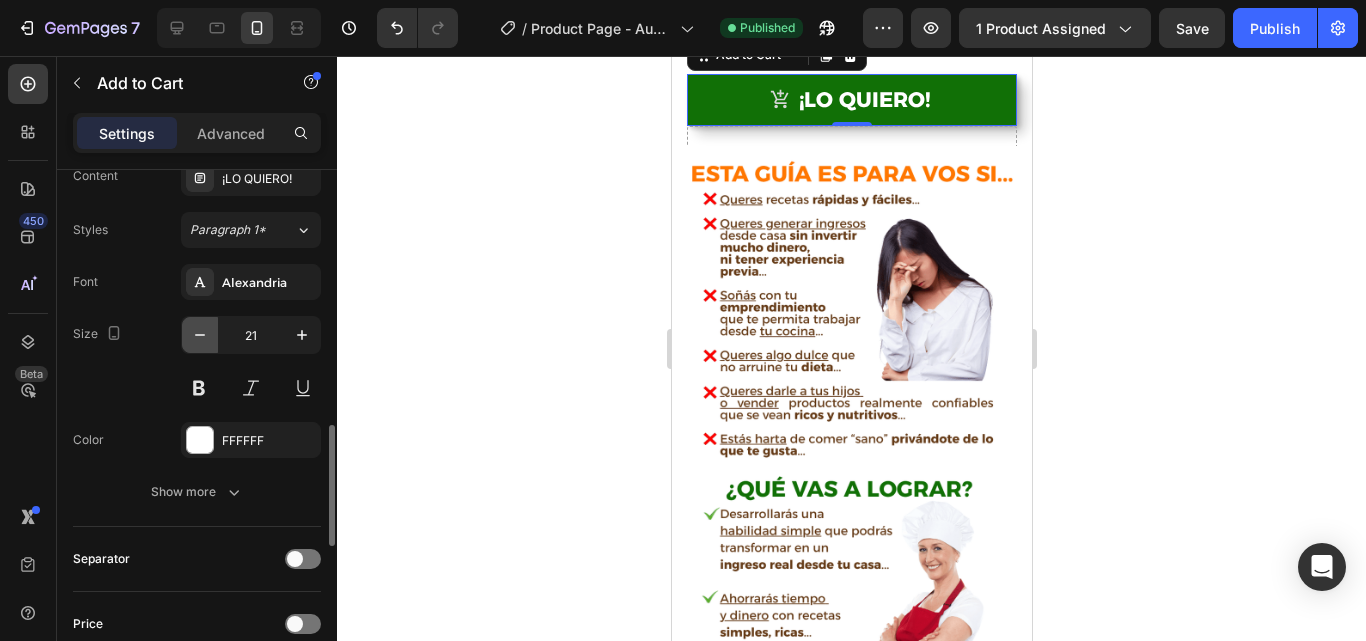 click 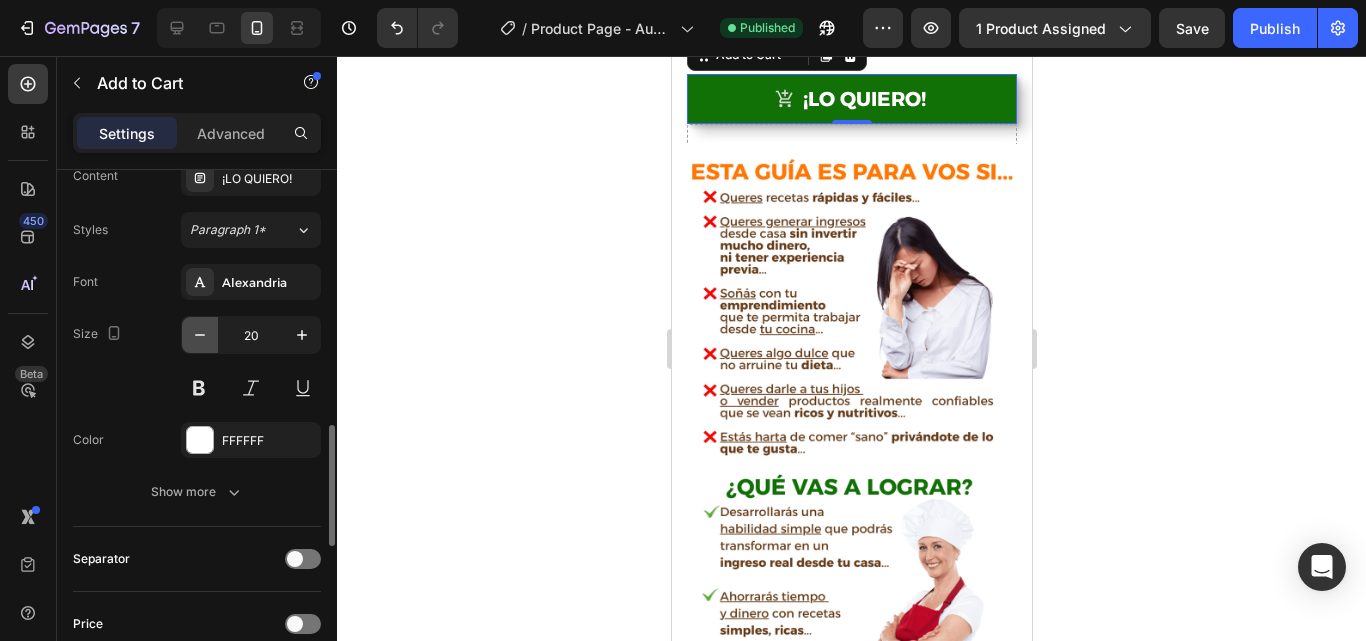 click 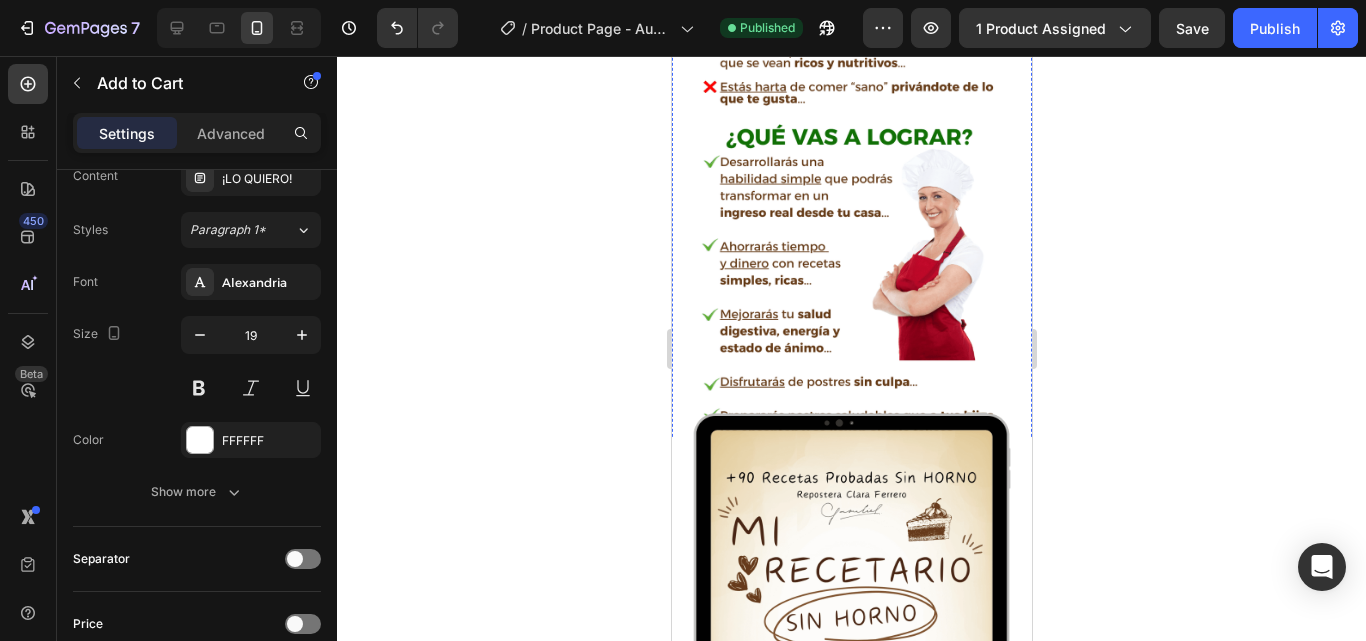 scroll, scrollTop: 1231, scrollLeft: 0, axis: vertical 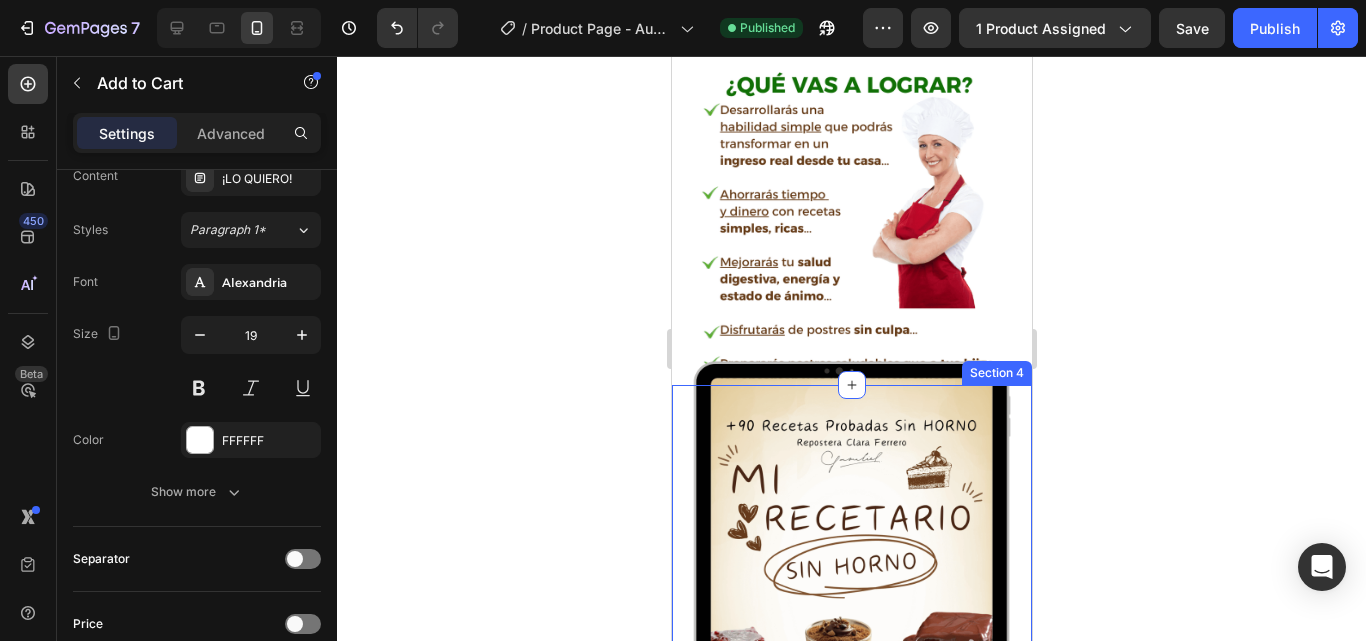 click on "Product Images
Material
Shipping
Care instruction Accordion Icon Icon Icon Icon Icon Icon List +2,500 CLIENTES SATISFECHOS Text Block Row 70% off Product Badge Mi recetario Sin Horno Product Title Icon Icon Icon Icon Icon Icon List 2,500+ Verified Reviews! Text Block Row $43.000,00 Product Price Product Price $12.990,00 Product Price Product Price
Row Setup options like colors, sizes with product variant.       Add new variant   or   sync data Product Variants & Swatches ✅ Compra 100% segura y protegida Text Block Agregar al carrito Add to Cart Row Row Product Image Todos tus postres favoritos ¡AHORA SIN HORNO! Heading Image Section 4" at bounding box center (851, 1401) 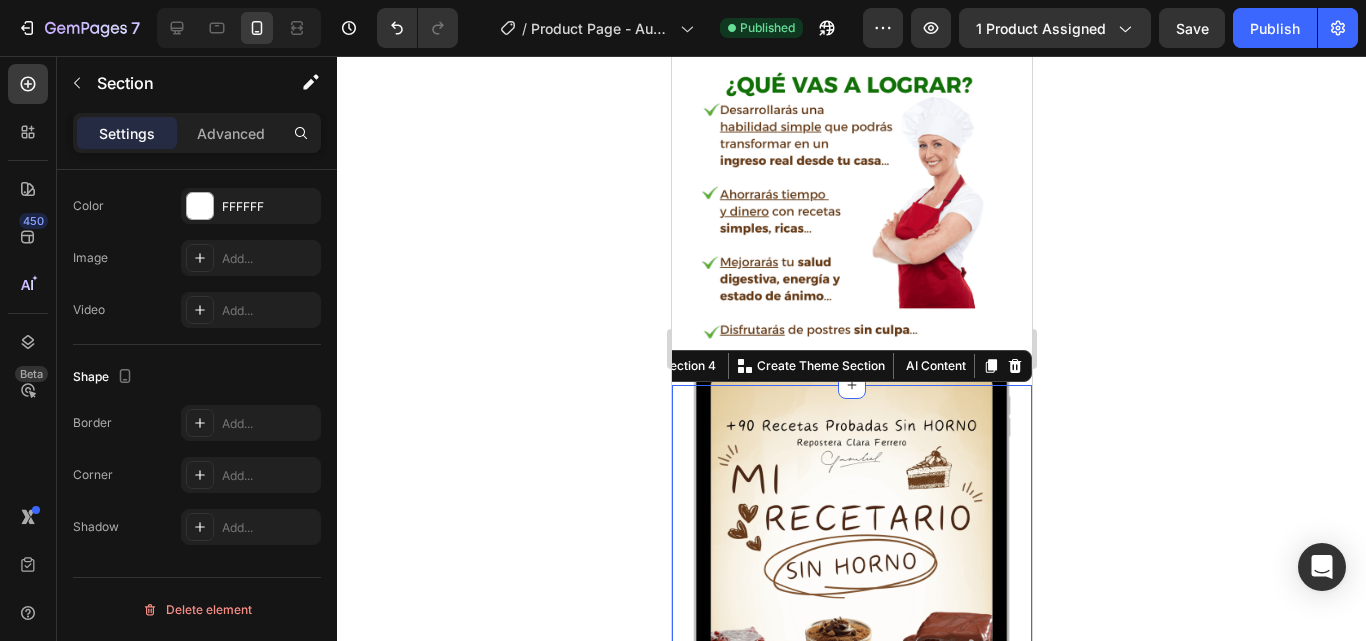 scroll, scrollTop: 0, scrollLeft: 0, axis: both 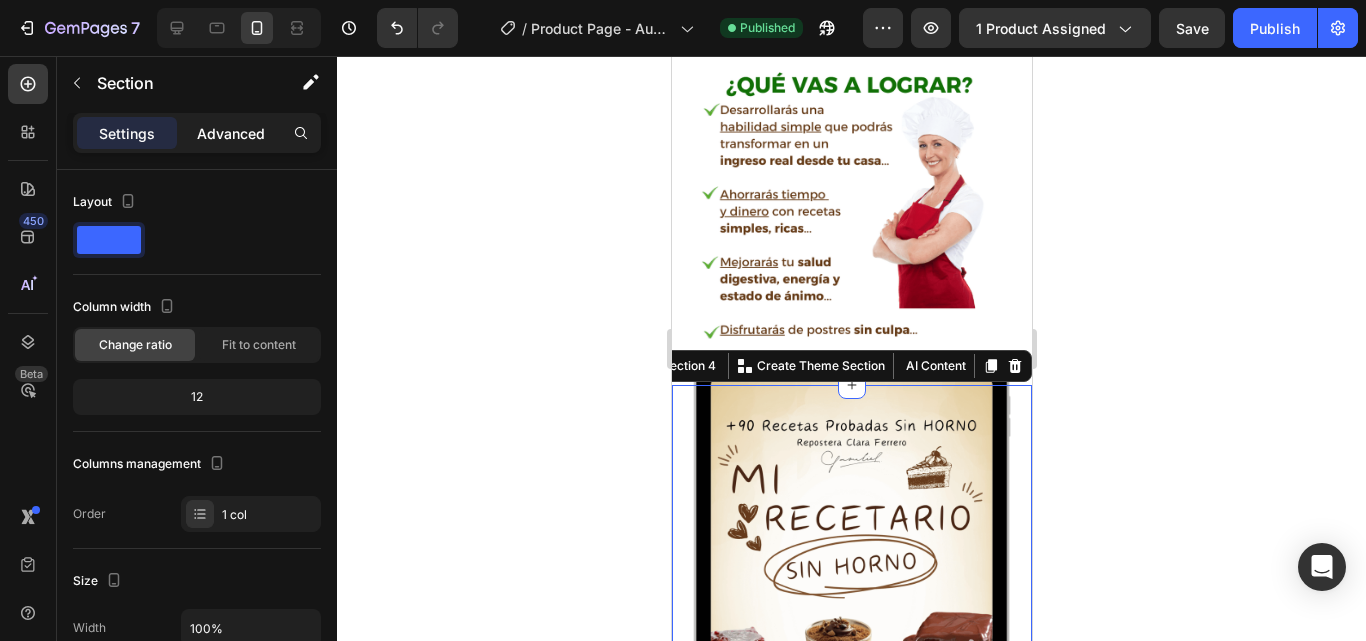 click on "Advanced" at bounding box center [231, 133] 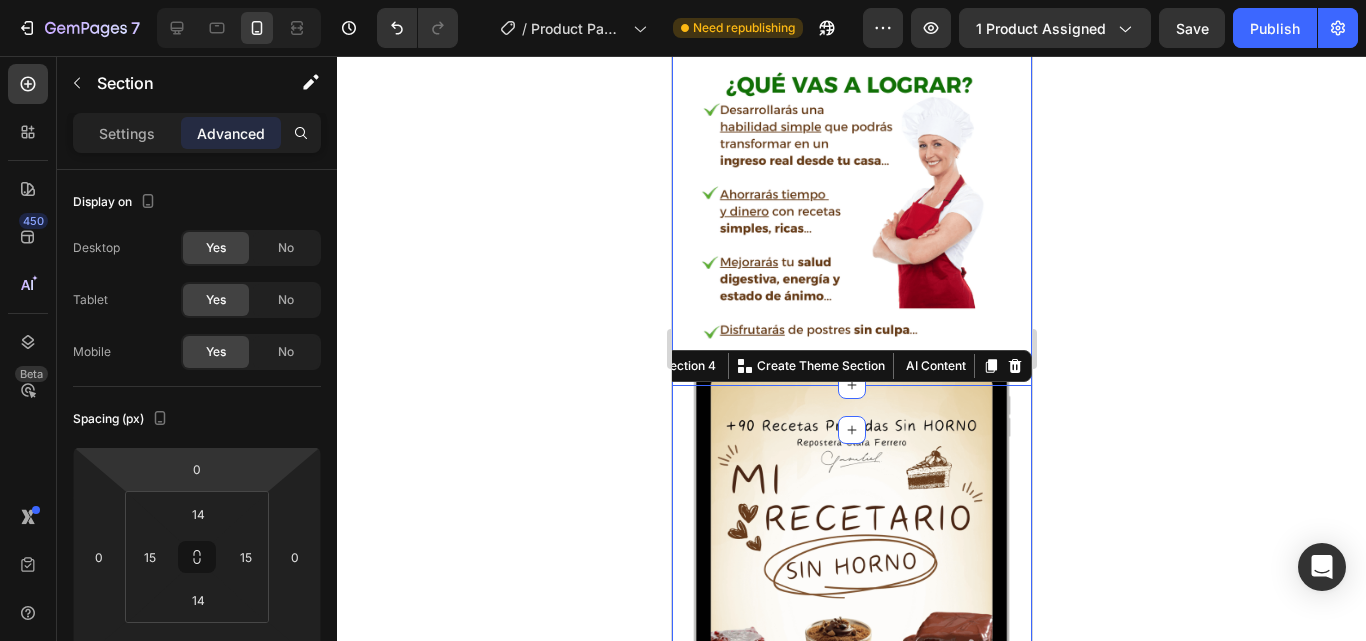 click on "¡LO QUIERO! Add to Cart
Drop element here Product Image Section 3" at bounding box center [851, 77] 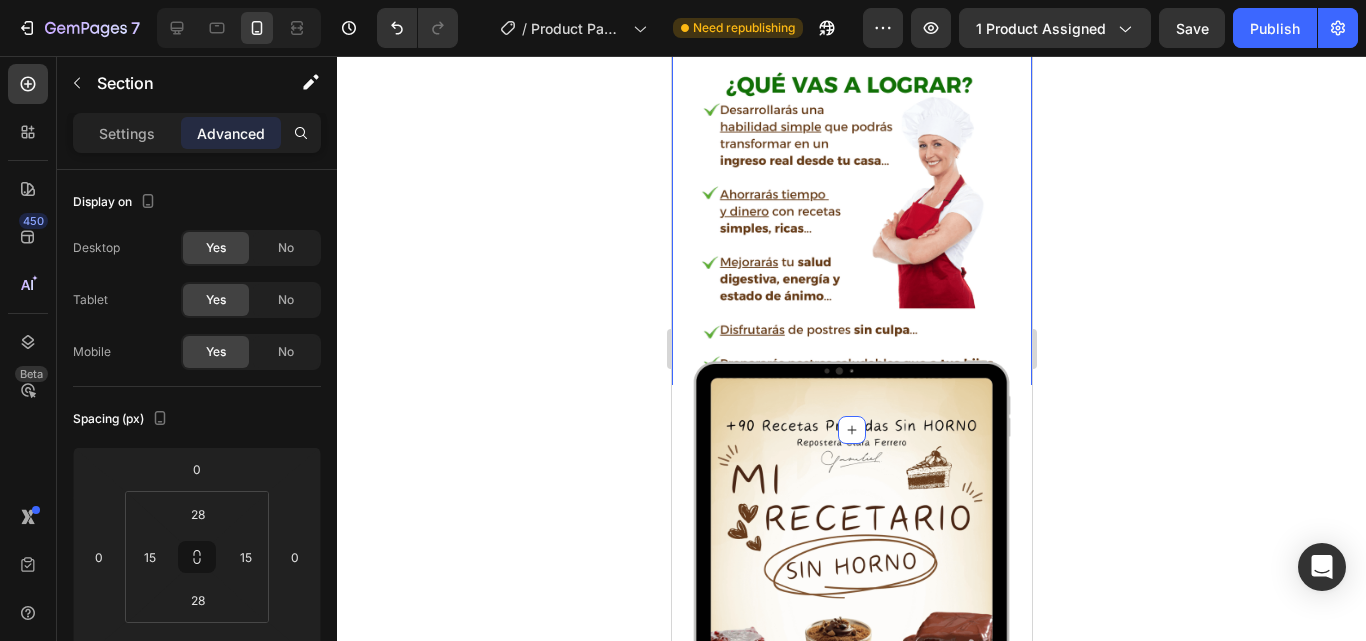 click on "¡LO QUIERO! Add to Cart
Drop element here Product Image Section 3   You can create reusable sections Create Theme Section AI Content Write with GemAI What would you like to describe here? Tone and Voice Persuasive Product Mi recetario Sin Horno Show more Generate" at bounding box center [851, 77] 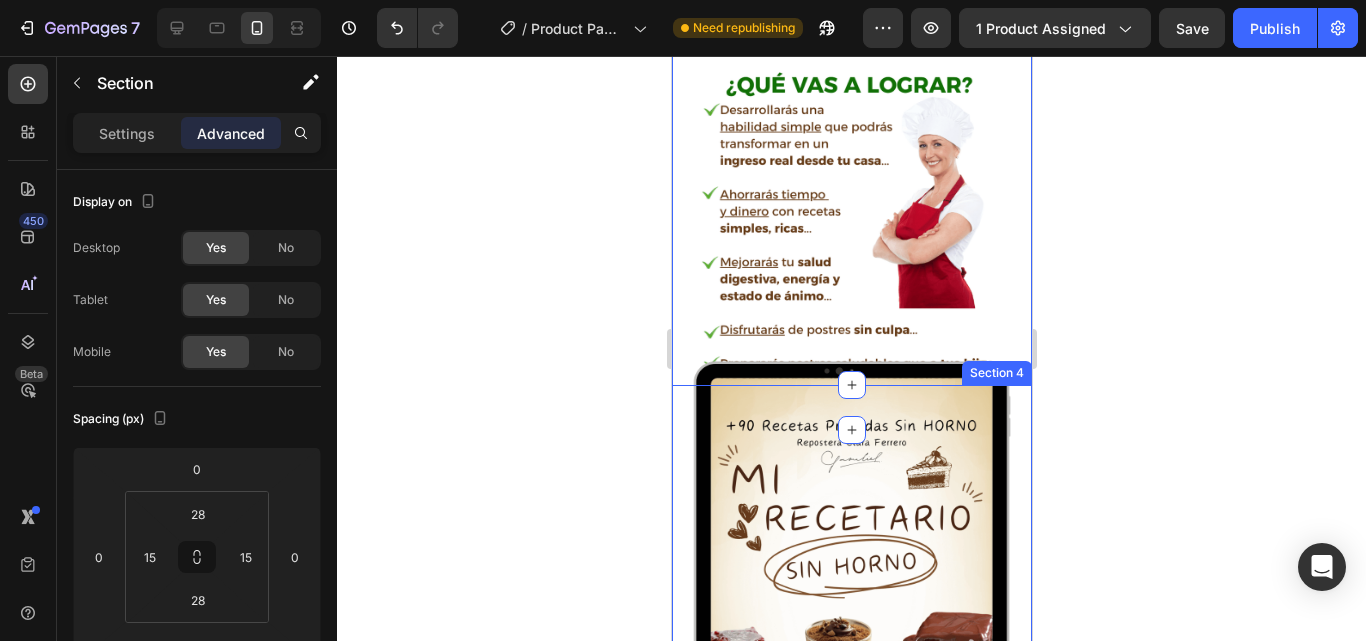 click on "Product Images
Material
Shipping
Care instruction Accordion Icon Icon Icon Icon Icon Icon List +2,500 CLIENTES SATISFECHOS Text Block Row 70% off Product Badge Mi recetario Sin Horno Product Title Icon Icon Icon Icon Icon Icon List 2,500+ Verified Reviews! Text Block Row $43.000,00 Product Price Product Price $12.990,00 Product Price Product Price
Row Setup options like colors, sizes with product variant.       Add new variant   or   sync data Product Variants & Swatches ✅ Compra 100% segura y protegida Text Block Agregar al carrito Add to Cart Row Row Product Image Todos tus postres favoritos ¡AHORA SIN HORNO! Heading Image Section 4" at bounding box center (851, 1401) 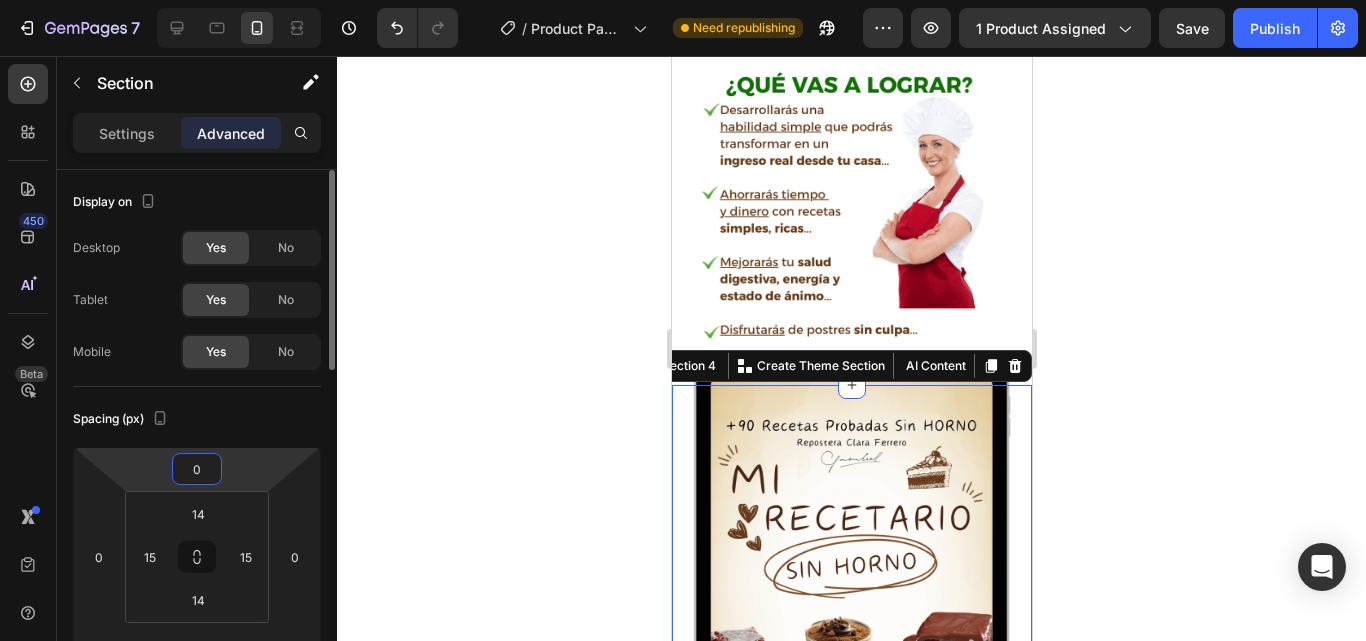 click on "0" at bounding box center (197, 469) 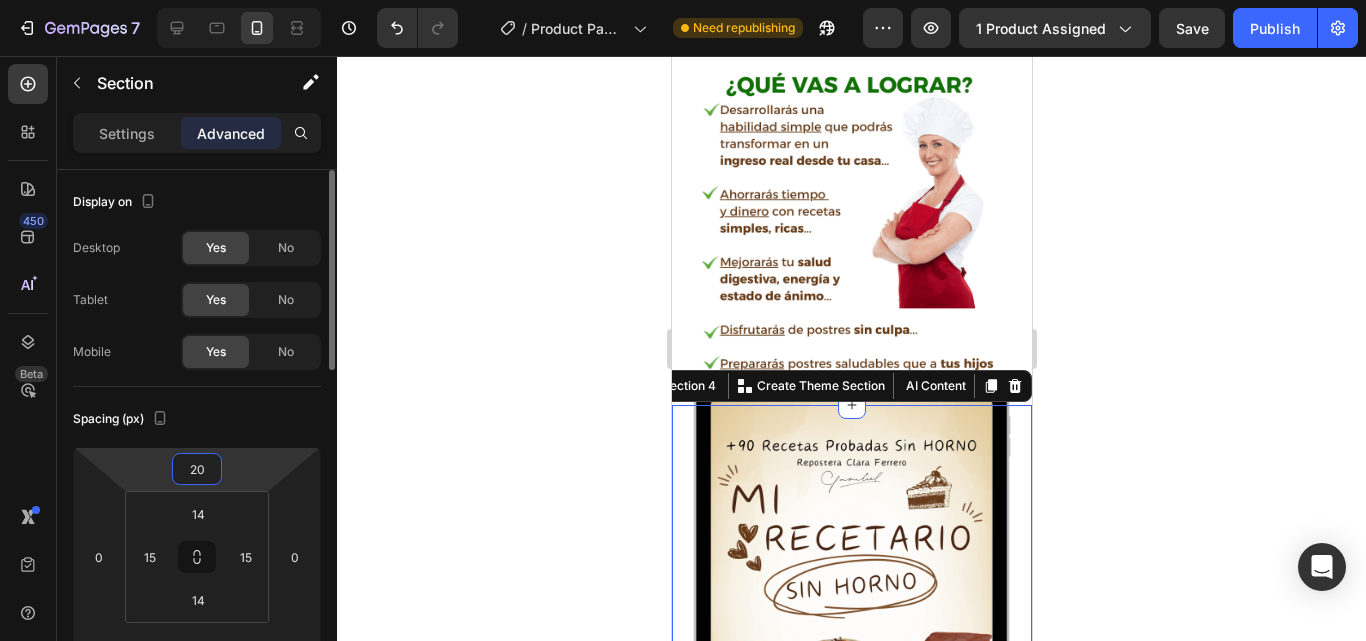 click on "20" at bounding box center [197, 469] 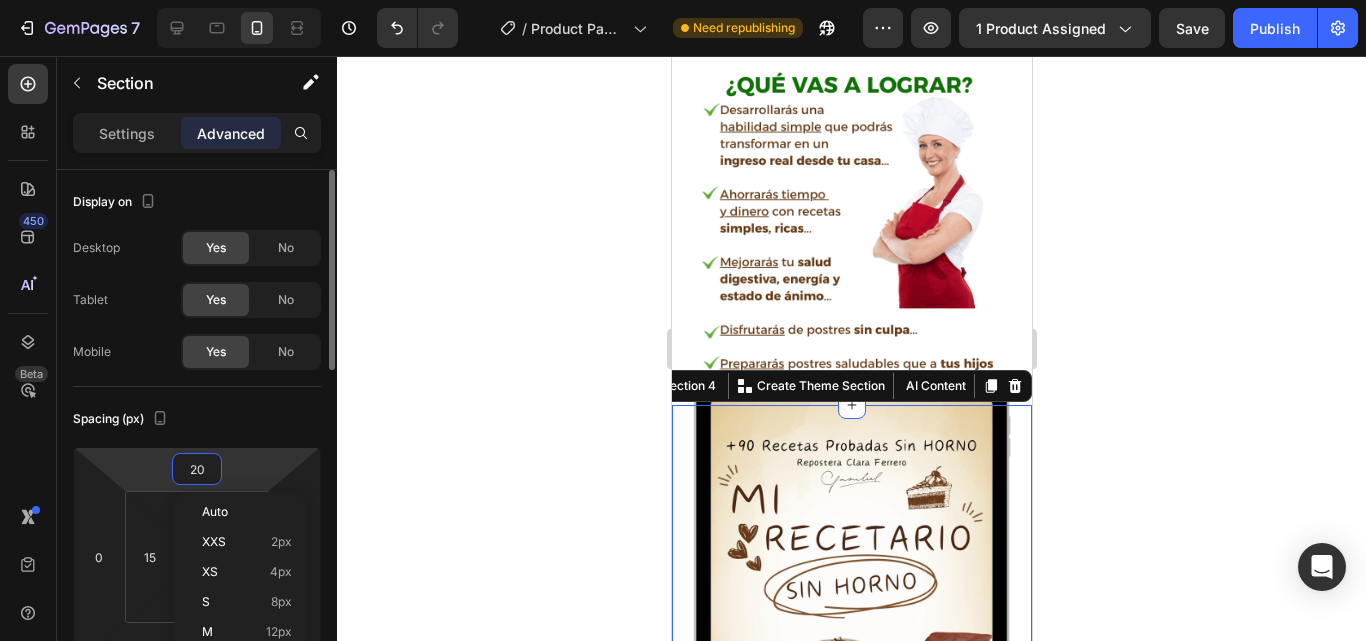 click on "20" at bounding box center [197, 469] 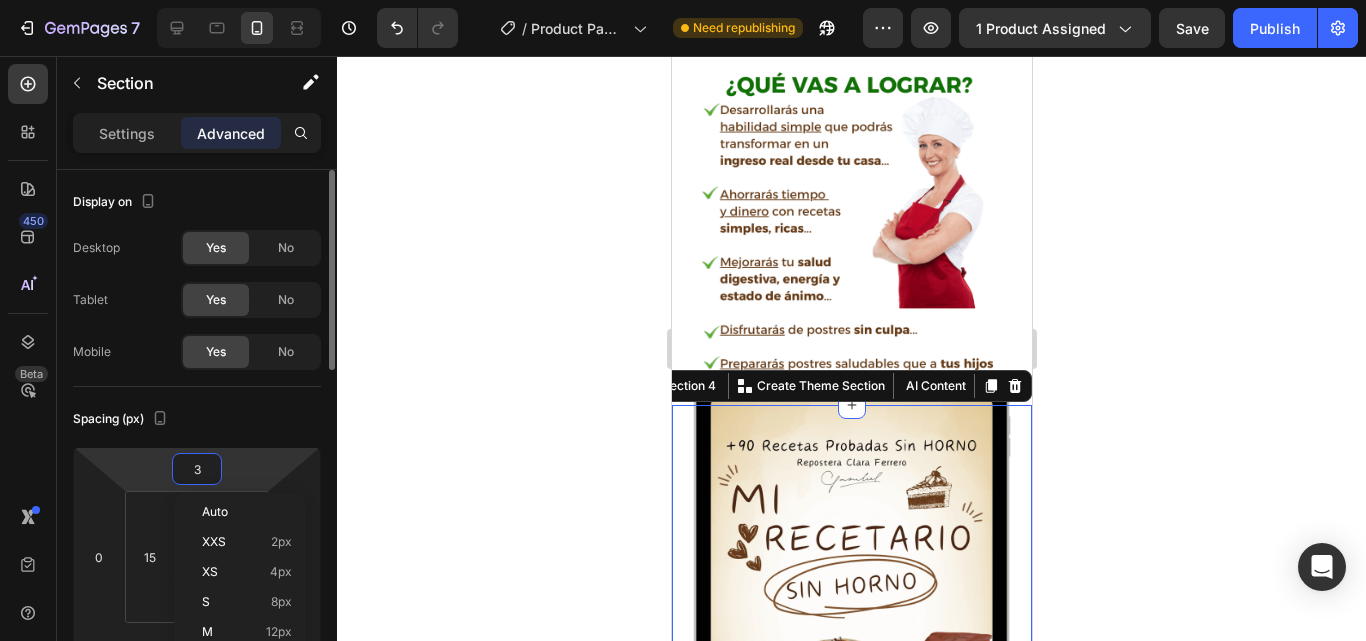 type on "30" 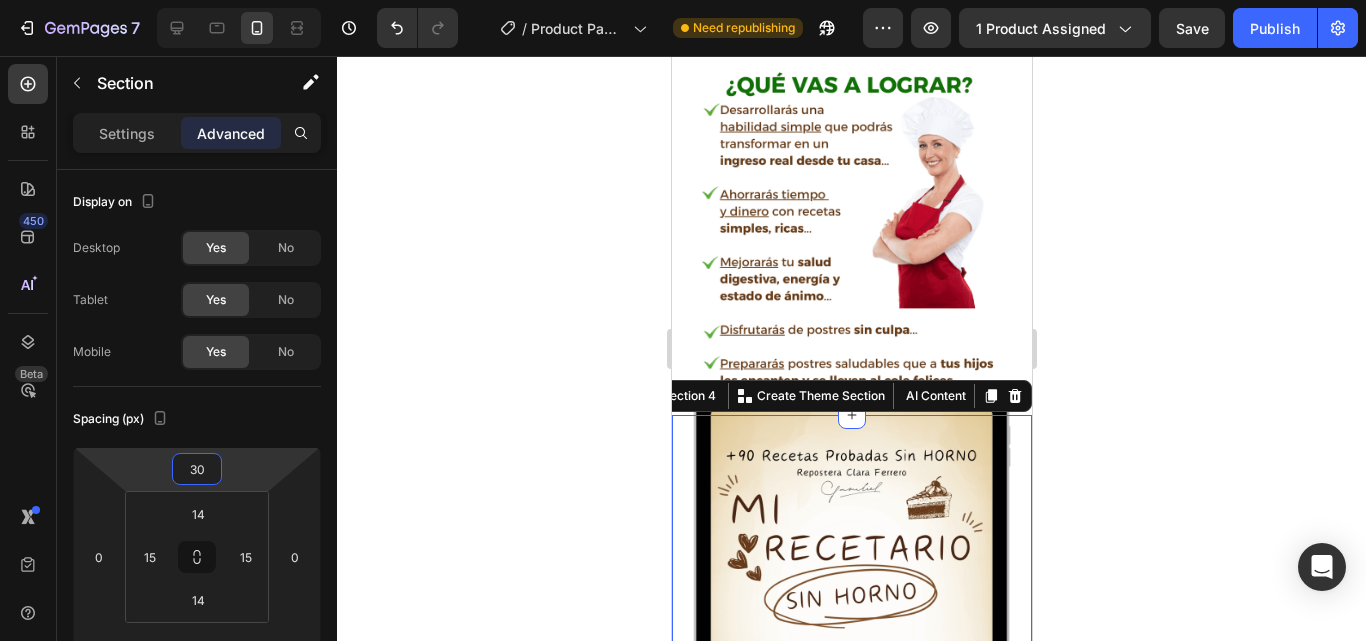 click 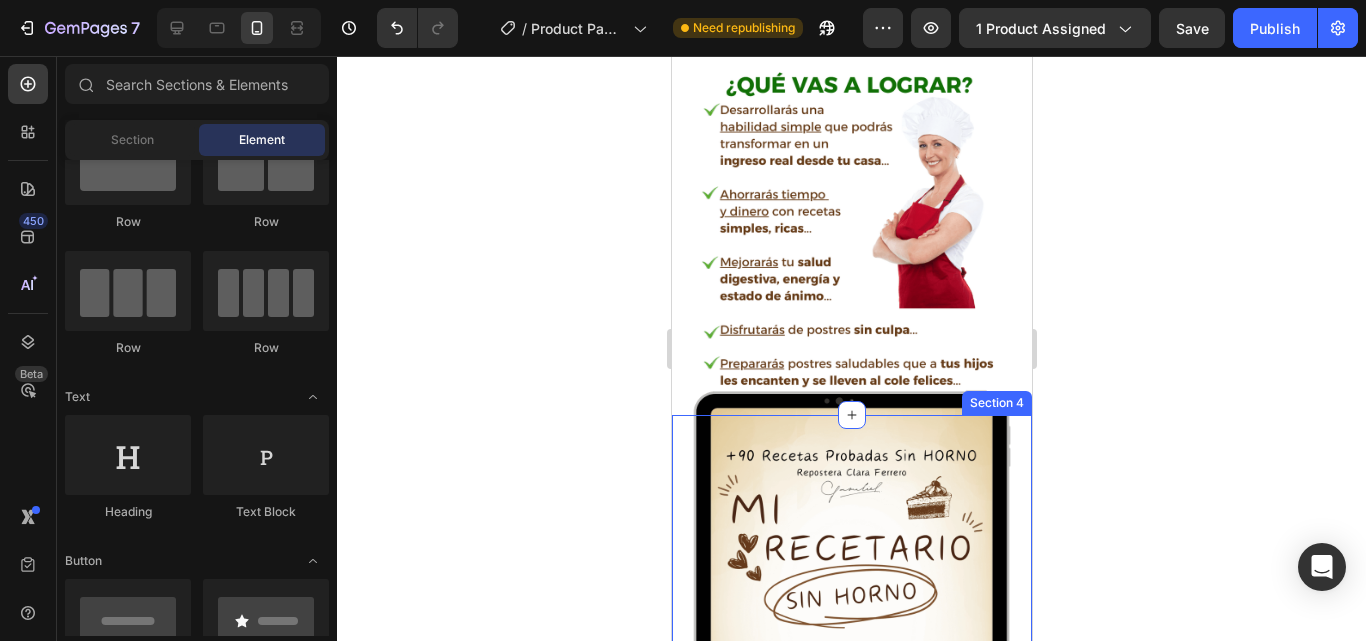 click on "Product Images
Material
Shipping
Care instruction Accordion Icon Icon Icon Icon Icon Icon List +2,500 CLIENTES SATISFECHOS Text Block Row 70% off Product Badge Mi recetario Sin Horno Product Title Icon Icon Icon Icon Icon Icon List 2,500+ Verified Reviews! Text Block Row $43.000,00 Product Price Product Price $12.990,00 Product Price Product Price
Row Setup options like colors, sizes with product variant.       Add new variant   or   sync data Product Variants & Swatches ✅ Compra 100% segura y protegida Text Block Agregar al carrito Add to Cart Row Row Product Image Todos tus postres favoritos ¡AHORA SIN HORNO! Heading Image Section 4" at bounding box center (851, 1431) 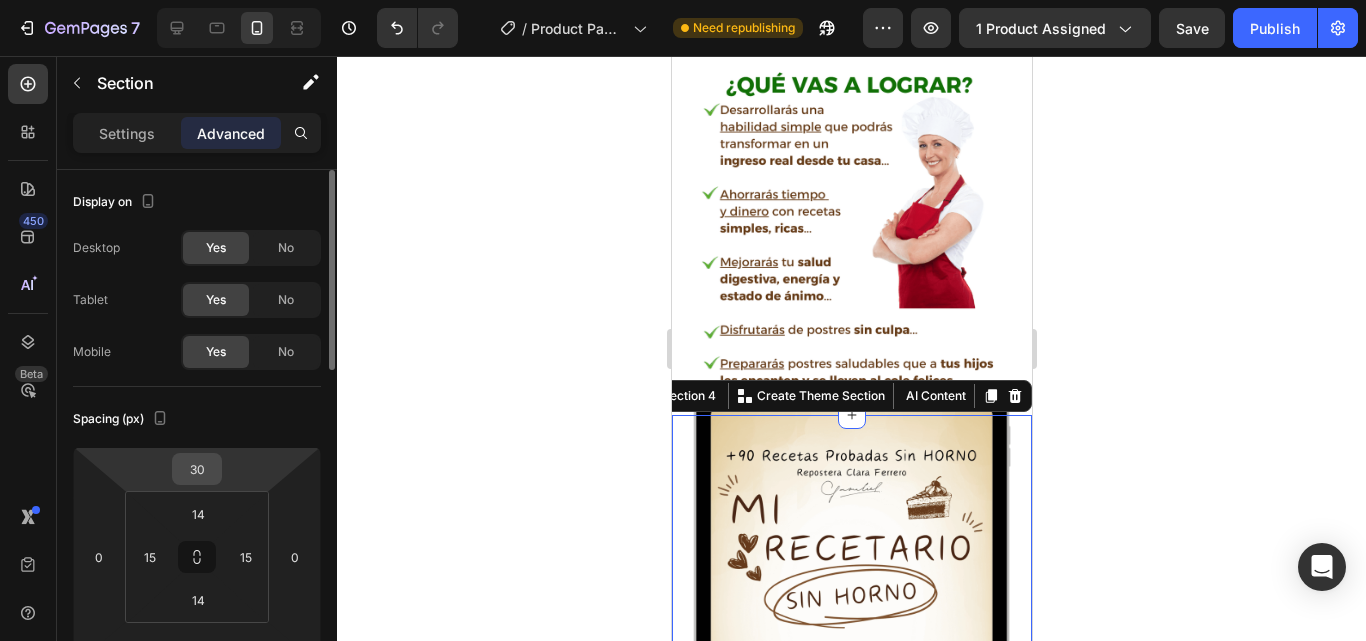 click on "30" at bounding box center [197, 469] 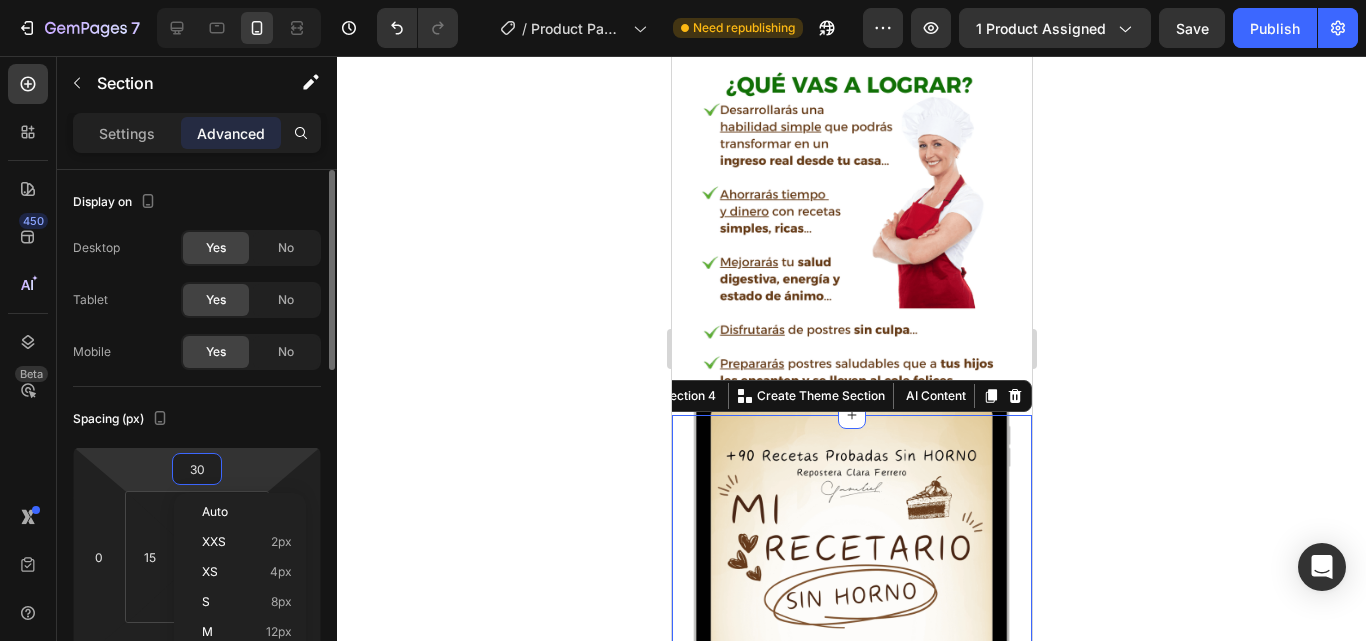 click on "30" at bounding box center [197, 469] 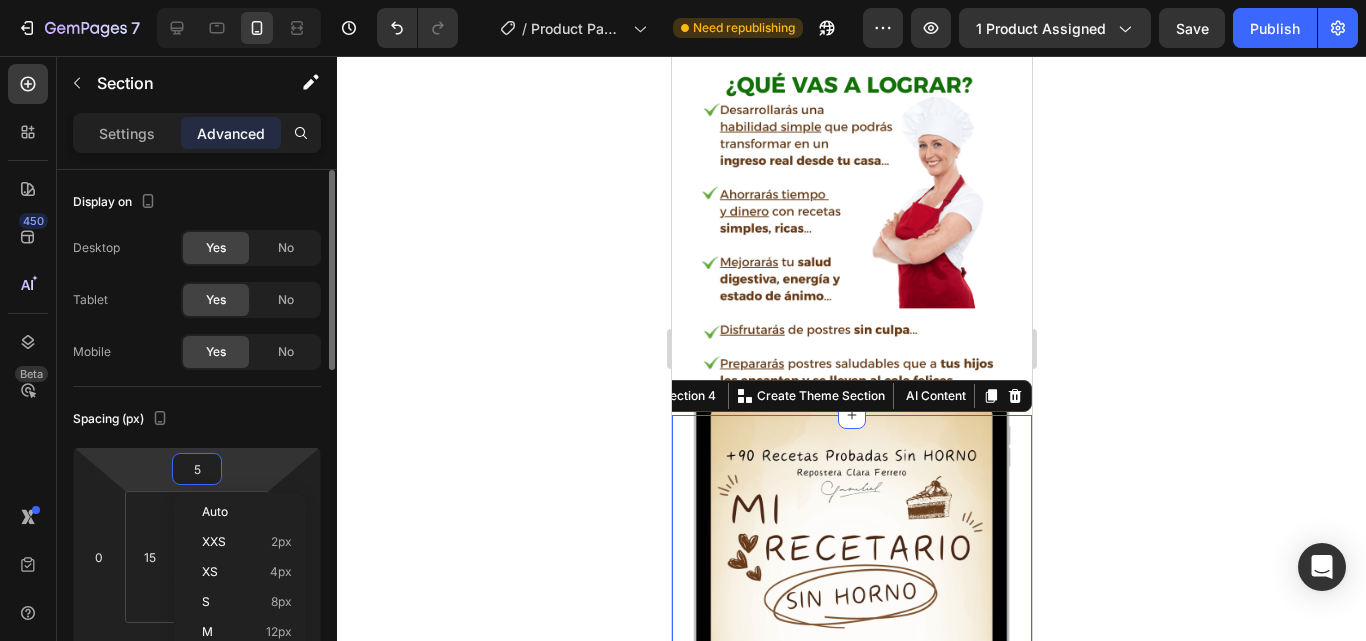type on "50" 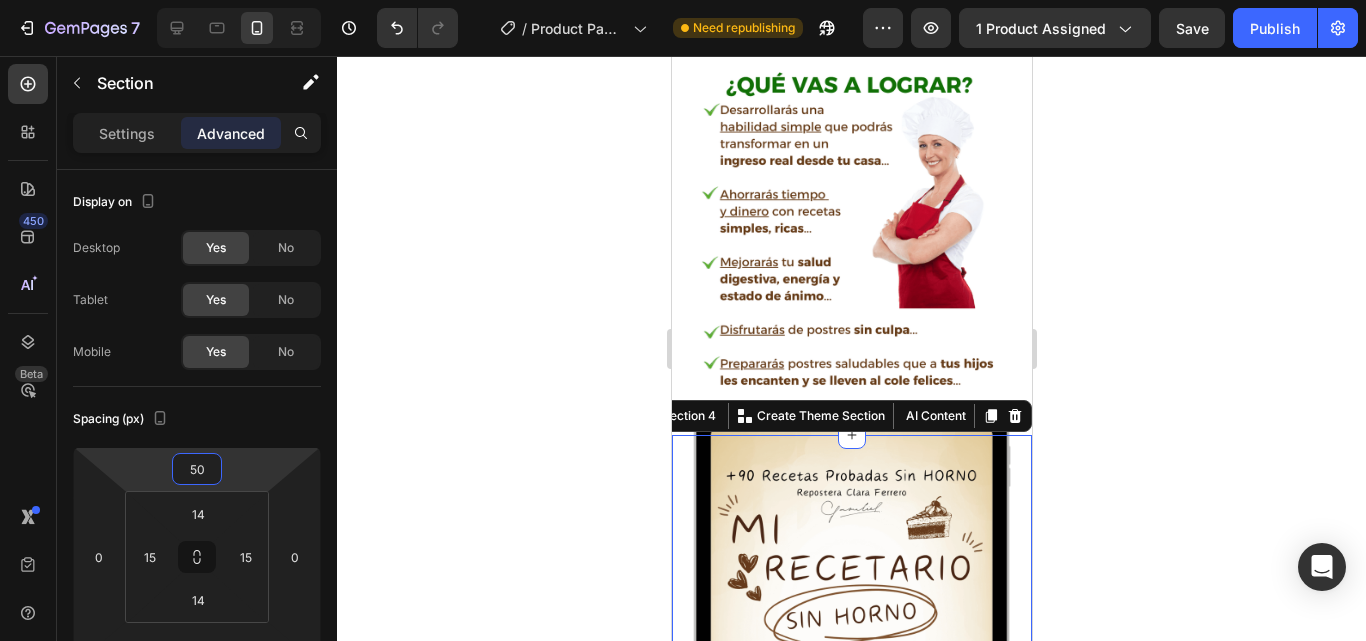 click 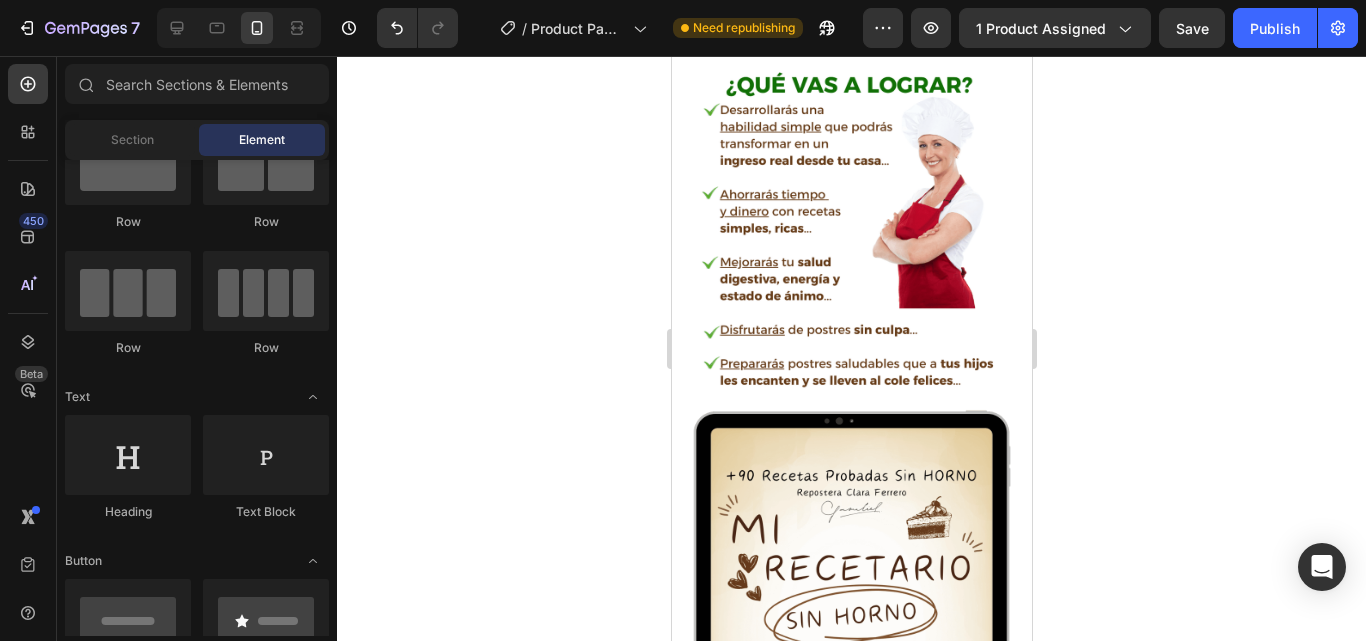 click 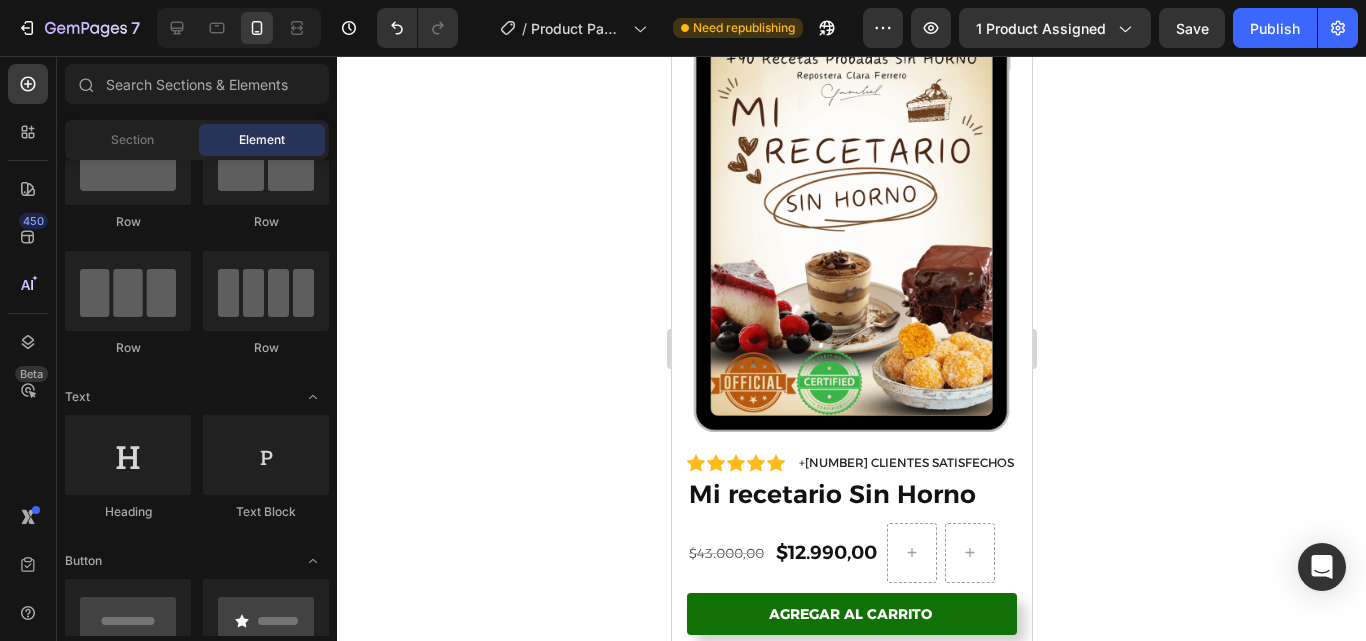 scroll, scrollTop: 1338, scrollLeft: 0, axis: vertical 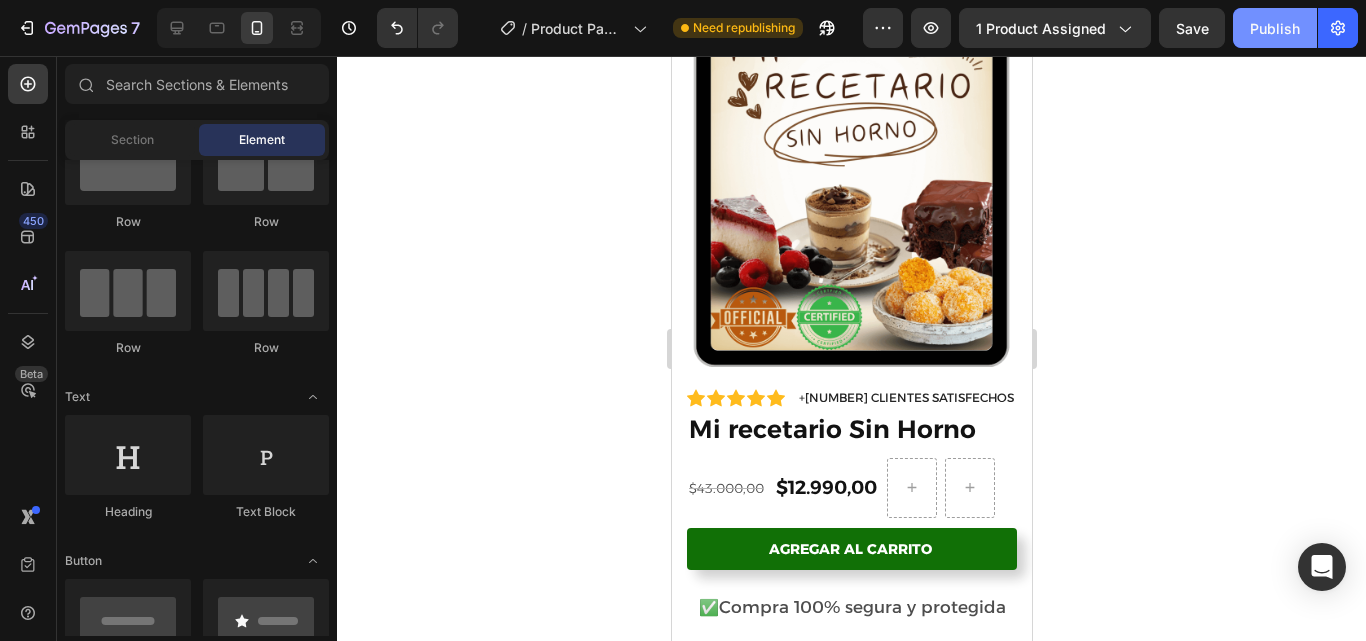 click on "Publish" at bounding box center (1275, 28) 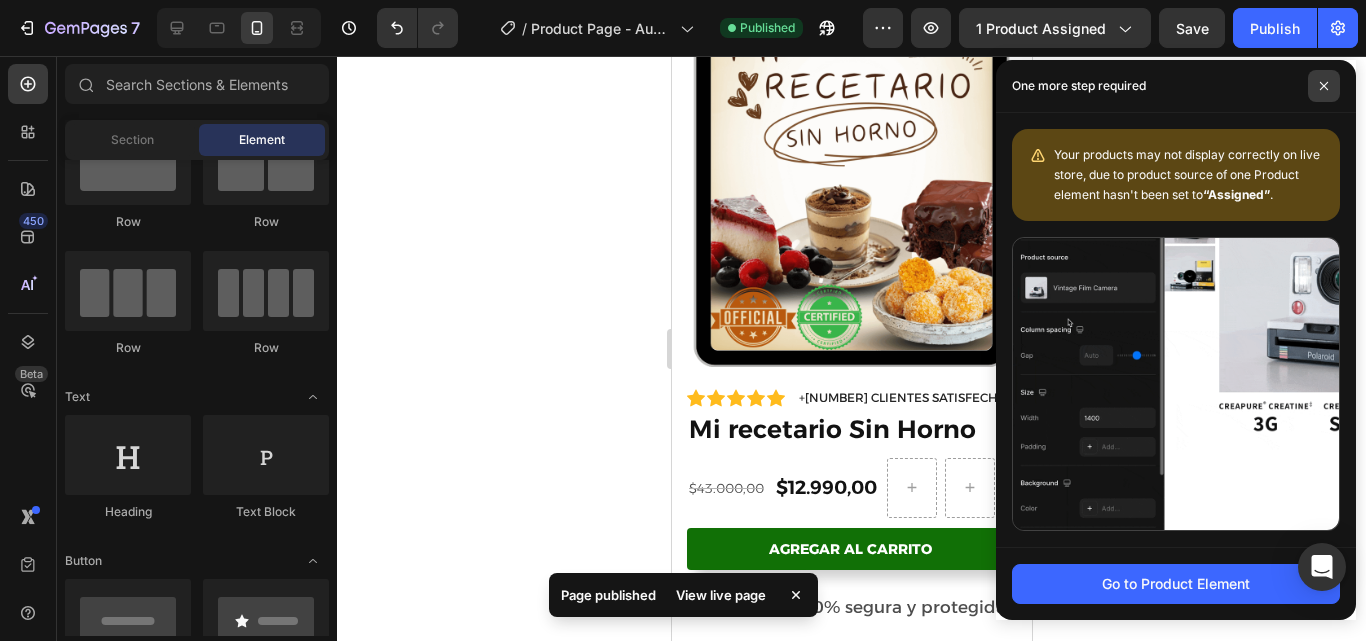 click at bounding box center (1324, 86) 